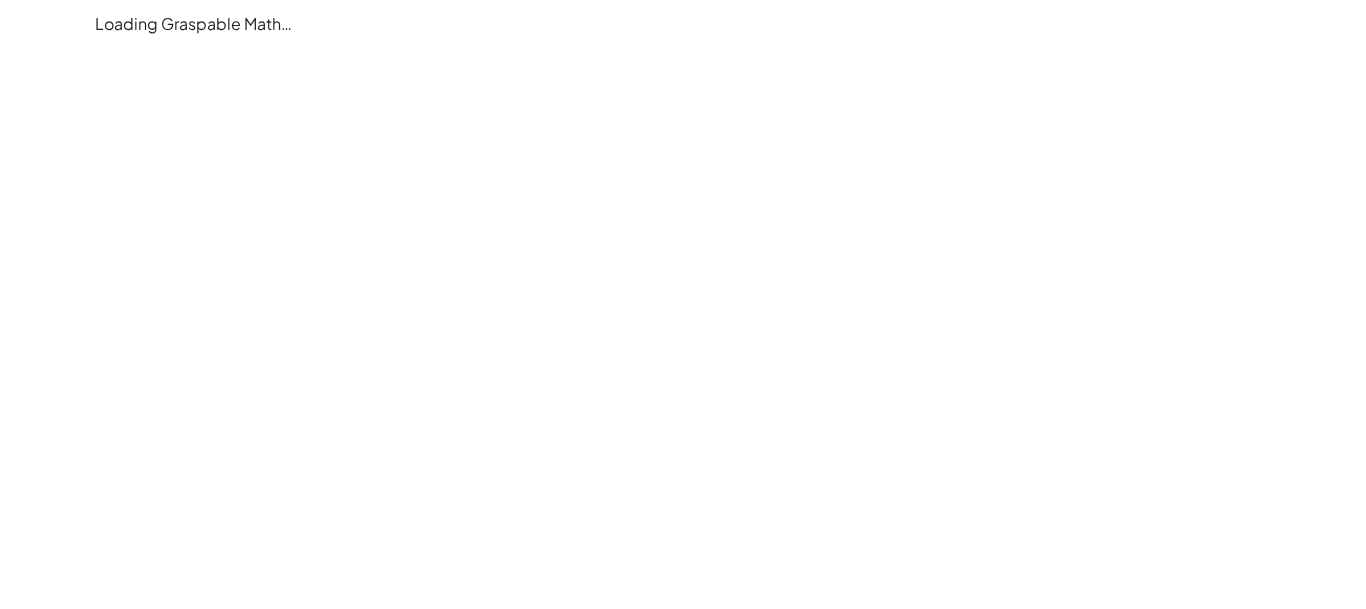 scroll, scrollTop: 0, scrollLeft: 0, axis: both 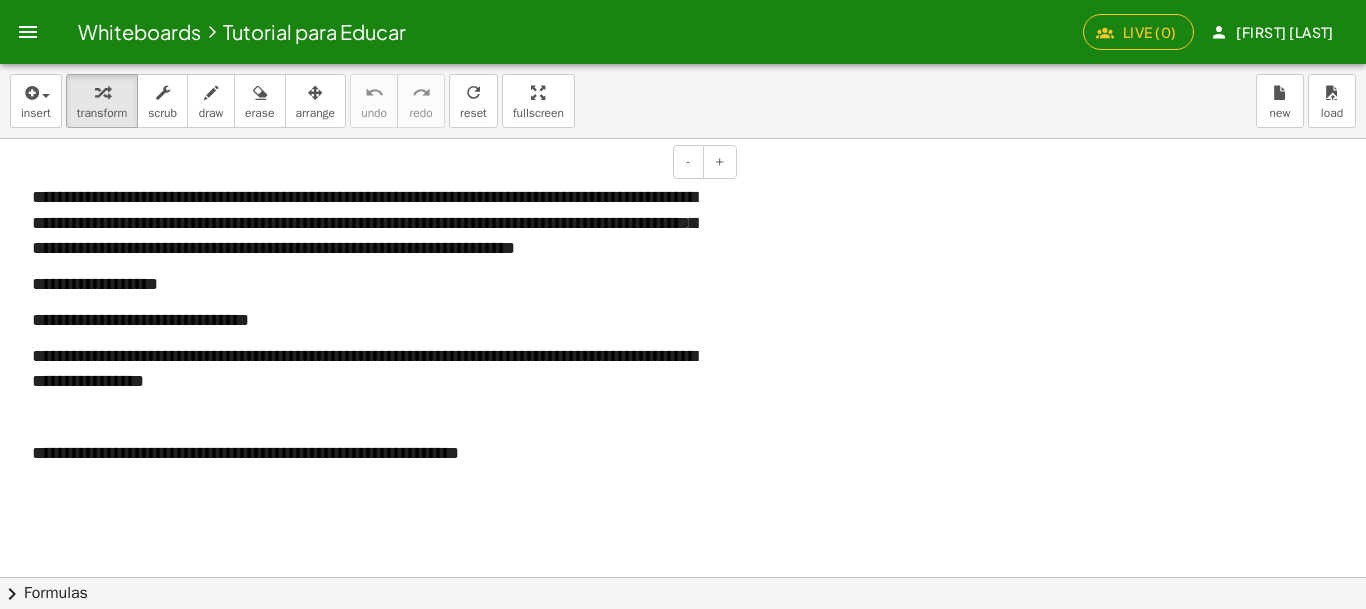 click on "**********" at bounding box center [364, 222] 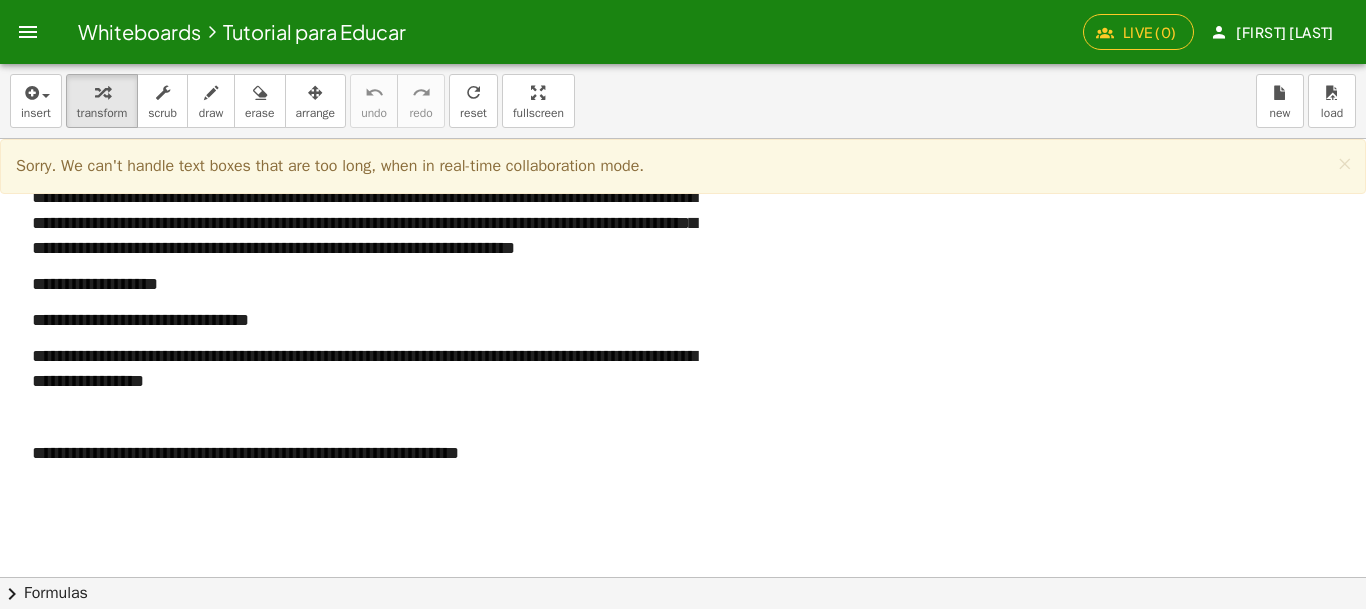 click on "Live (0)" 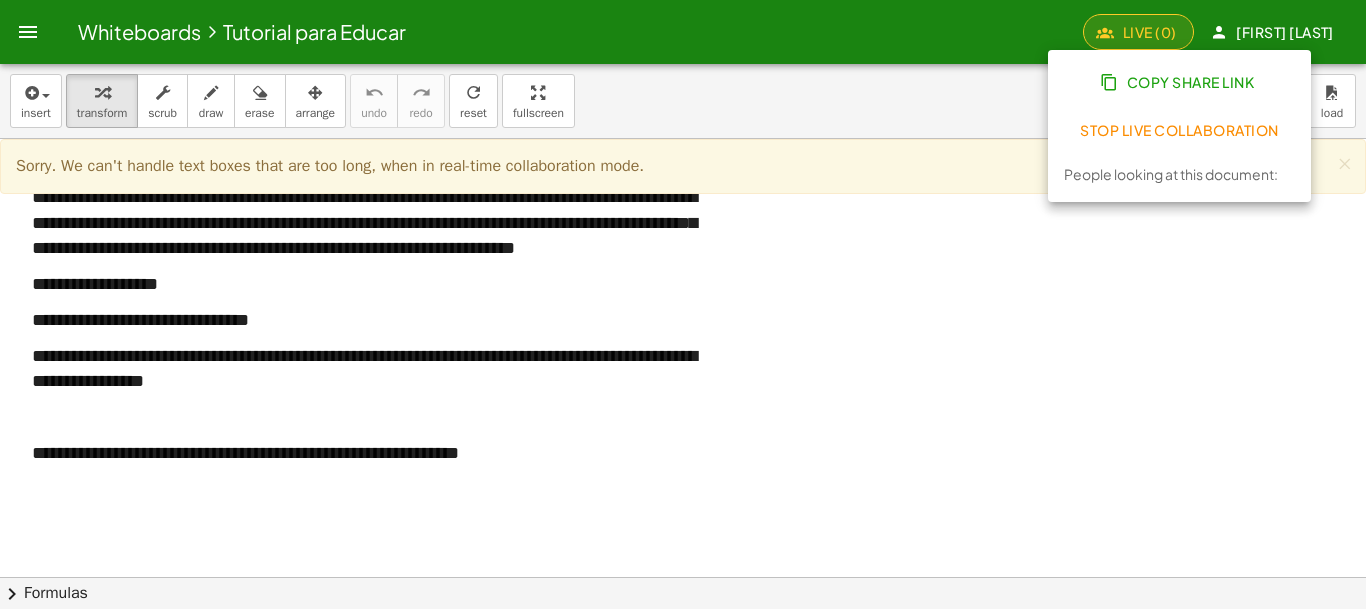 click on "Stop Live Collaboration" 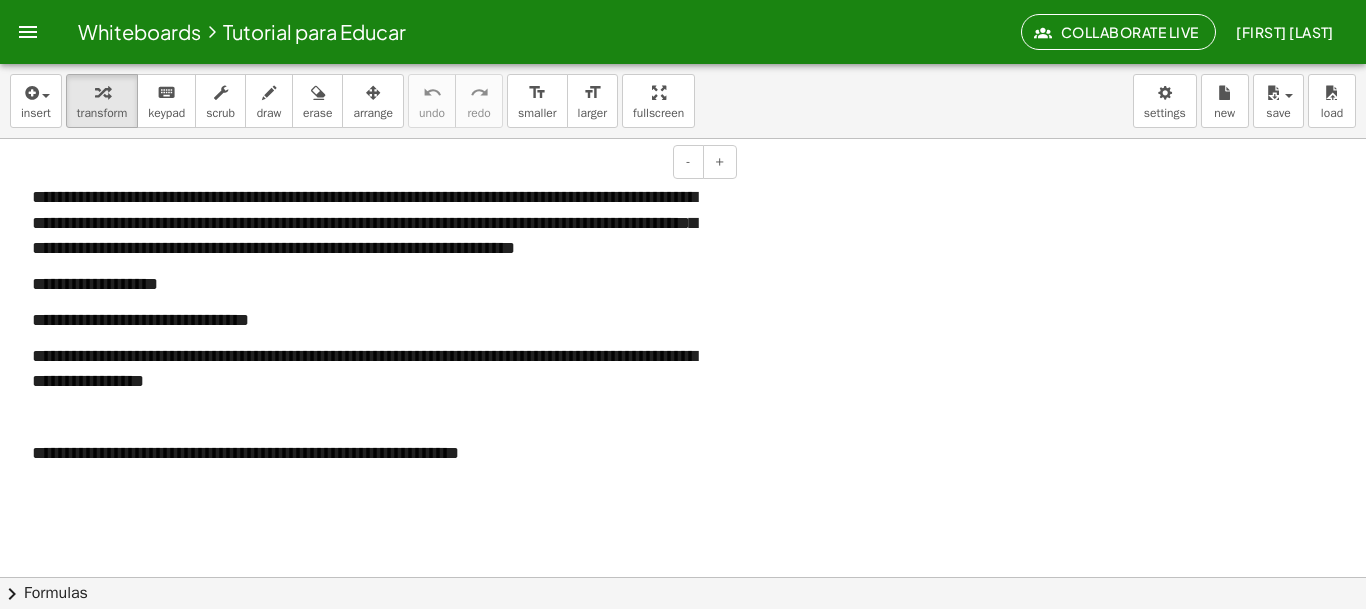 click on "**********" at bounding box center [364, 222] 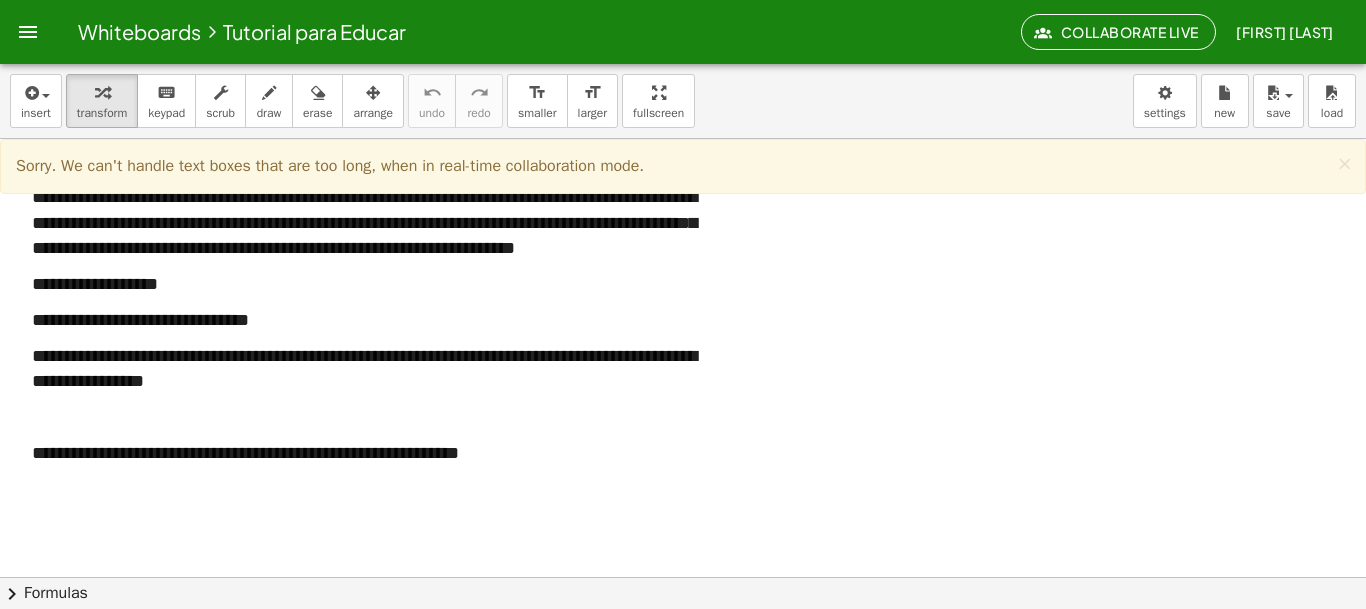 click on "**********" at bounding box center (377, 223) 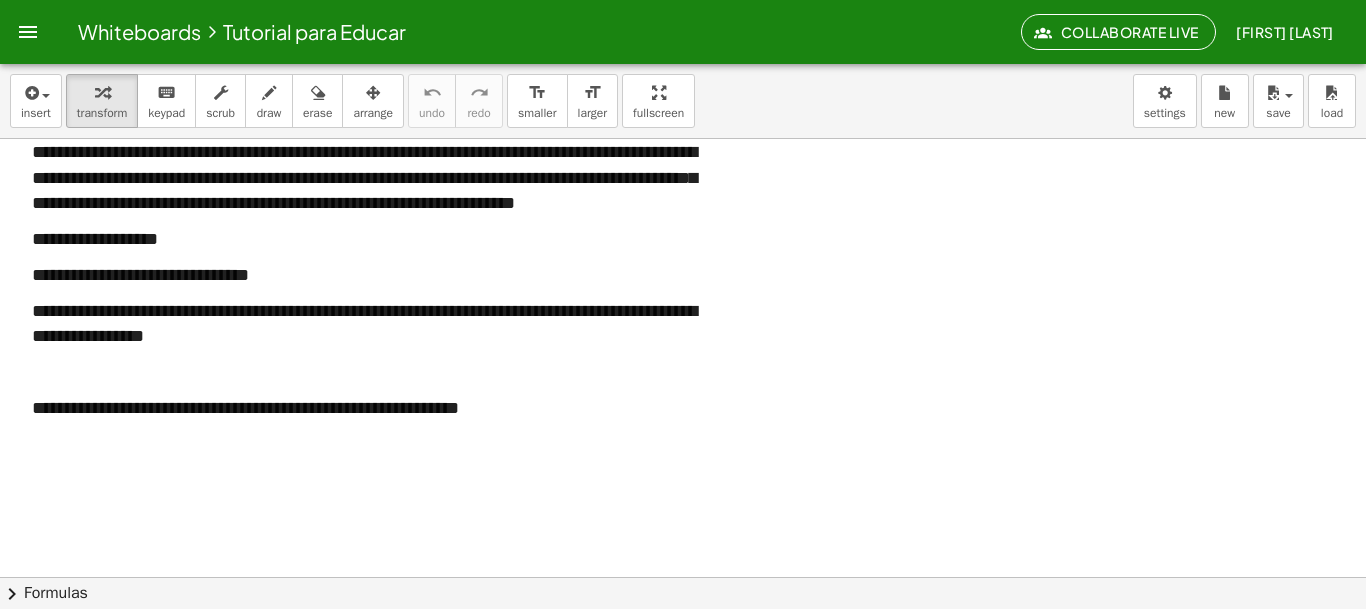 scroll, scrollTop: 0, scrollLeft: 0, axis: both 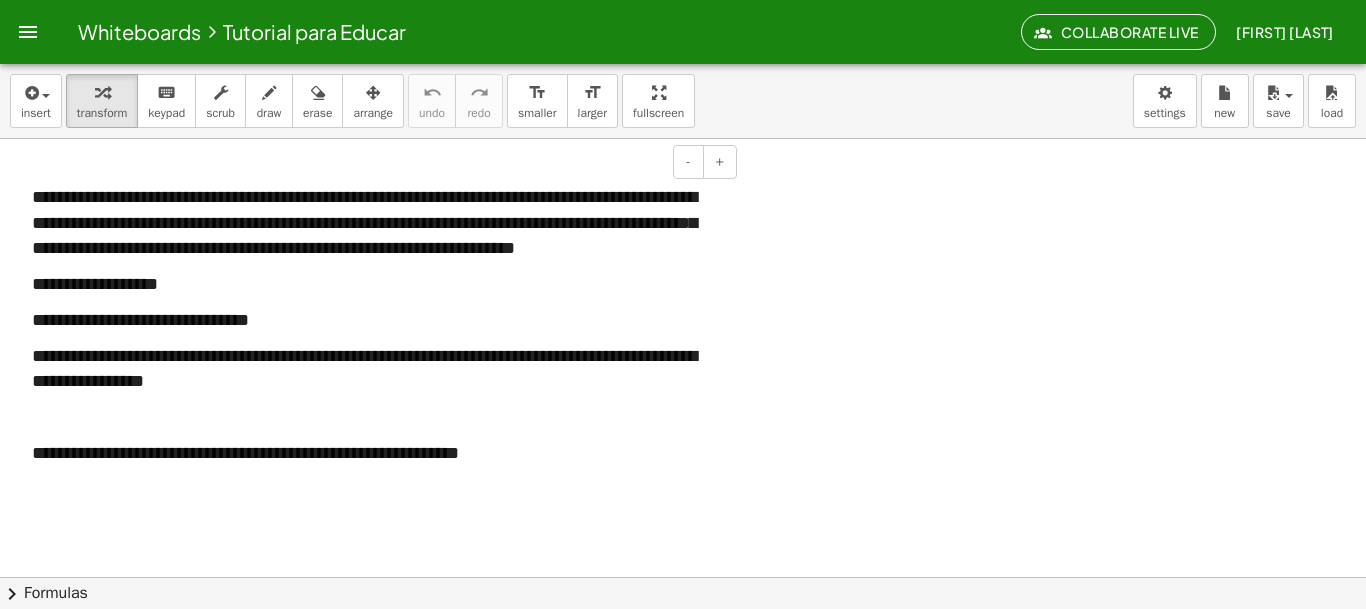click on "**********" at bounding box center [377, 223] 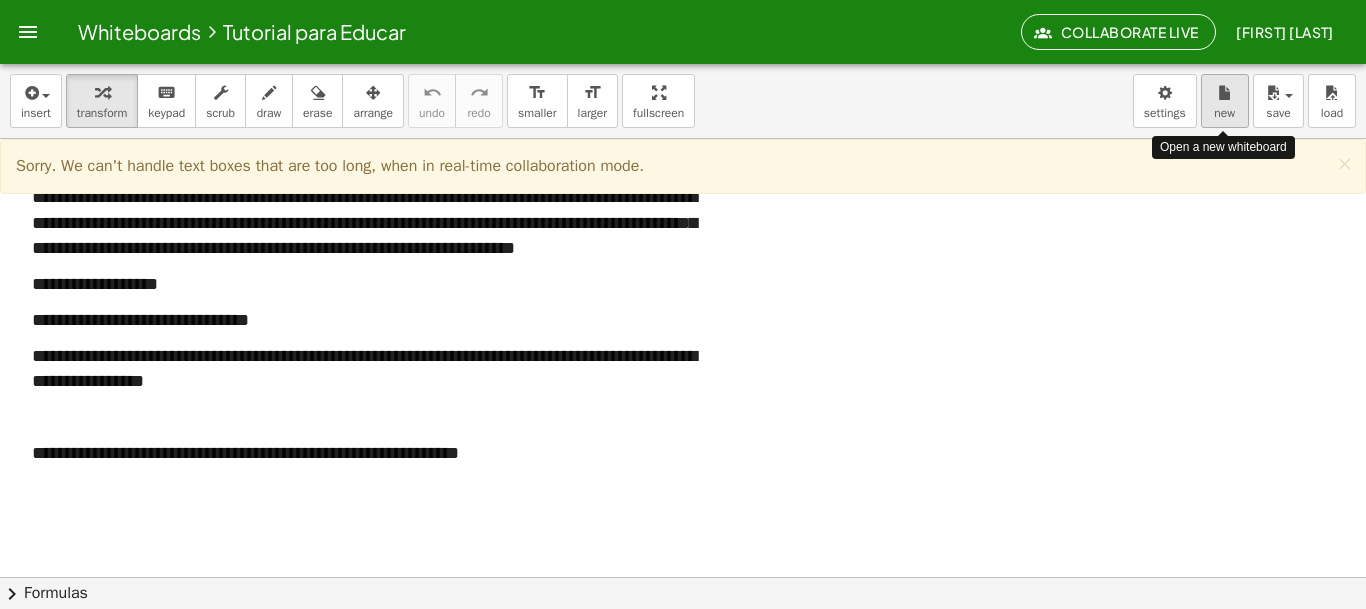 click on "new" at bounding box center [1224, 113] 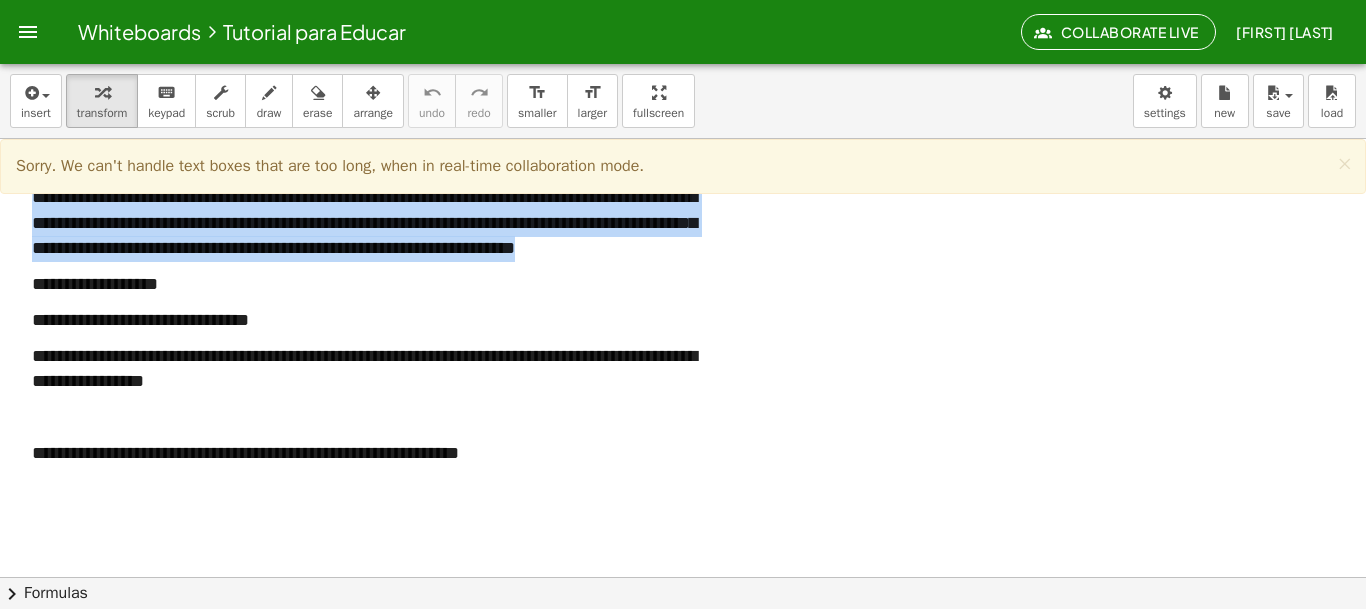 drag, startPoint x: 35, startPoint y: 204, endPoint x: 710, endPoint y: 250, distance: 676.5656 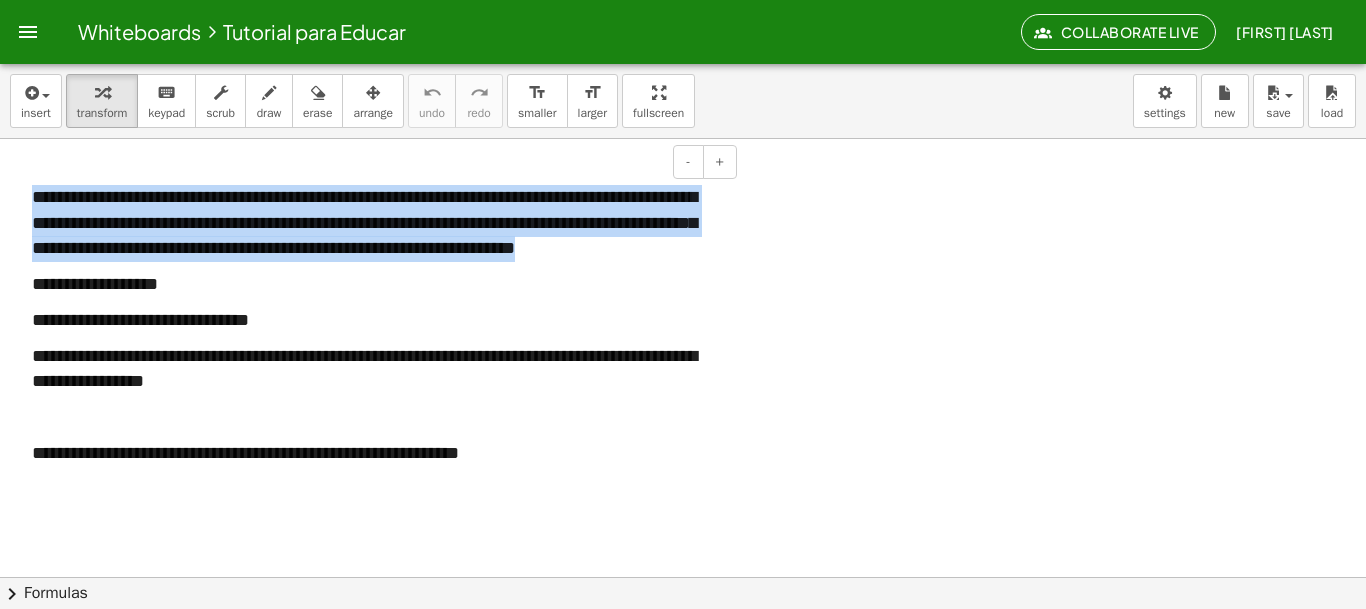 copy on "**********" 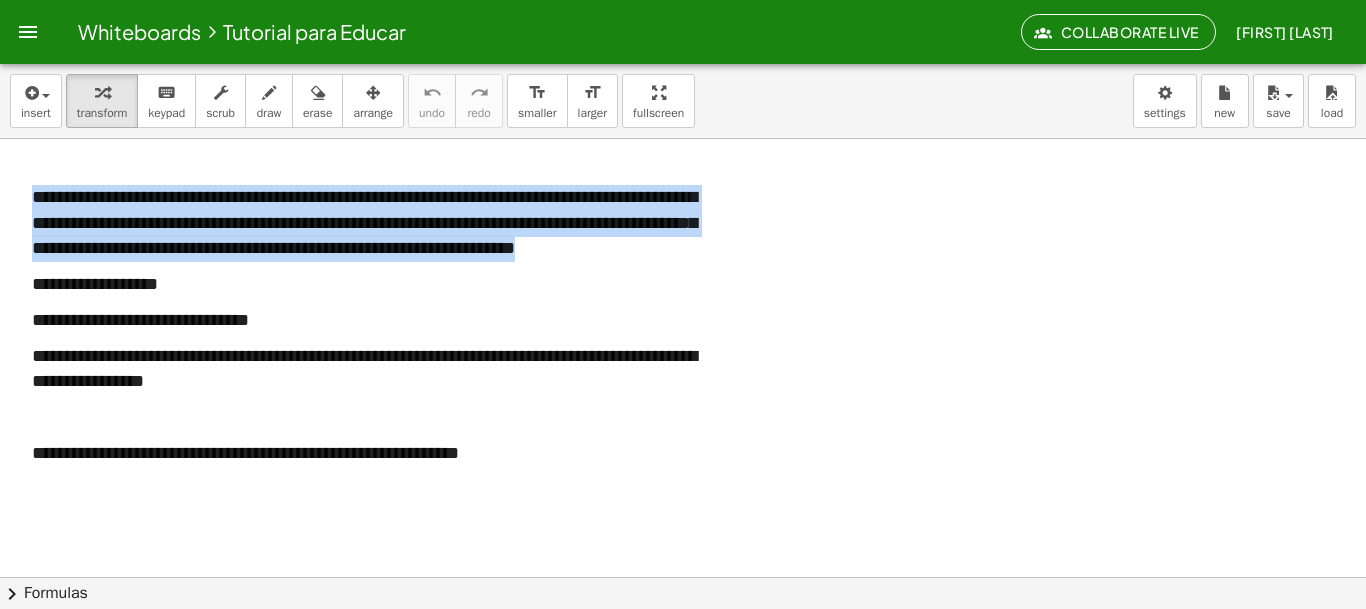 click at bounding box center [683, 1234] 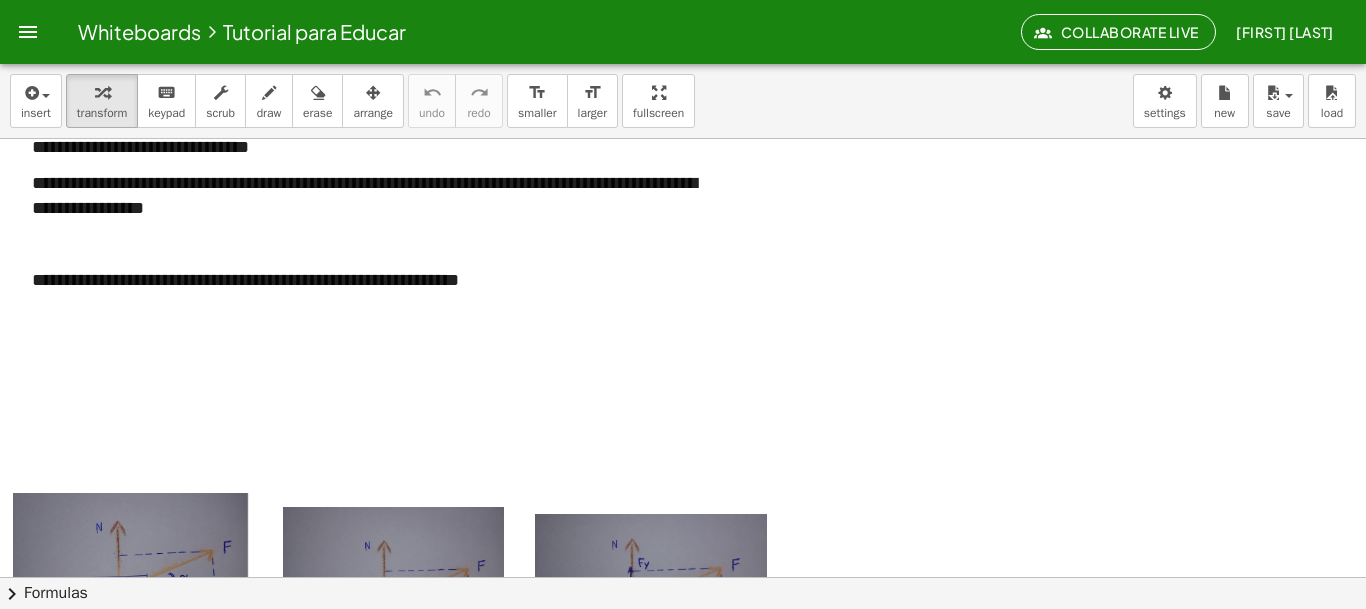 scroll, scrollTop: 188, scrollLeft: 0, axis: vertical 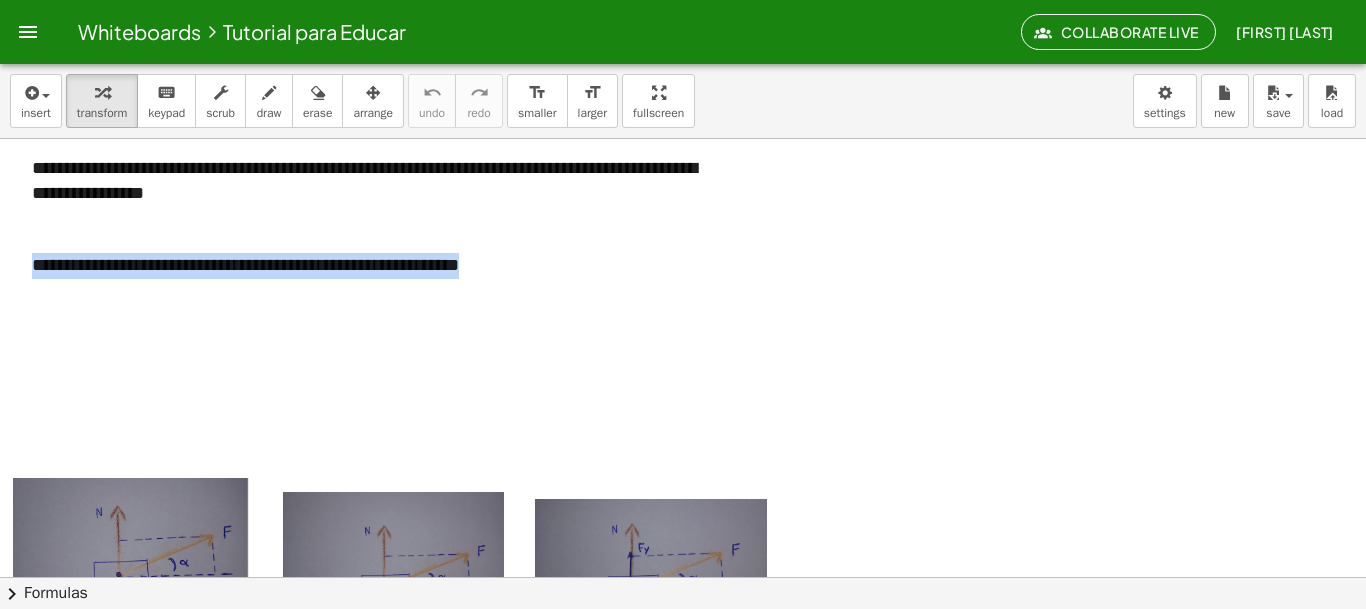drag, startPoint x: 34, startPoint y: 269, endPoint x: 84, endPoint y: 418, distance: 157.16551 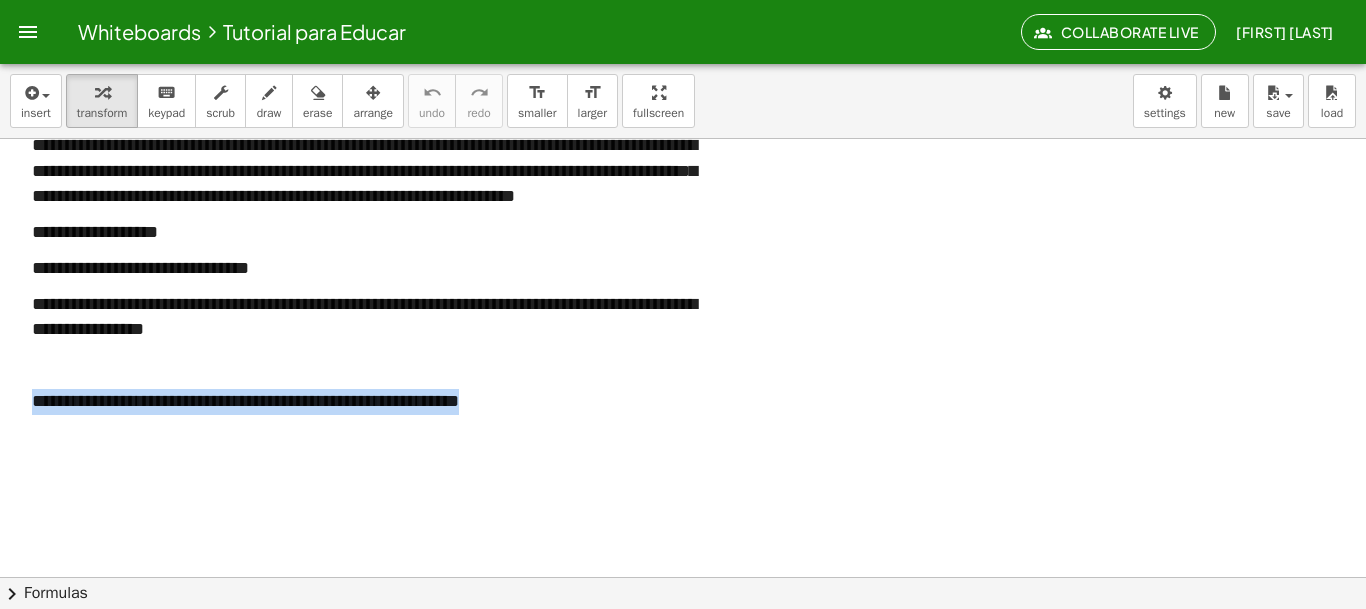 scroll, scrollTop: 47, scrollLeft: 0, axis: vertical 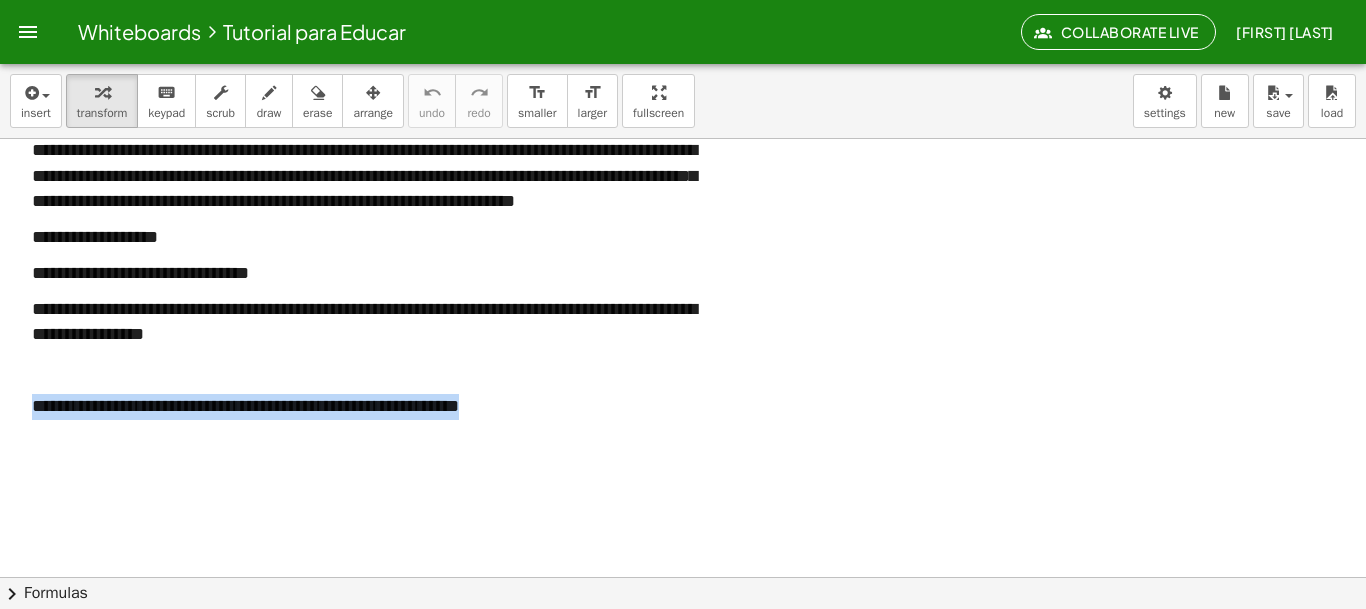 click on "**********" at bounding box center (95, 237) 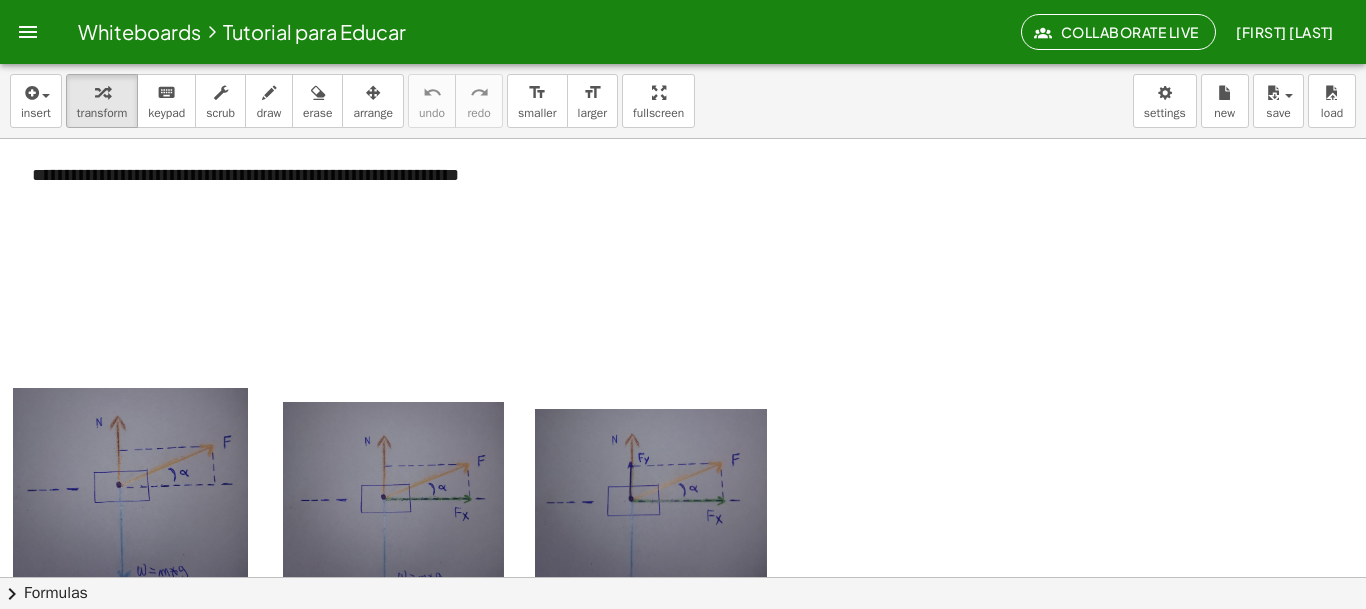 scroll, scrollTop: 322, scrollLeft: 0, axis: vertical 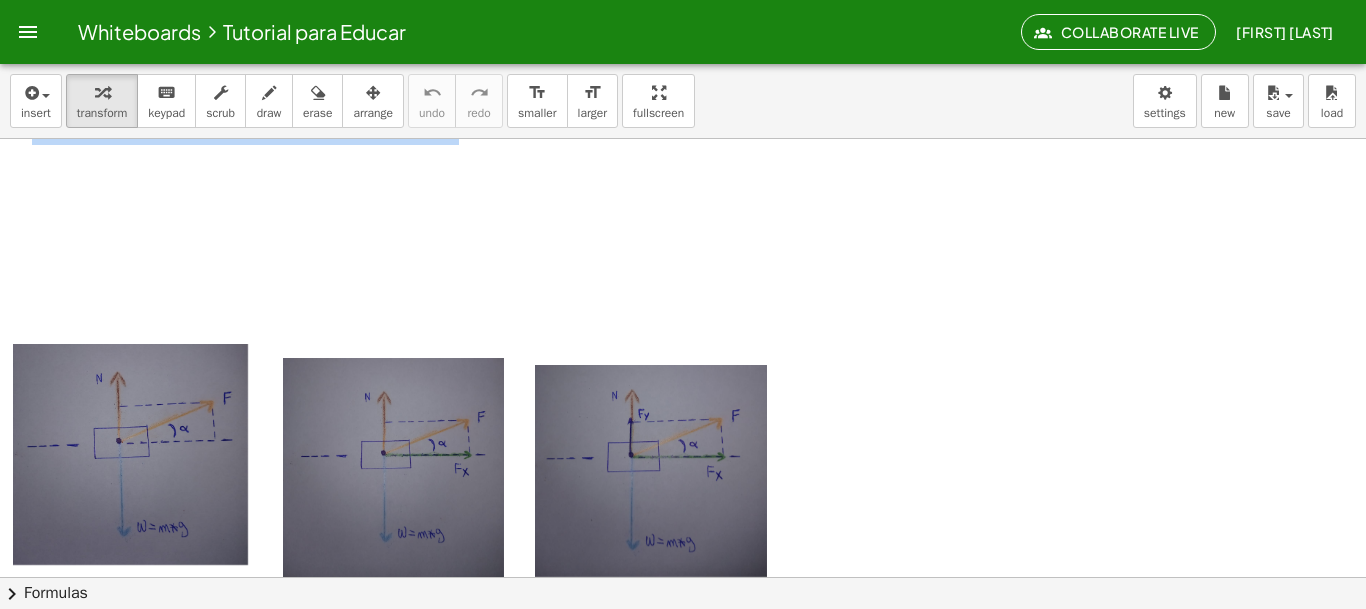drag, startPoint x: 32, startPoint y: 239, endPoint x: 70, endPoint y: 301, distance: 72.718636 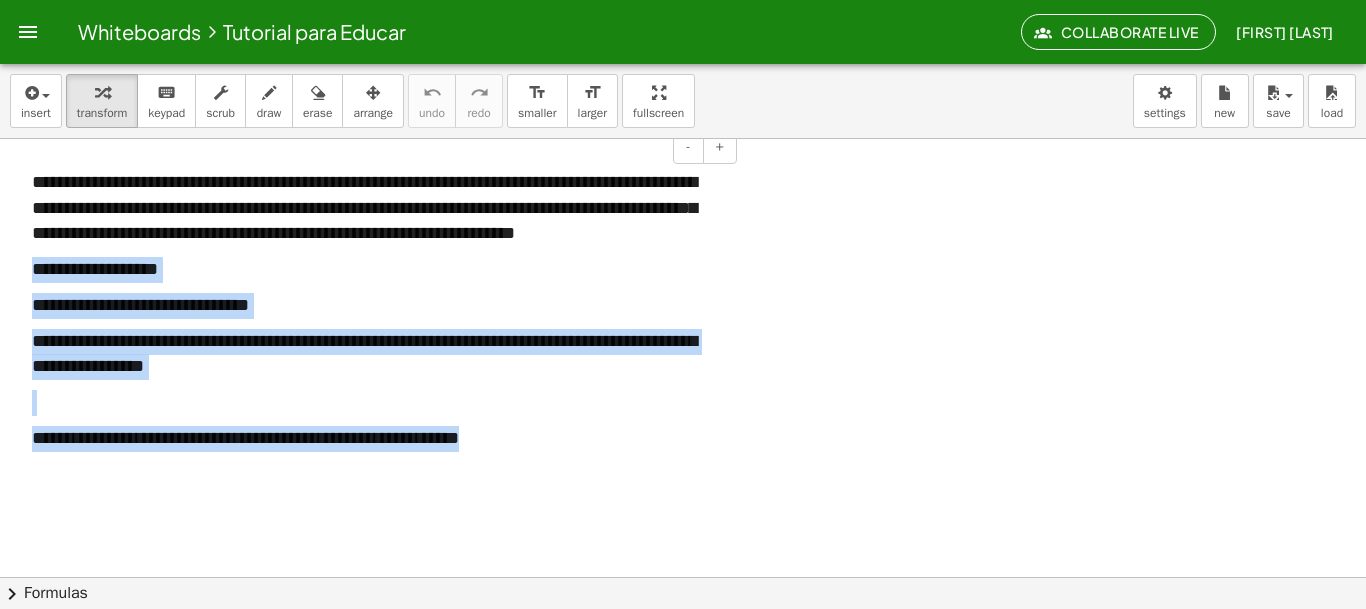 scroll, scrollTop: 0, scrollLeft: 0, axis: both 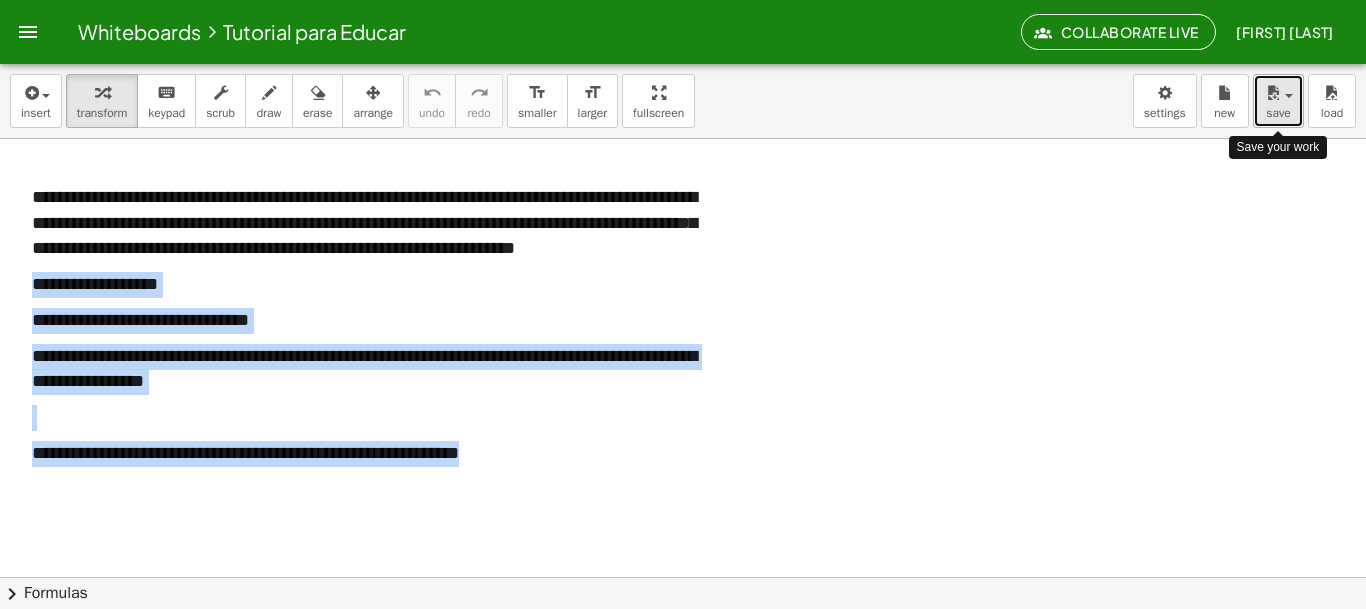 click on "save" at bounding box center (1278, 101) 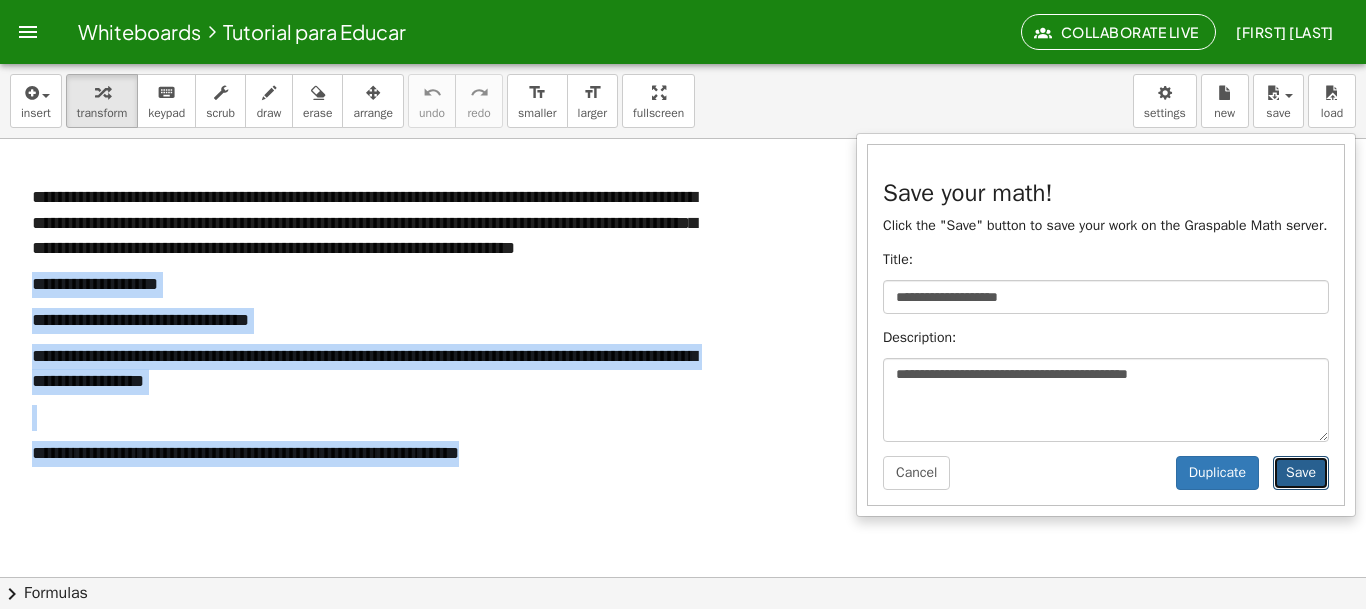 click on "Save" at bounding box center [1301, 473] 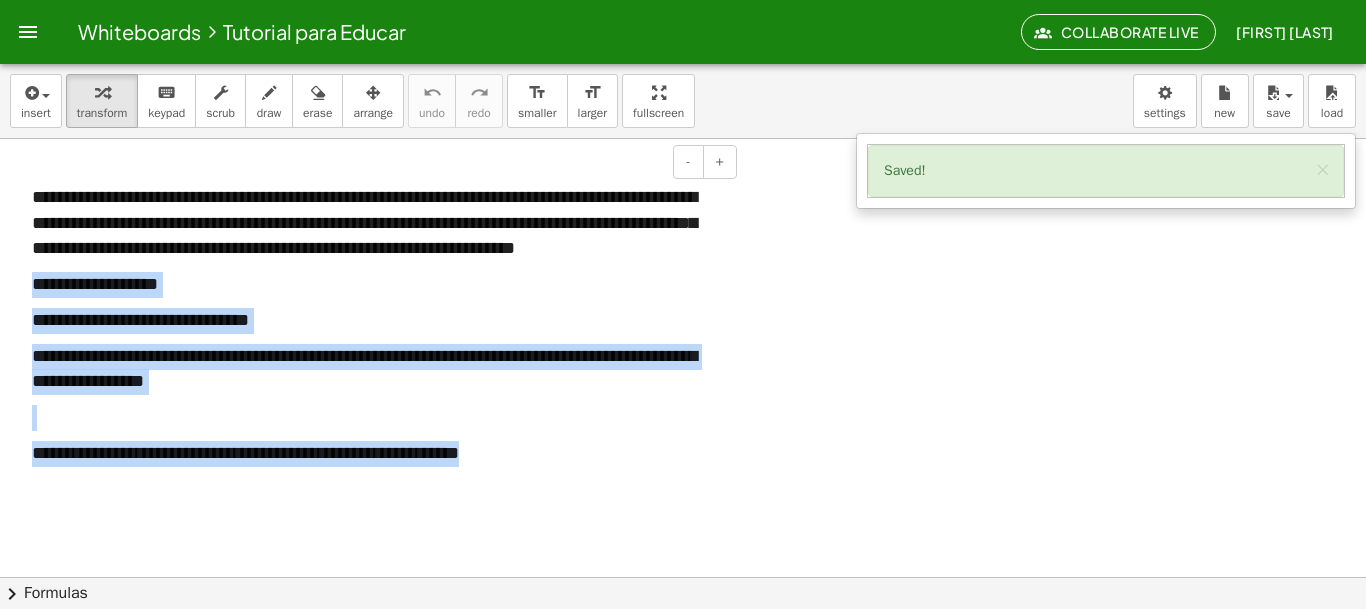 click on "**********" at bounding box center (364, 222) 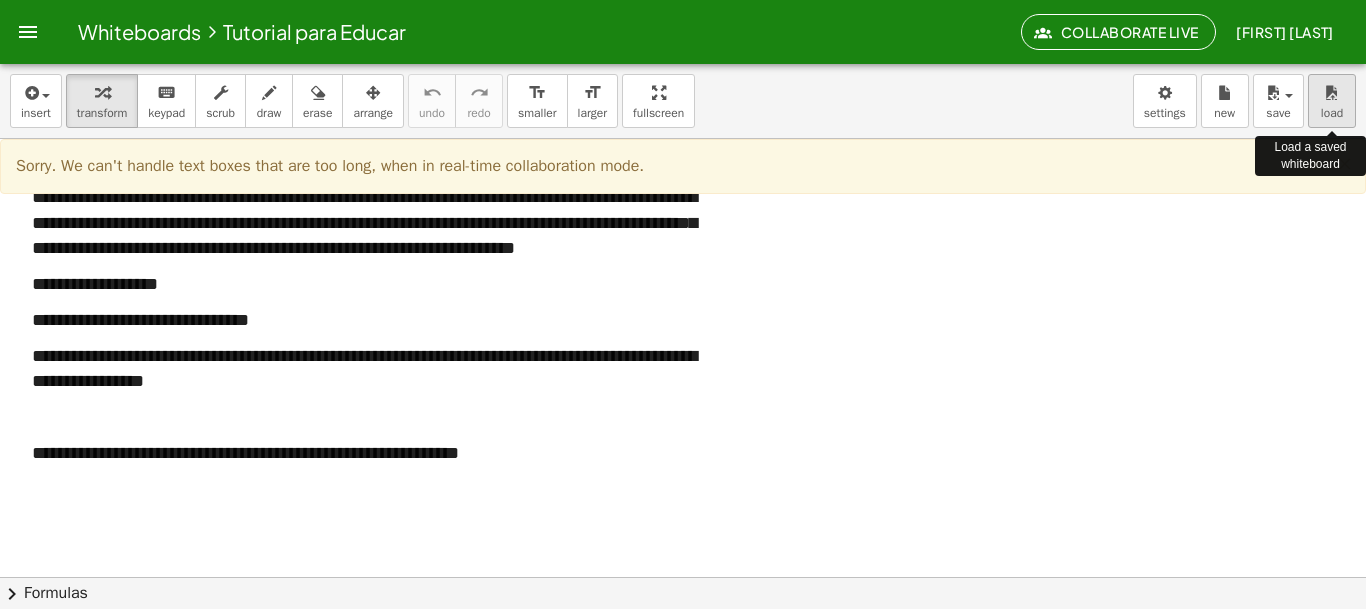 click on "load" at bounding box center (1332, 101) 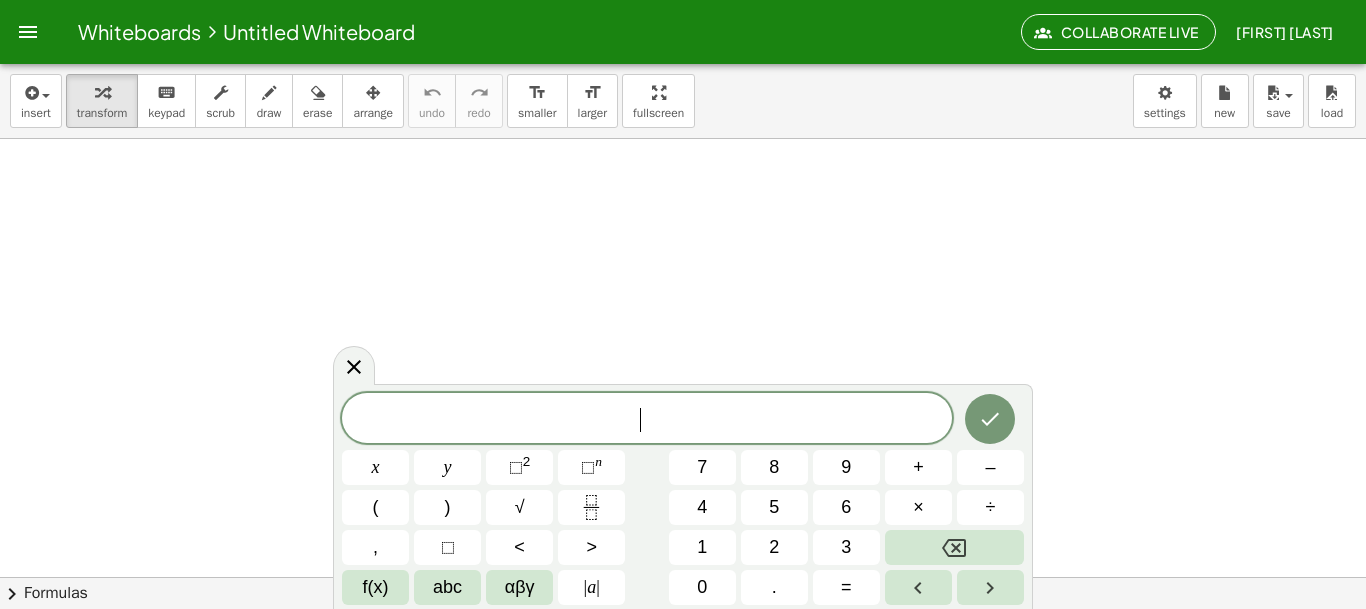 click 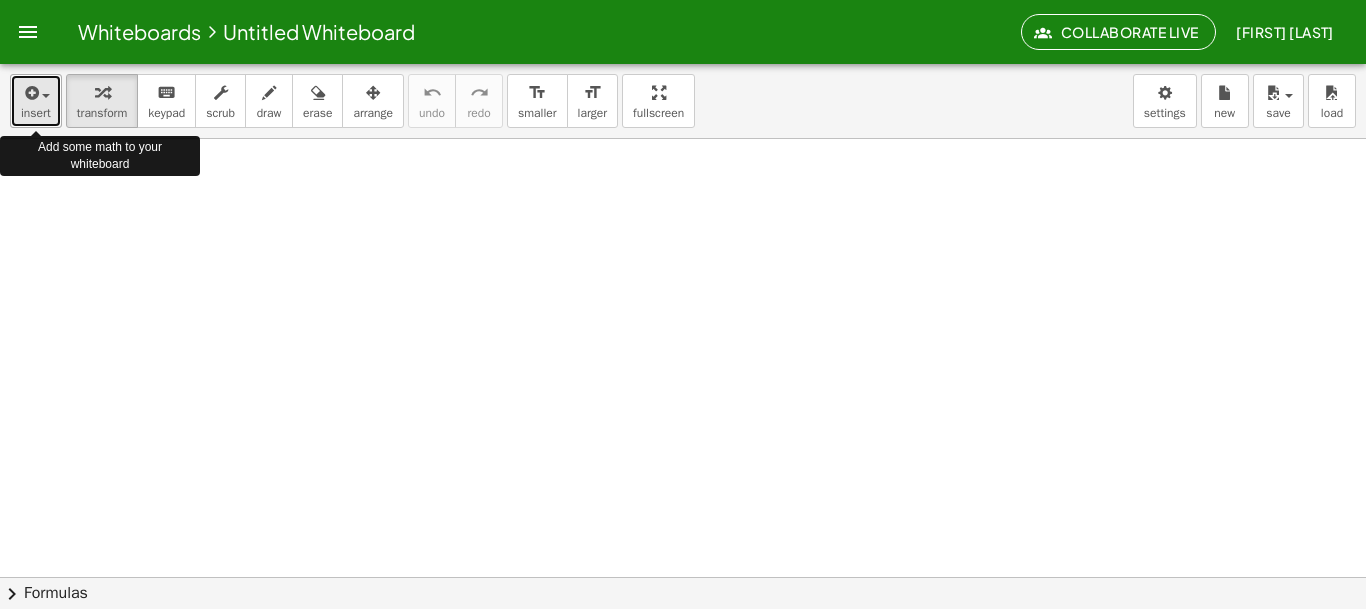 click on "insert" at bounding box center [36, 113] 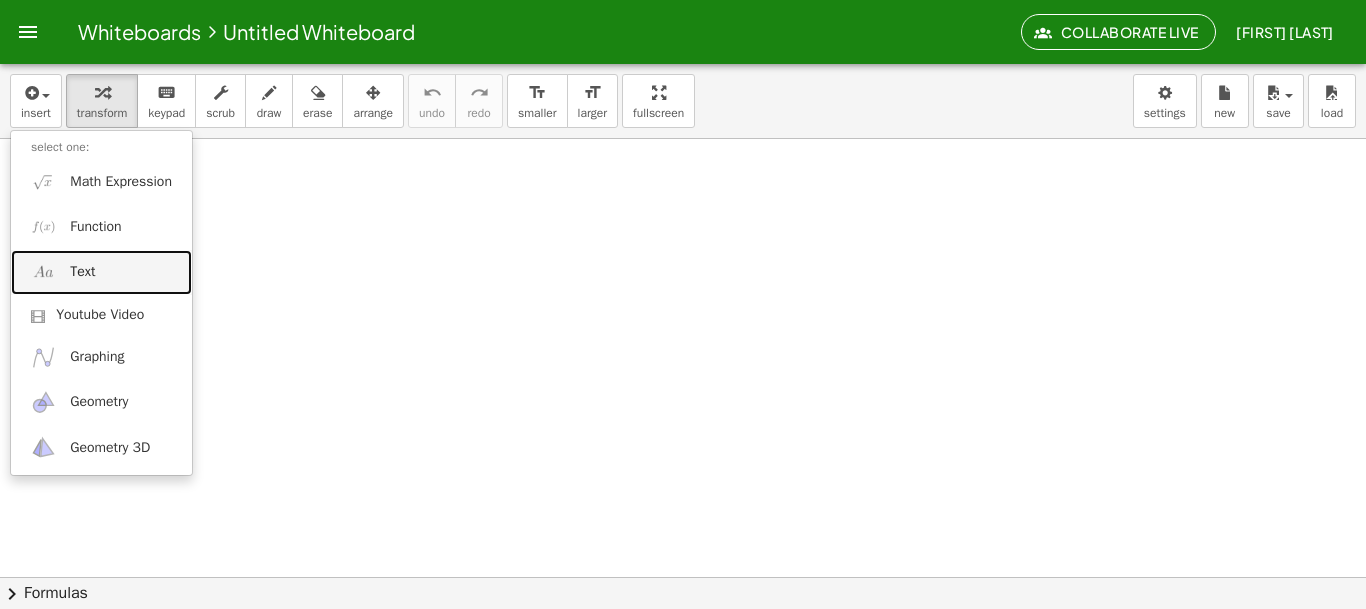 click on "Text" at bounding box center (101, 272) 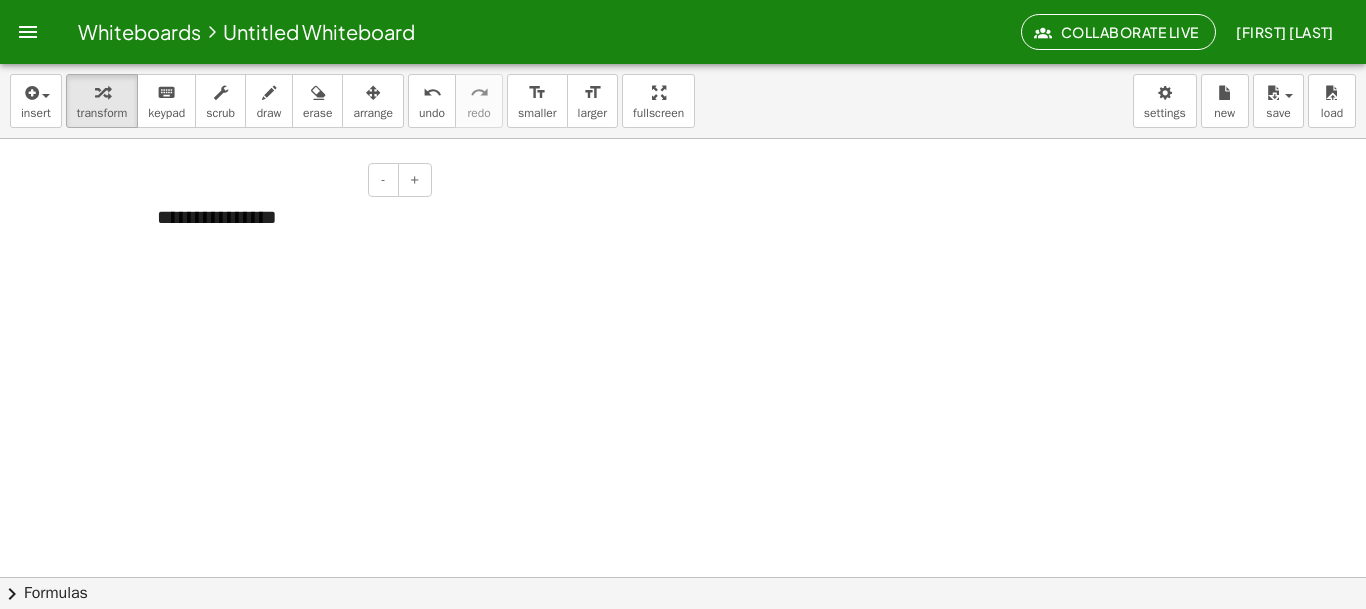 type 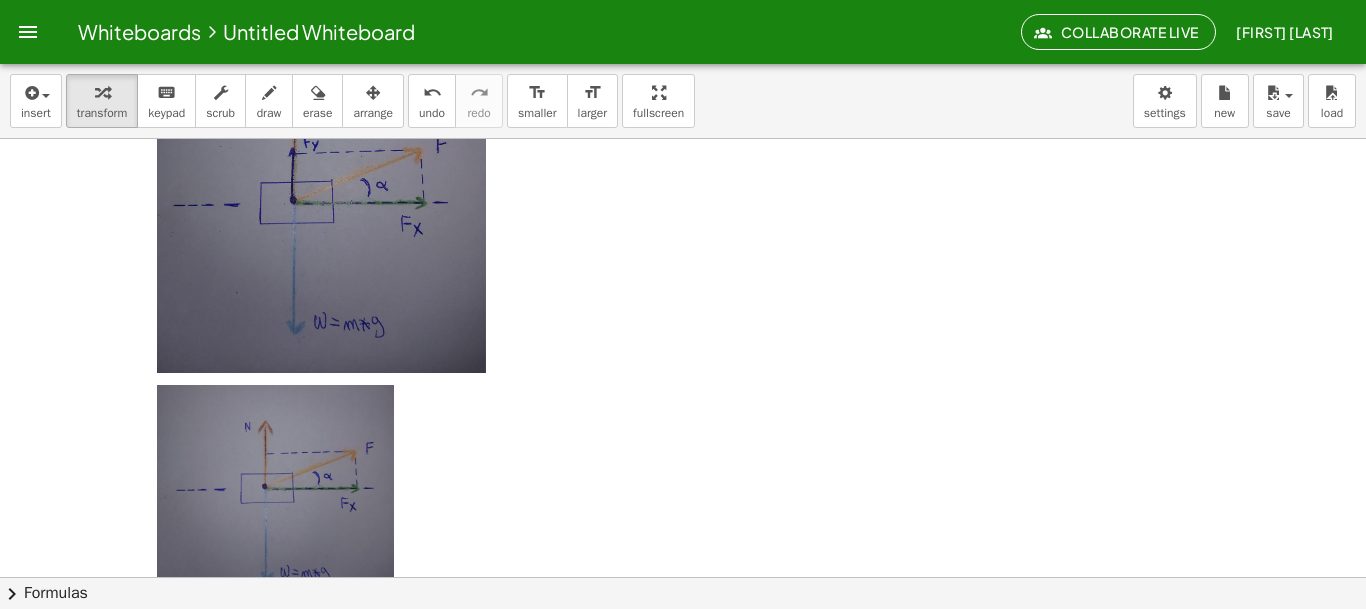 scroll, scrollTop: 1106, scrollLeft: 0, axis: vertical 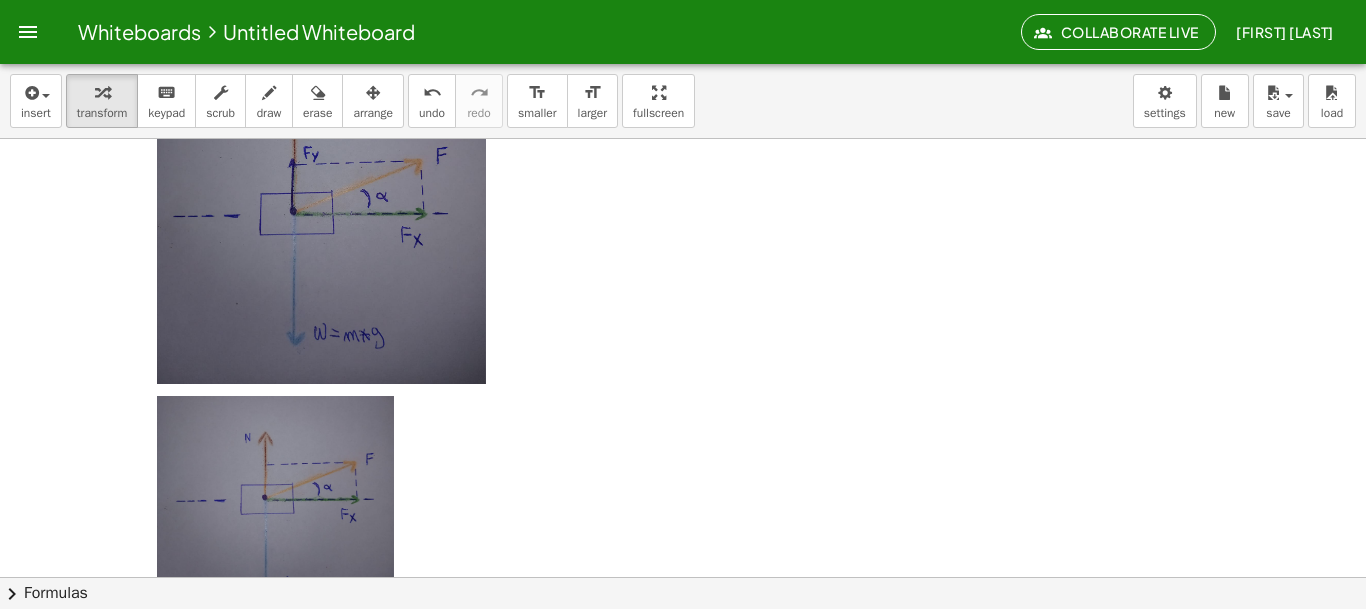 click at bounding box center (321, 234) 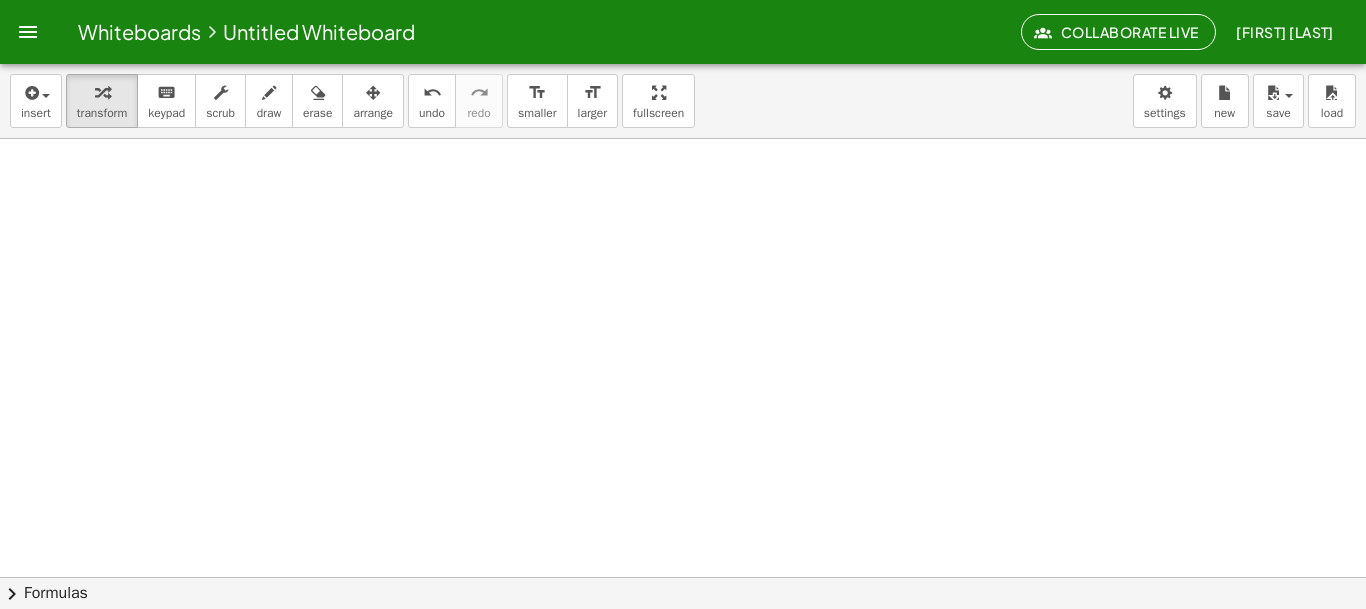 scroll, scrollTop: 1763, scrollLeft: 0, axis: vertical 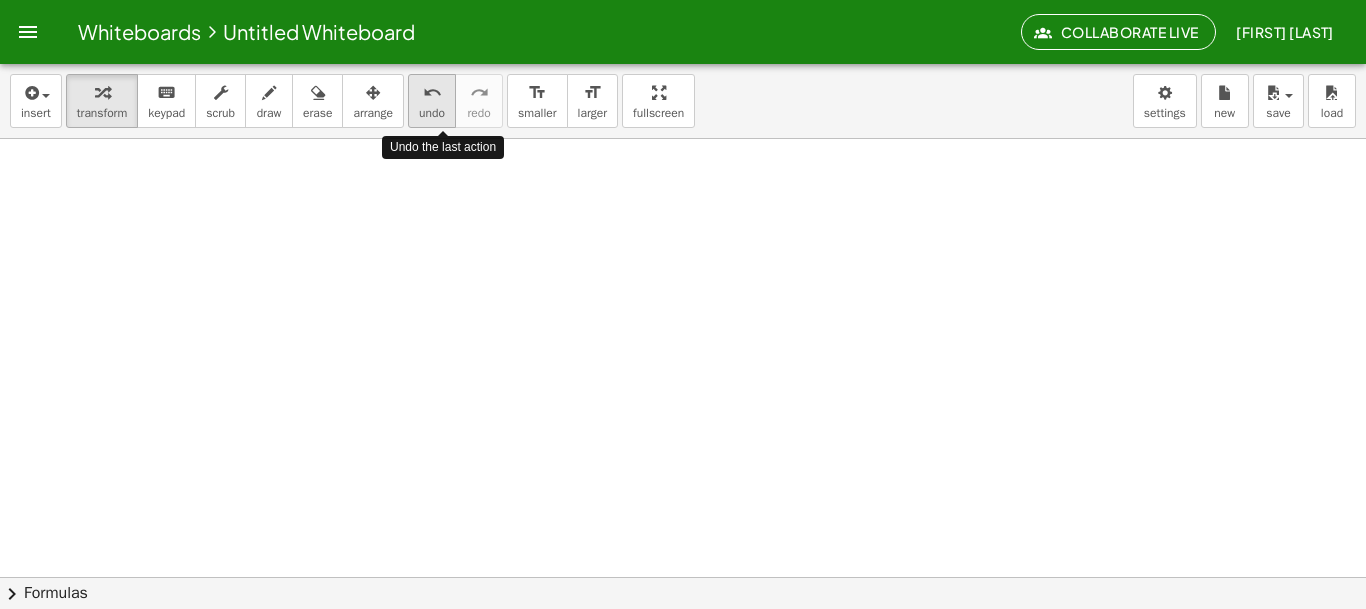 click on "undo" at bounding box center [432, 93] 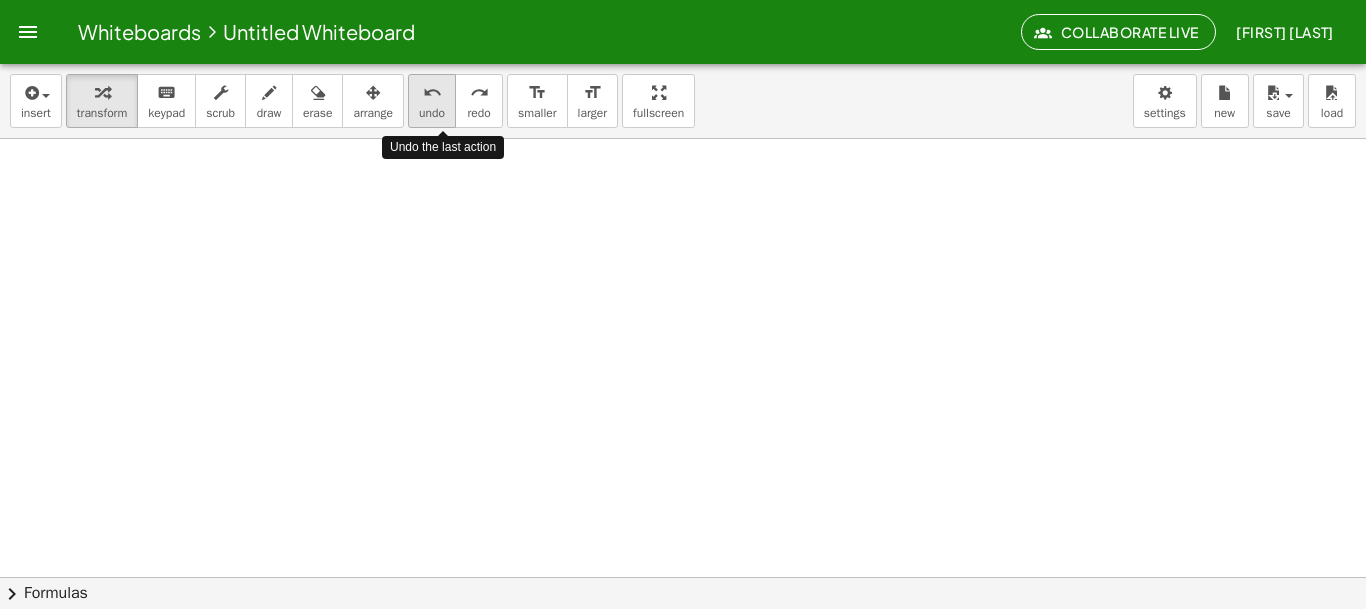click on "undo" at bounding box center (432, 93) 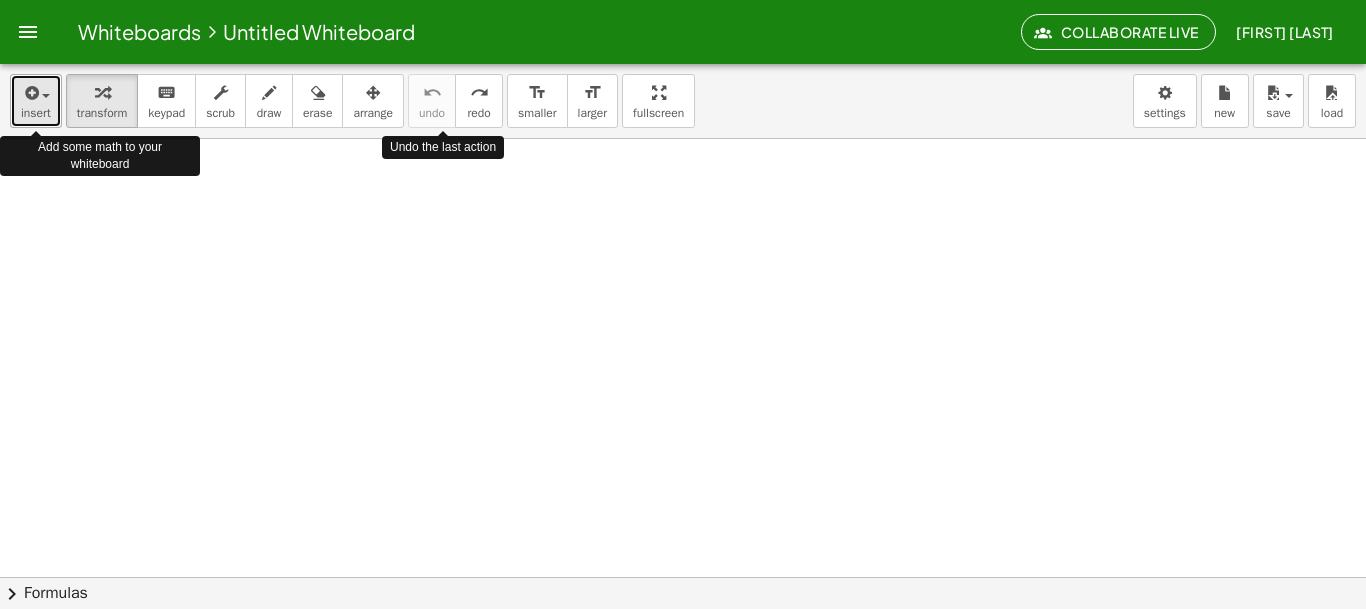 click on "insert" at bounding box center [36, 113] 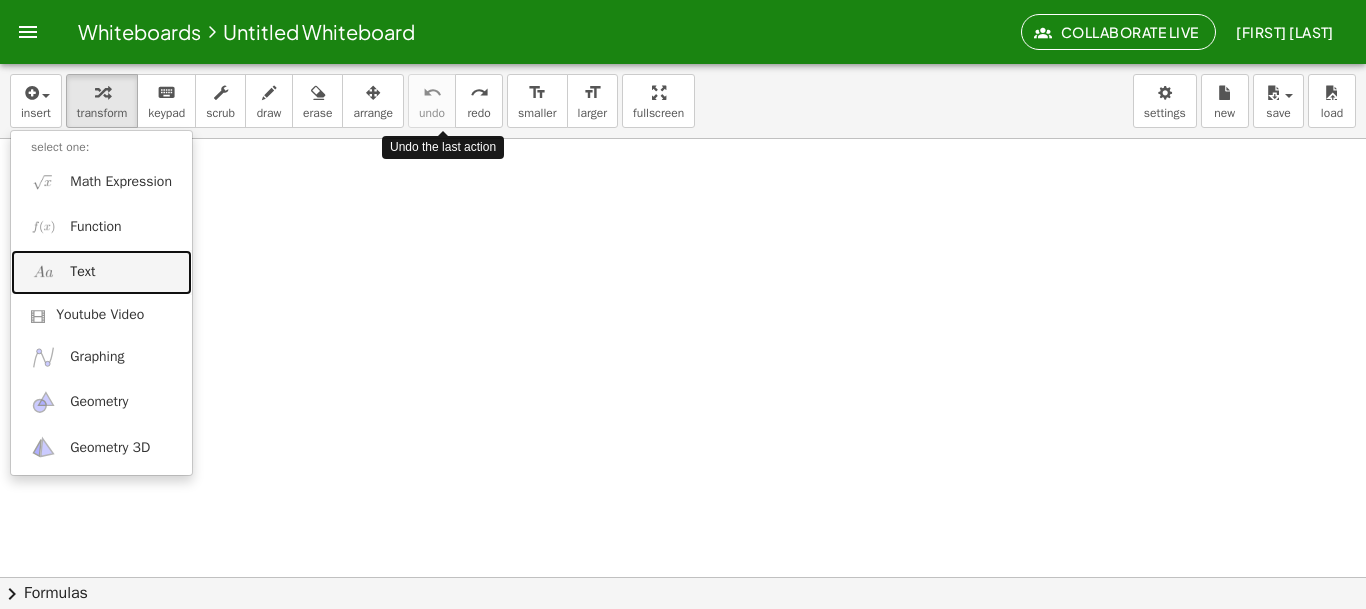 click on "Text" at bounding box center (101, 272) 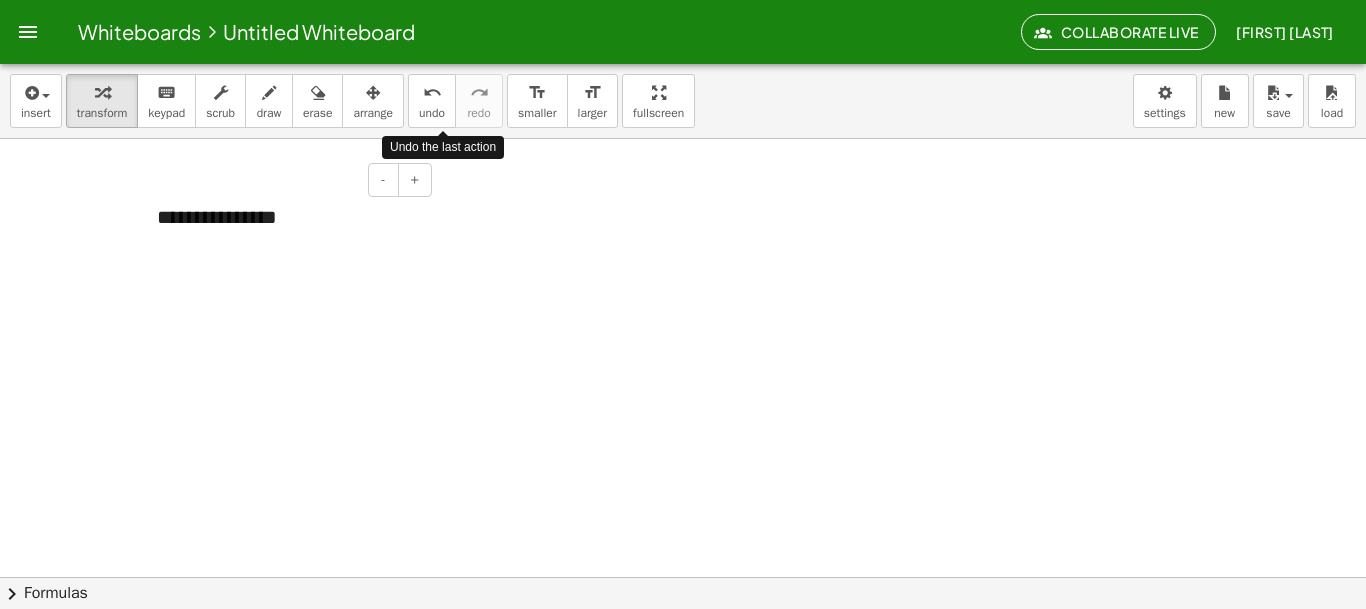 click on "**********" at bounding box center (287, 217) 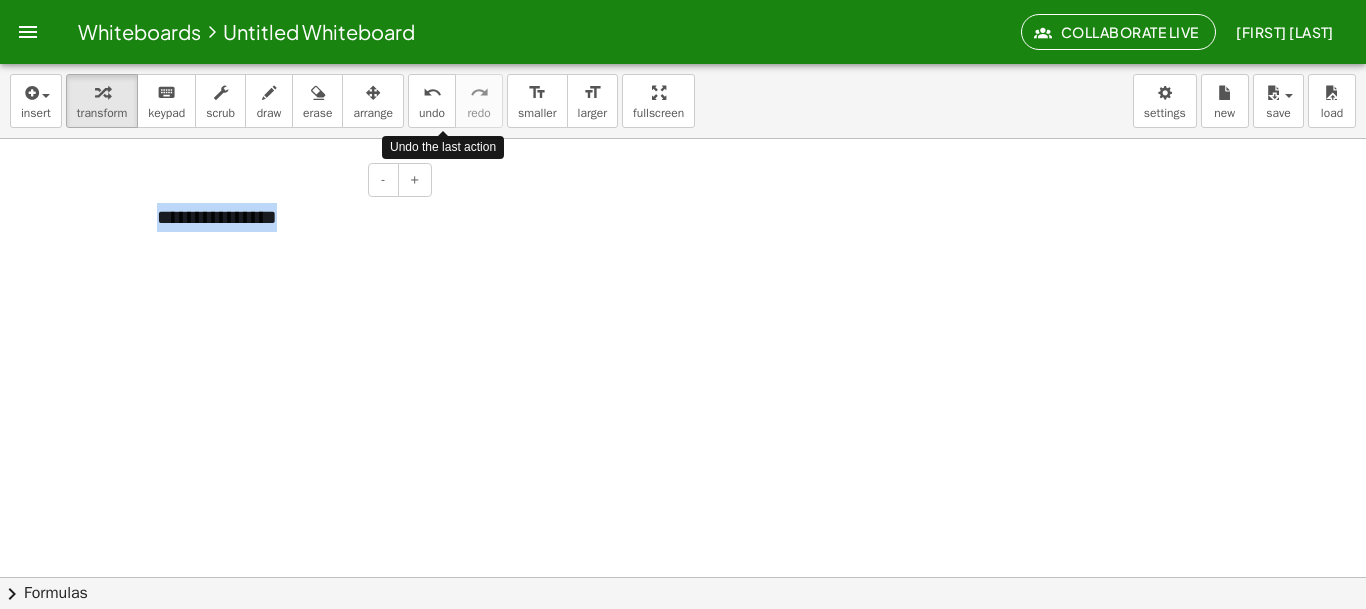 type 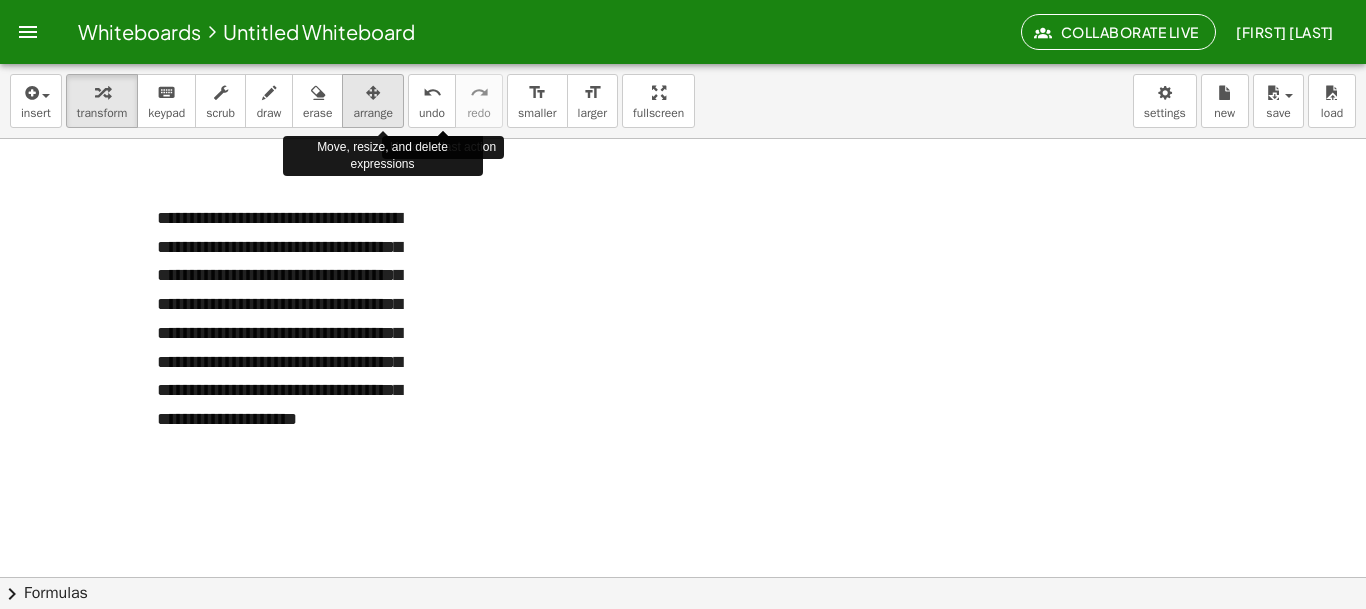 click at bounding box center [373, 93] 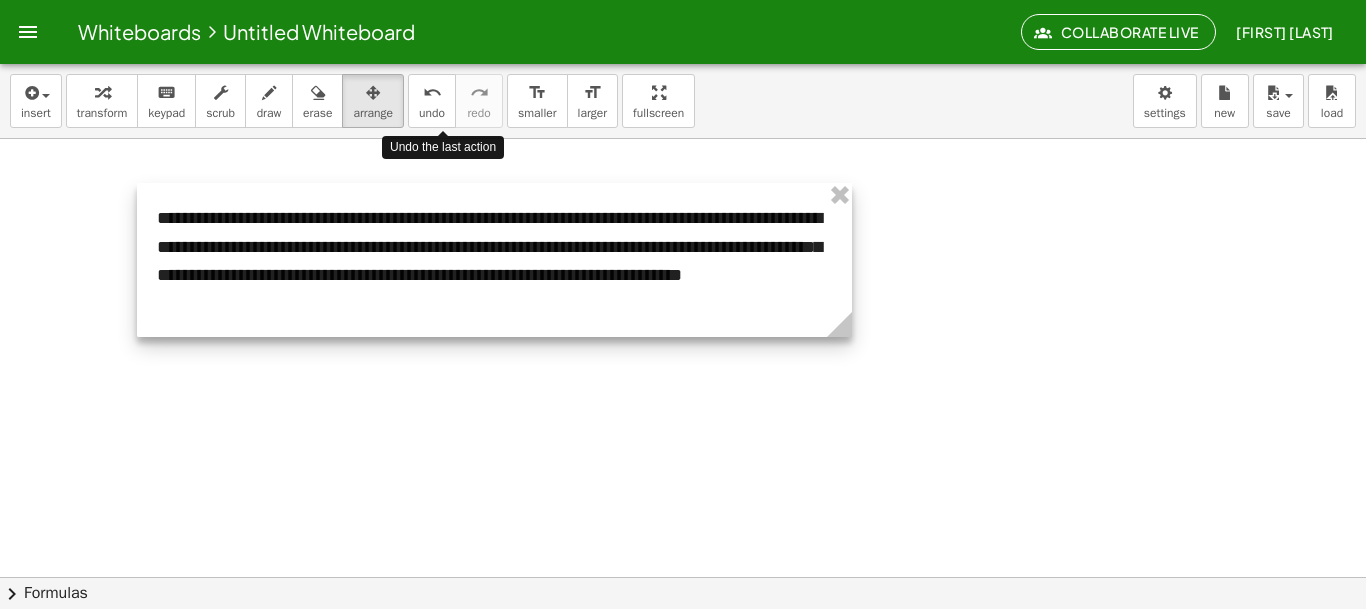 drag, startPoint x: 432, startPoint y: 469, endPoint x: 847, endPoint y: 397, distance: 421.19946 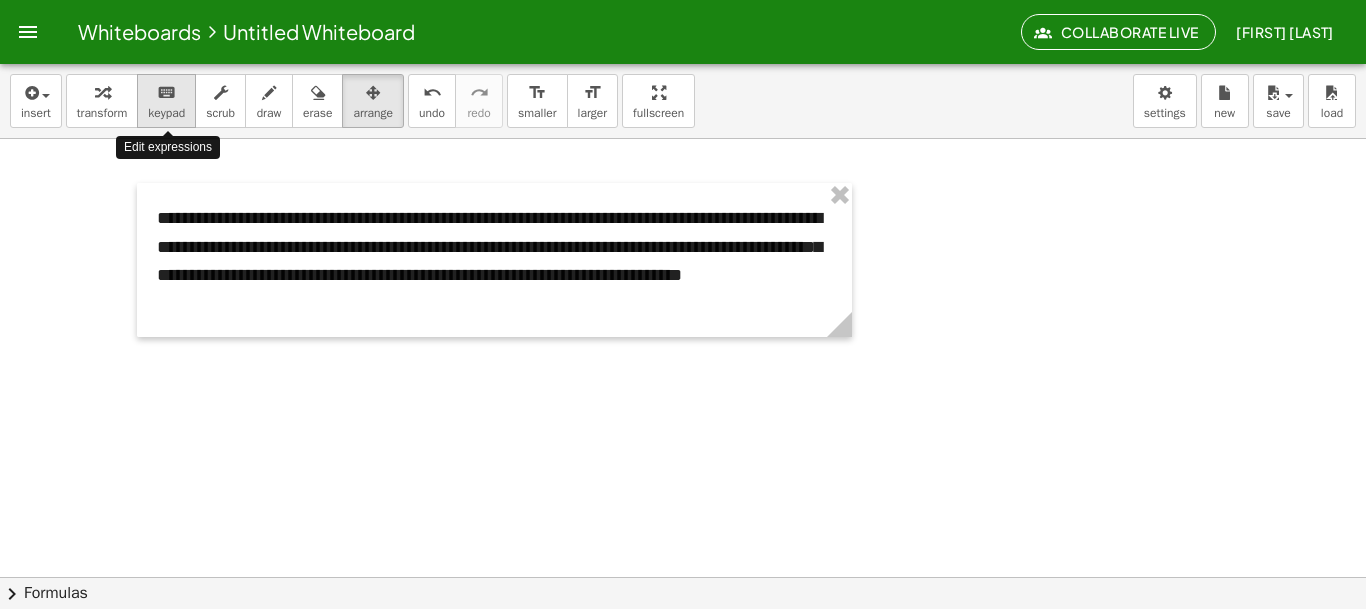 click on "keyboard" at bounding box center (166, 92) 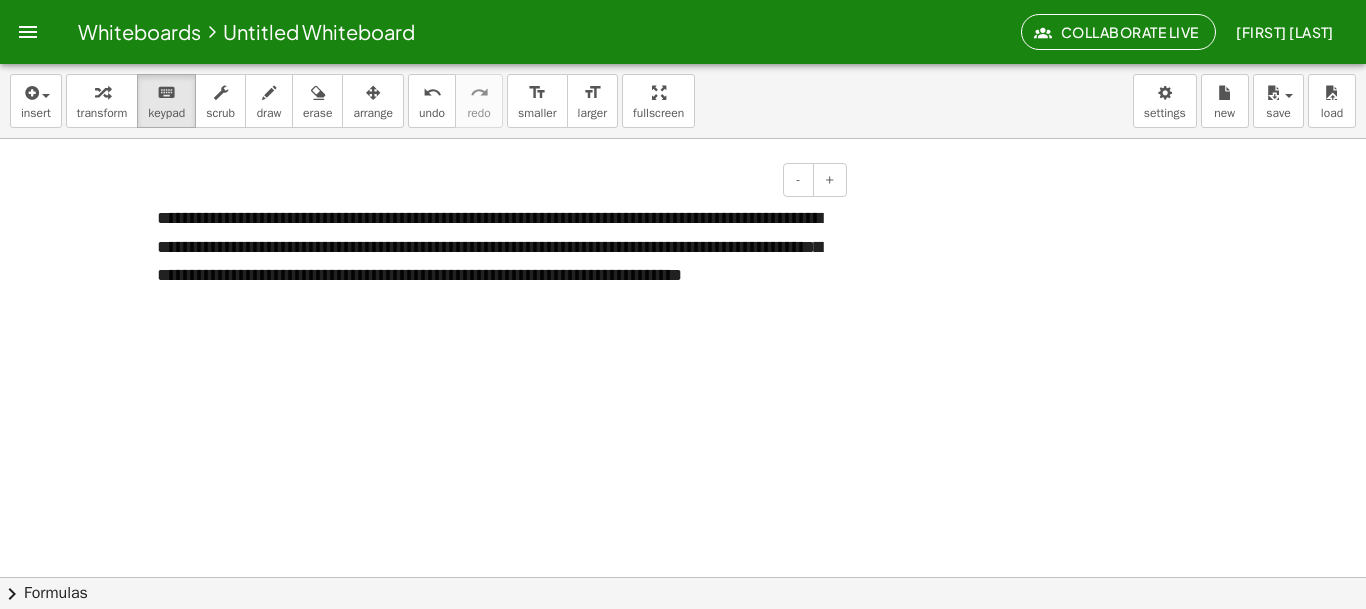 click on "**********" at bounding box center (494, 260) 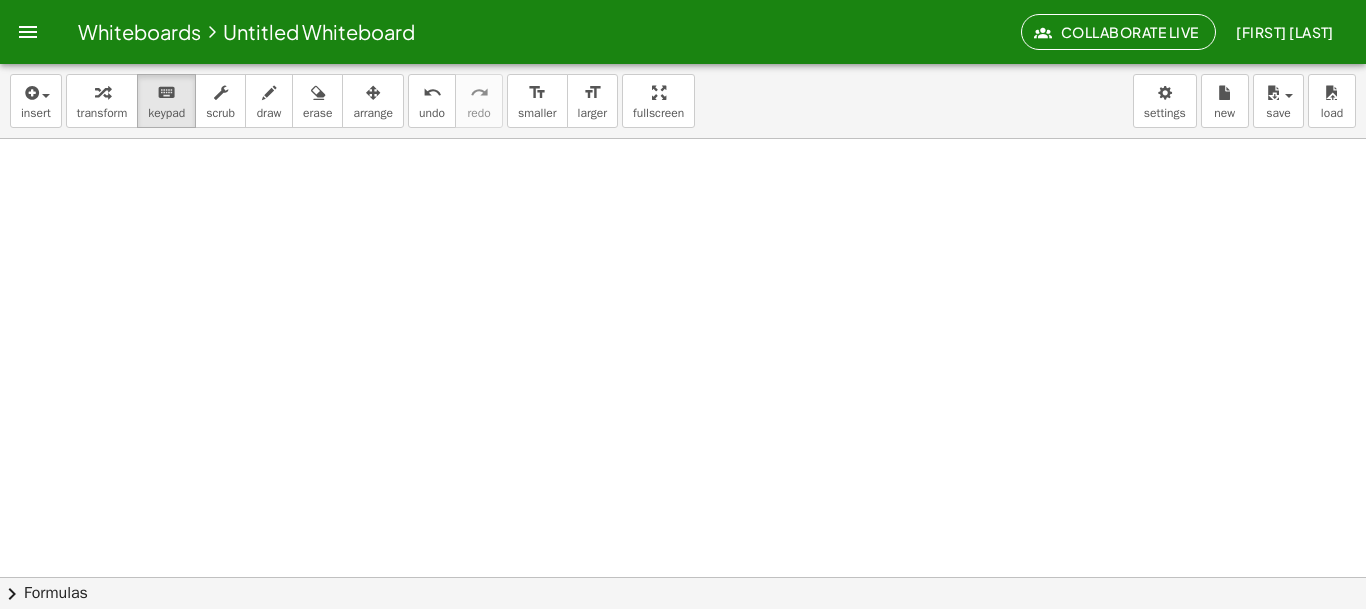 scroll, scrollTop: 2203, scrollLeft: 0, axis: vertical 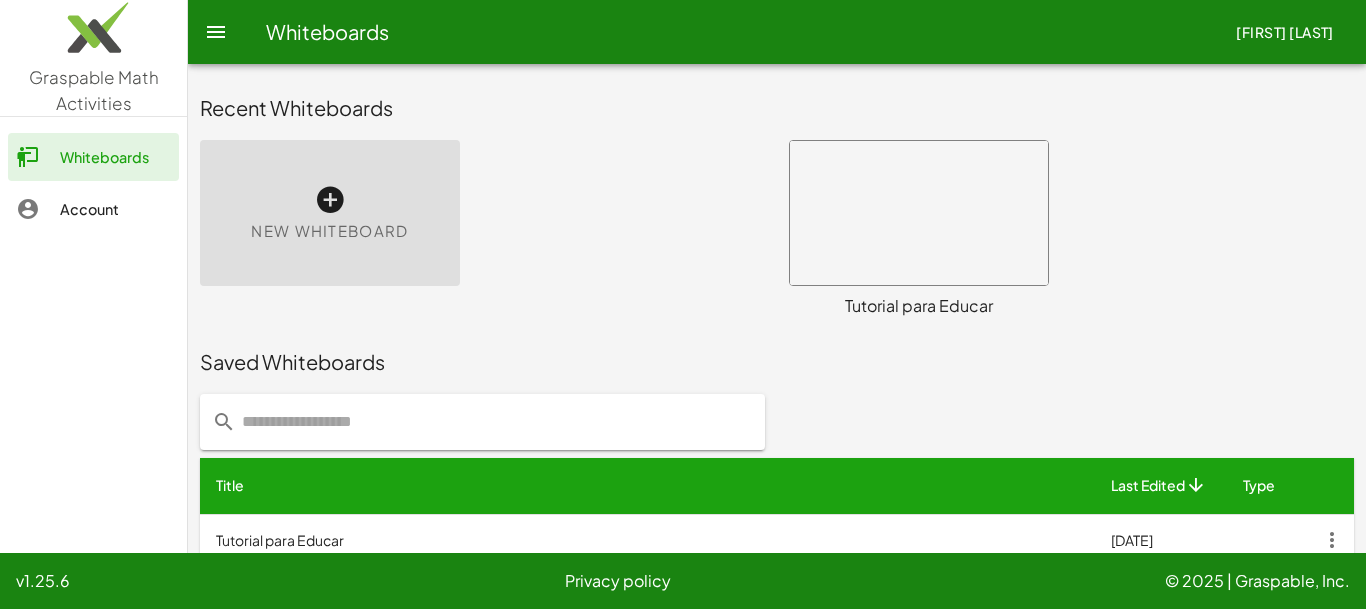 click on "Tutorial para Educar" at bounding box center (919, 306) 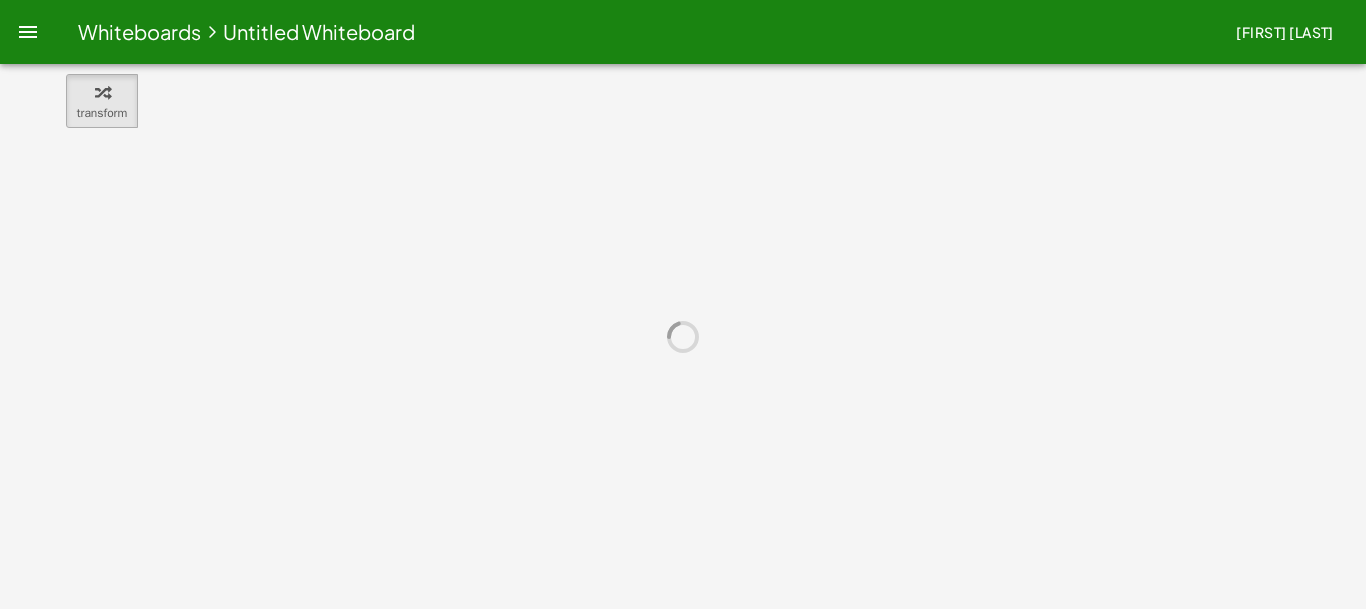 click at bounding box center [683, 336] 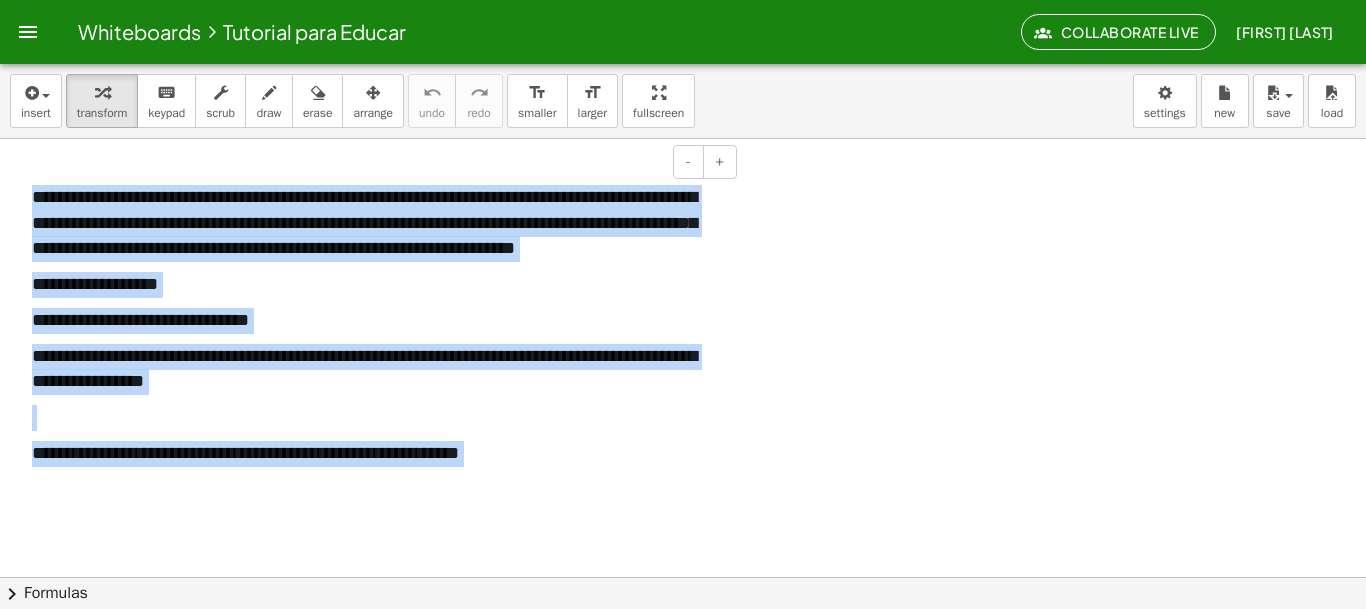 click on "**********" at bounding box center [364, 222] 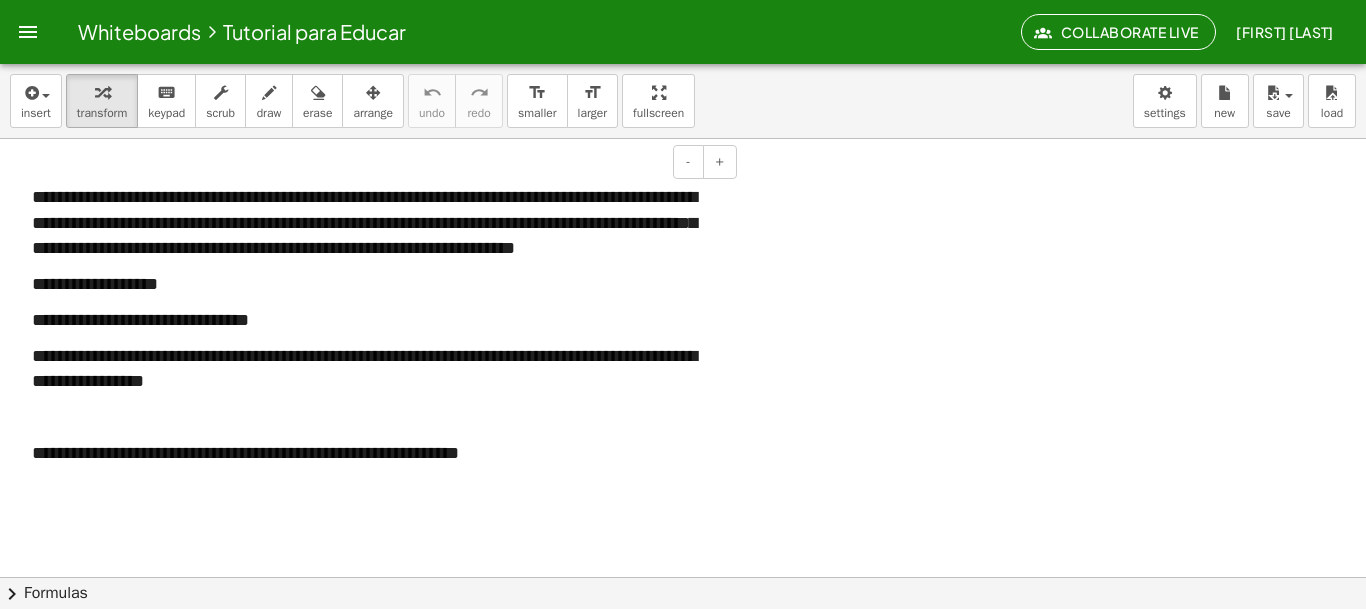 type 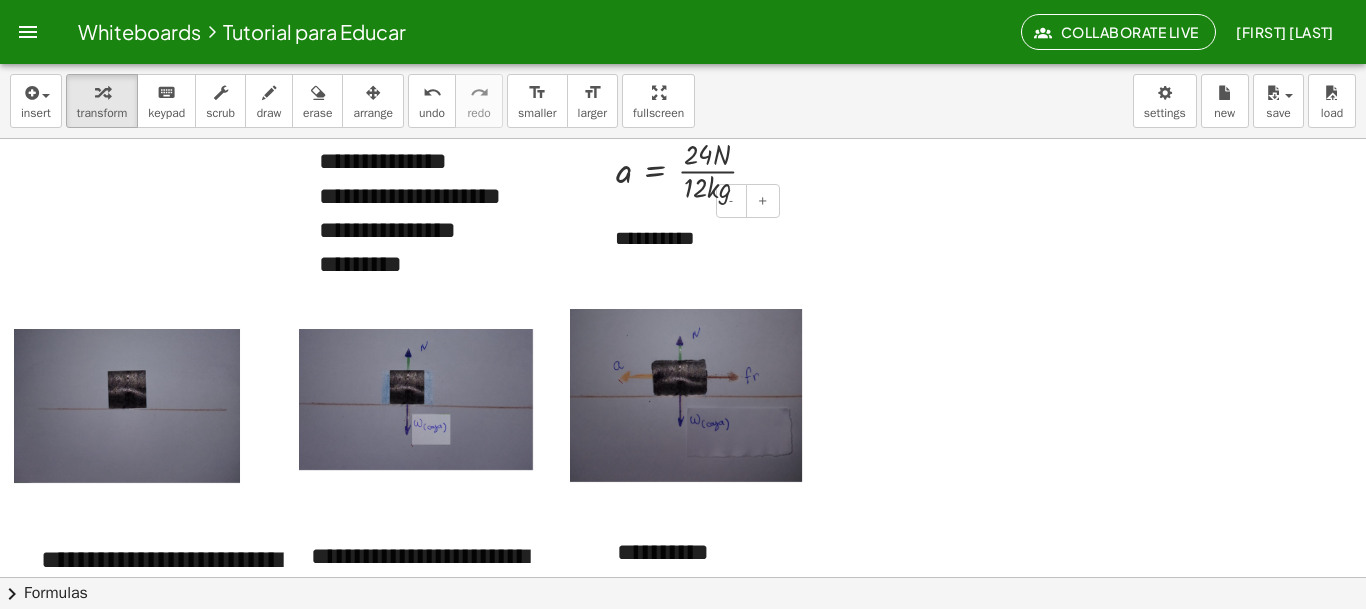 scroll, scrollTop: 0, scrollLeft: 0, axis: both 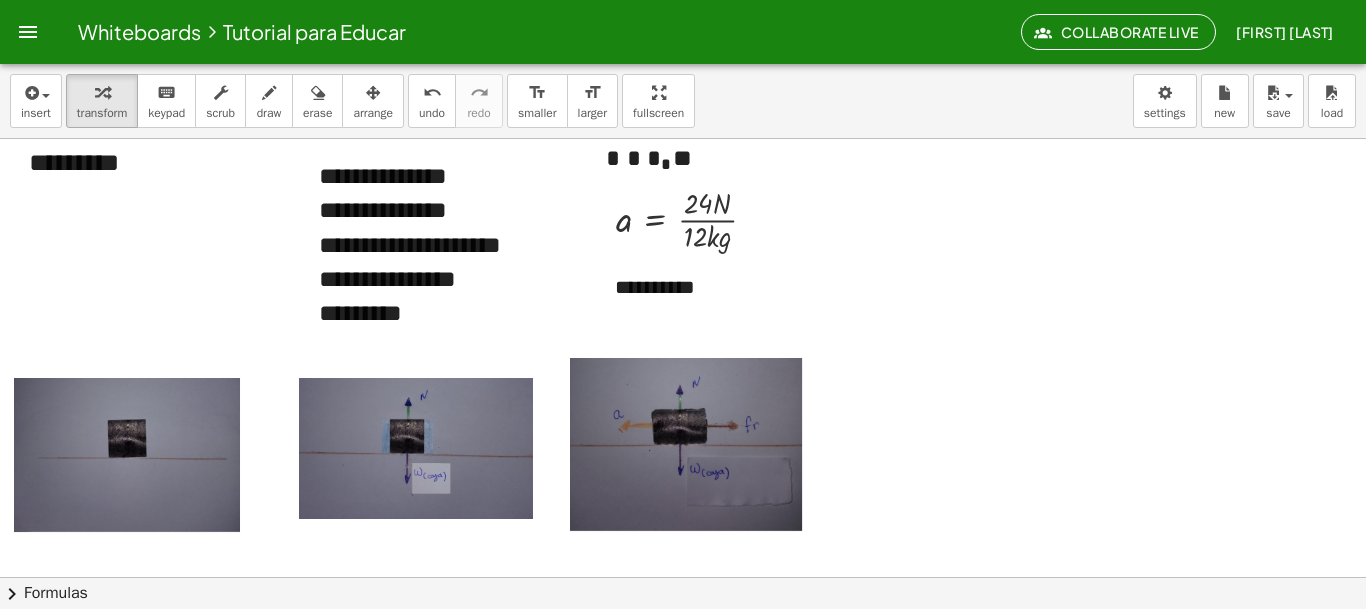 drag, startPoint x: 399, startPoint y: 435, endPoint x: 387, endPoint y: 436, distance: 12.0415945 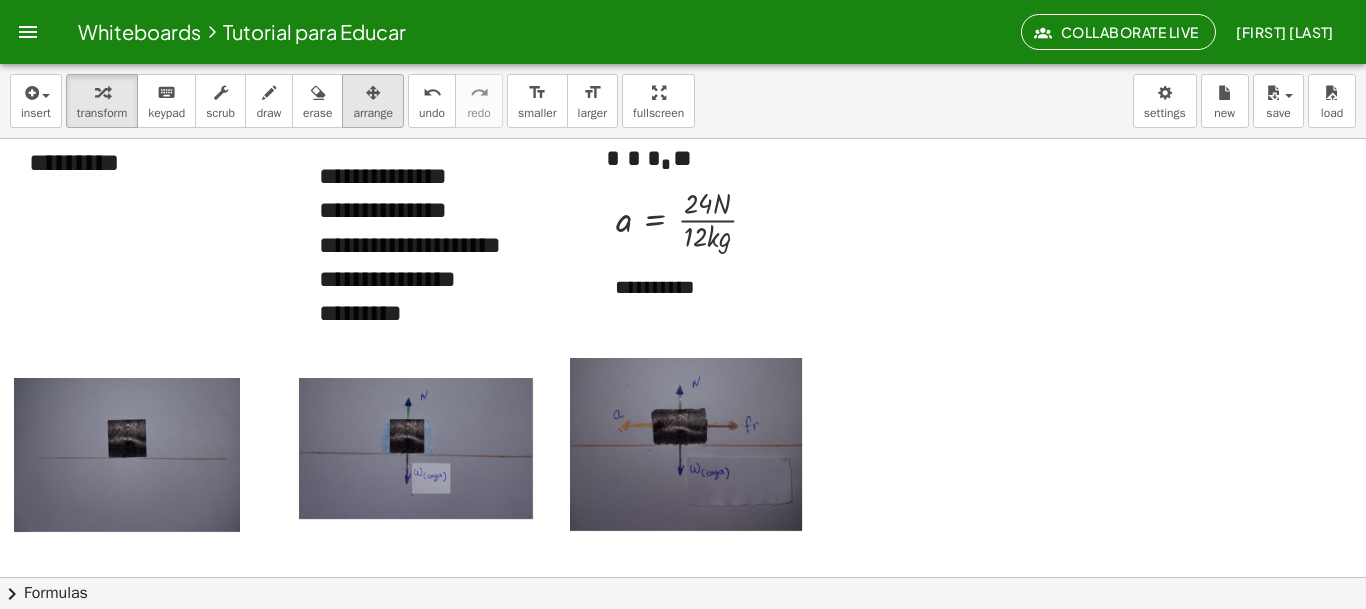 click on "arrange" at bounding box center (373, 101) 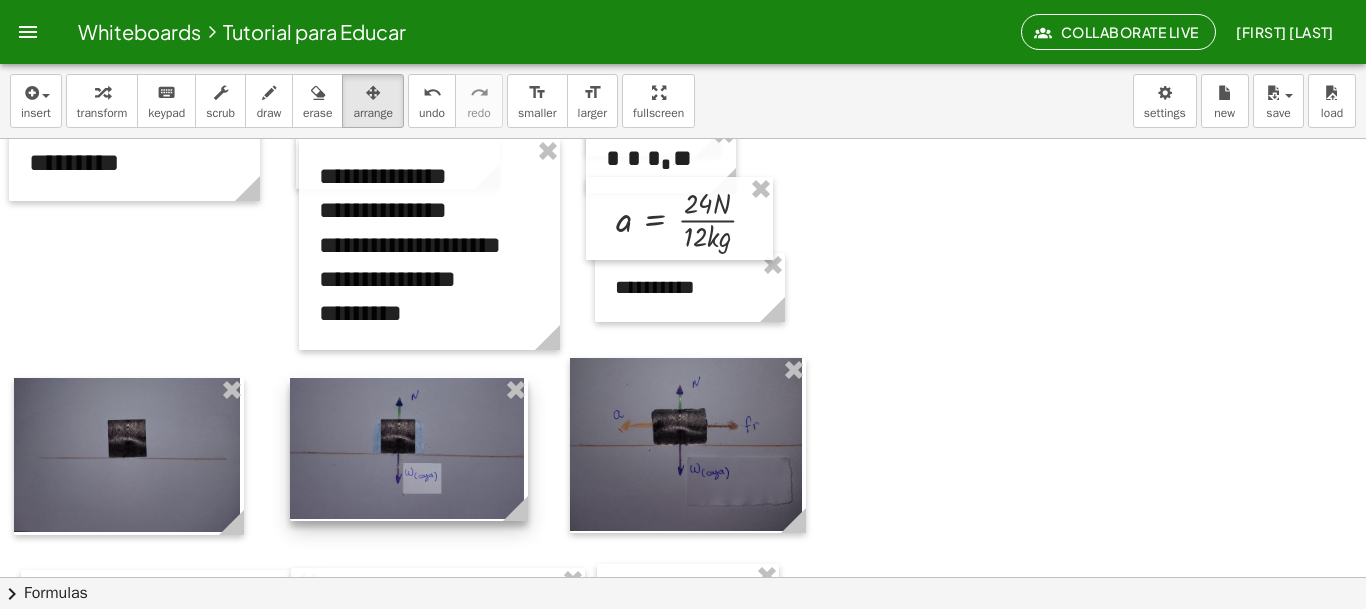 click at bounding box center (409, 449) 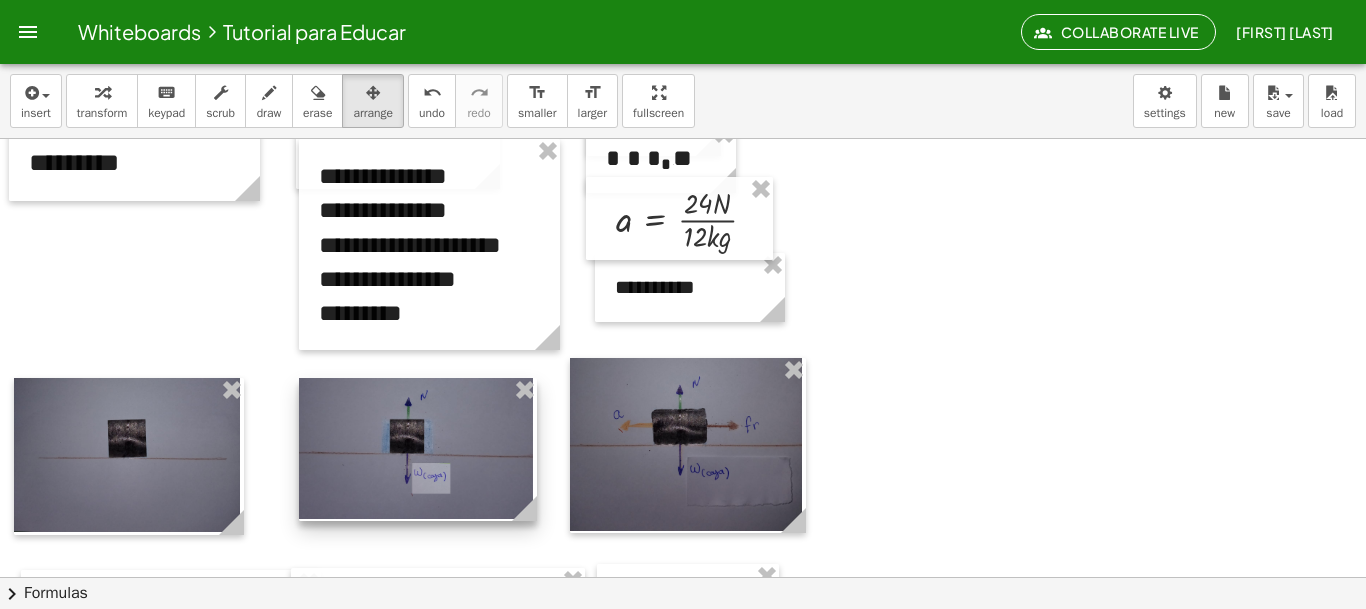 click at bounding box center (418, 449) 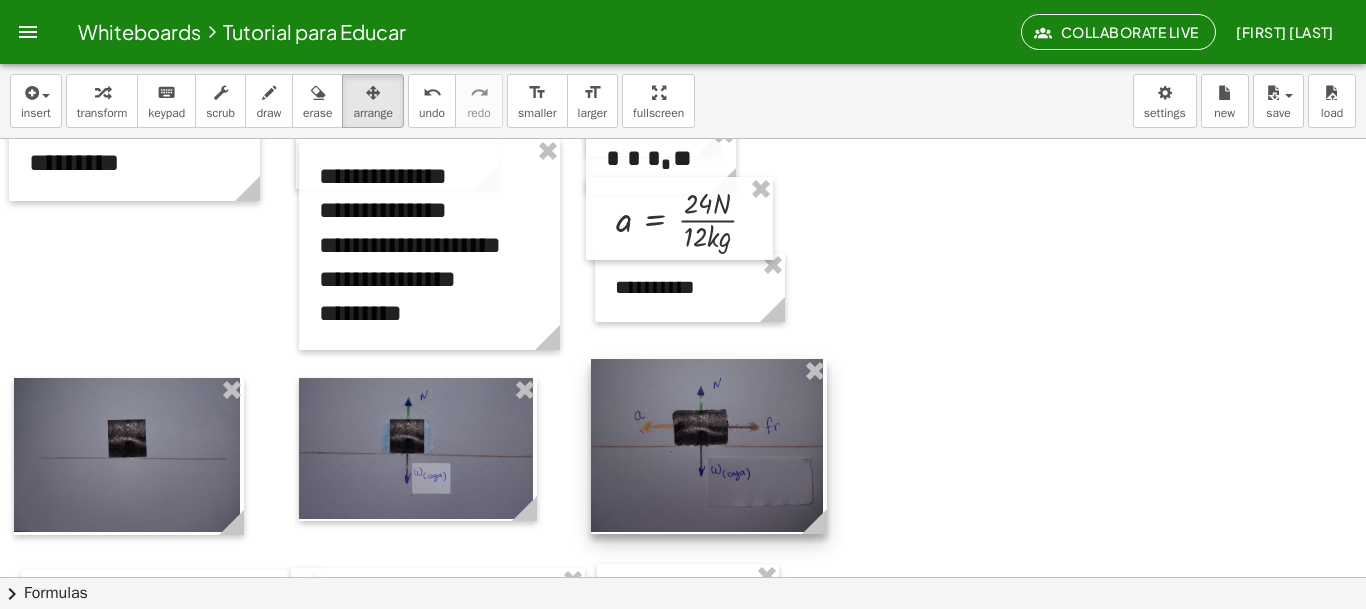 drag, startPoint x: 640, startPoint y: 435, endPoint x: 661, endPoint y: 436, distance: 21.023796 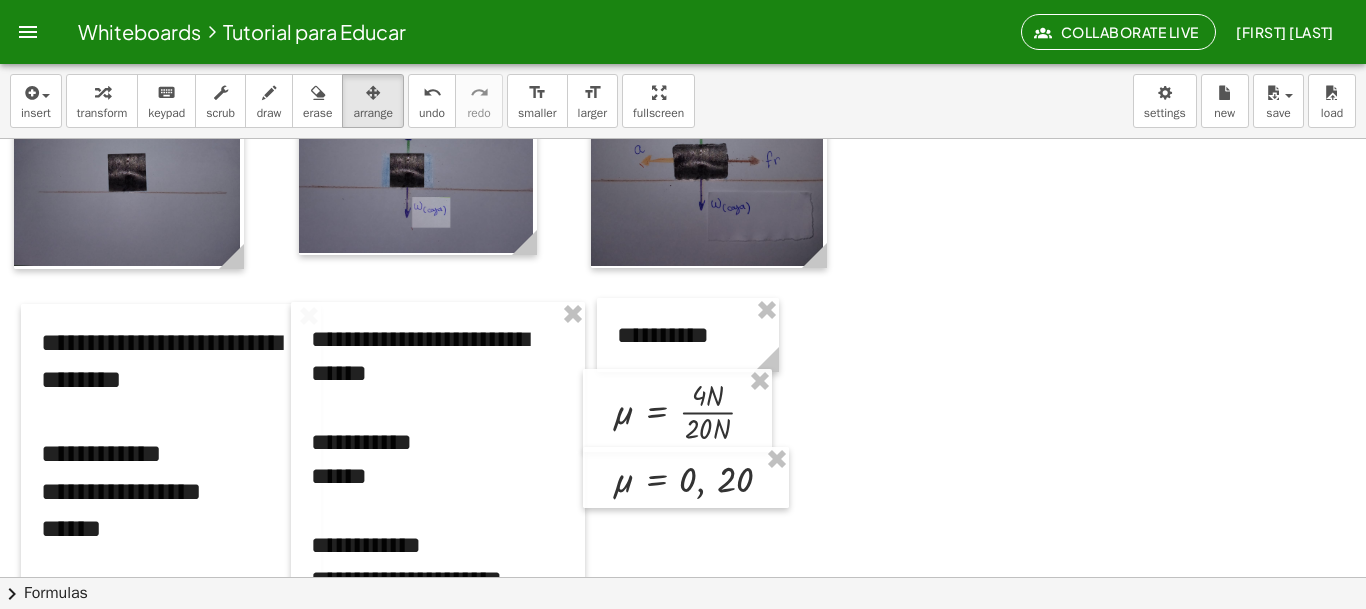 scroll, scrollTop: 1154, scrollLeft: 0, axis: vertical 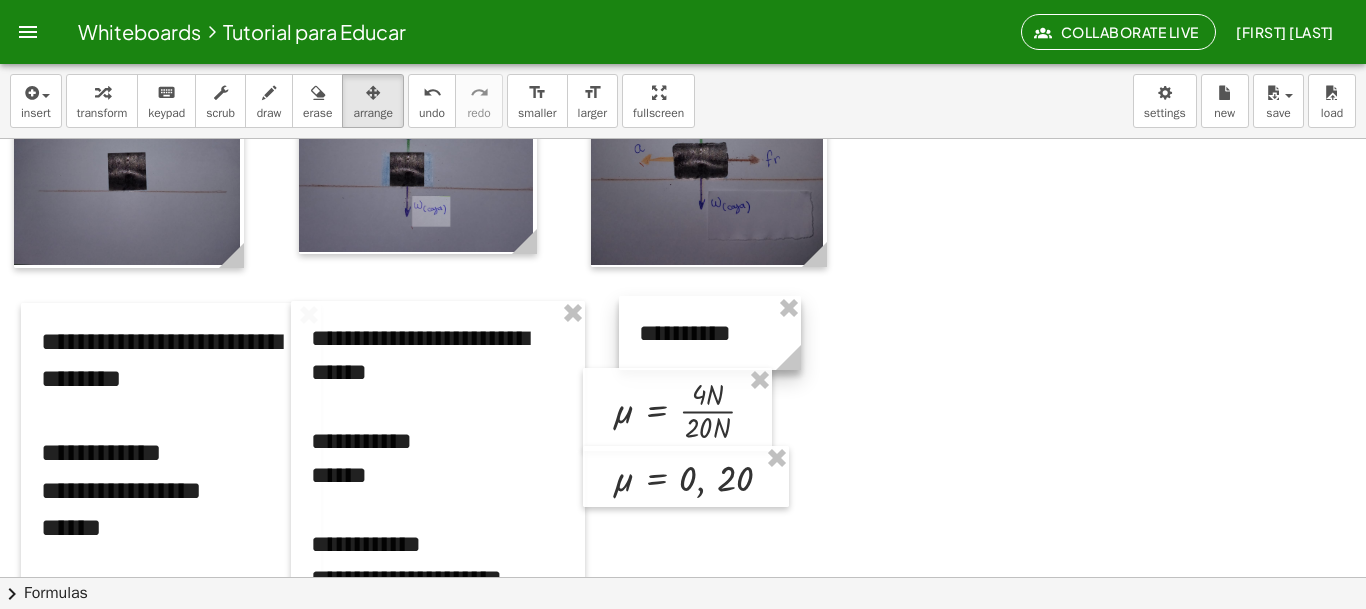 drag, startPoint x: 656, startPoint y: 343, endPoint x: 678, endPoint y: 342, distance: 22.022715 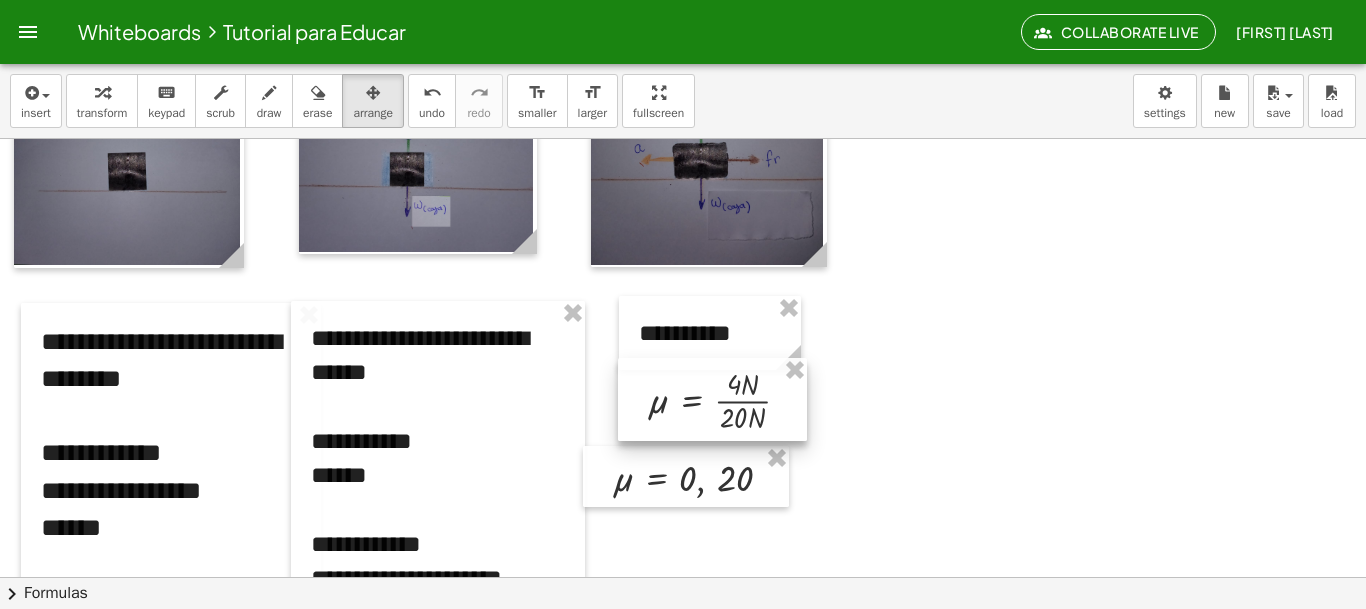 drag, startPoint x: 677, startPoint y: 391, endPoint x: 712, endPoint y: 381, distance: 36.40055 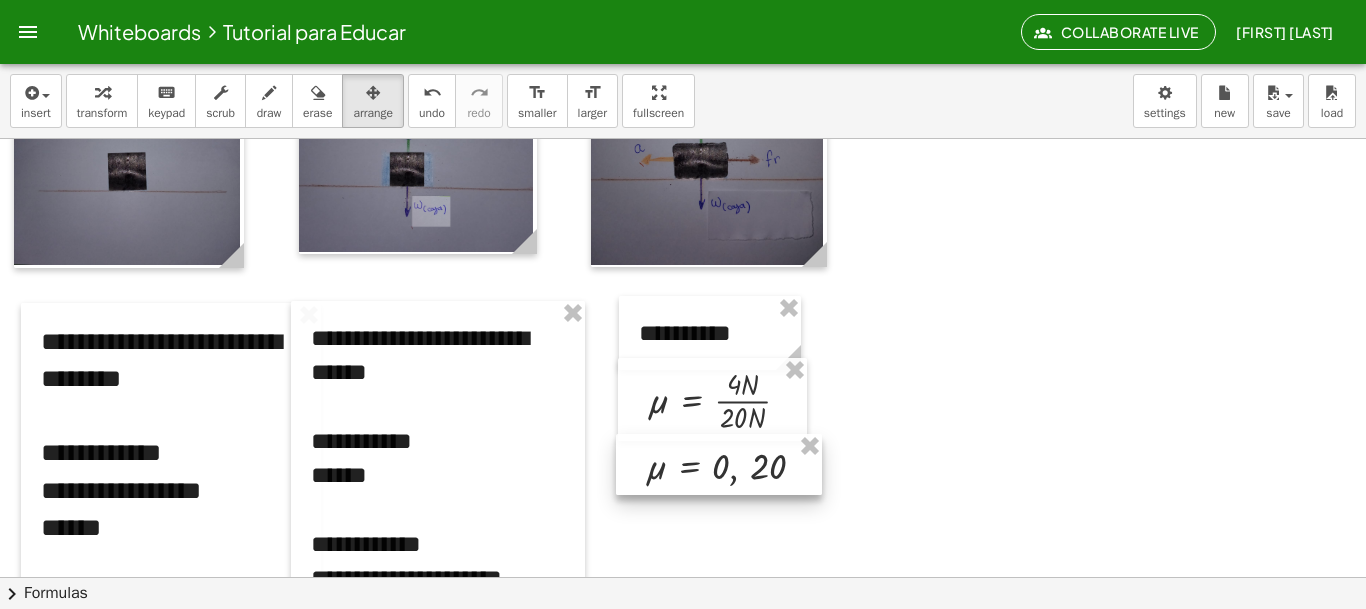 drag, startPoint x: 687, startPoint y: 493, endPoint x: 720, endPoint y: 481, distance: 35.1141 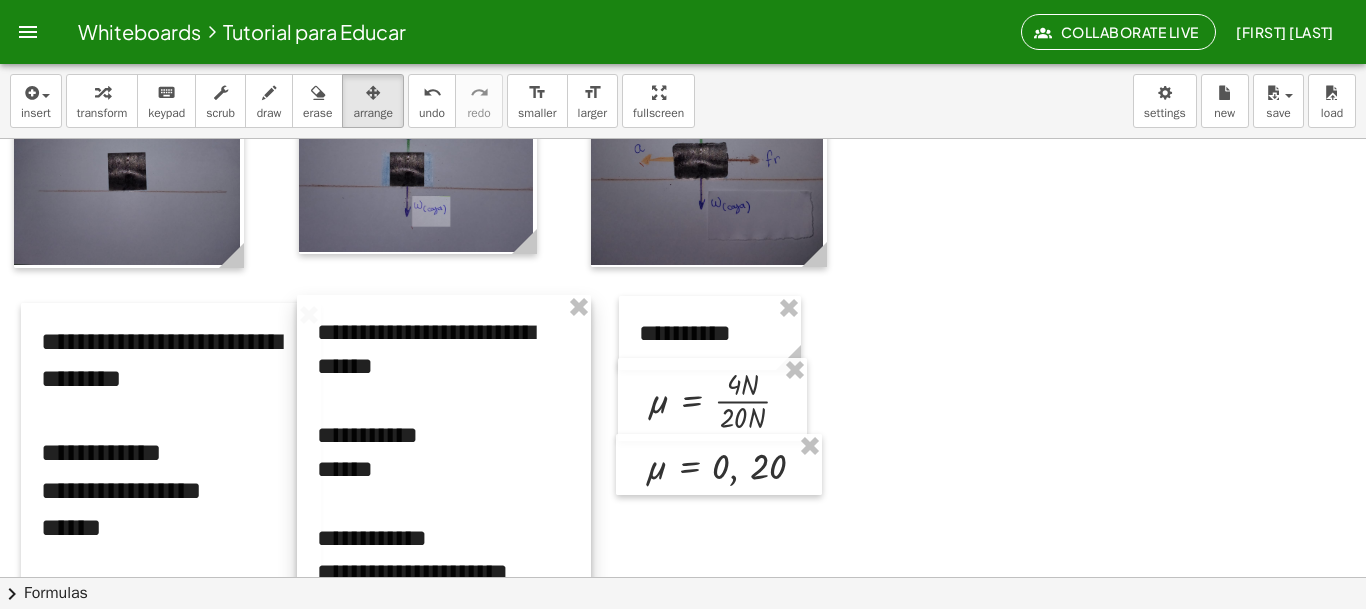 click at bounding box center [444, 469] 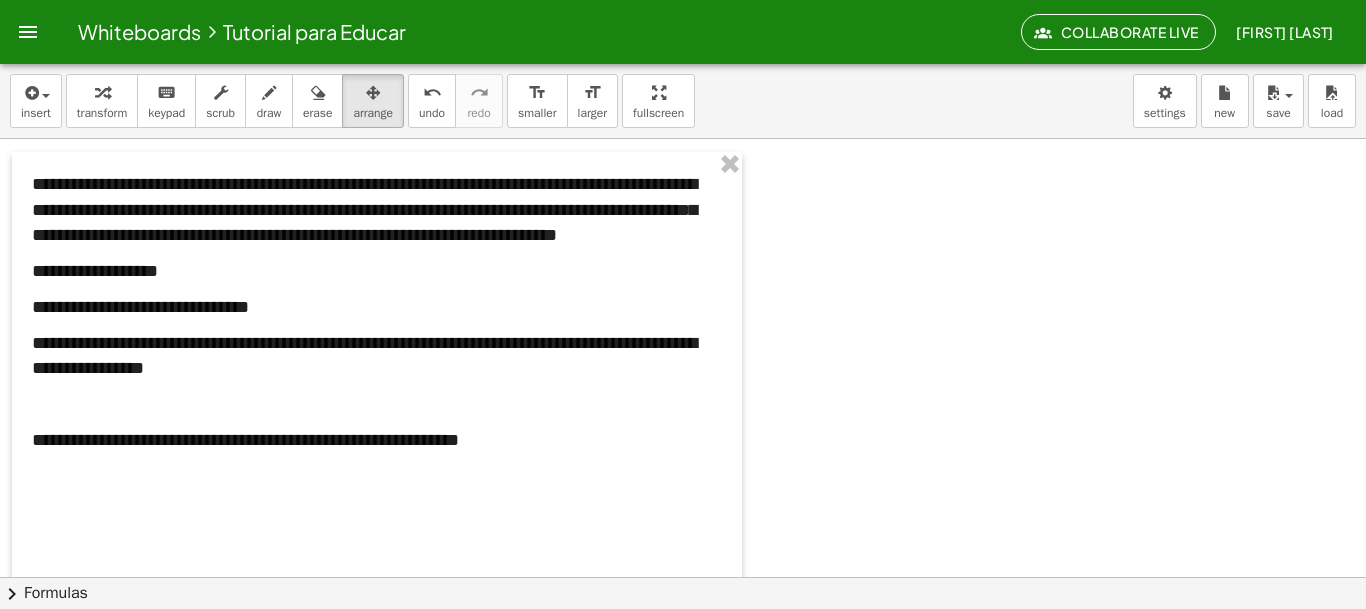 scroll, scrollTop: 0, scrollLeft: 0, axis: both 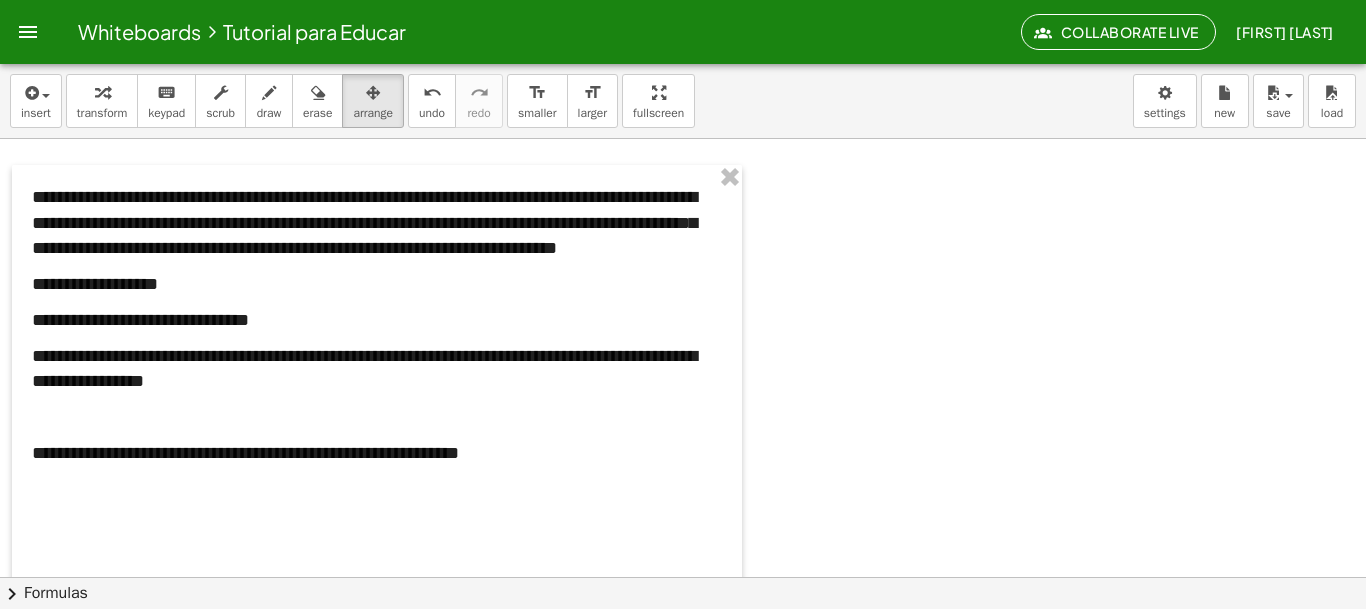 click on "Collaborate Live" 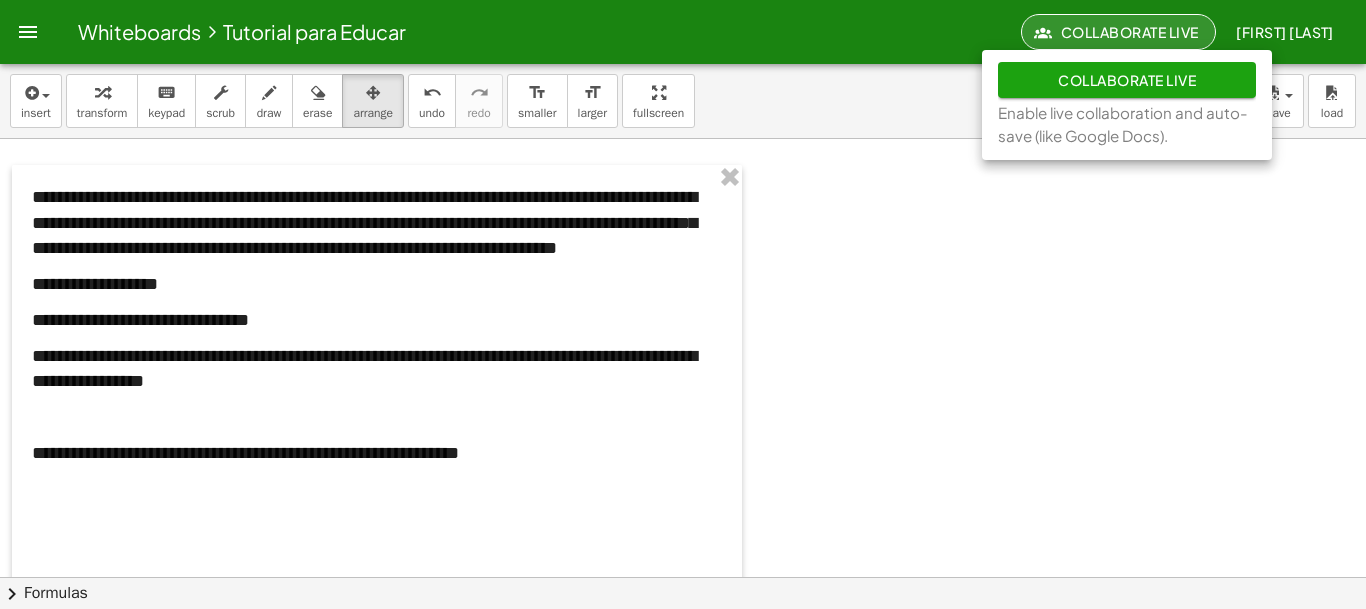 click on "Collaborate Live" 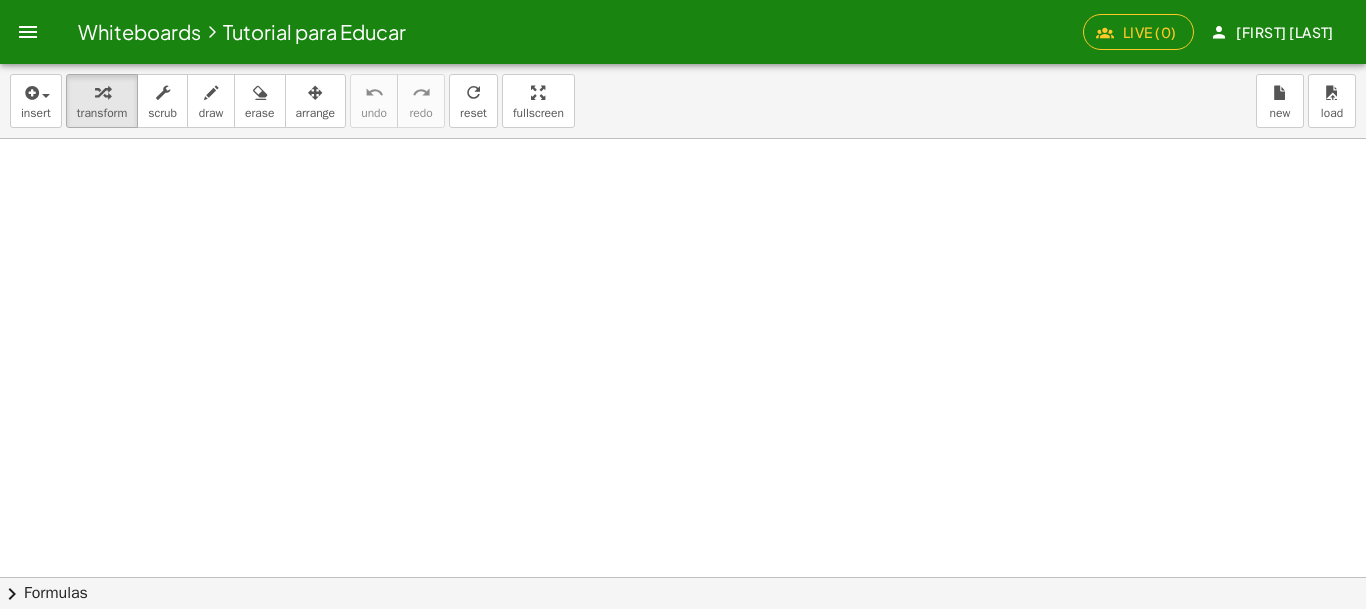 click at bounding box center (1280, 93) 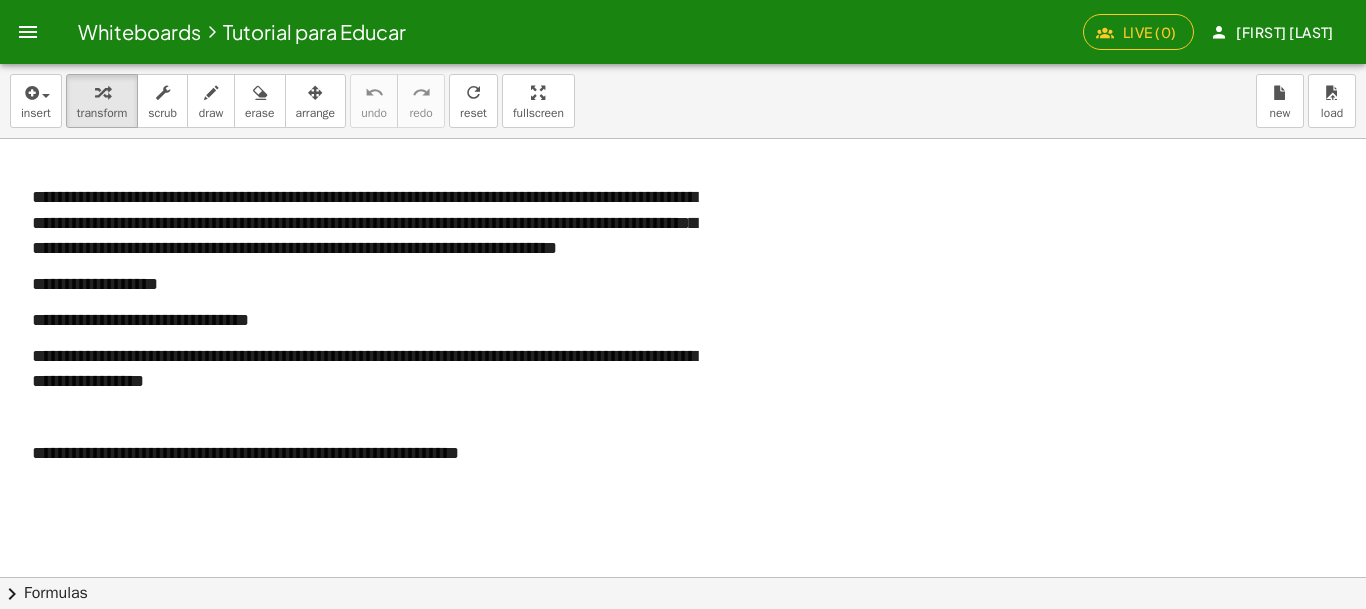 click on "Live (0)" 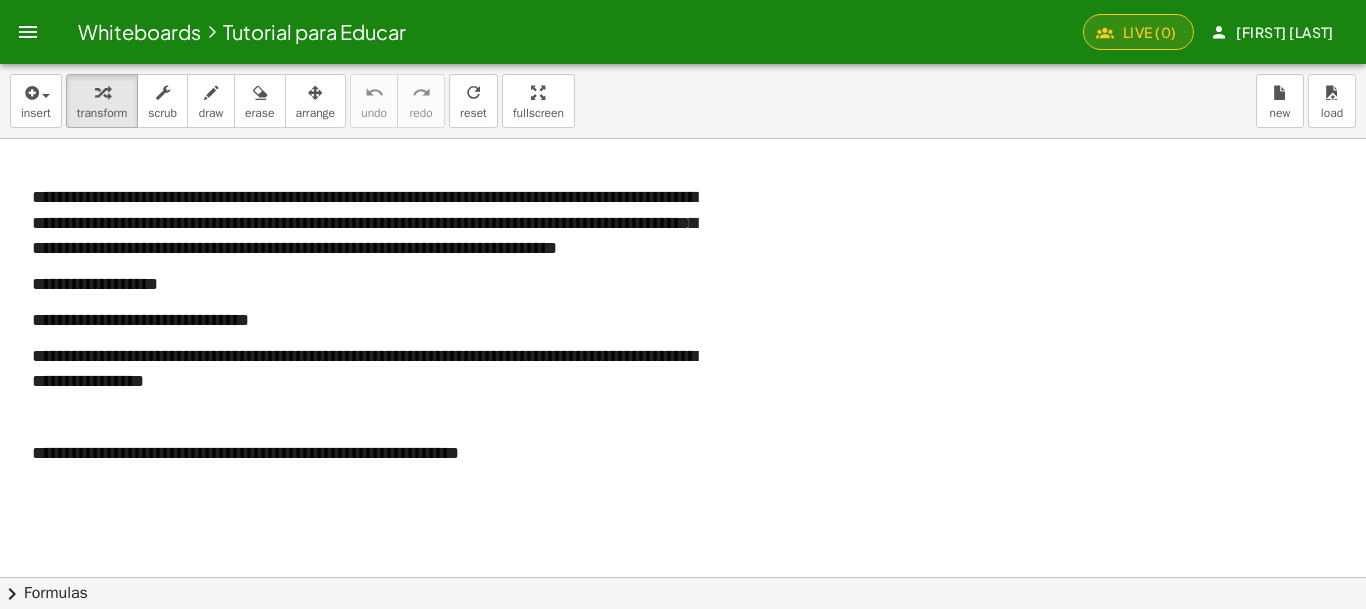 click on "Live (0)" 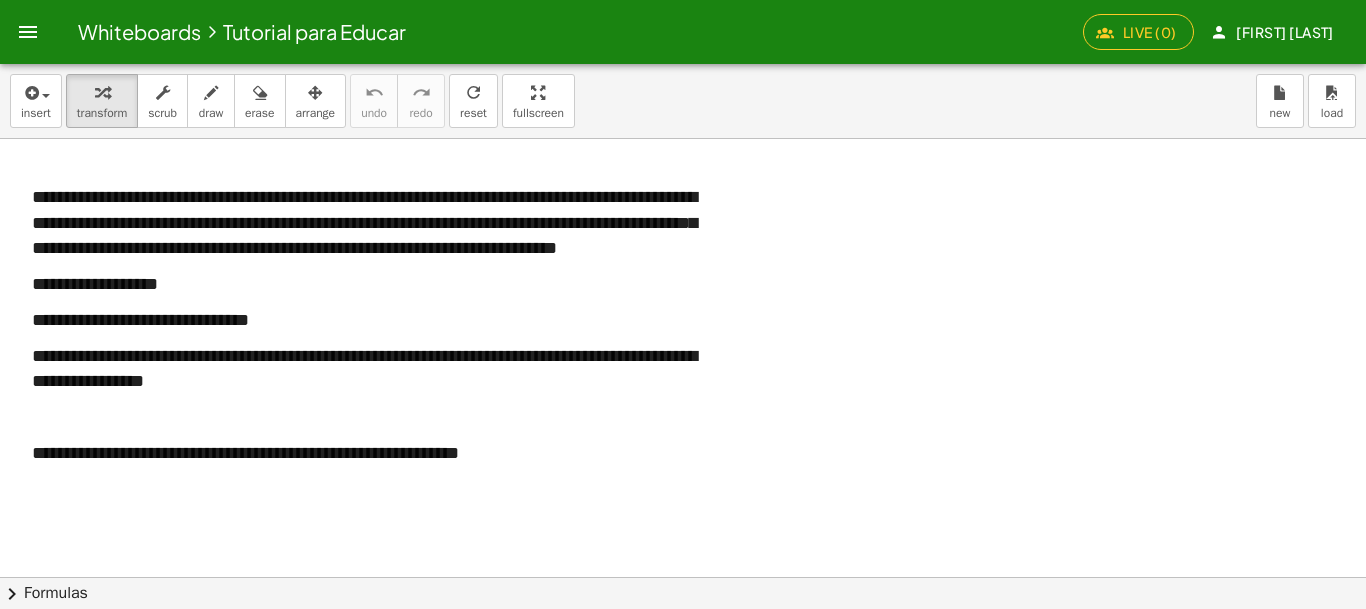 click on "Live (0)" 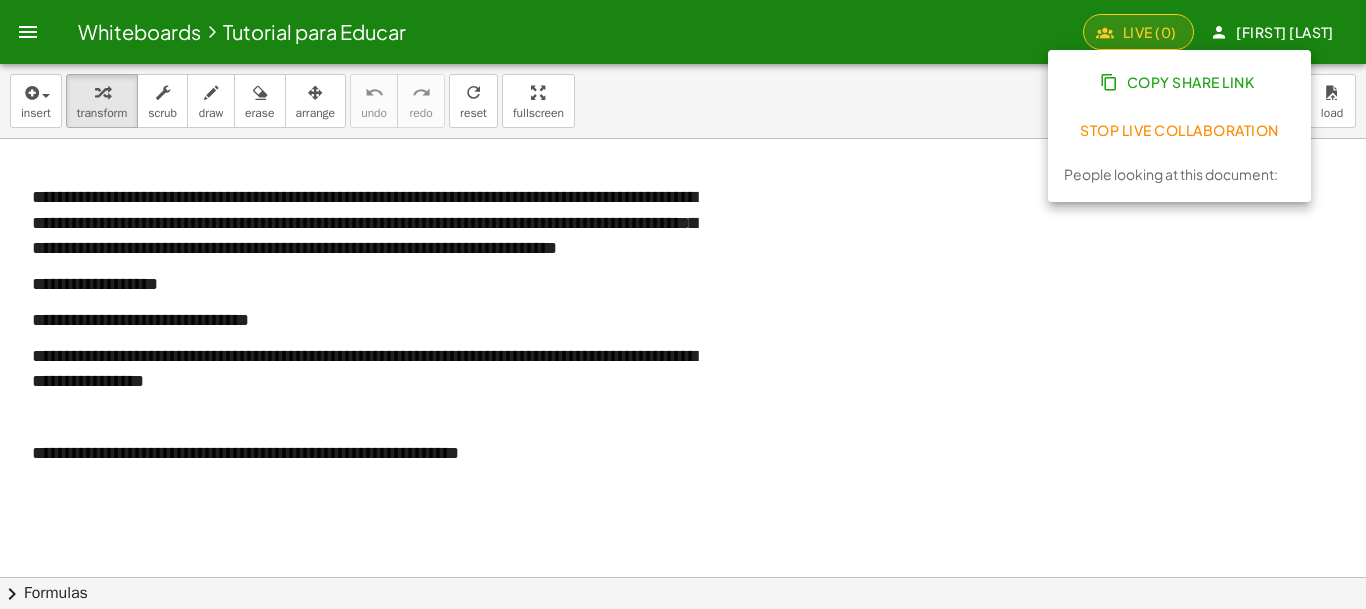 click 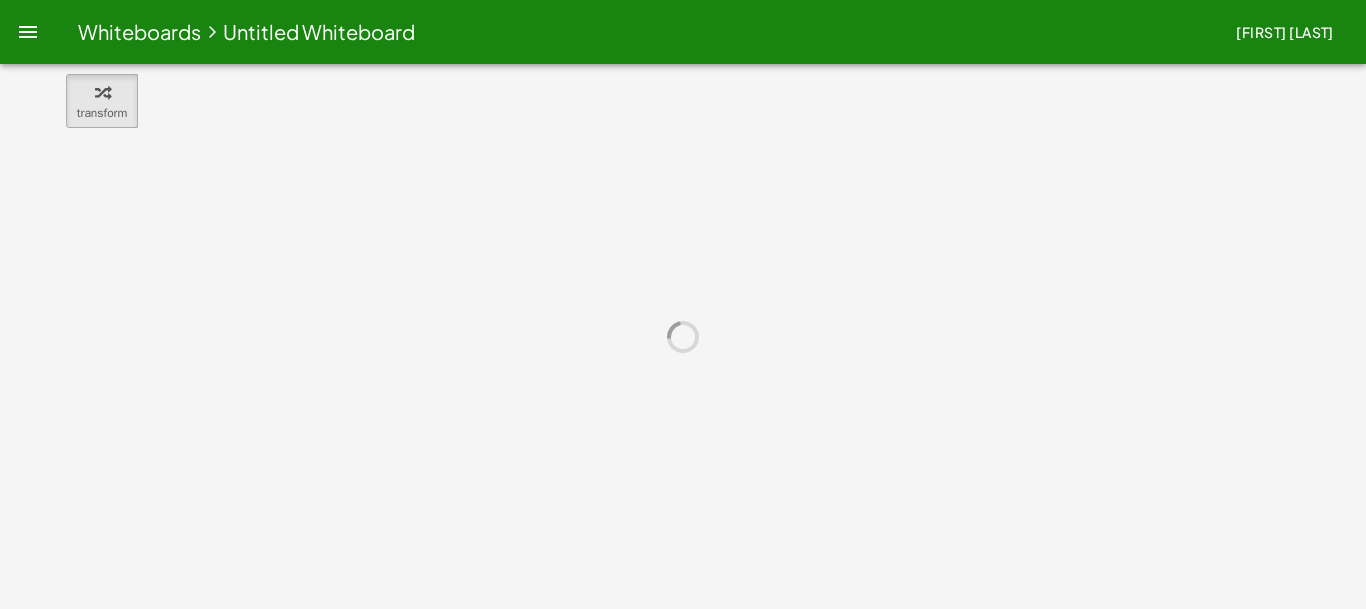 scroll, scrollTop: 0, scrollLeft: 0, axis: both 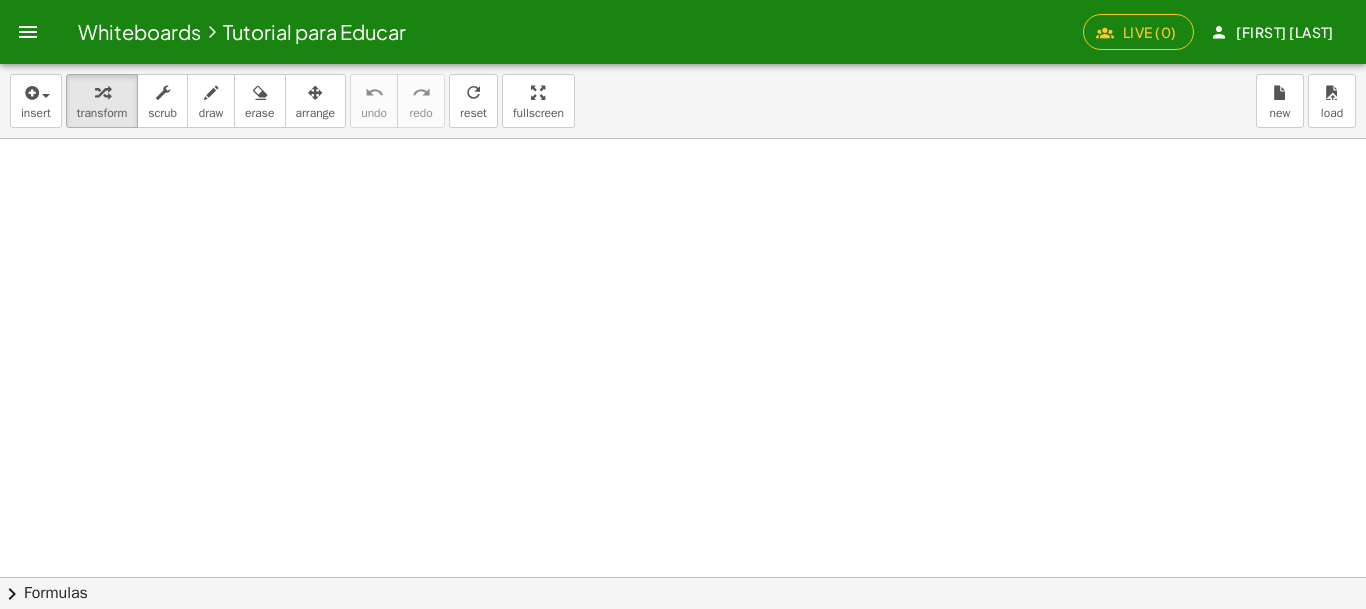 click 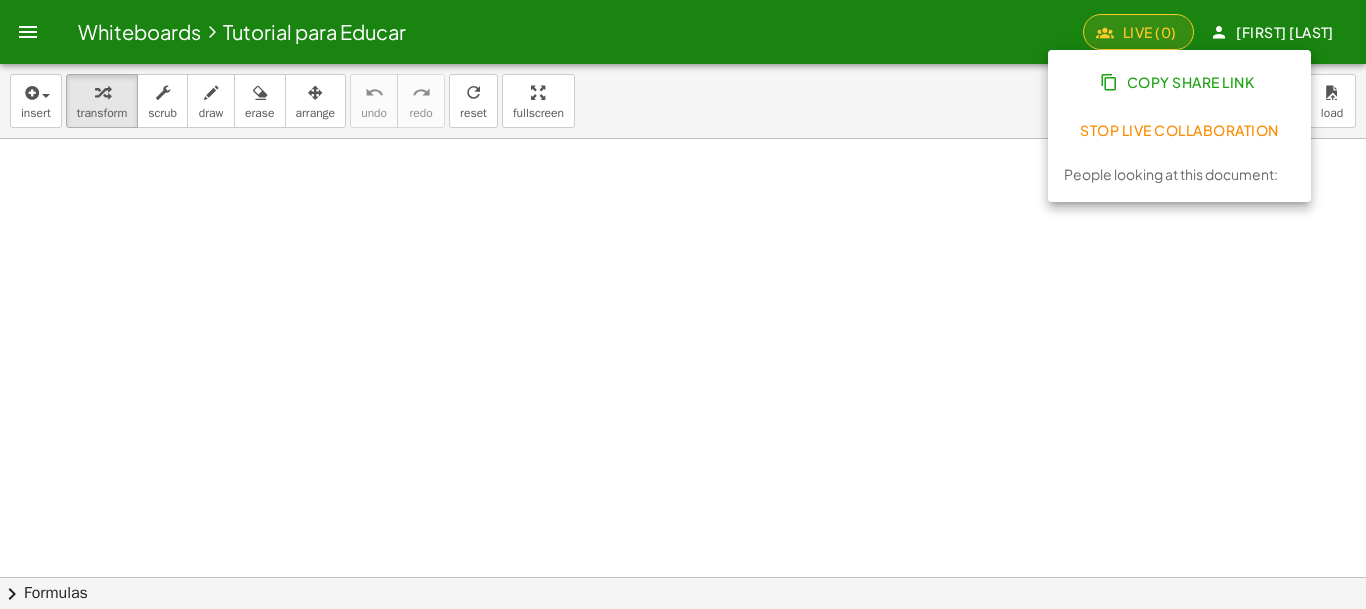 click on "Stop Live Collaboration" 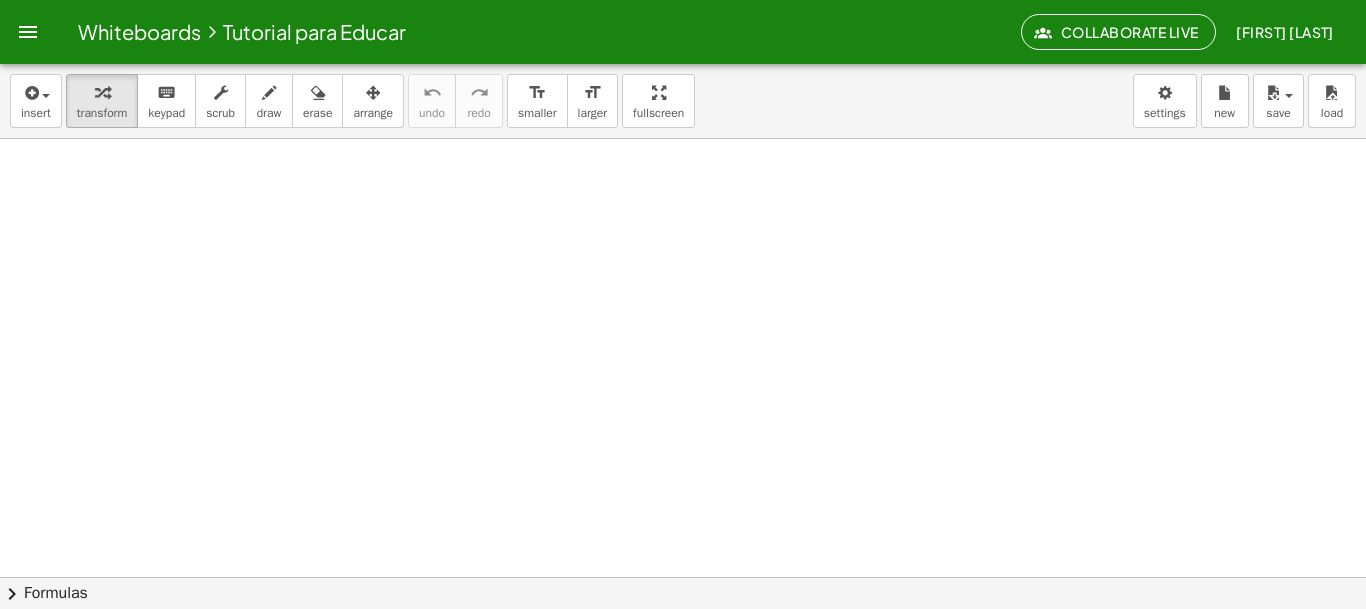 scroll, scrollTop: 0, scrollLeft: 0, axis: both 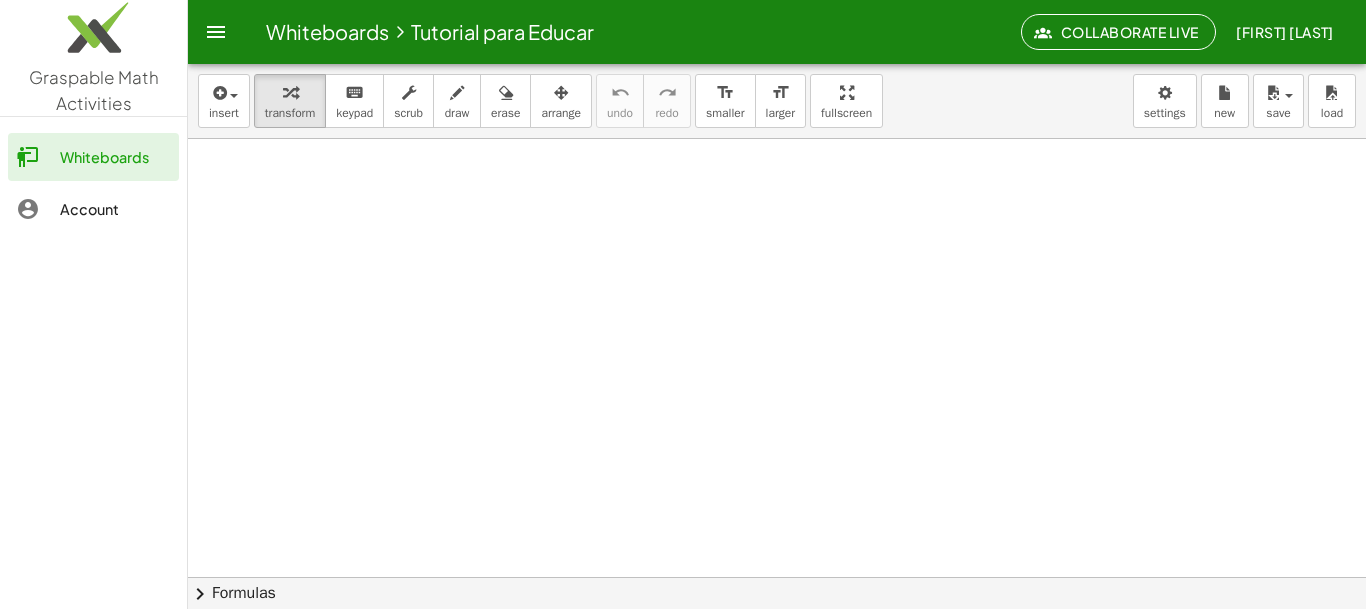 click on "Whiteboards" 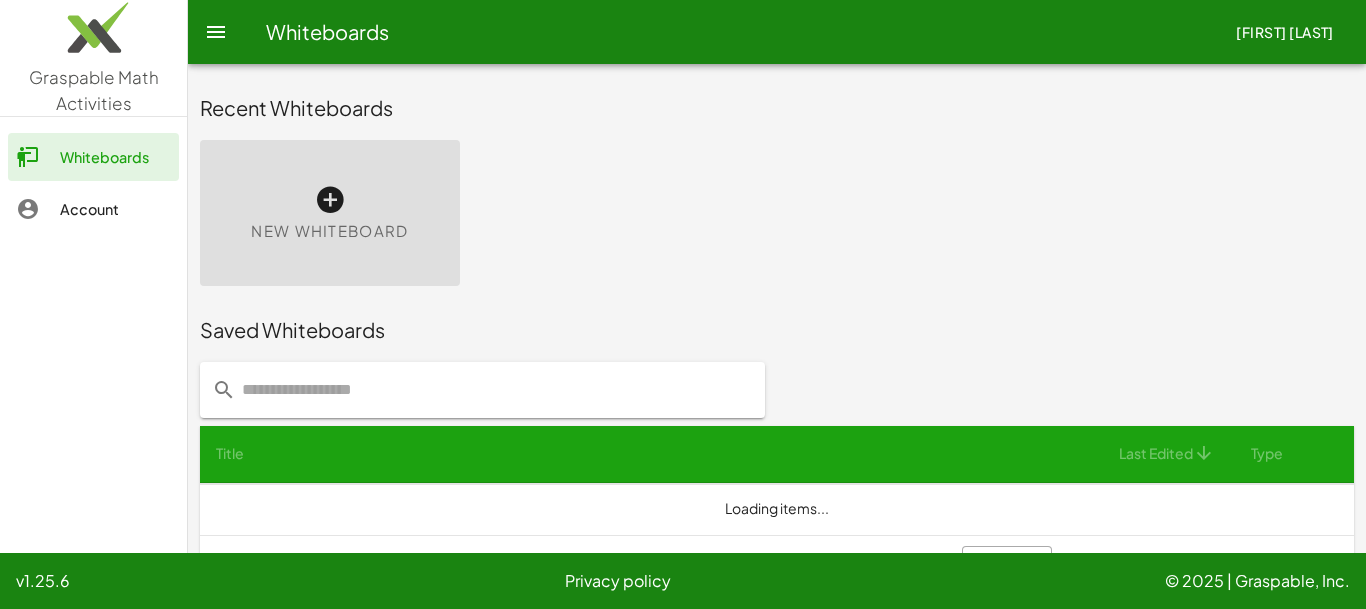 click on "Whiteboards" 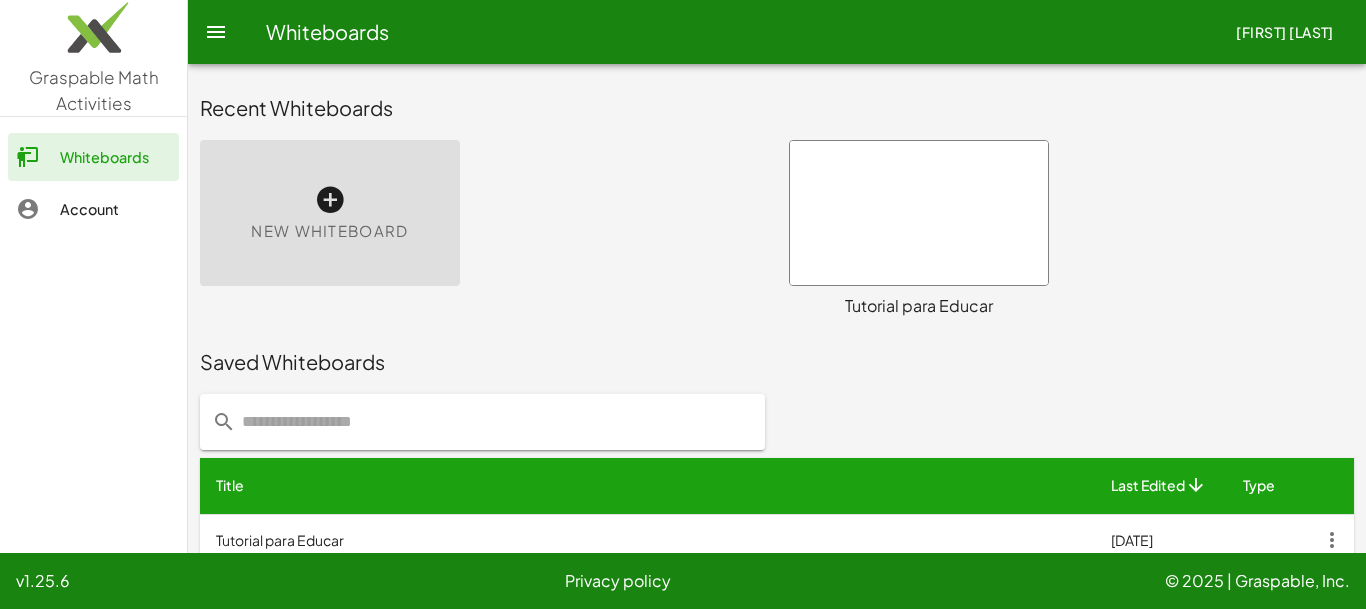 scroll, scrollTop: 56, scrollLeft: 0, axis: vertical 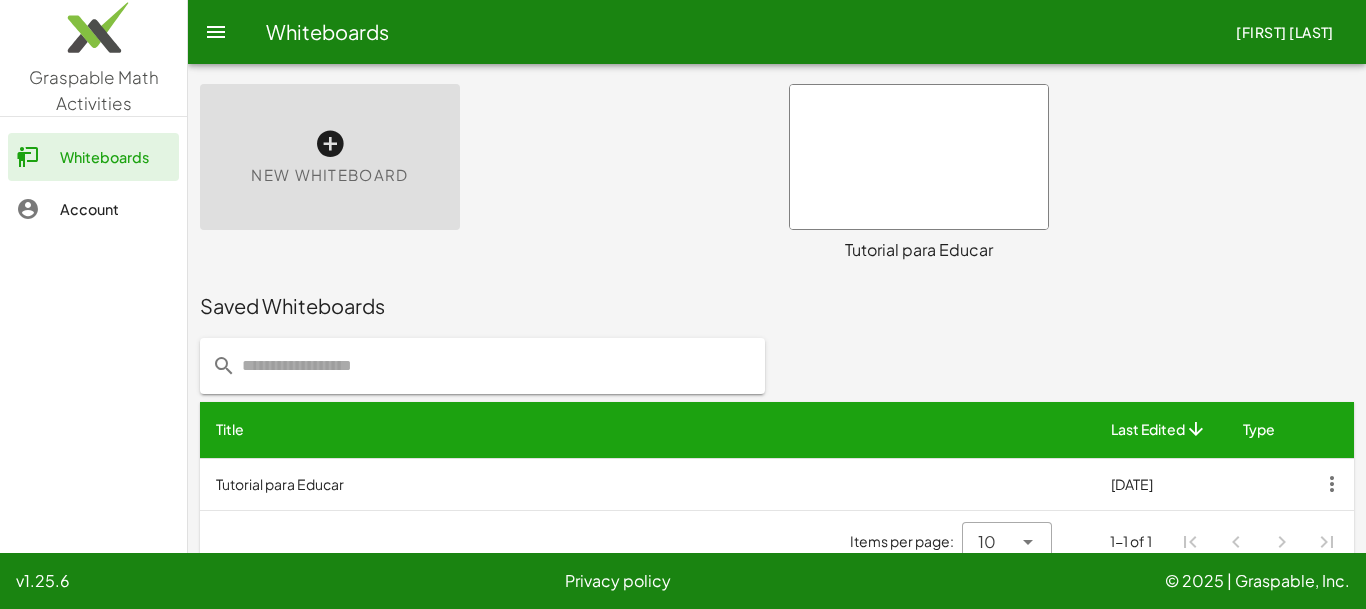 click at bounding box center [919, 157] 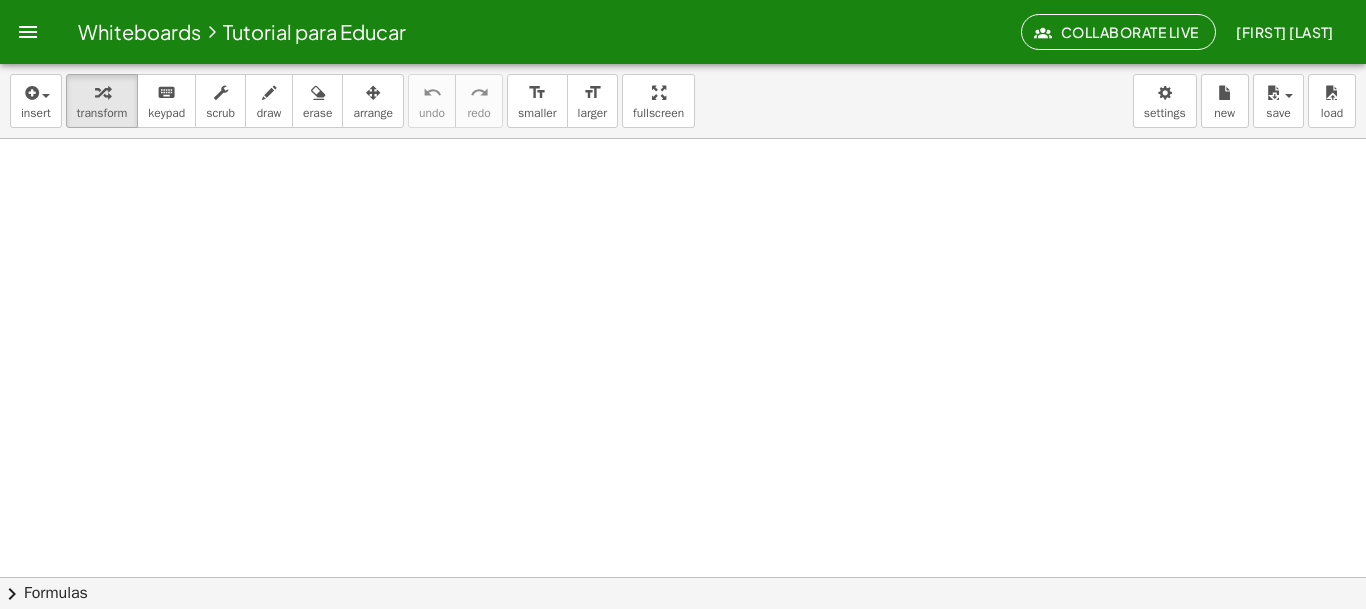 scroll, scrollTop: 0, scrollLeft: 0, axis: both 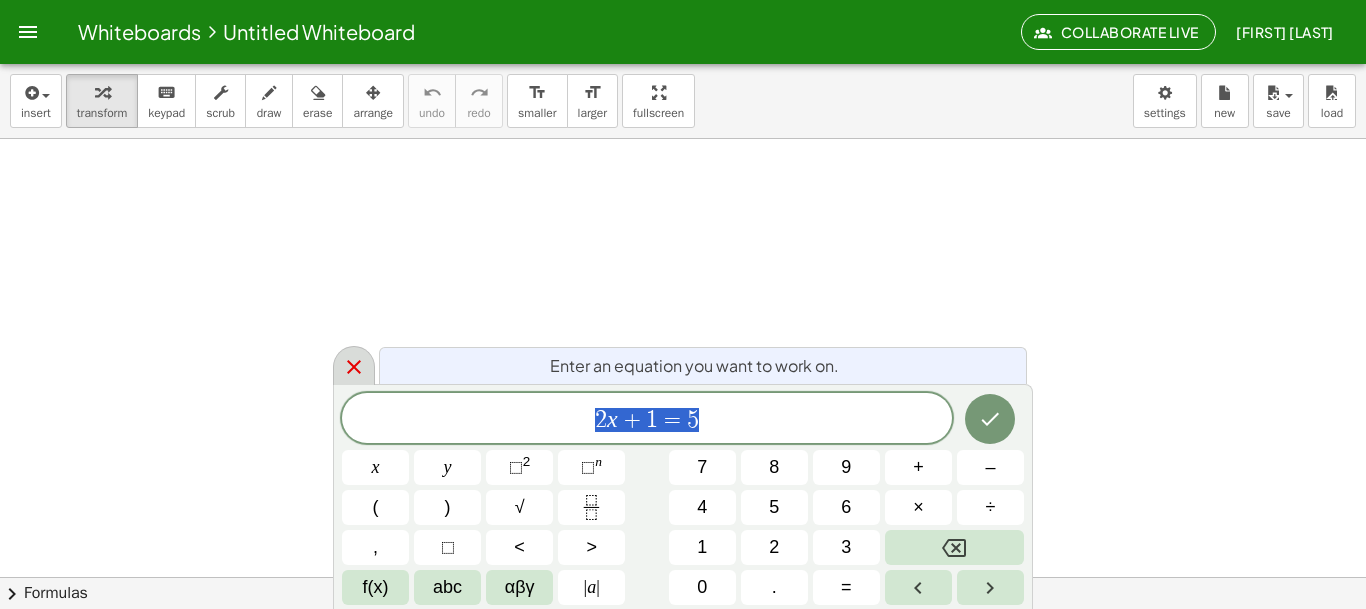 click at bounding box center (354, 365) 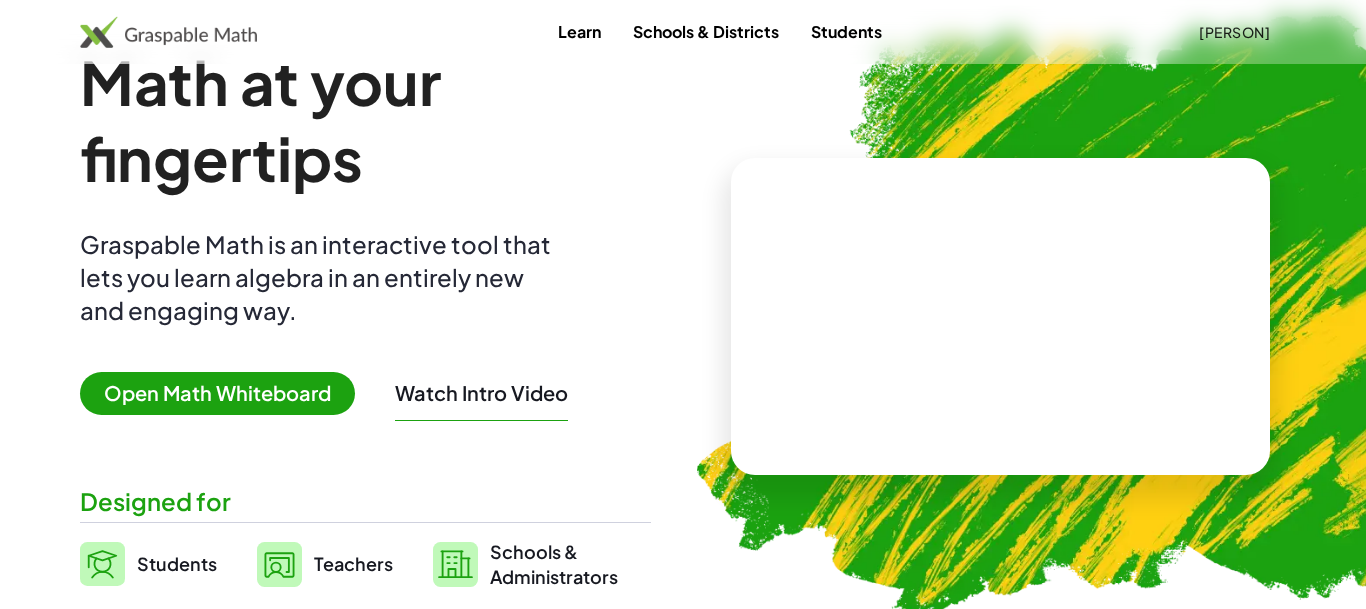 scroll, scrollTop: 0, scrollLeft: 0, axis: both 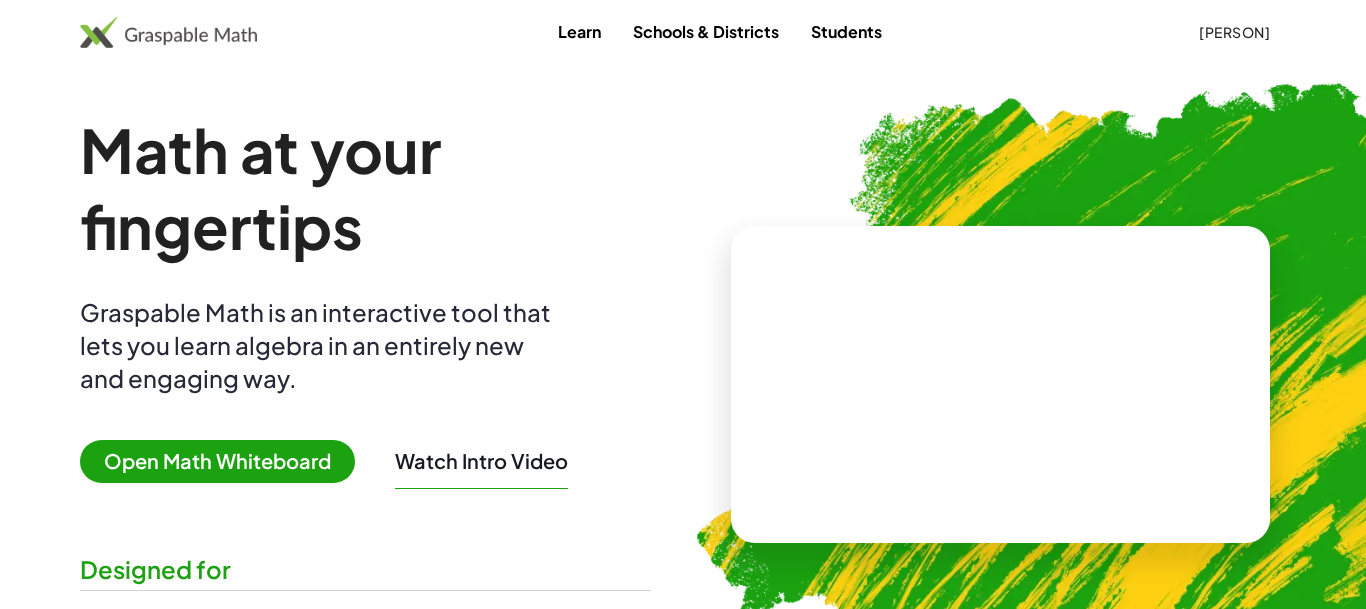 click on "[PERSON]" 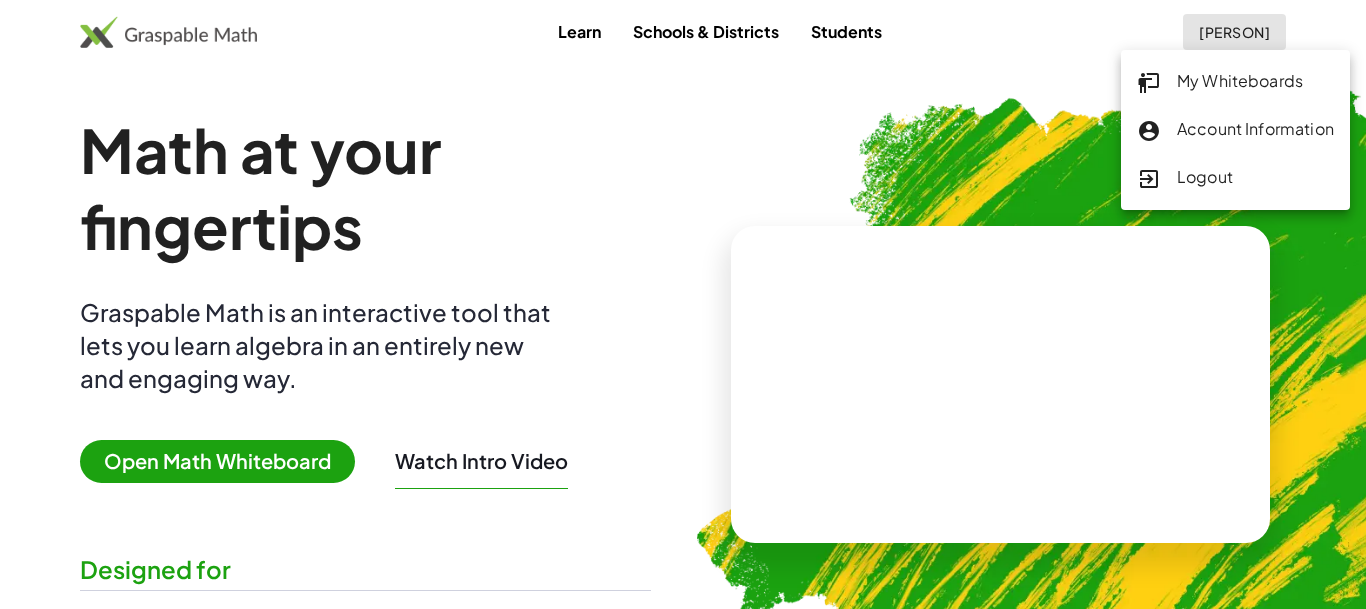 click on "My Whiteboards" 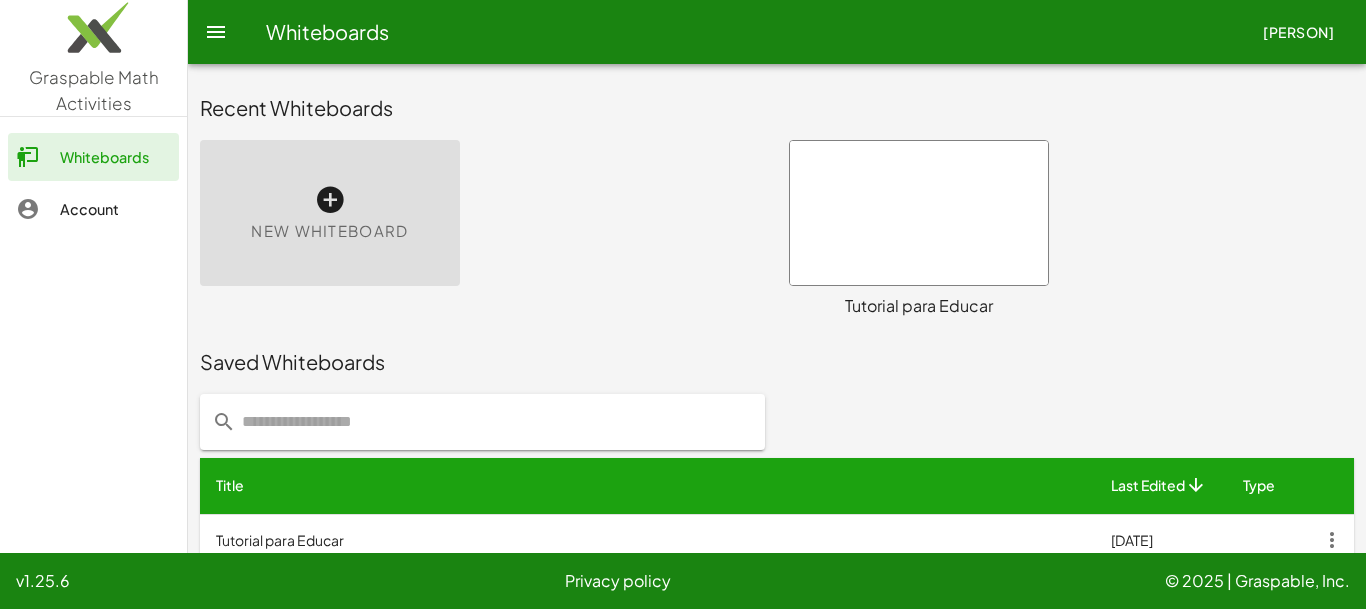 click at bounding box center [919, 213] 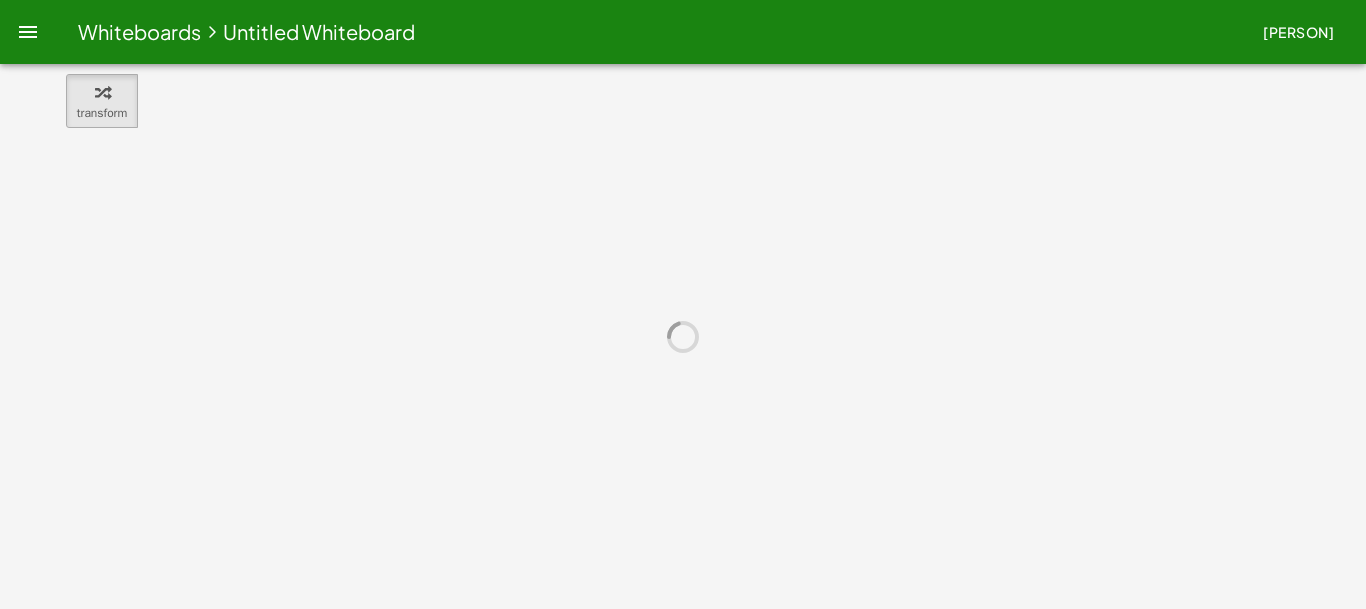 click at bounding box center (683, 336) 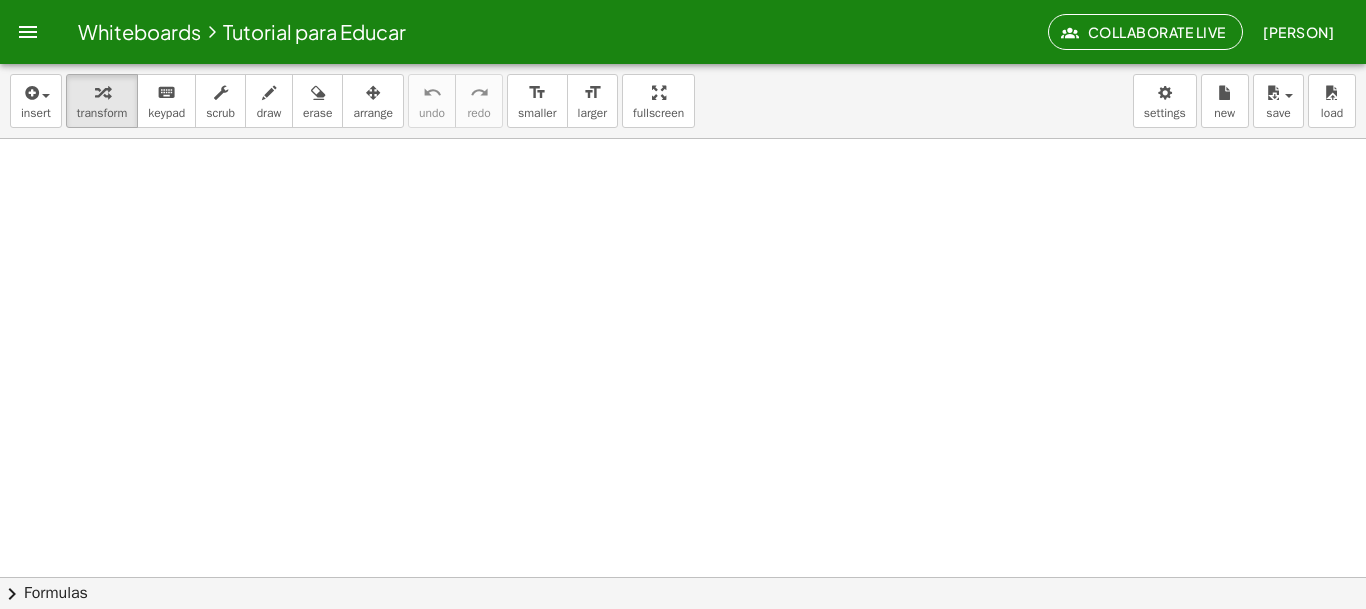 scroll, scrollTop: 37428, scrollLeft: 0, axis: vertical 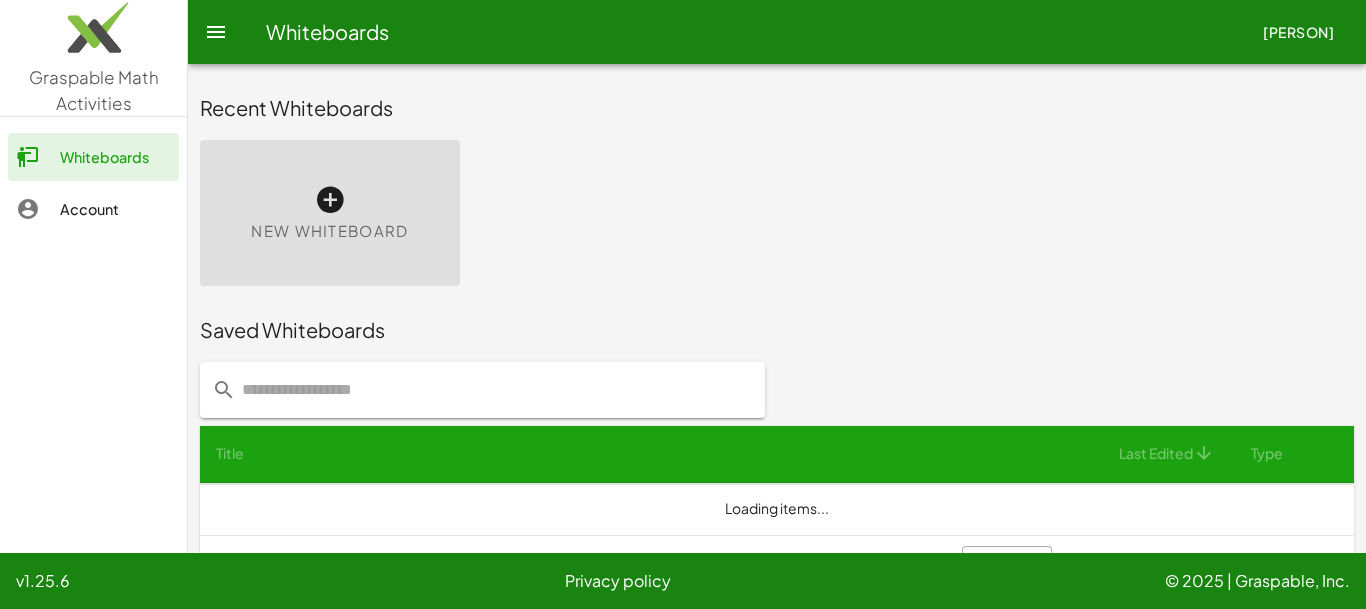 click at bounding box center [330, 200] 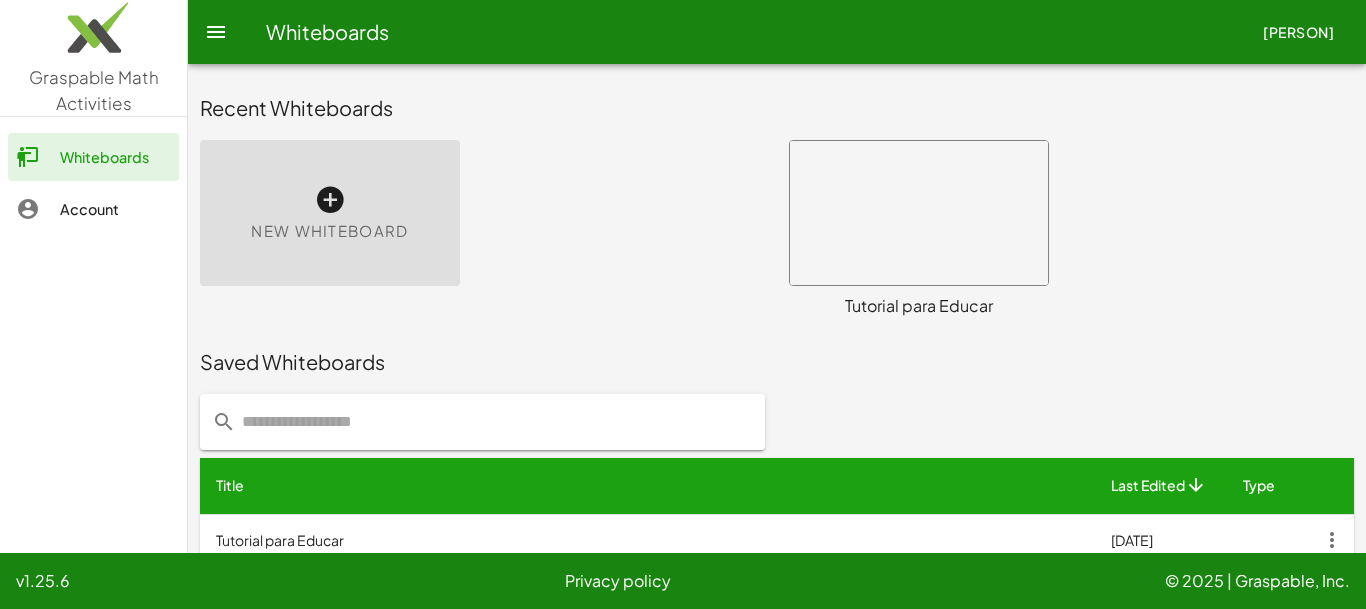 click at bounding box center (330, 200) 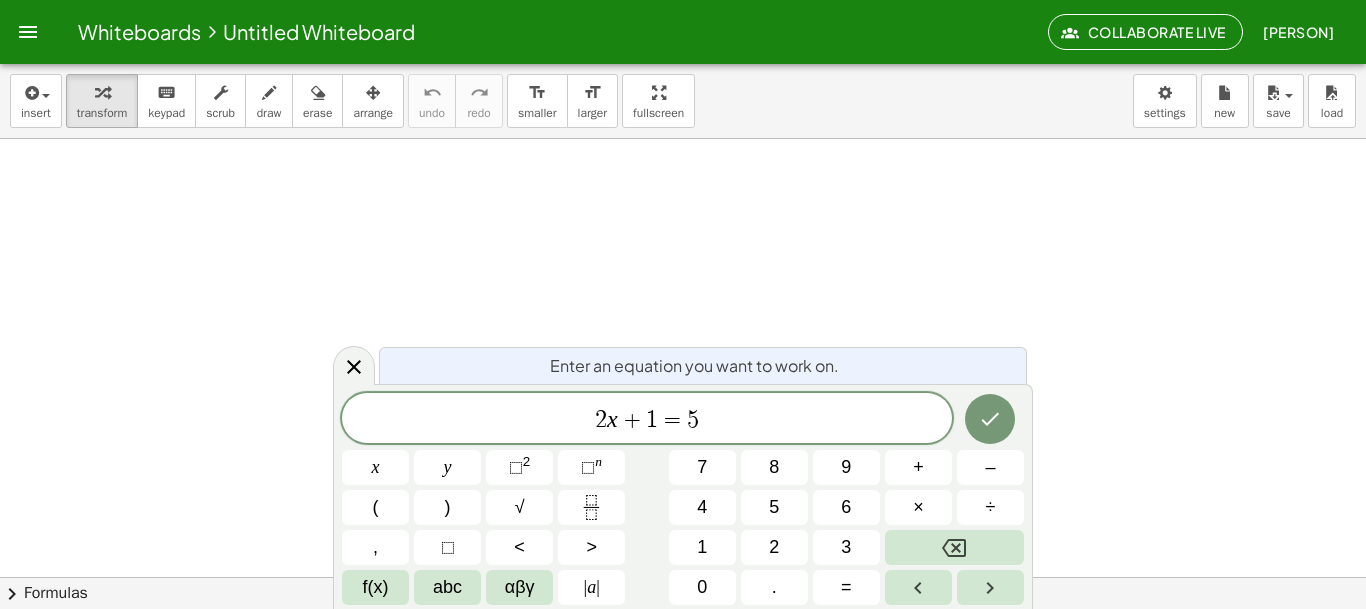 click at bounding box center (683, 641) 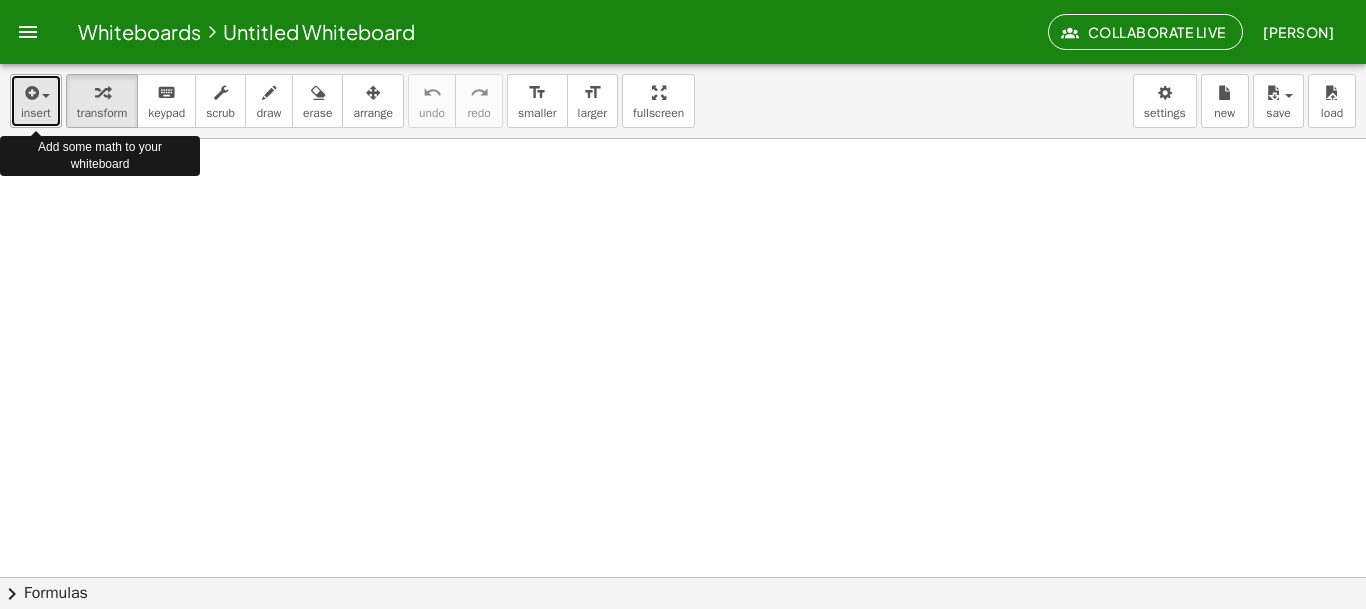click at bounding box center [46, 96] 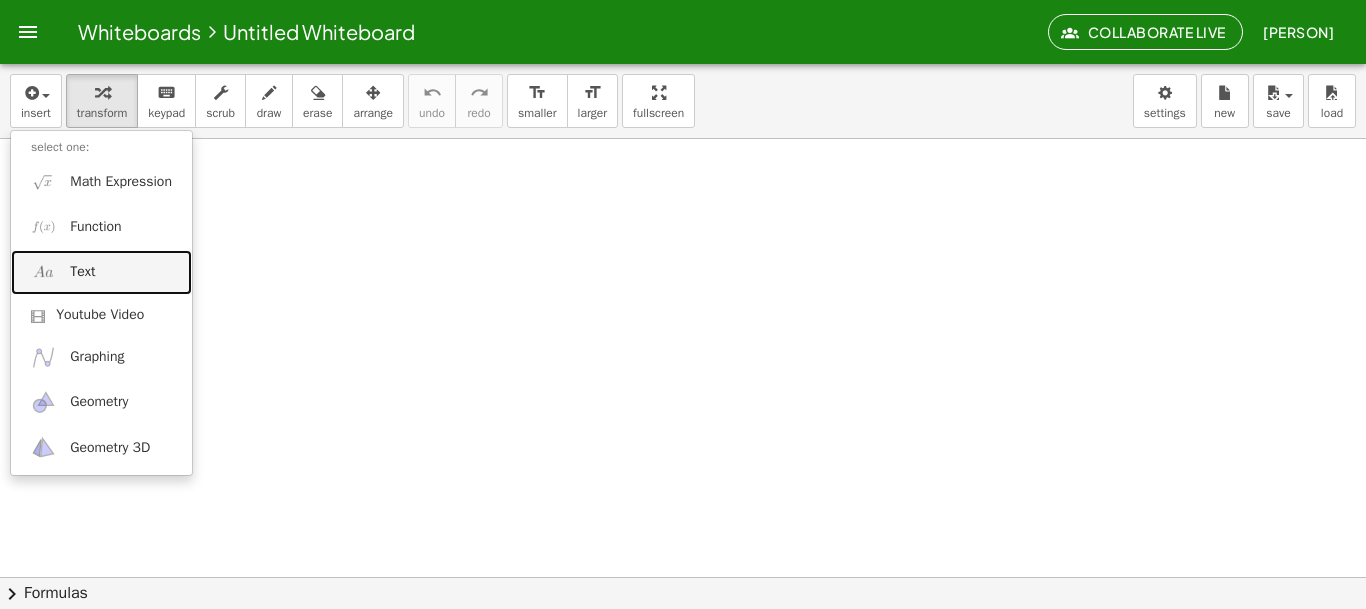click on "Text" at bounding box center [101, 272] 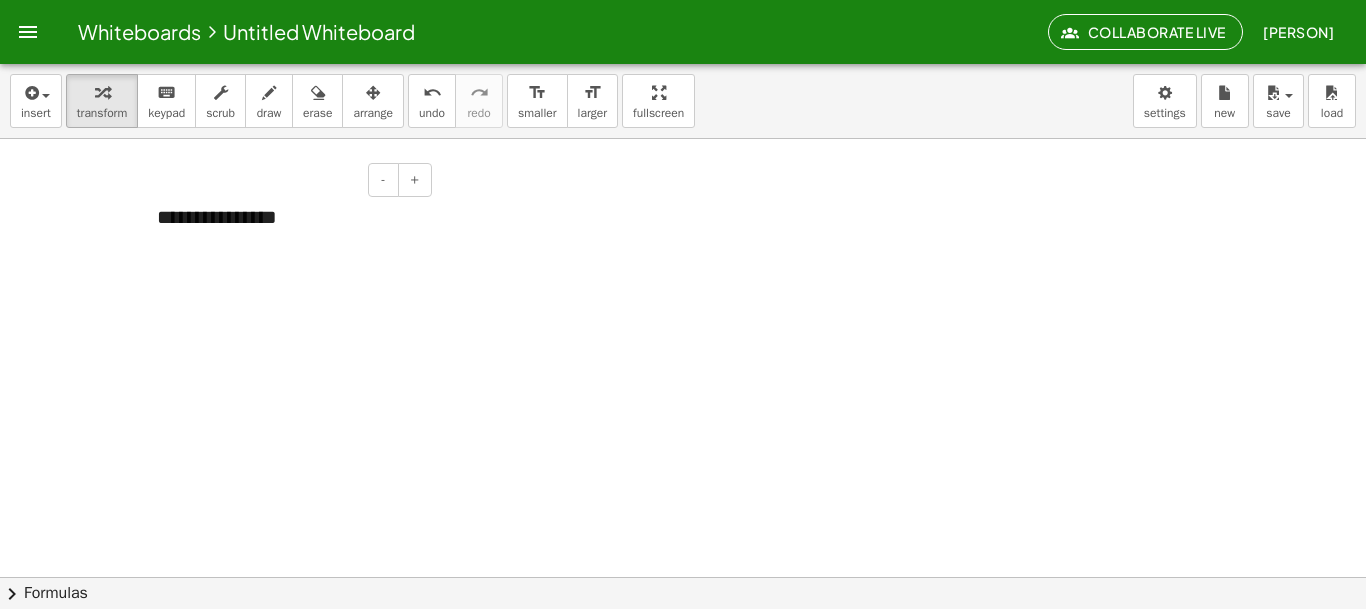 type 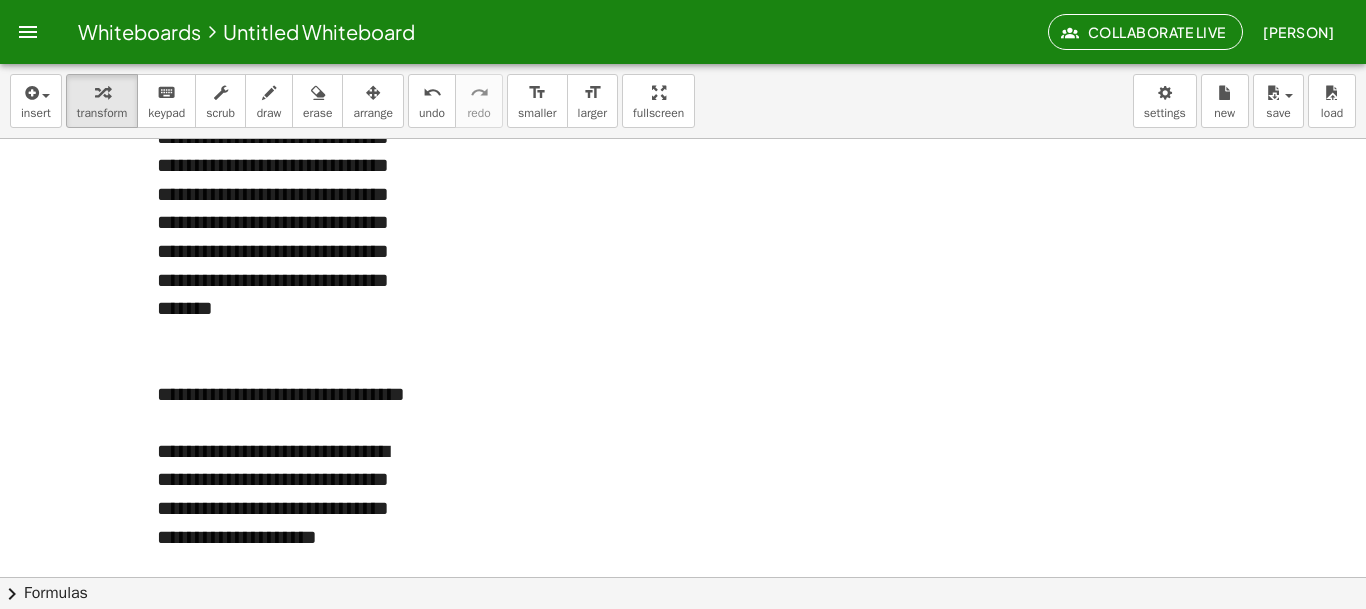 click on "**********" at bounding box center [287, 194] 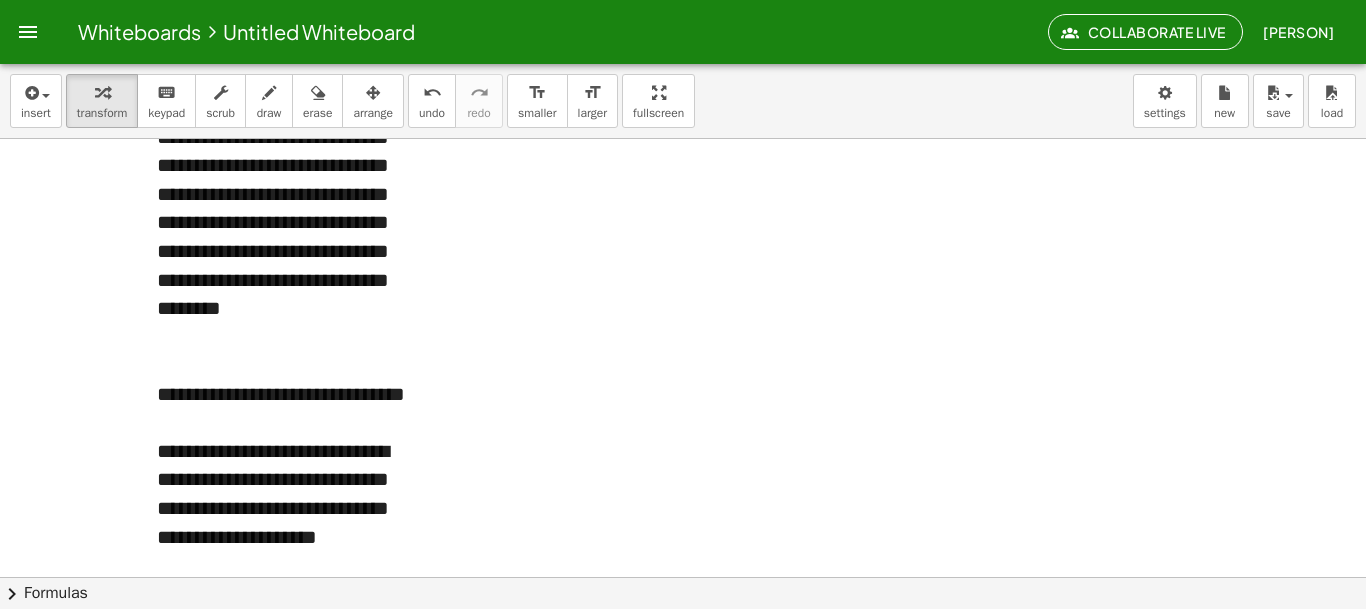 click on "**********" at bounding box center [287, 194] 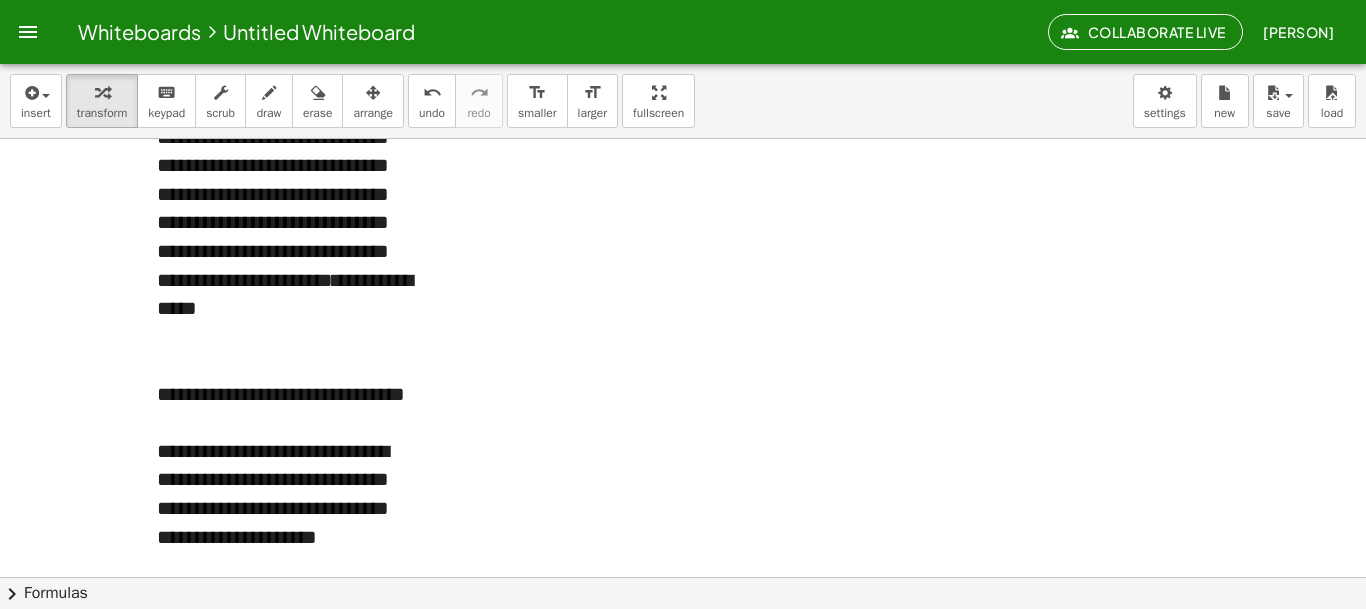 click at bounding box center [147, 308] 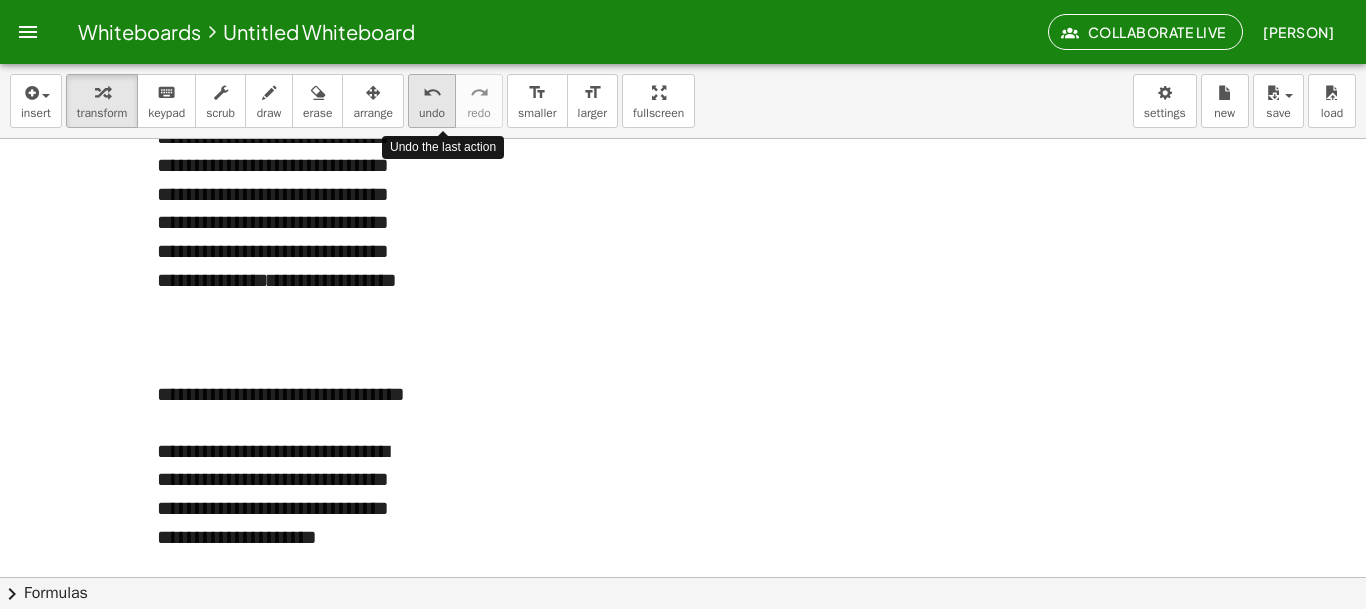 click on "undo" at bounding box center [432, 93] 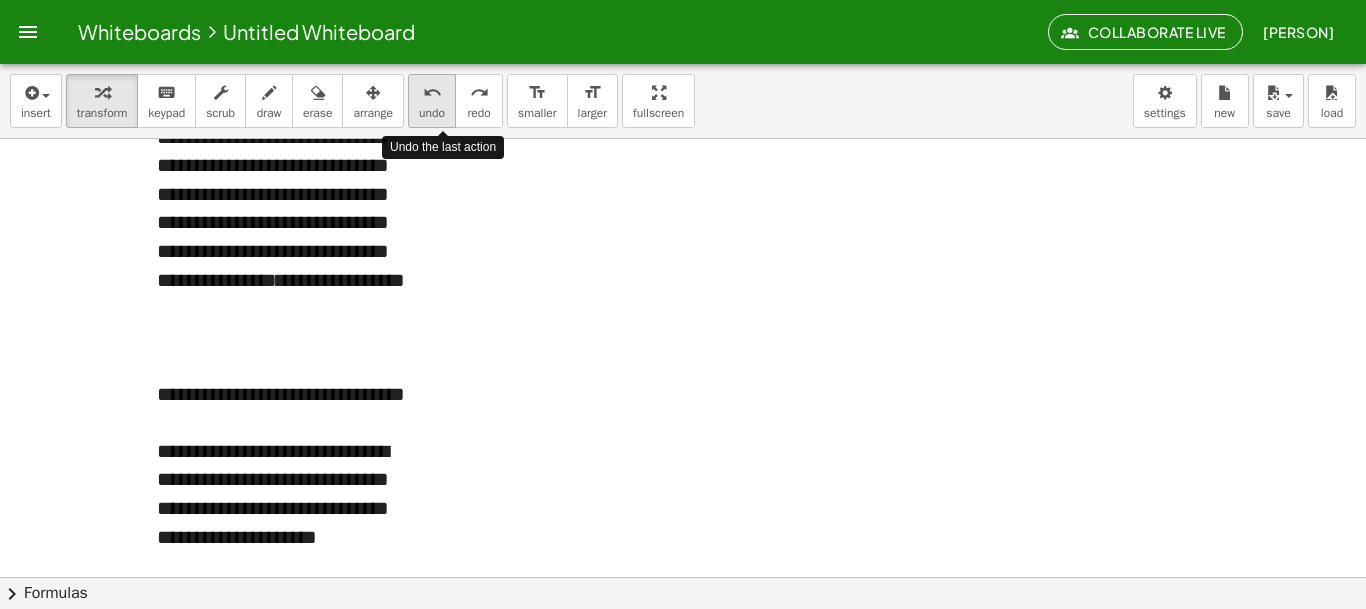 click on "undo" at bounding box center [432, 93] 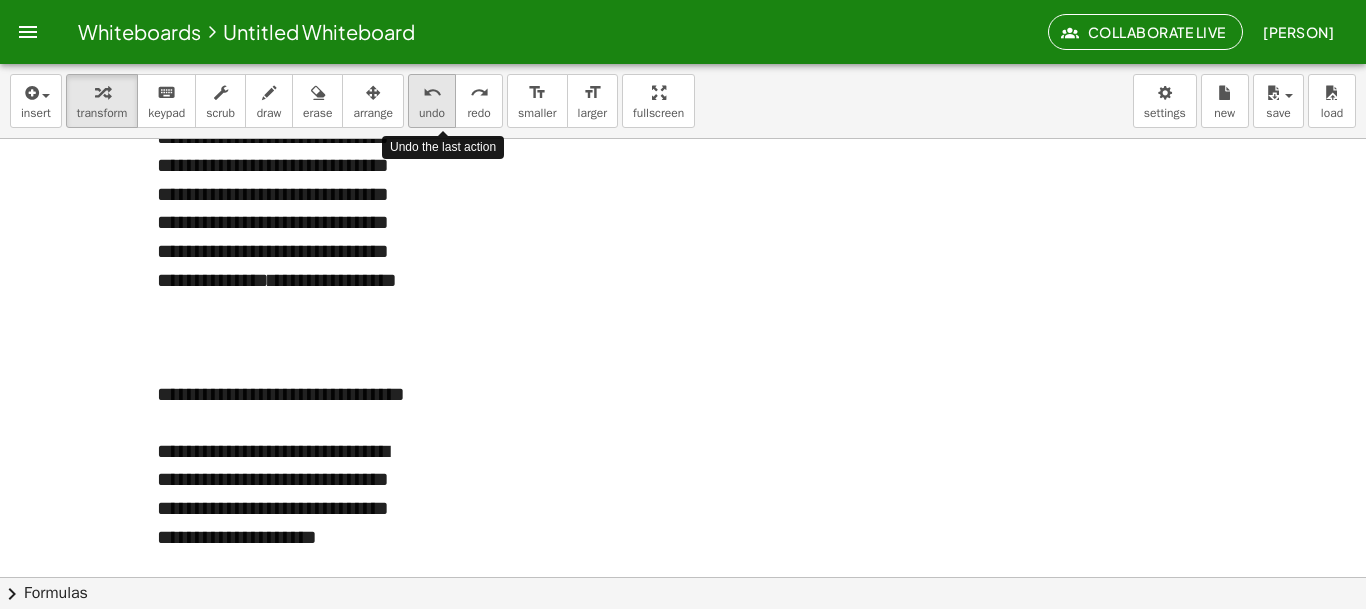 click on "undo" at bounding box center (432, 93) 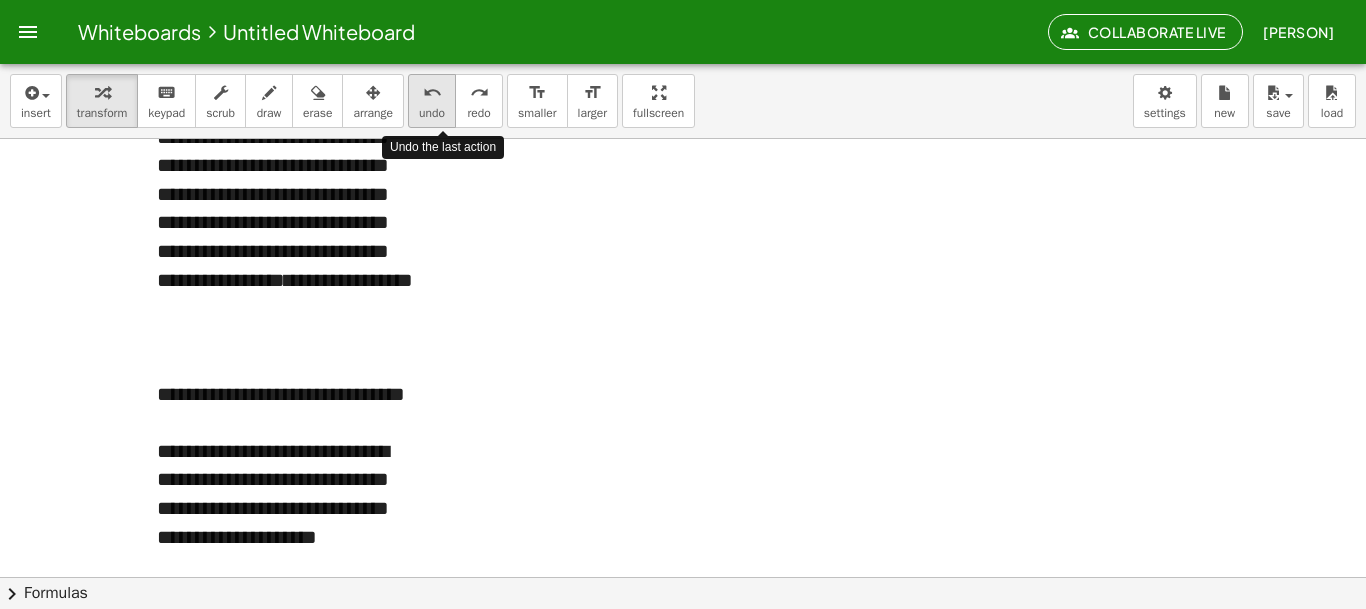 click on "undo" at bounding box center [432, 93] 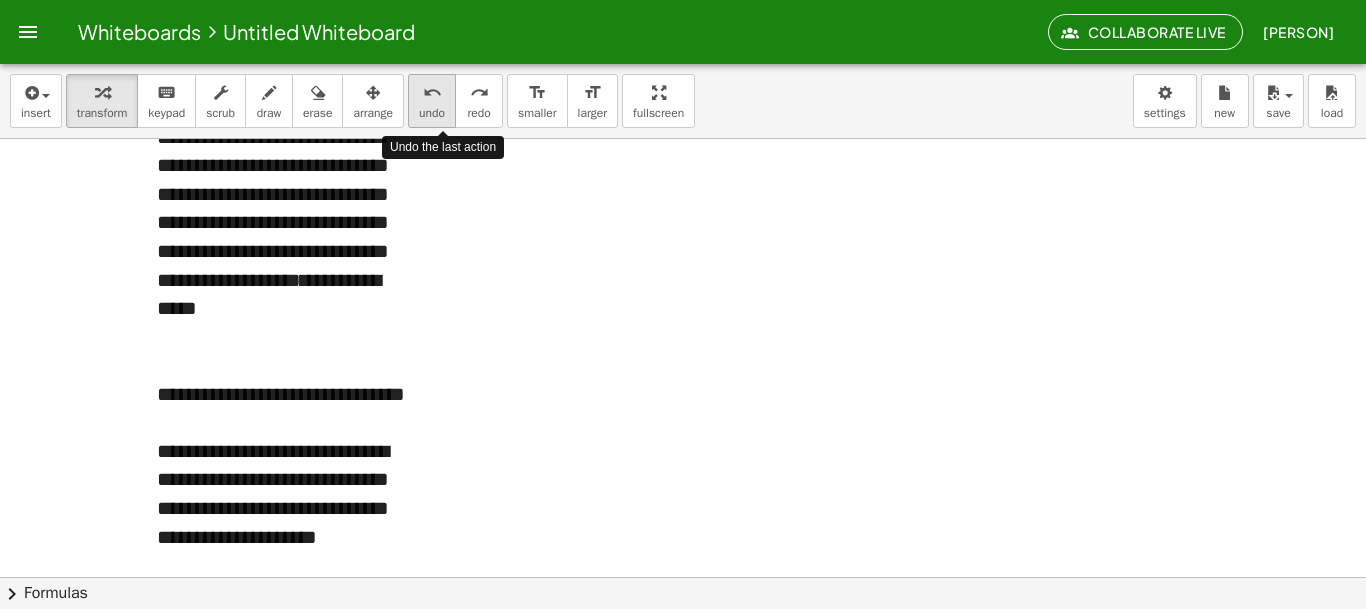 click on "undo" at bounding box center [432, 93] 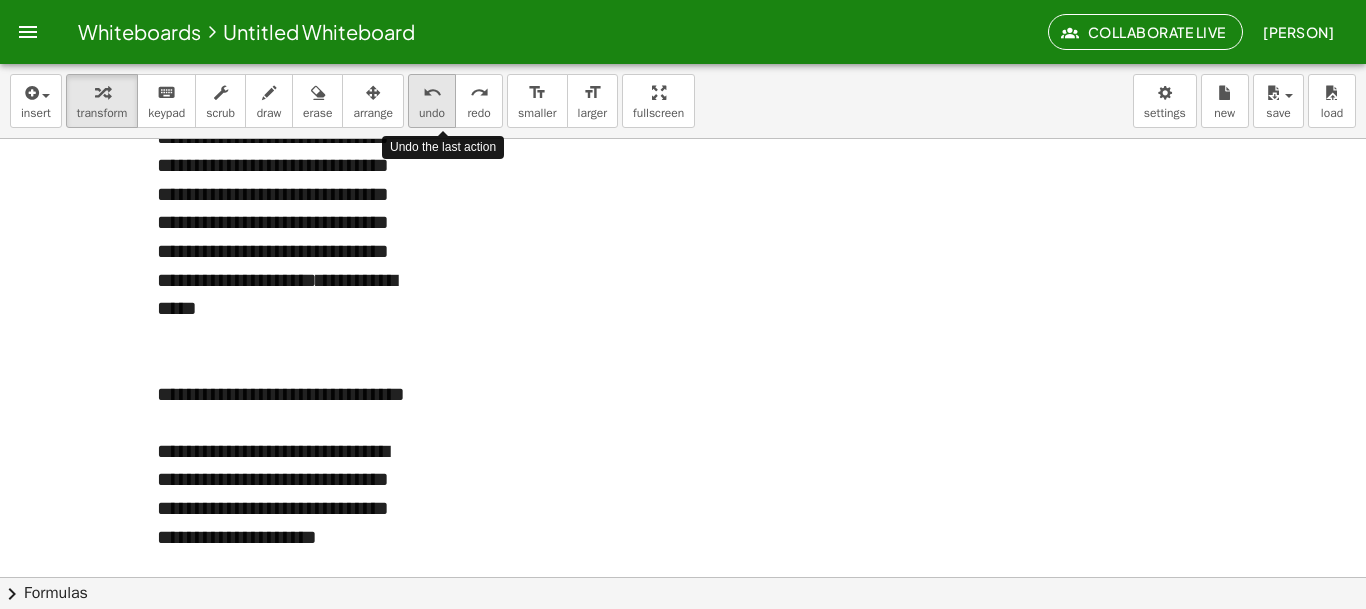 click on "undo" at bounding box center (432, 93) 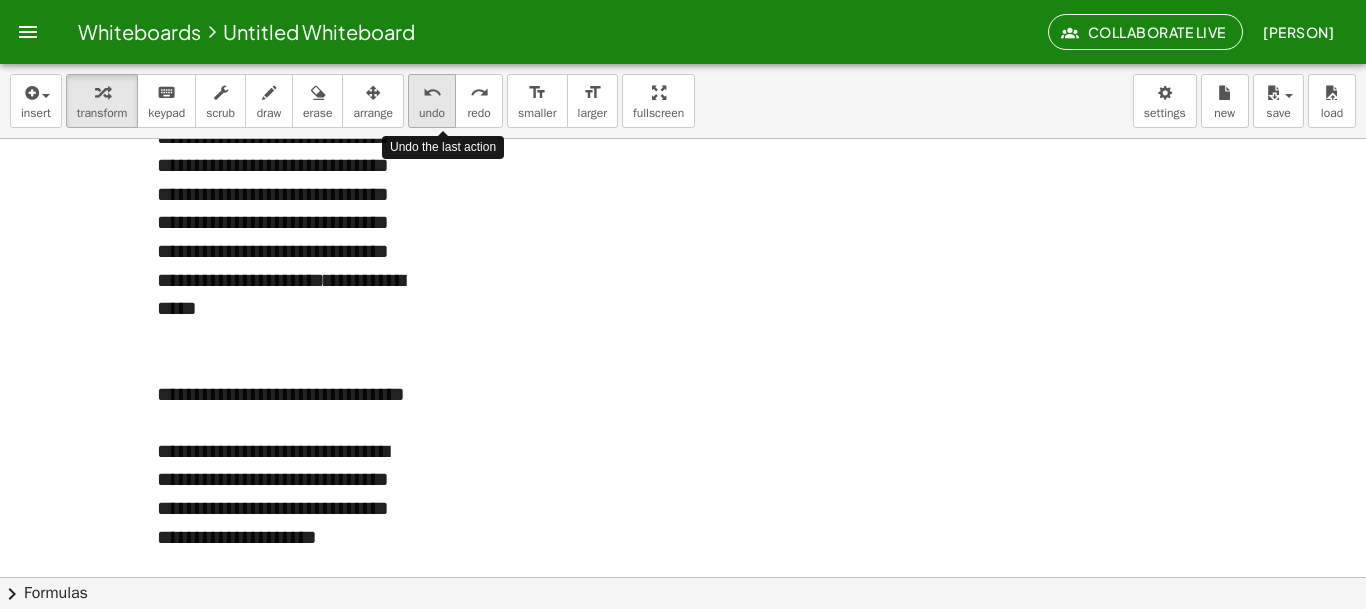 click on "undo" at bounding box center [432, 93] 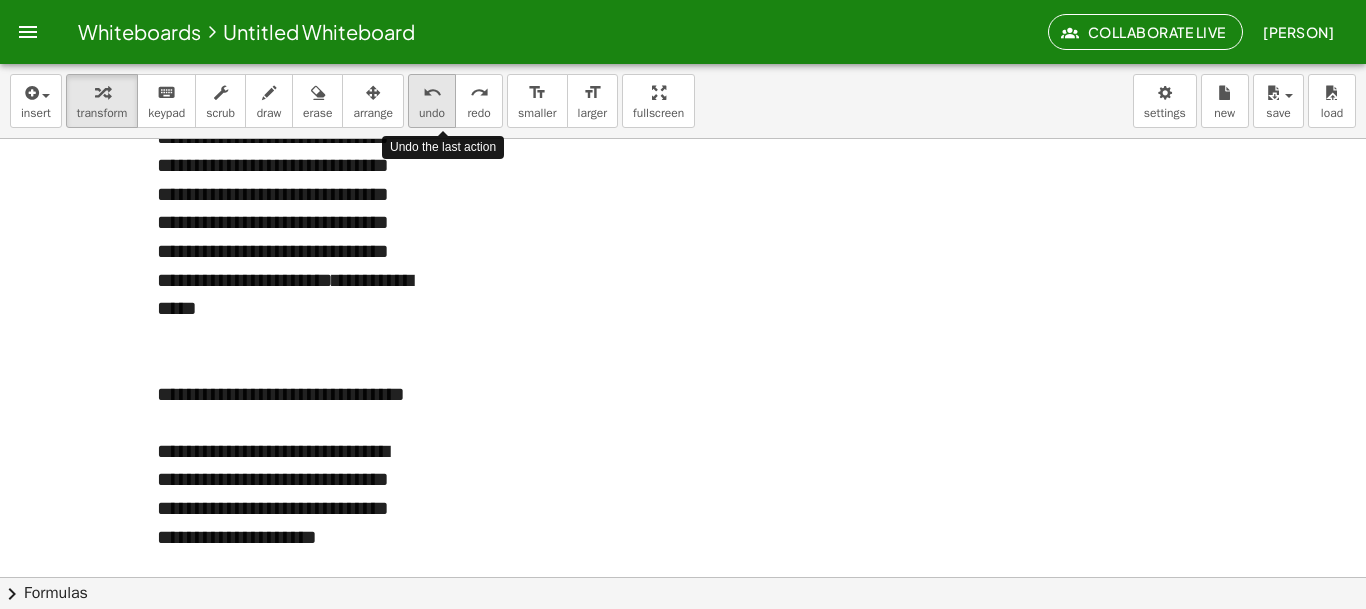 click on "undo" at bounding box center [432, 93] 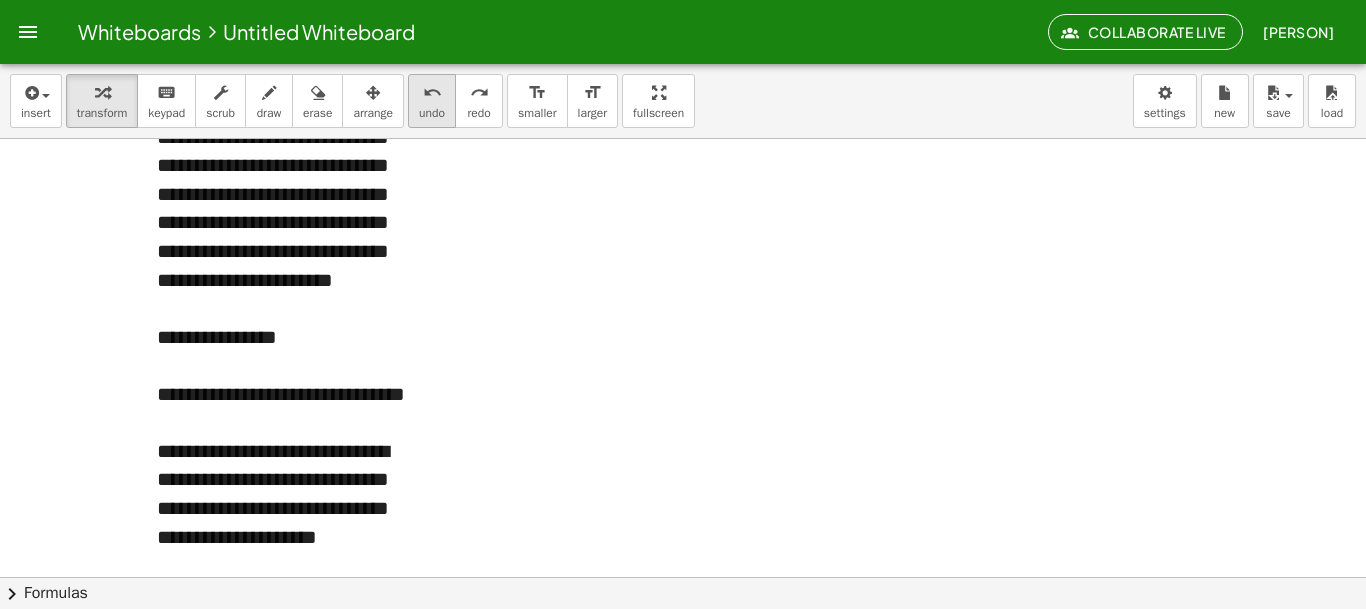 click on "undo" at bounding box center [432, 93] 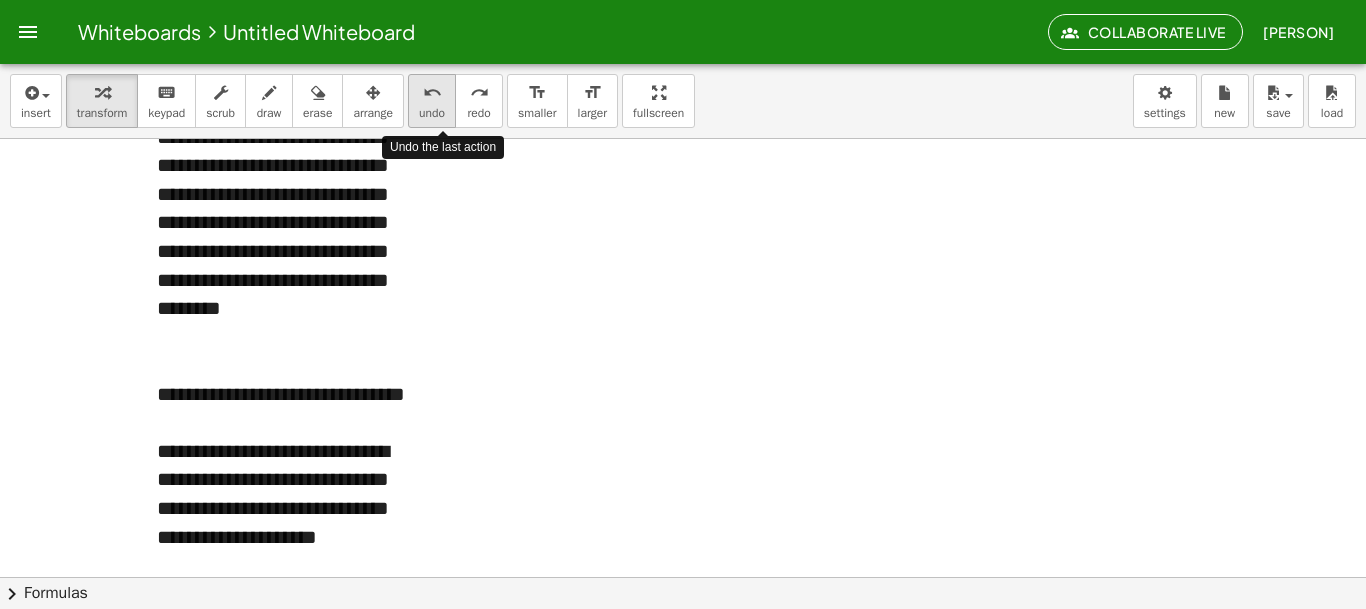 click on "undo" at bounding box center (432, 93) 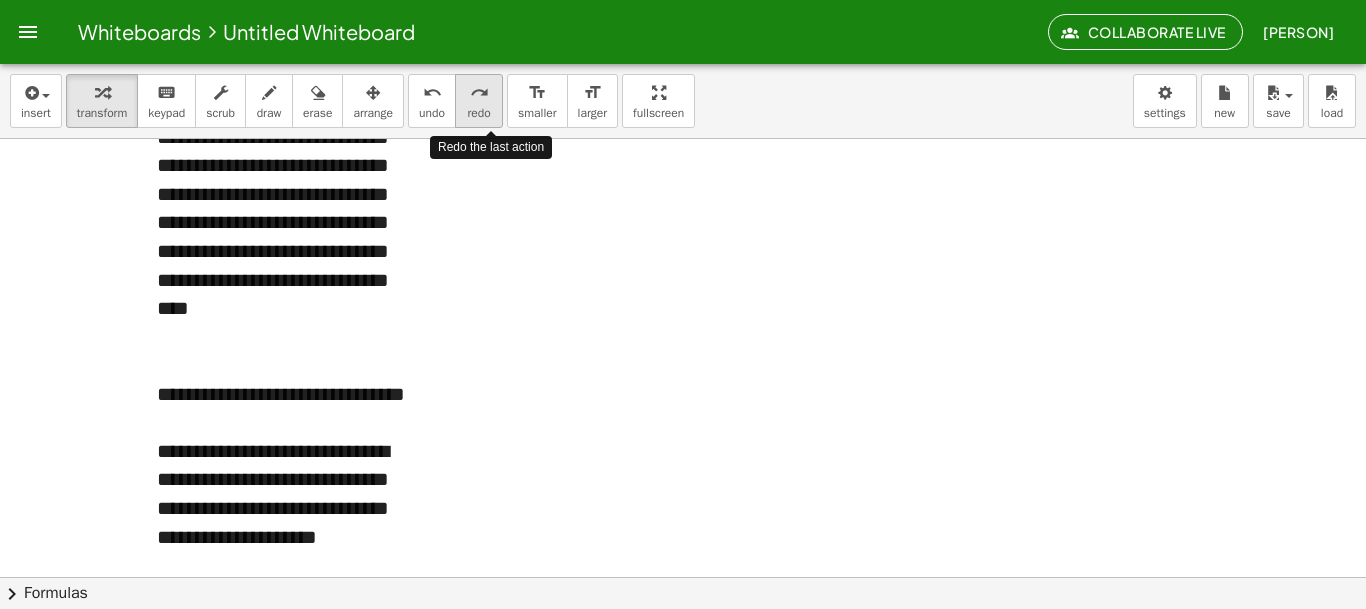 click on "redo" at bounding box center [478, 113] 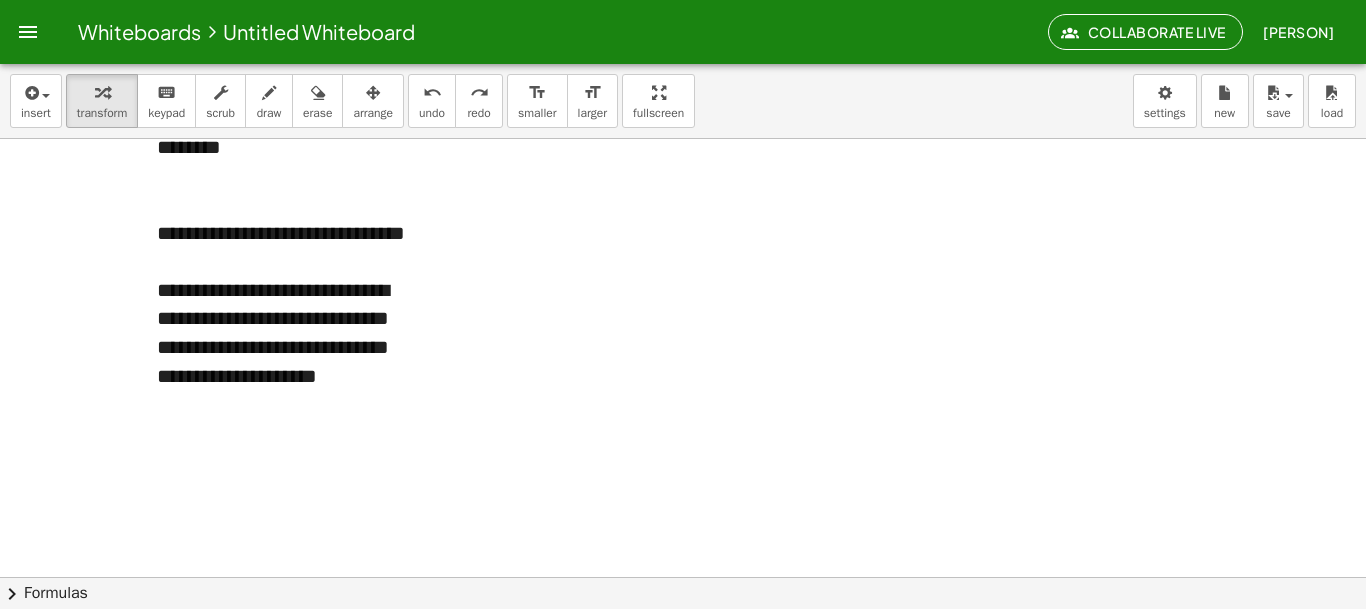scroll, scrollTop: 332, scrollLeft: 0, axis: vertical 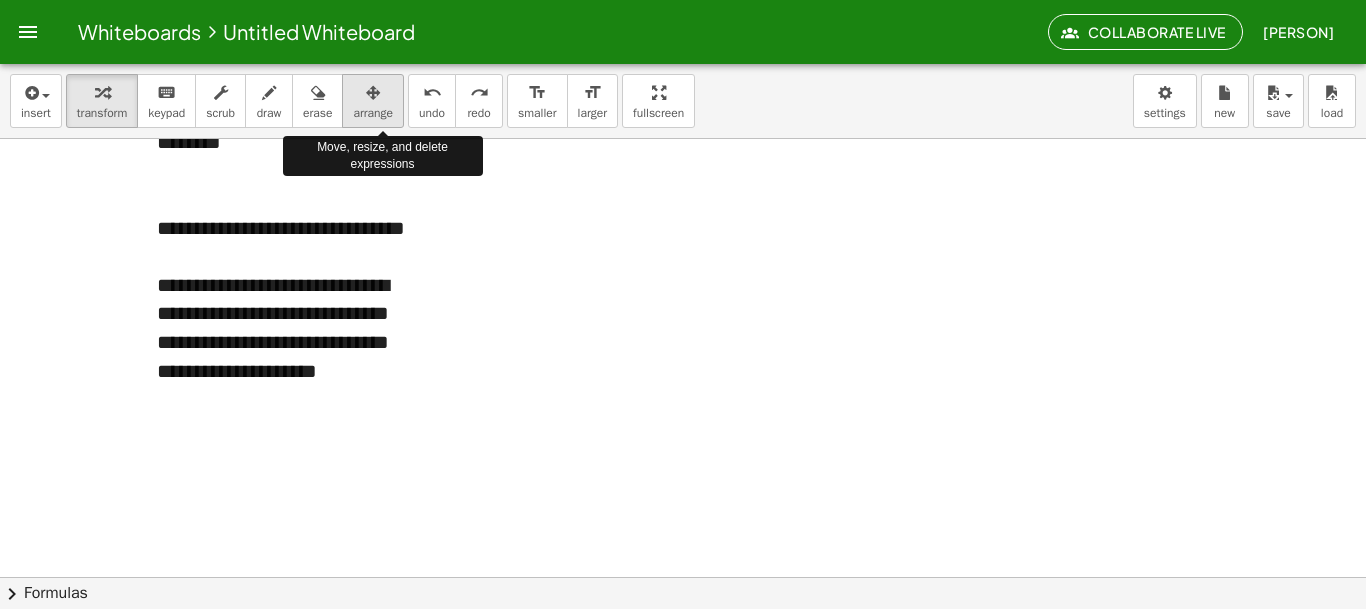 click on "arrange" at bounding box center [373, 113] 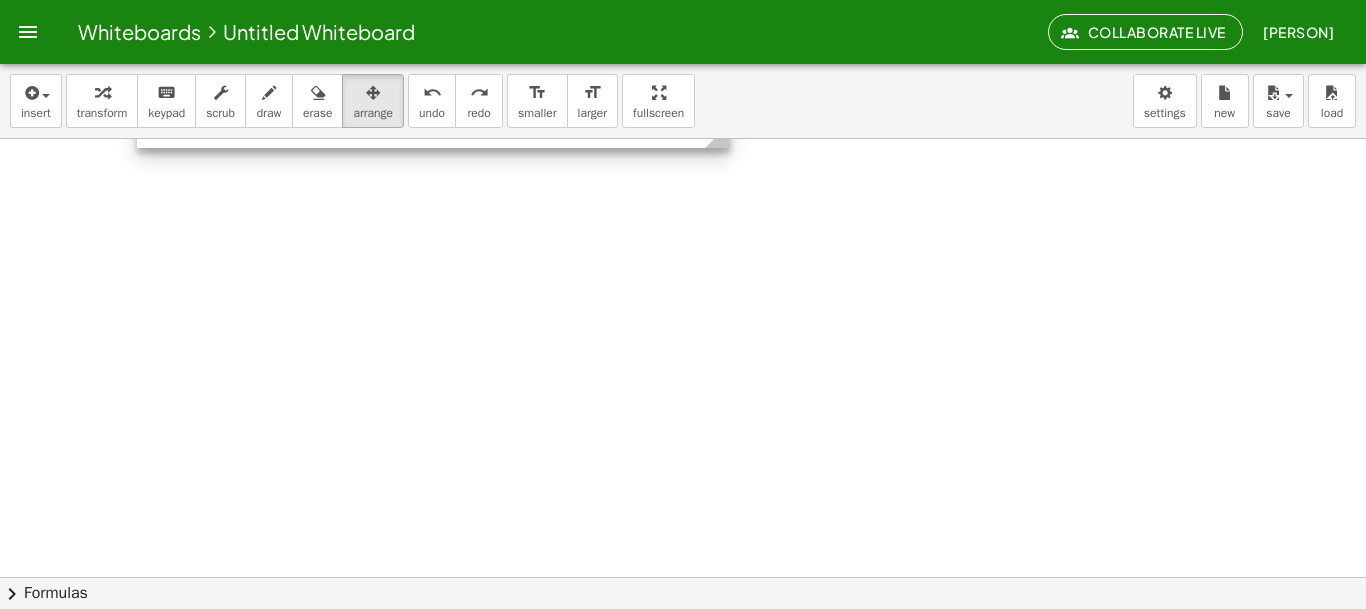drag, startPoint x: 431, startPoint y: 421, endPoint x: 724, endPoint y: 285, distance: 323.02478 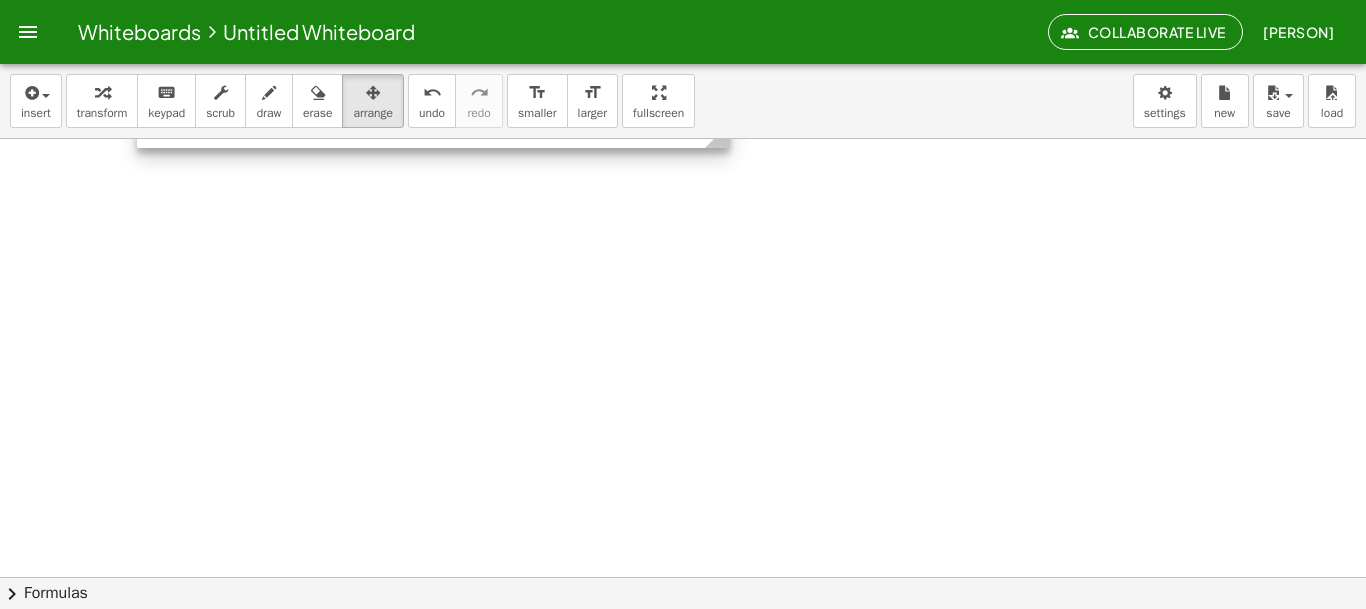 scroll, scrollTop: 0, scrollLeft: 0, axis: both 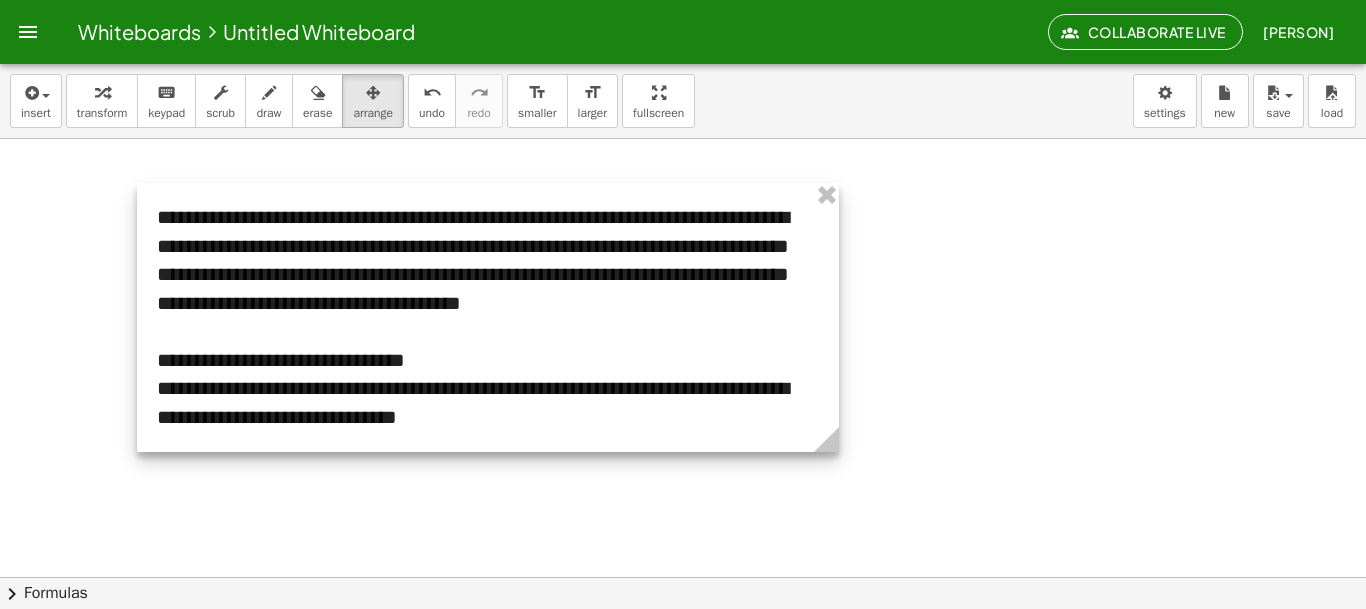 drag, startPoint x: 716, startPoint y: 466, endPoint x: 825, endPoint y: 306, distance: 193.6001 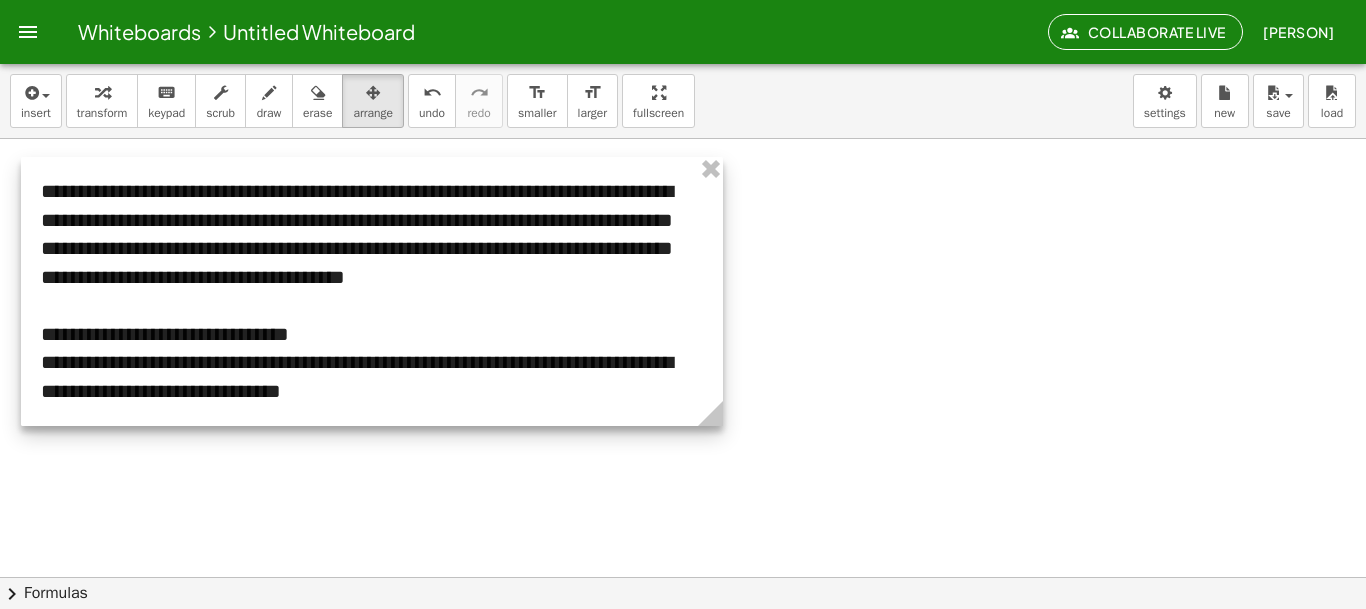 drag, startPoint x: 620, startPoint y: 347, endPoint x: 504, endPoint y: 322, distance: 118.66339 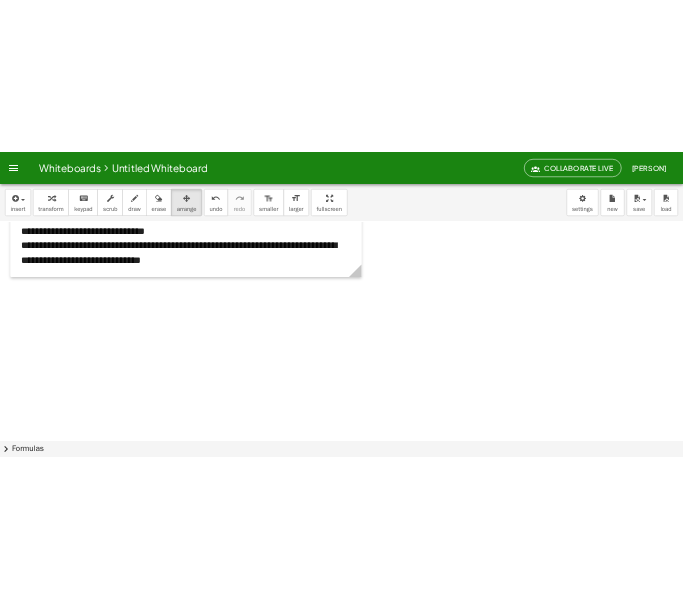 scroll, scrollTop: 186, scrollLeft: 0, axis: vertical 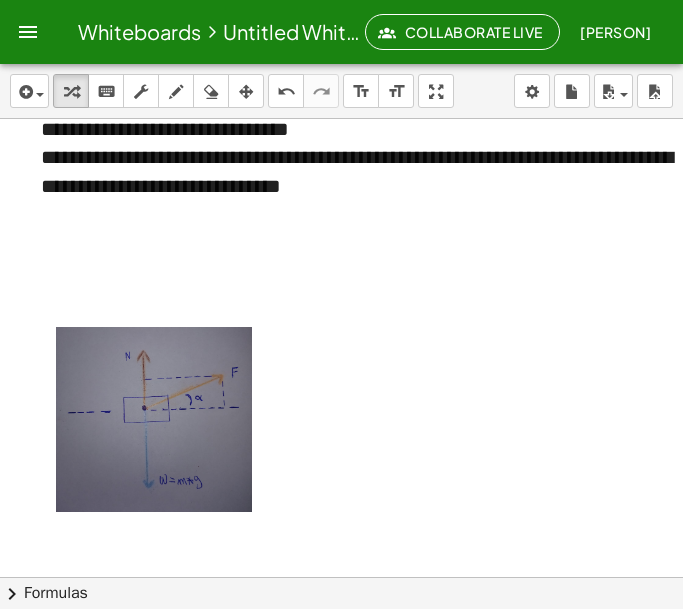 drag, startPoint x: 150, startPoint y: 408, endPoint x: 124, endPoint y: 362, distance: 52.83938 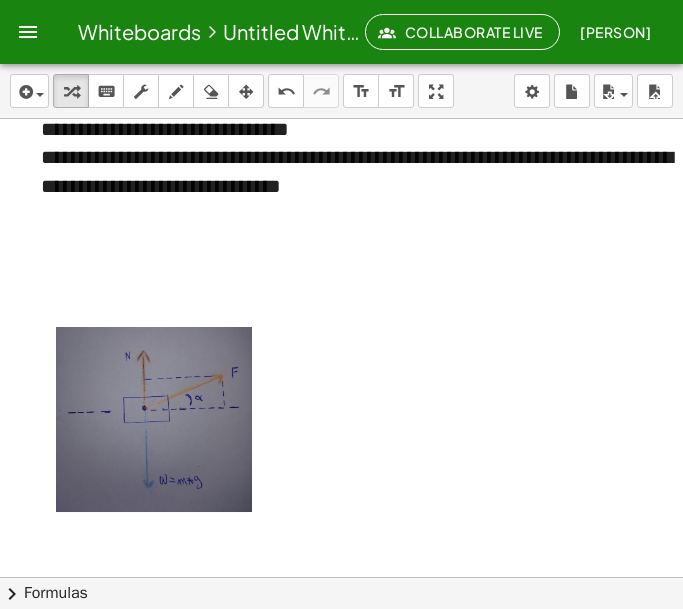 click on "**********" at bounding box center (372, 171) 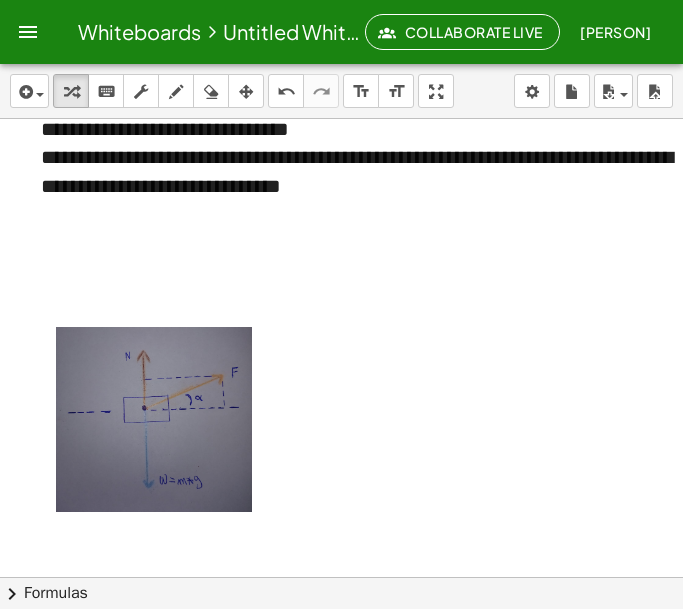 drag, startPoint x: 192, startPoint y: 447, endPoint x: 156, endPoint y: 378, distance: 77.82673 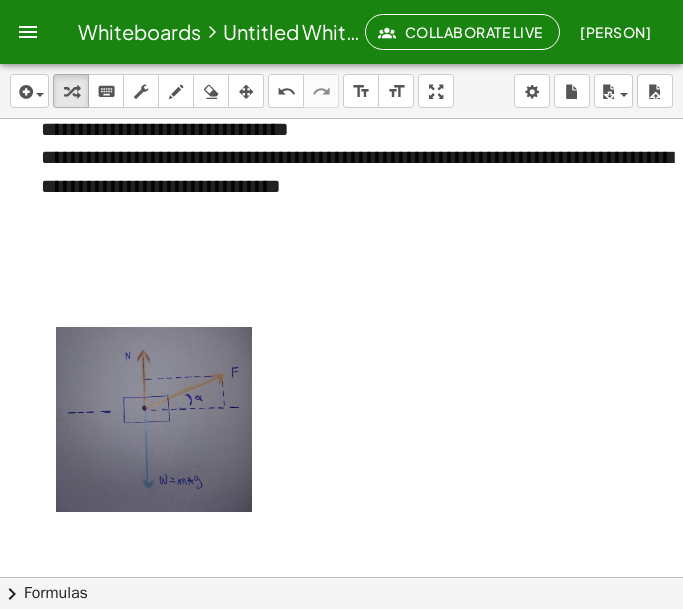 click on "**********" at bounding box center (372, 171) 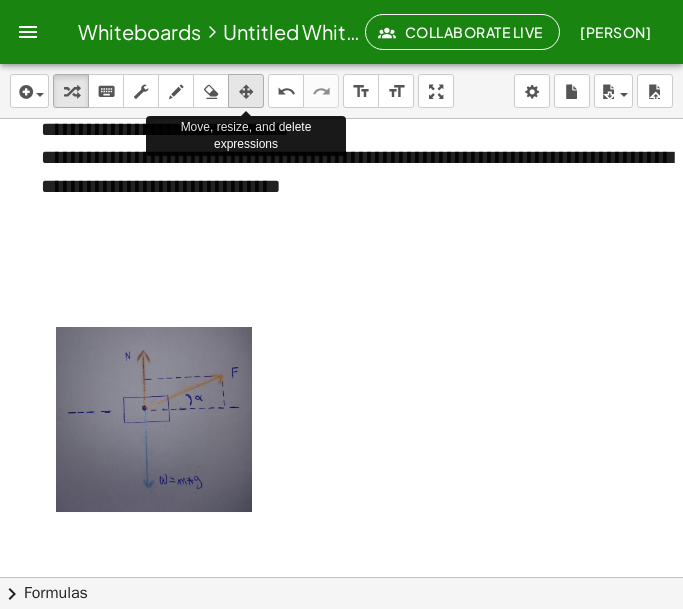 click at bounding box center [246, 91] 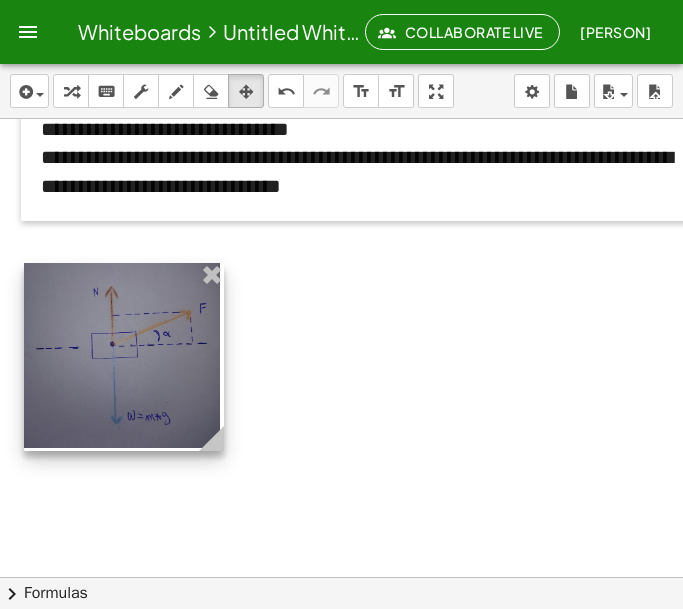 drag, startPoint x: 190, startPoint y: 473, endPoint x: 158, endPoint y: 409, distance: 71.55418 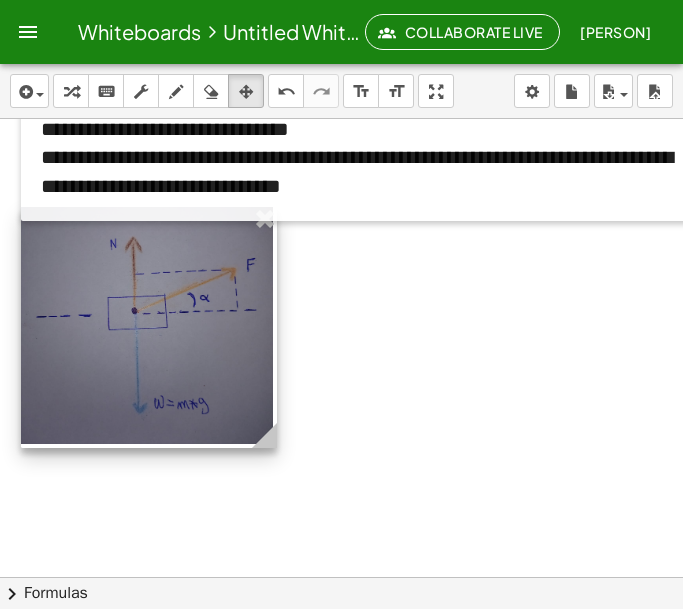 drag, startPoint x: 213, startPoint y: 429, endPoint x: 210, endPoint y: 373, distance: 56.0803 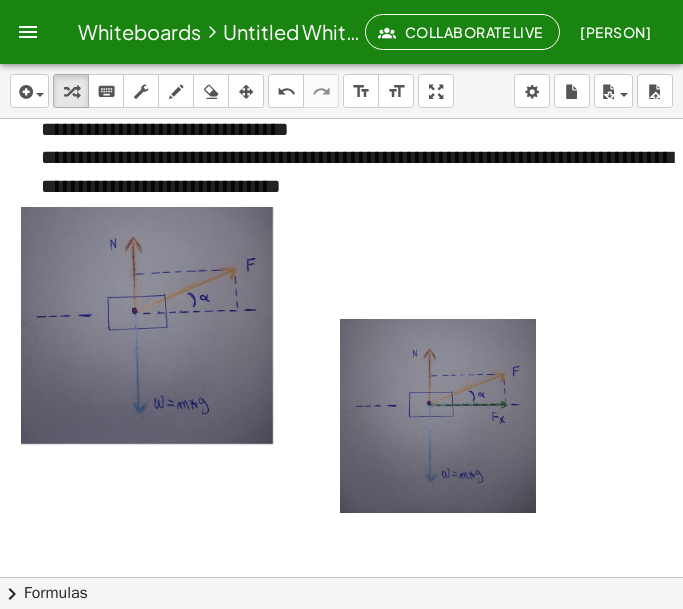 click at bounding box center [440, 418] 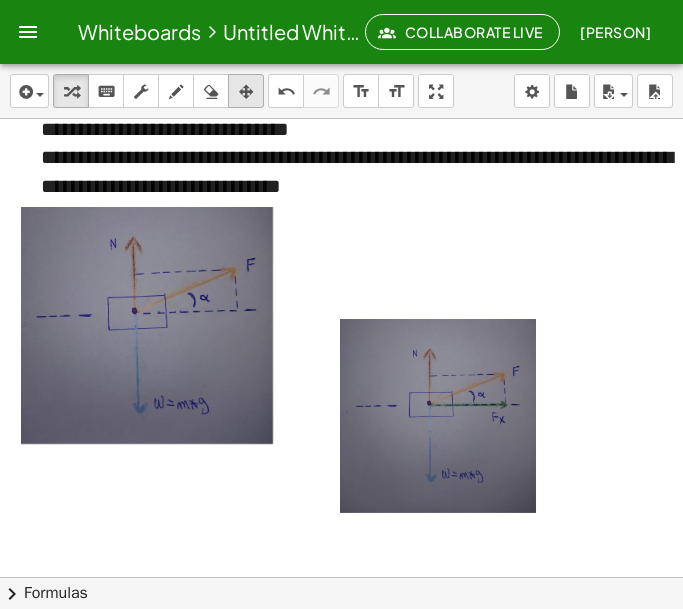 click at bounding box center (246, 92) 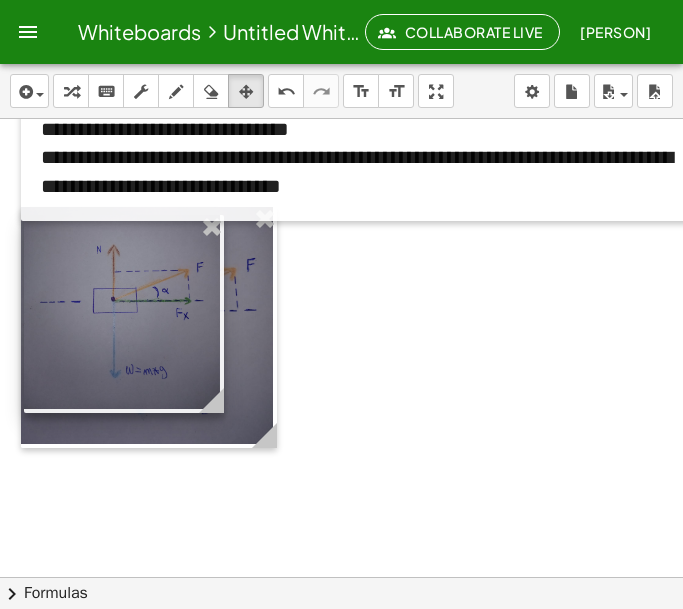 drag, startPoint x: 446, startPoint y: 468, endPoint x: 130, endPoint y: 364, distance: 332.674 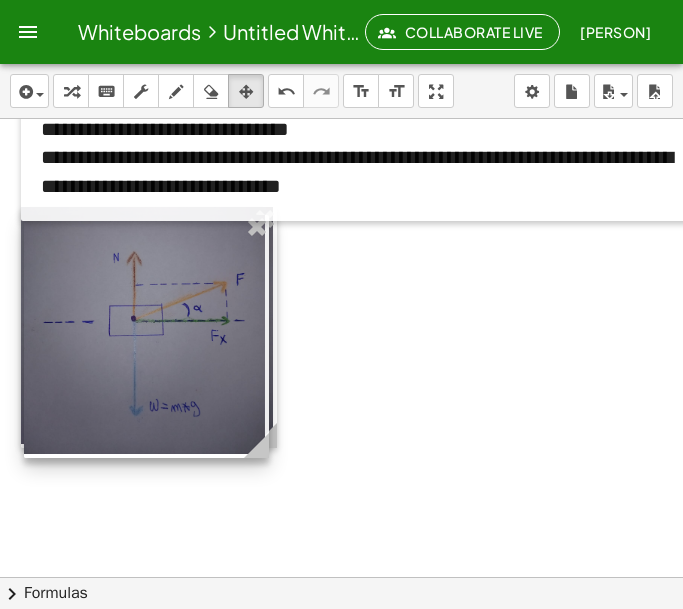 drag, startPoint x: 218, startPoint y: 406, endPoint x: 263, endPoint y: 398, distance: 45.705578 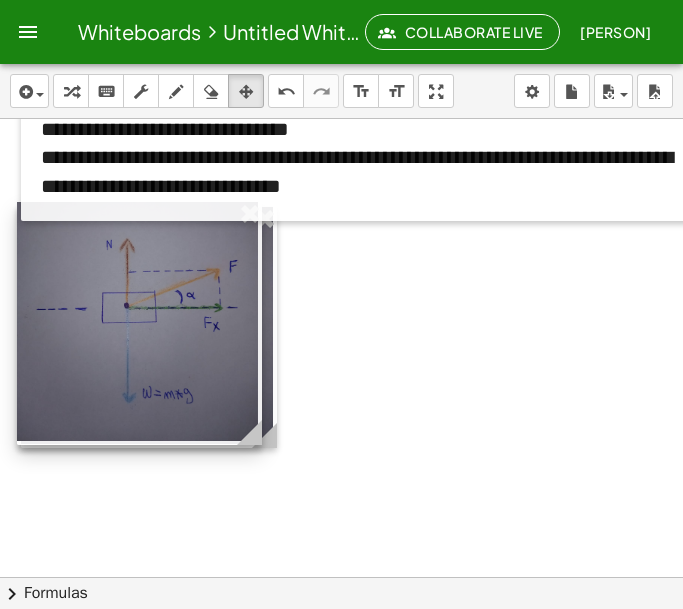 drag, startPoint x: 151, startPoint y: 407, endPoint x: 144, endPoint y: 394, distance: 14.764823 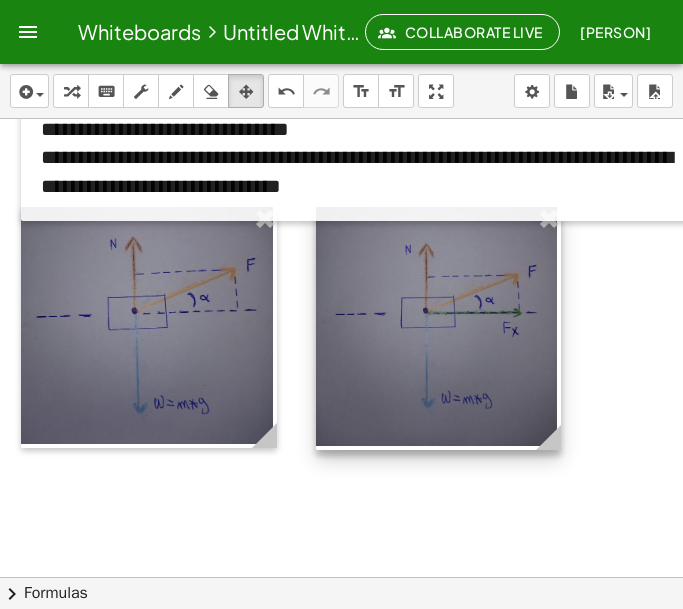 drag, startPoint x: 184, startPoint y: 397, endPoint x: 483, endPoint y: 402, distance: 299.0418 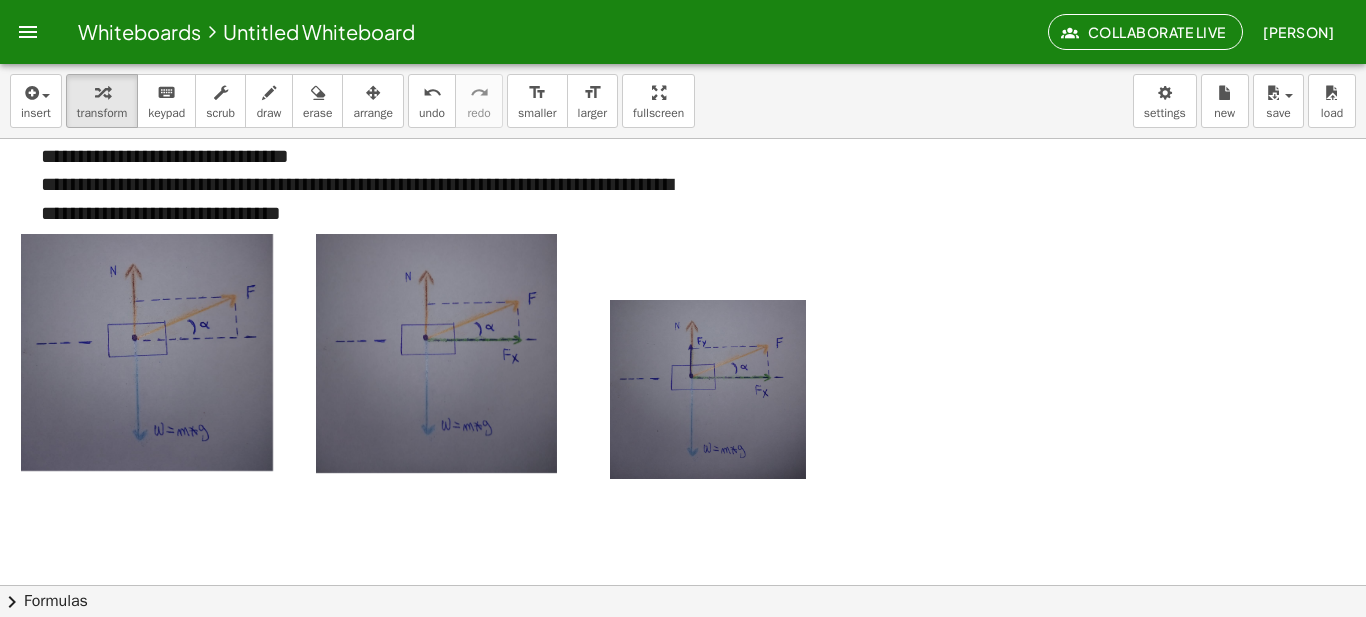 scroll, scrollTop: 191, scrollLeft: 0, axis: vertical 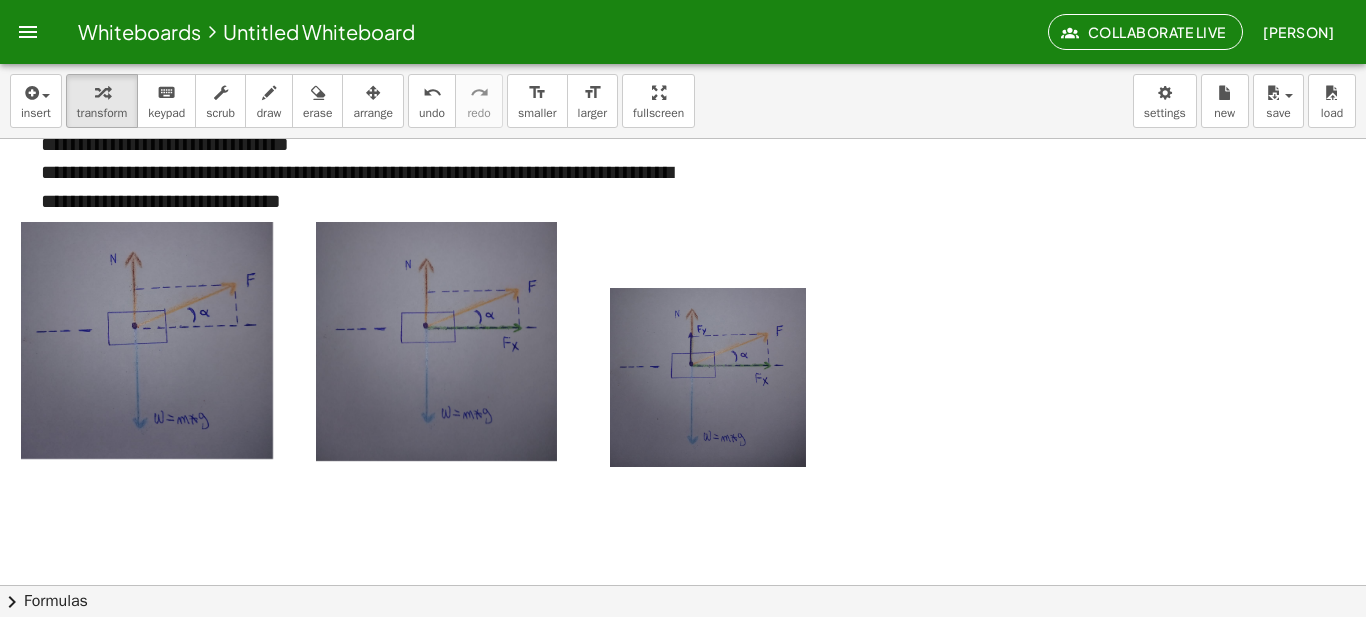click at bounding box center (710, 379) 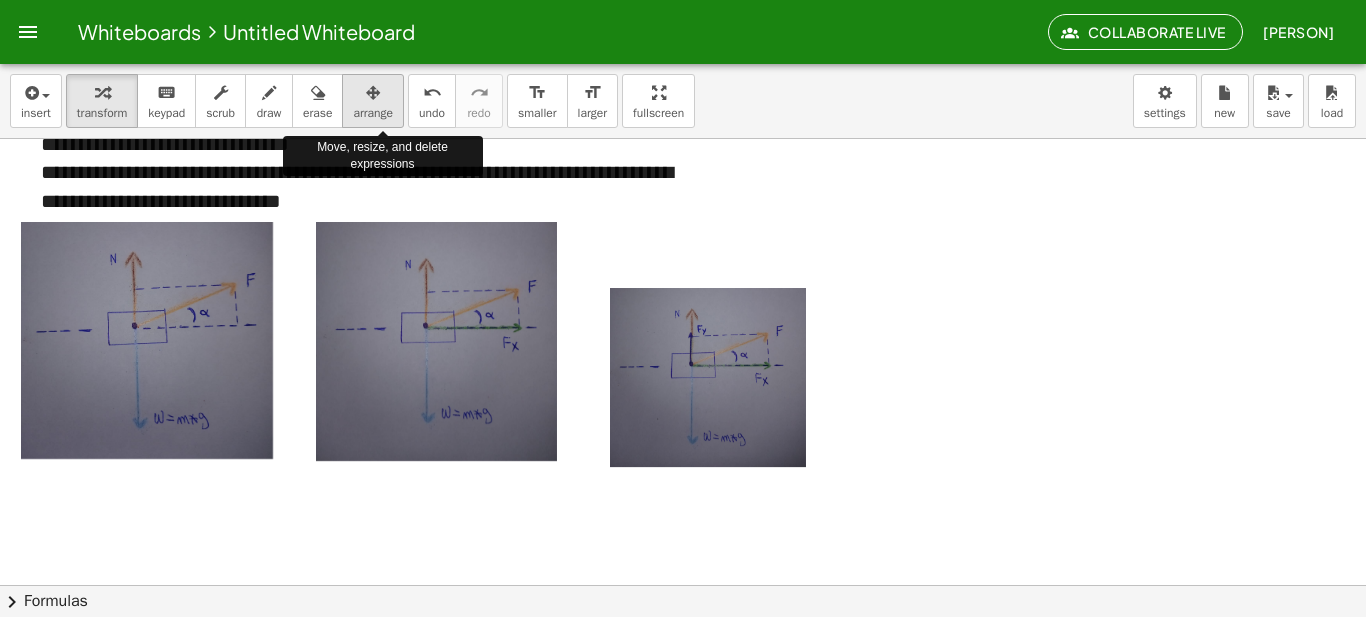 click at bounding box center (373, 93) 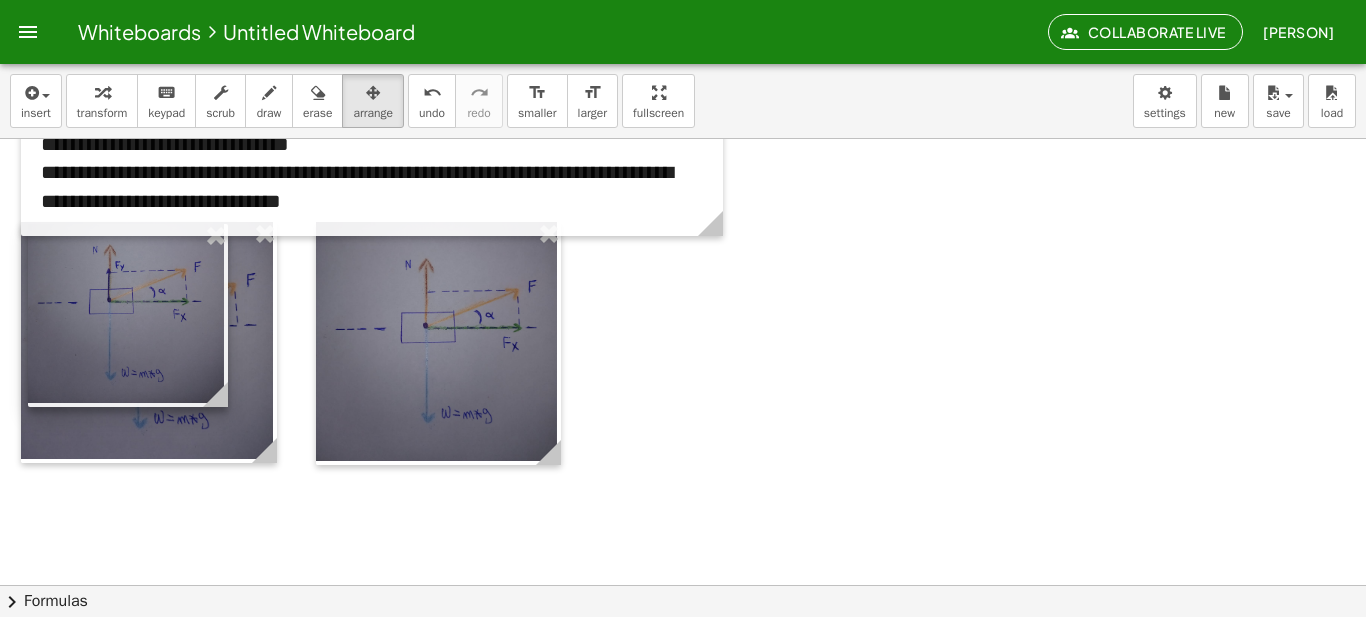 drag, startPoint x: 662, startPoint y: 347, endPoint x: 80, endPoint y: 283, distance: 585.5083 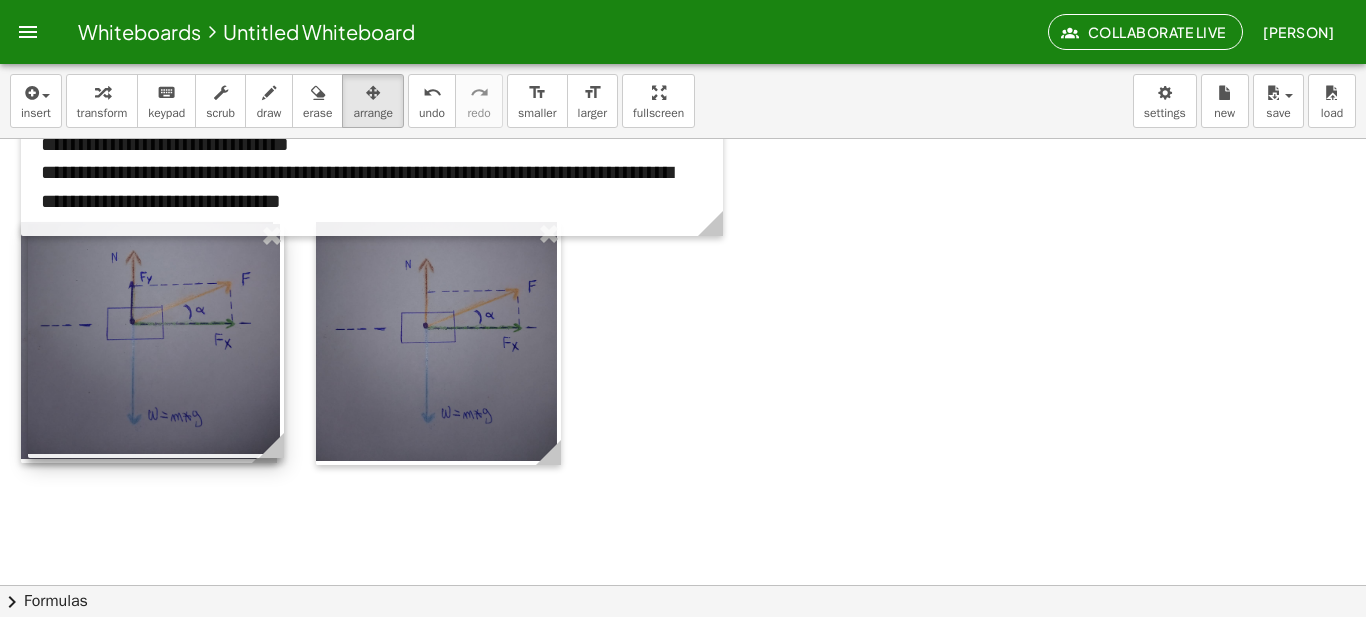 drag, startPoint x: 221, startPoint y: 398, endPoint x: 277, endPoint y: 435, distance: 67.11929 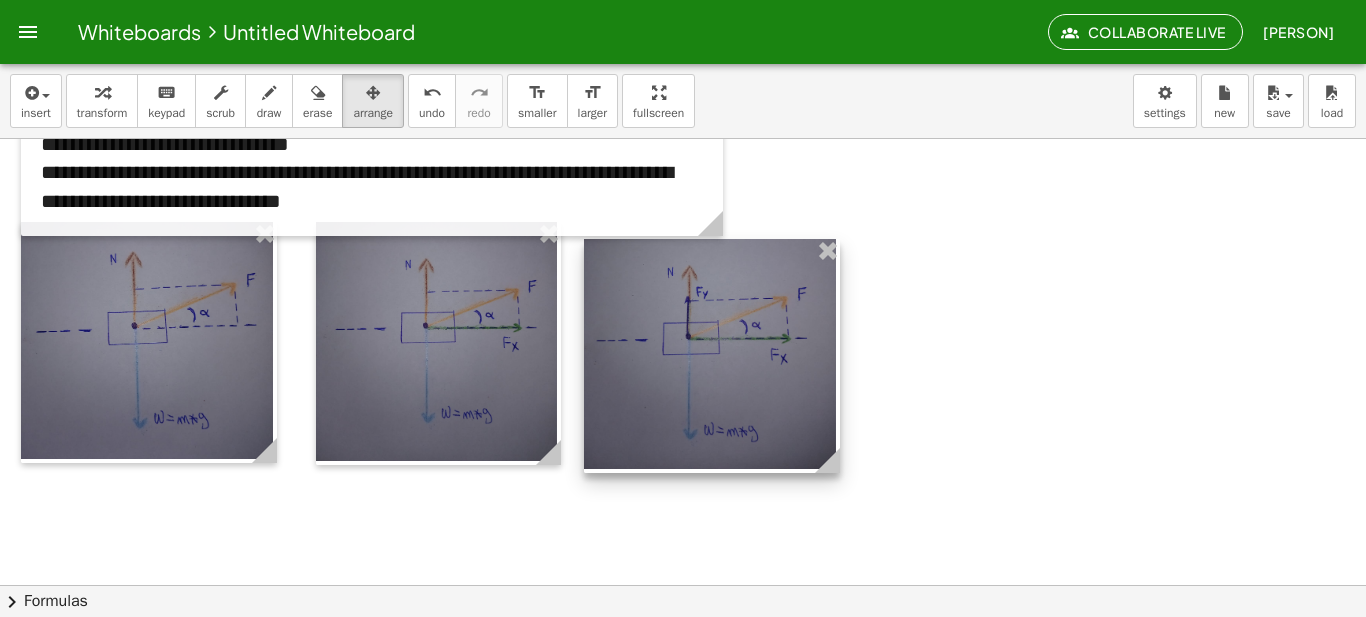drag, startPoint x: 212, startPoint y: 353, endPoint x: 768, endPoint y: 368, distance: 556.20233 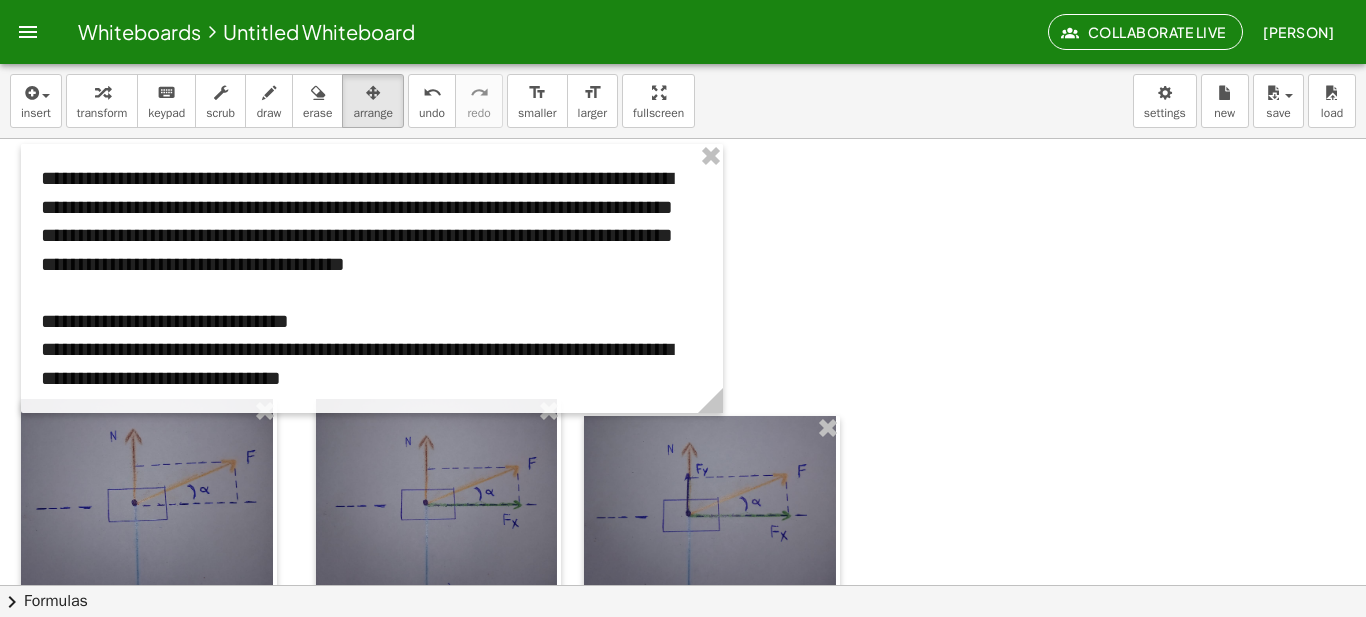 scroll, scrollTop: 10, scrollLeft: 0, axis: vertical 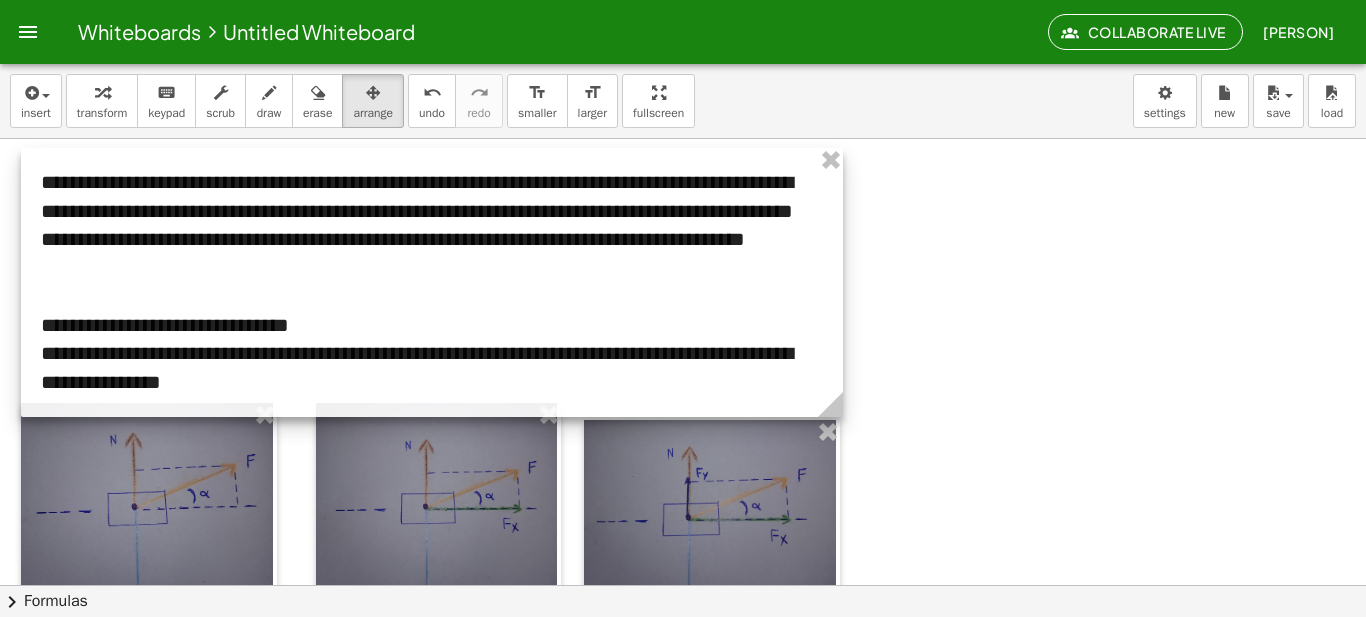drag, startPoint x: 714, startPoint y: 401, endPoint x: 834, endPoint y: 409, distance: 120.26637 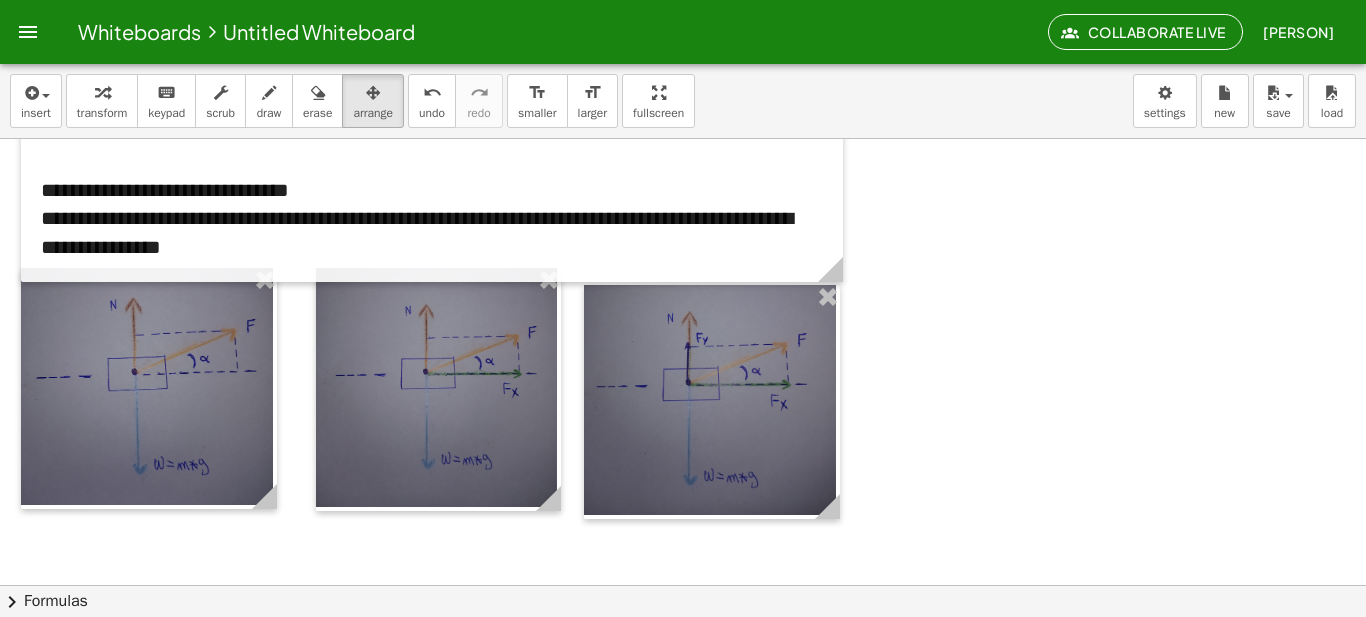scroll, scrollTop: 148, scrollLeft: 0, axis: vertical 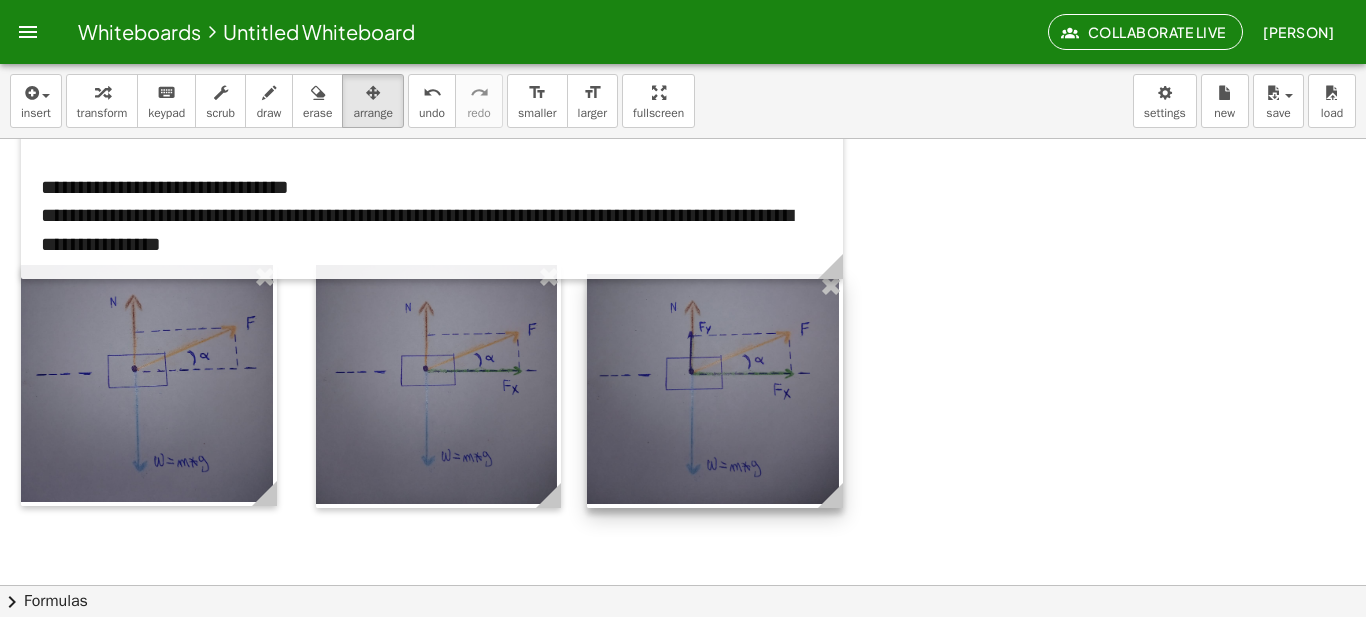 click at bounding box center (715, 391) 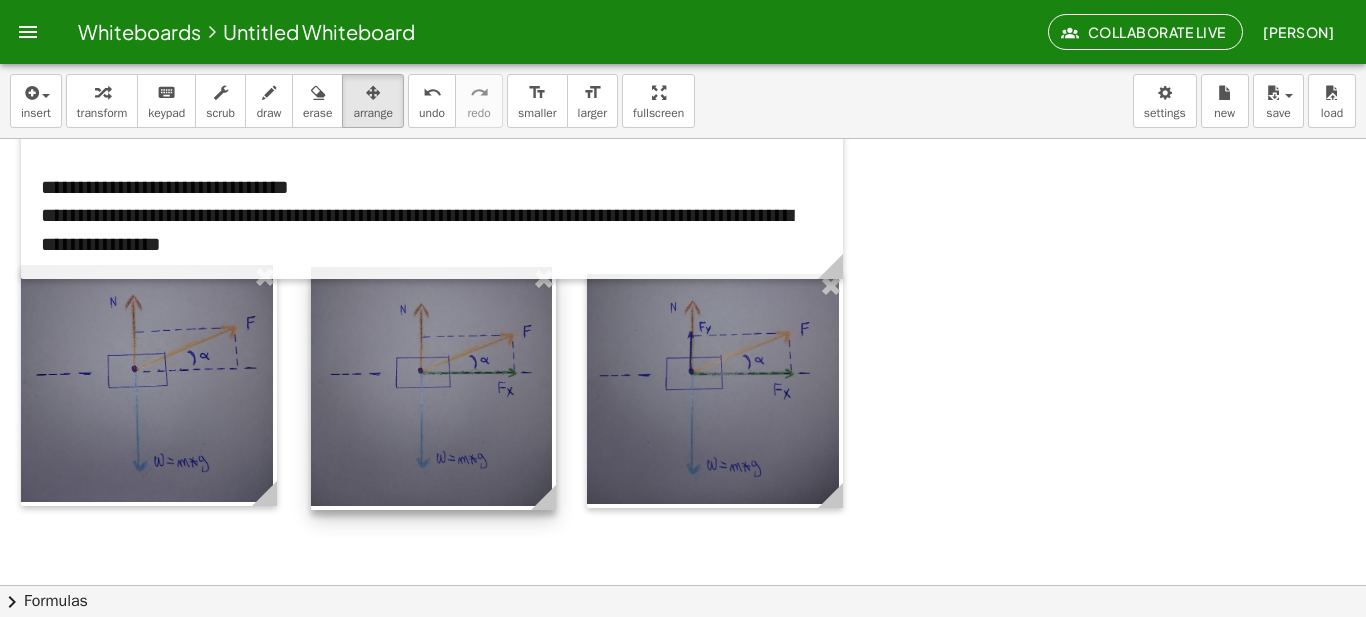 click at bounding box center (433, 388) 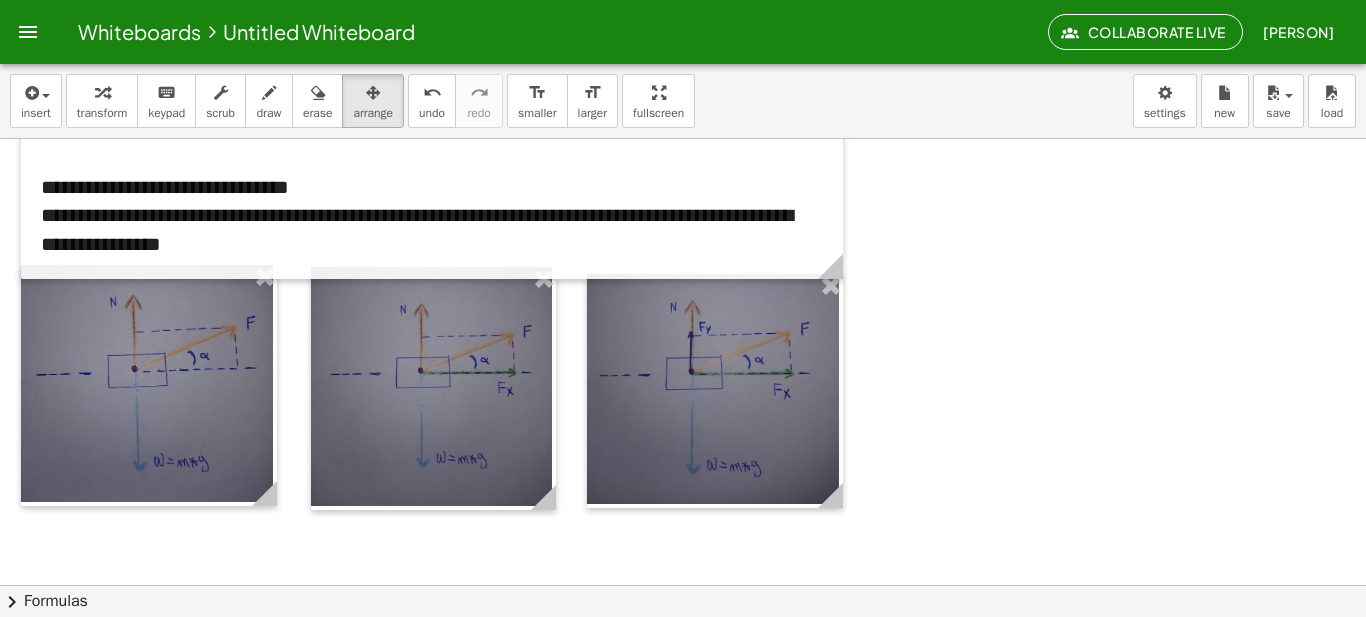 click at bounding box center (683, 437) 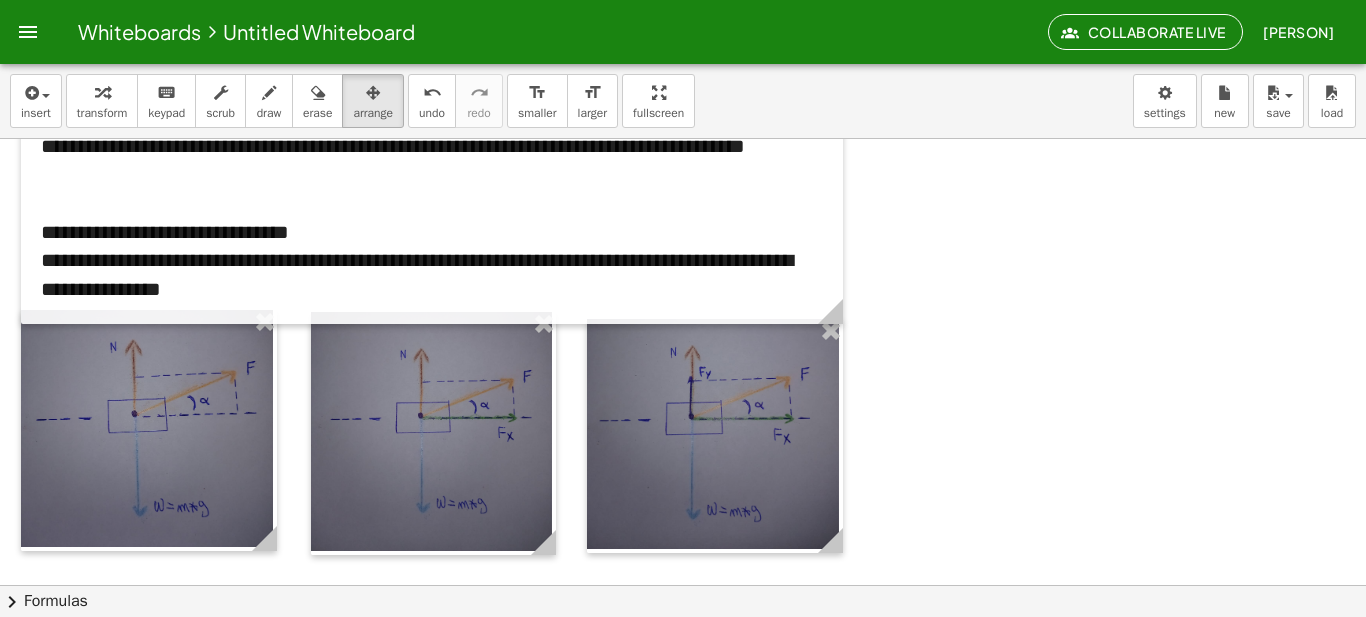 scroll, scrollTop: 104, scrollLeft: 0, axis: vertical 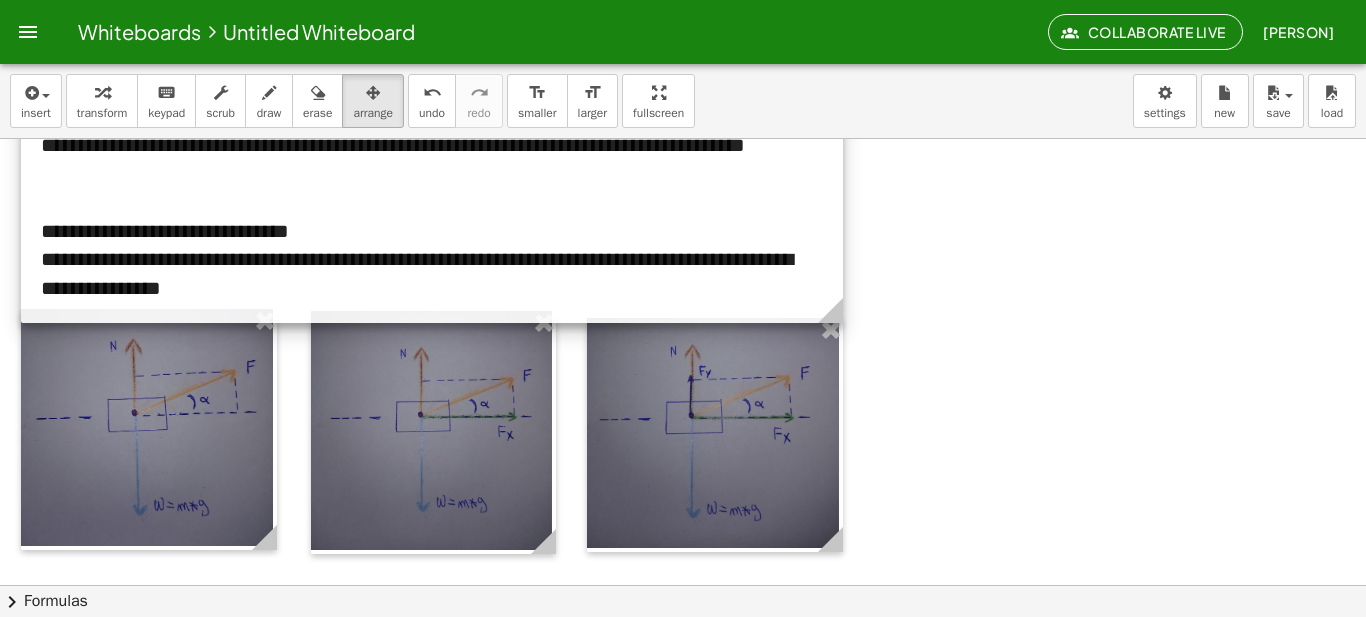 click at bounding box center (432, 188) 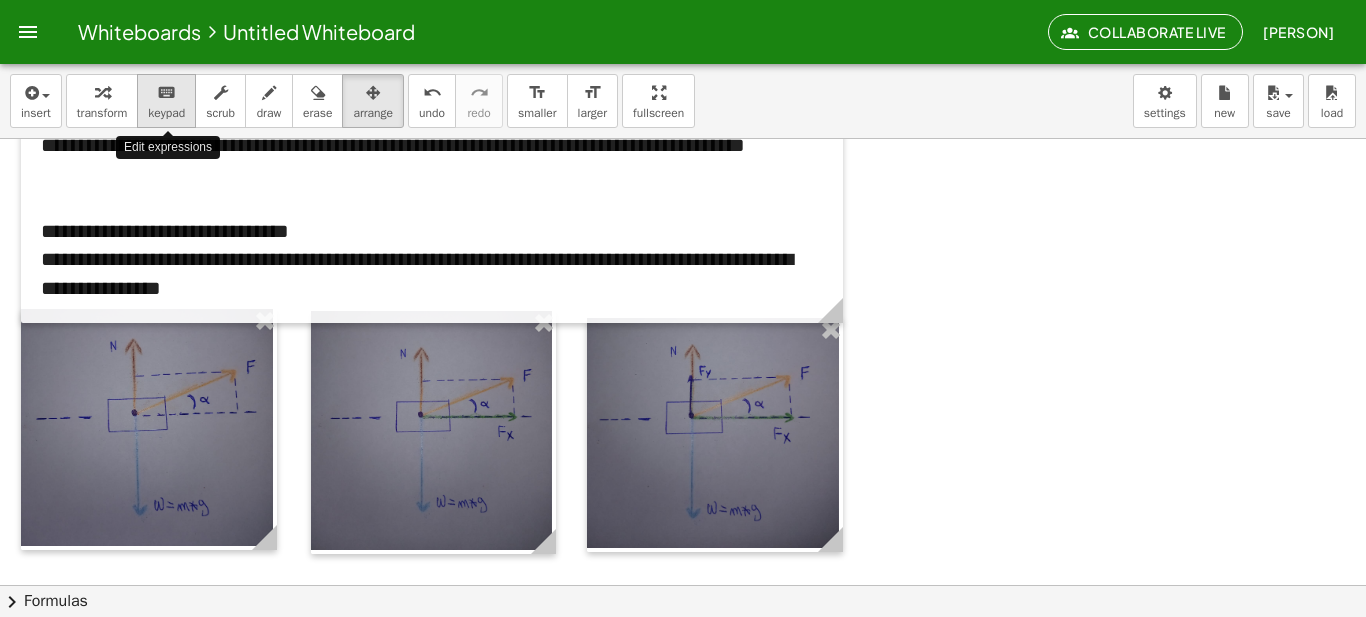 click on "keyboard" at bounding box center (166, 93) 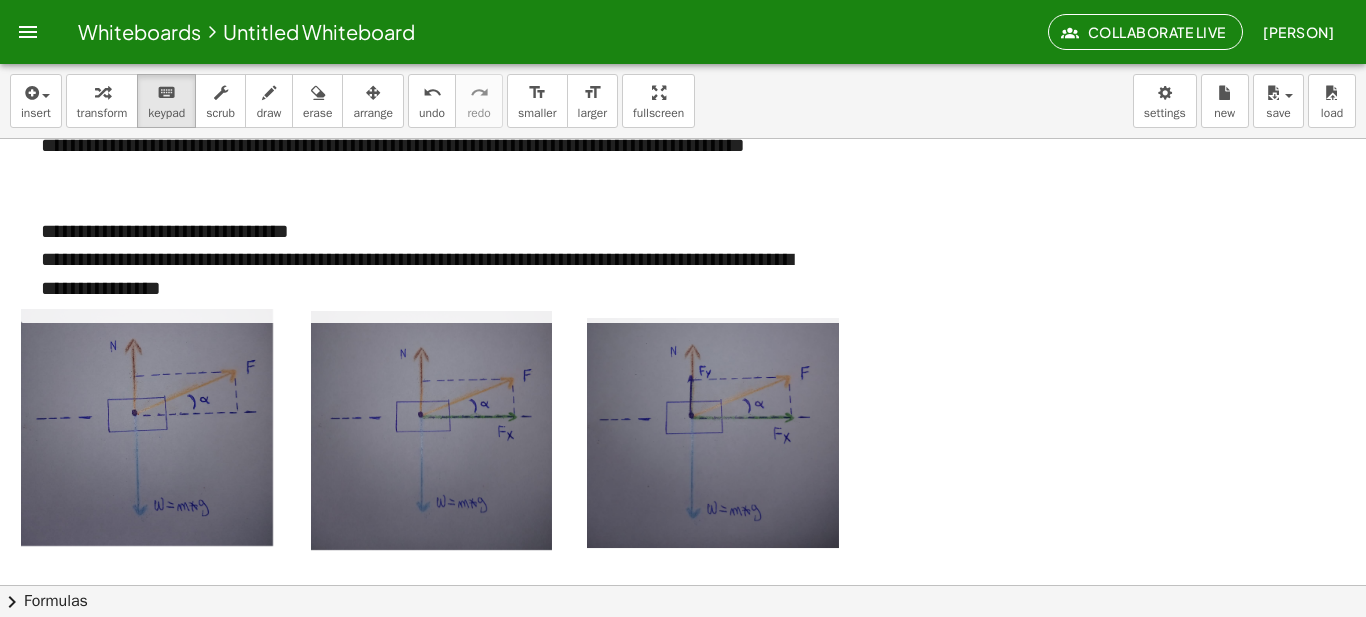 click on "**********" at bounding box center (432, 273) 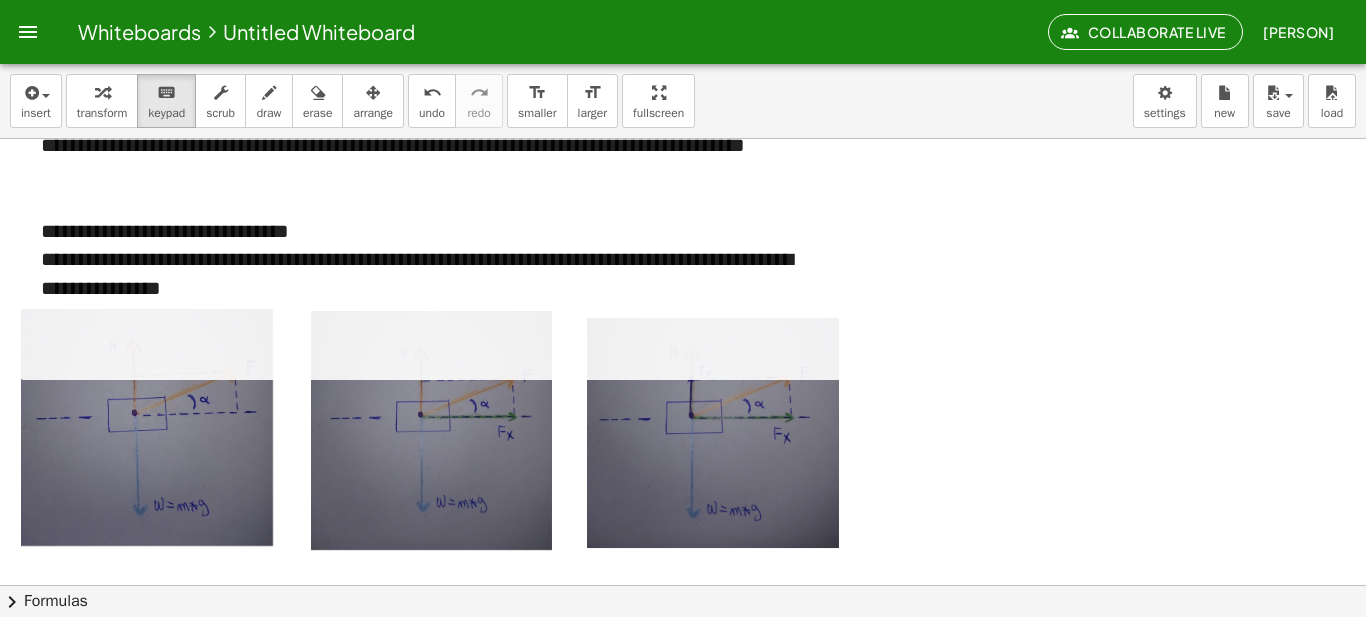 click on "**********" at bounding box center [432, 273] 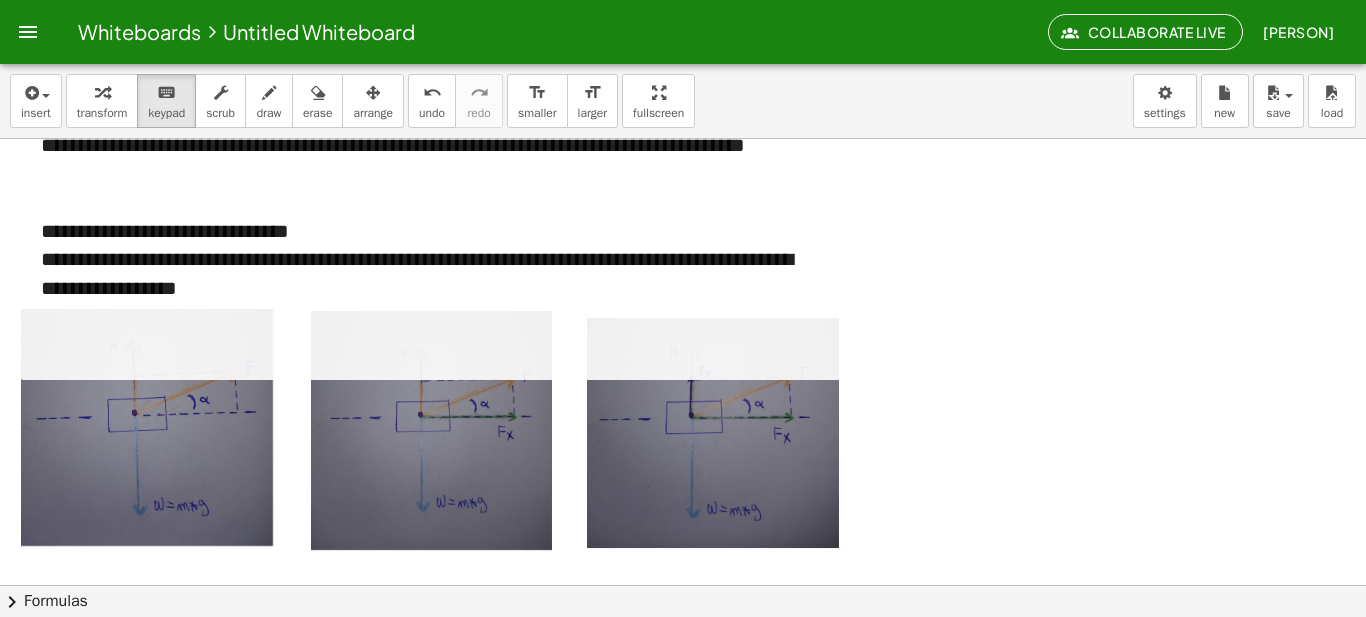 click at bounding box center [432, 345] 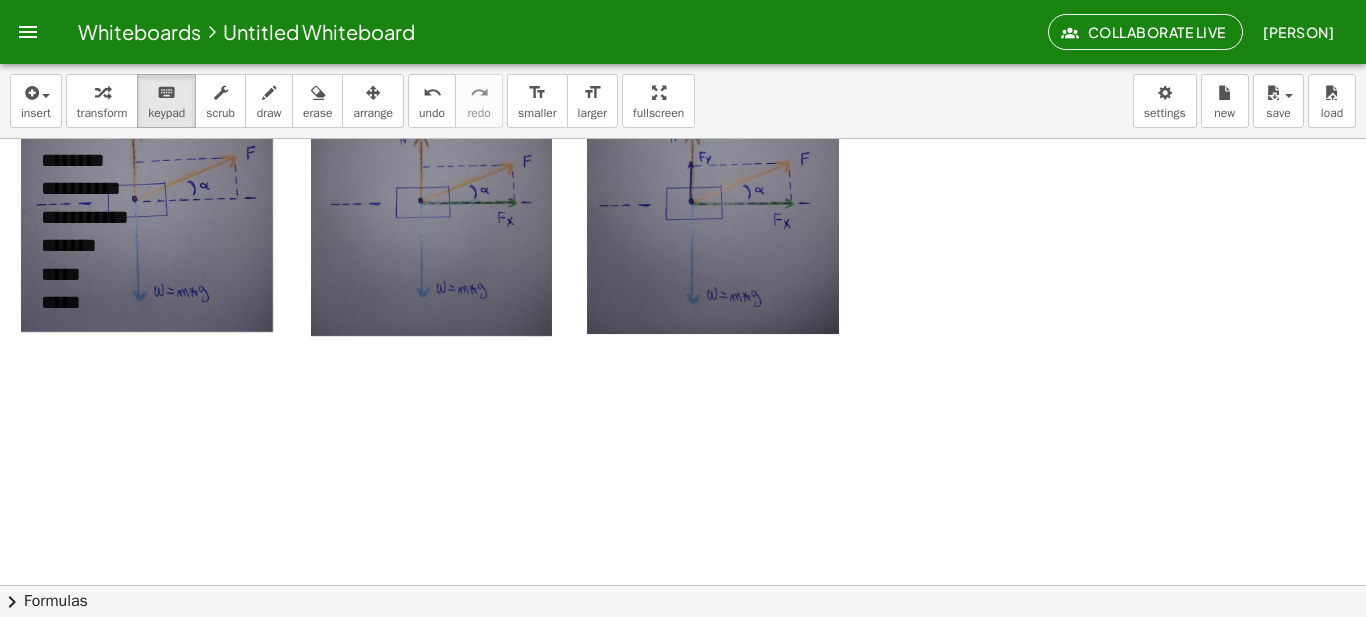 scroll, scrollTop: 321, scrollLeft: 0, axis: vertical 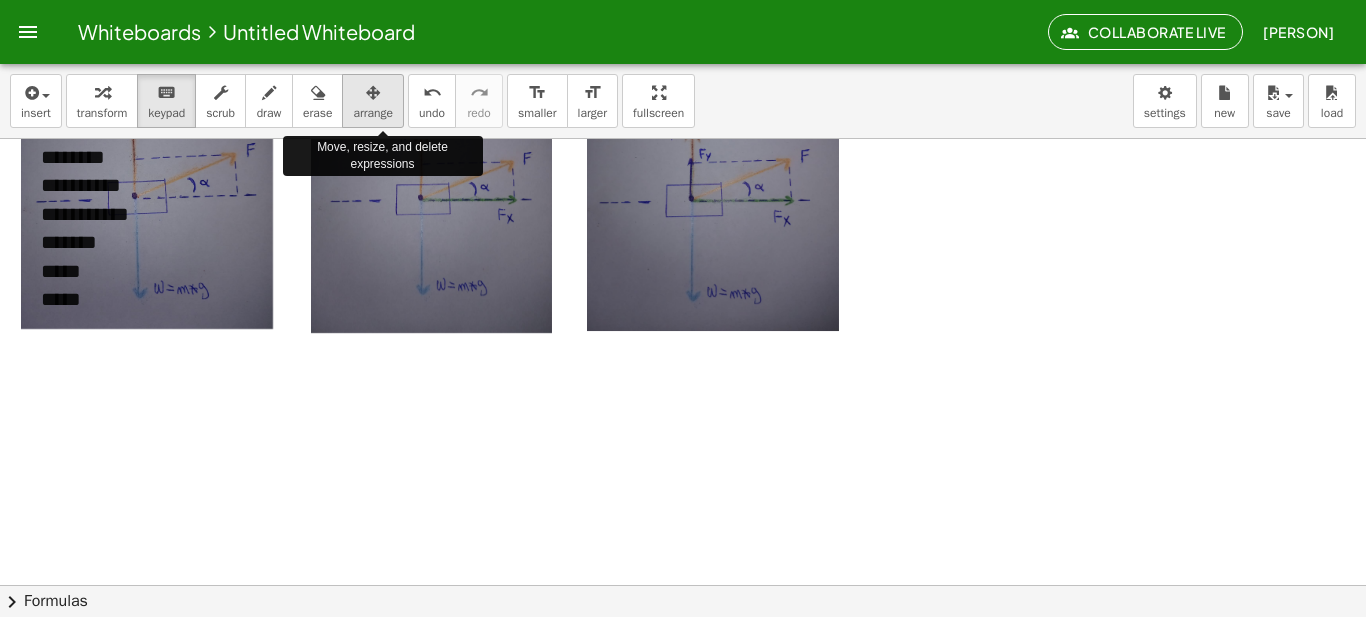 click at bounding box center (373, 93) 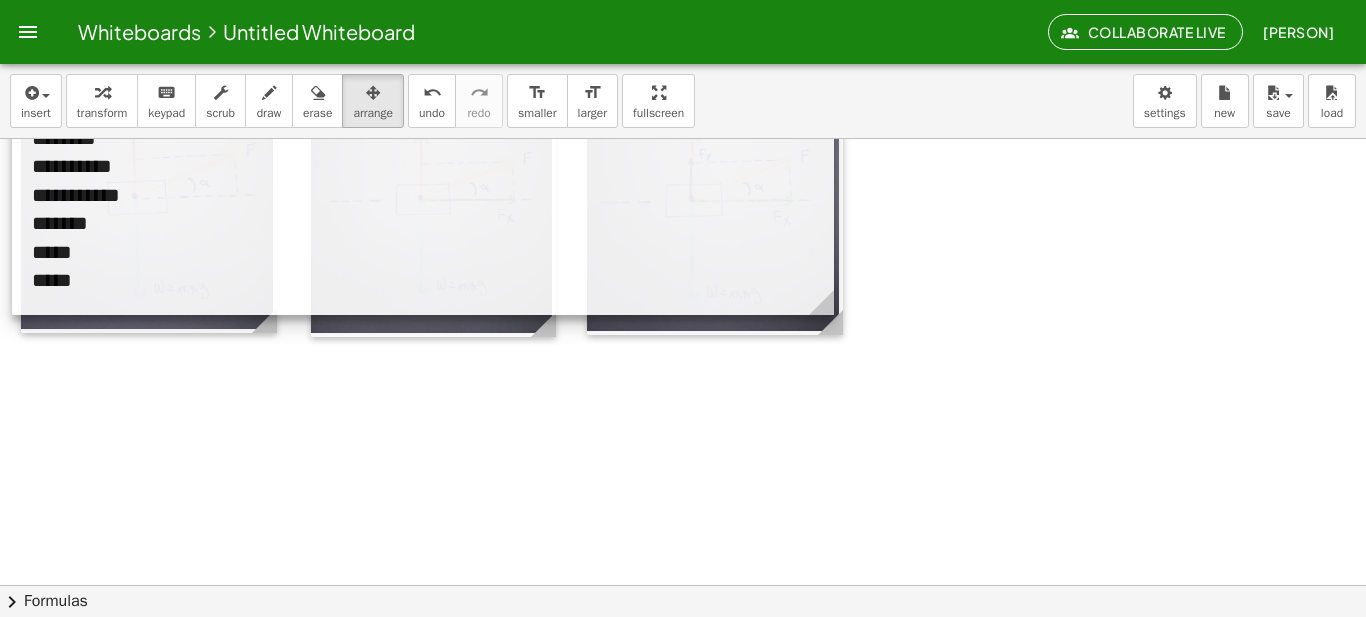 drag, startPoint x: 450, startPoint y: 328, endPoint x: 441, endPoint y: 286, distance: 42.953465 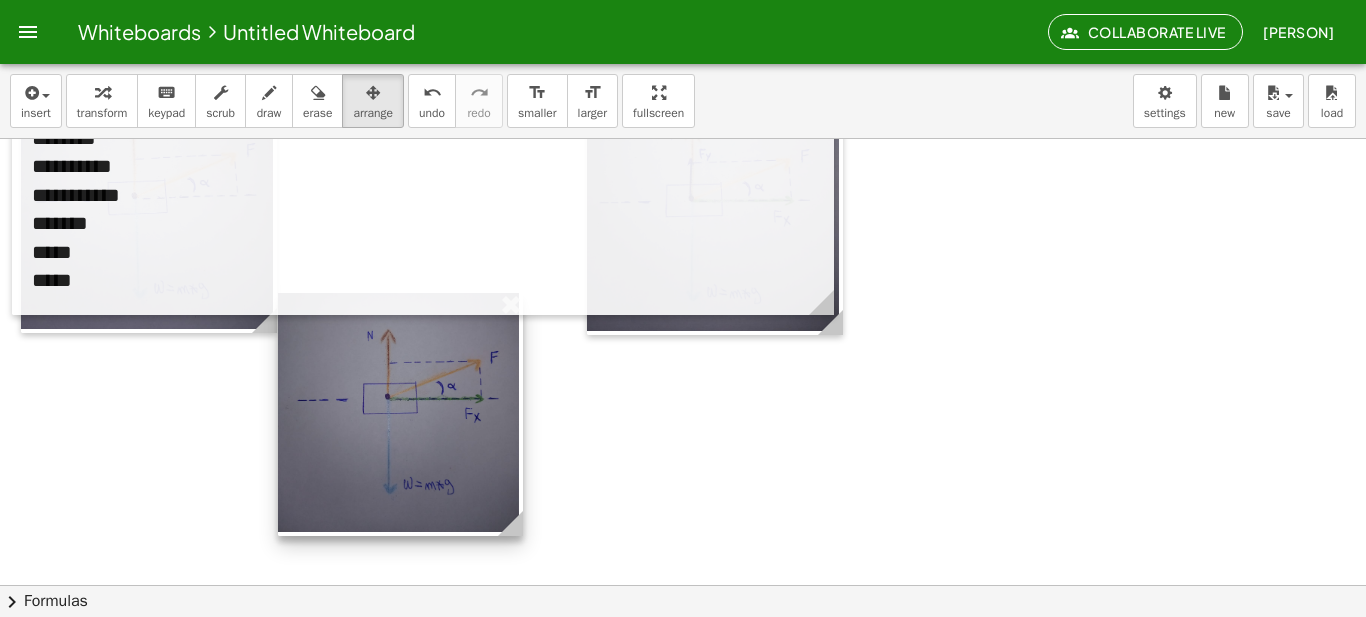 drag, startPoint x: 435, startPoint y: 321, endPoint x: 402, endPoint y: 520, distance: 201.71762 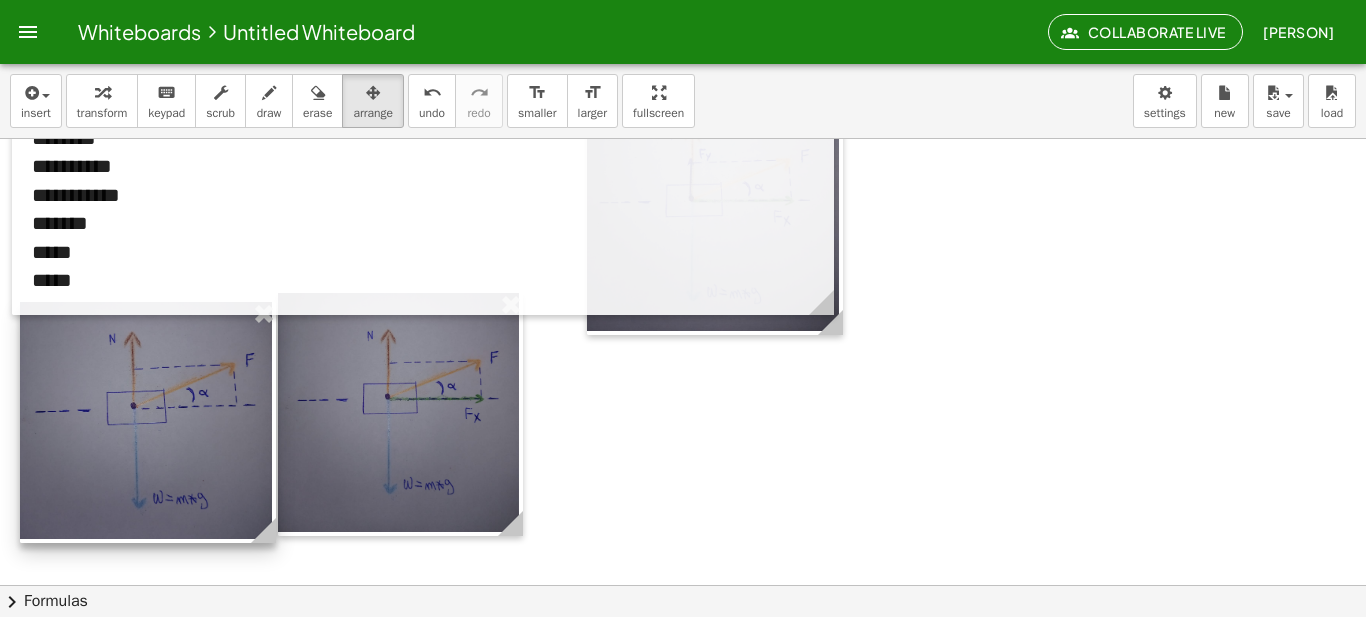 drag, startPoint x: 207, startPoint y: 322, endPoint x: 206, endPoint y: 533, distance: 211.00237 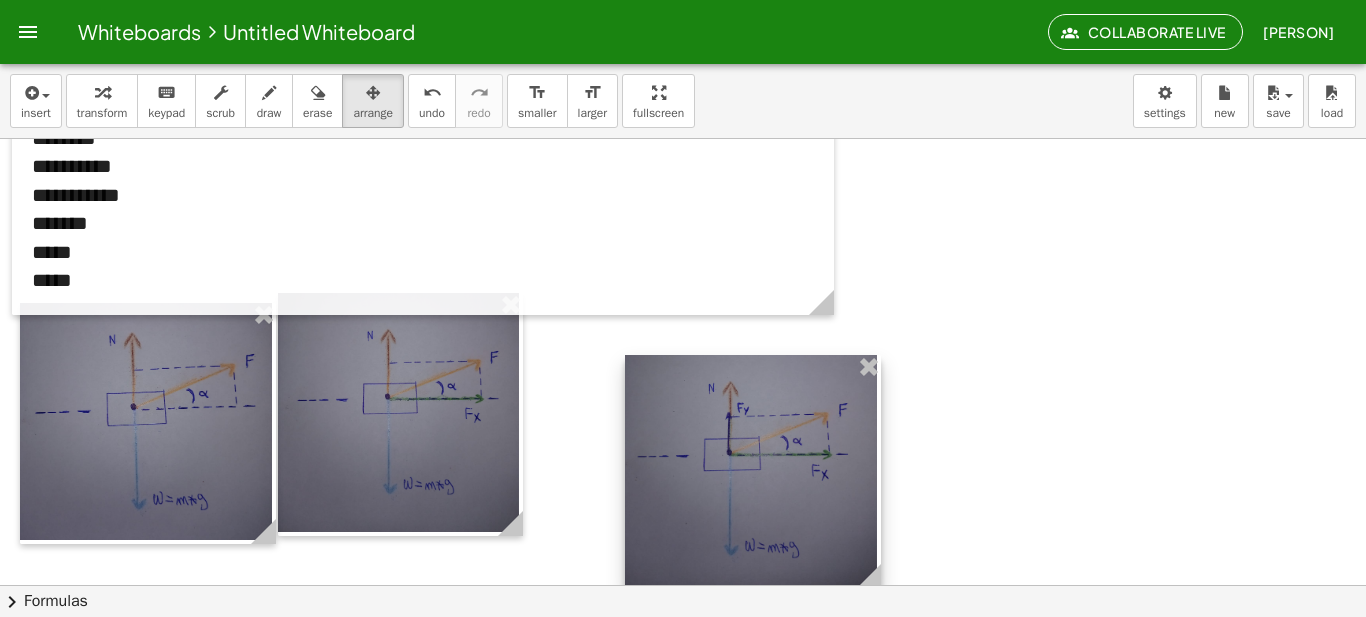drag, startPoint x: 666, startPoint y: 324, endPoint x: 704, endPoint y: 578, distance: 256.82678 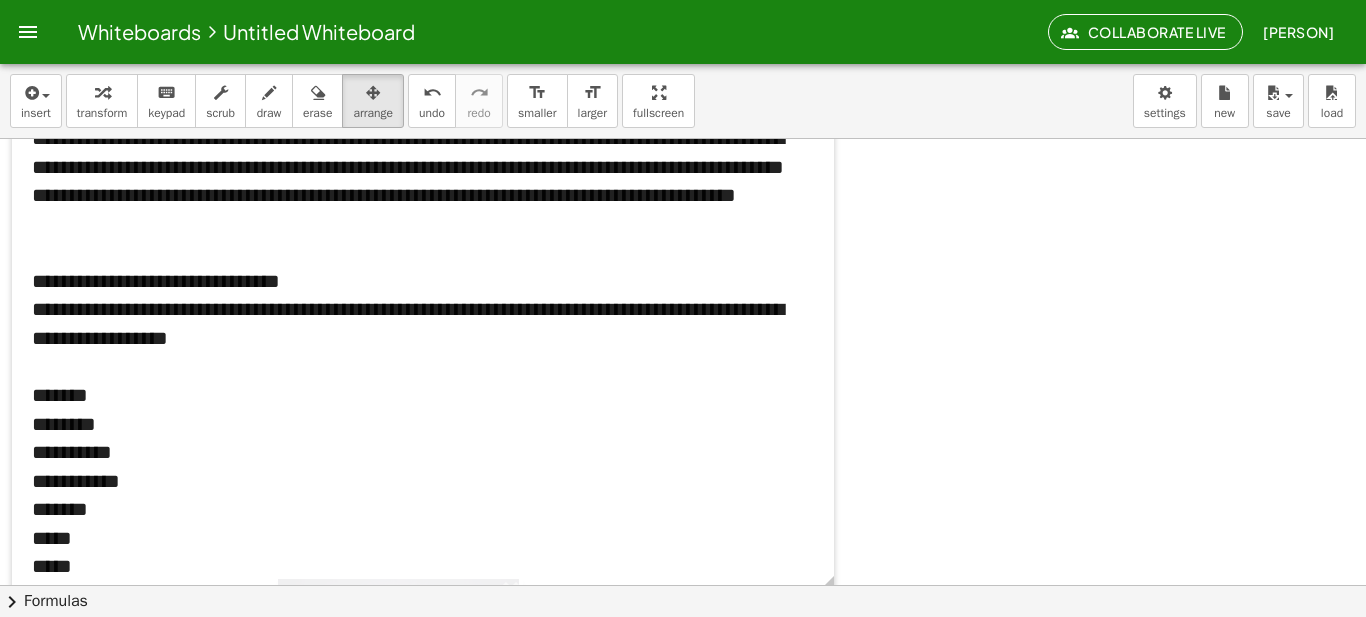 scroll, scrollTop: 0, scrollLeft: 0, axis: both 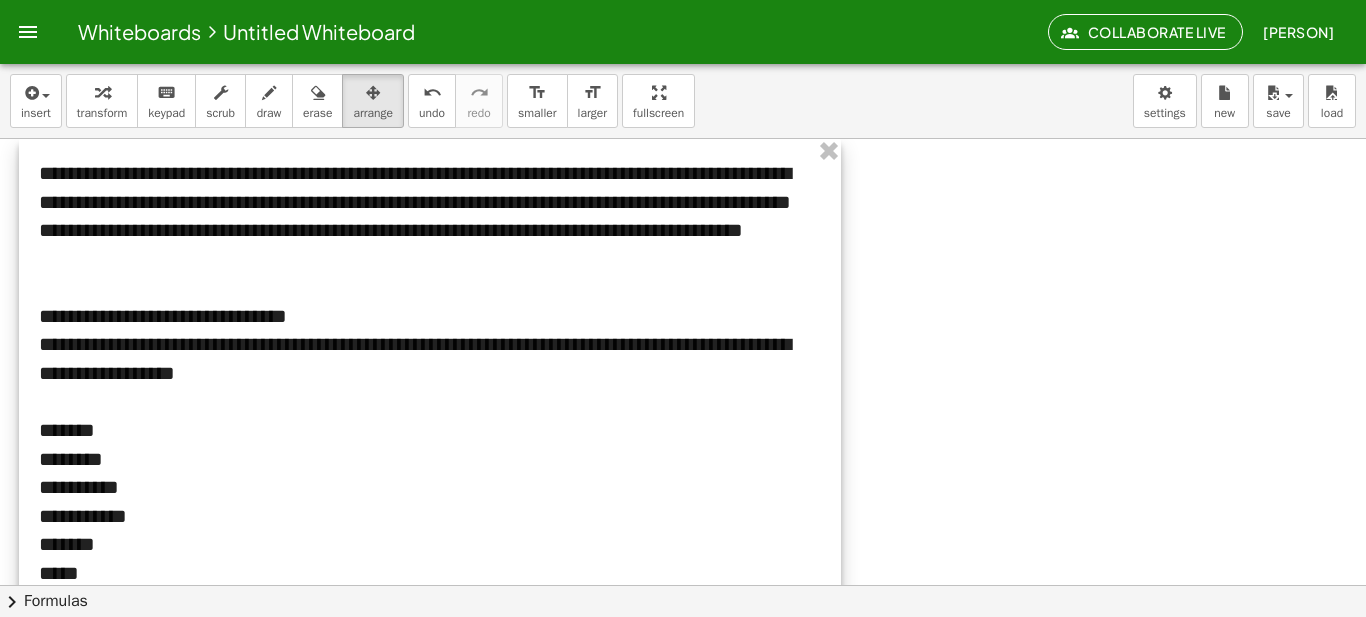drag, startPoint x: 561, startPoint y: 461, endPoint x: 568, endPoint y: 436, distance: 25.96151 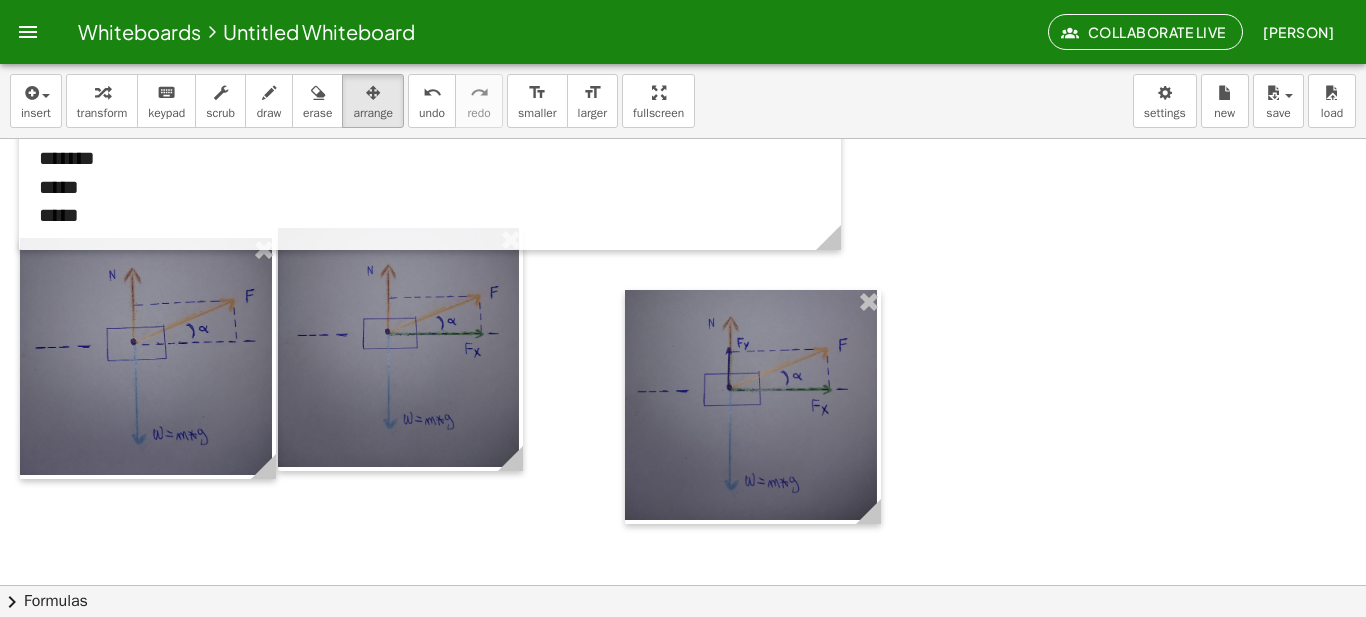 scroll, scrollTop: 387, scrollLeft: 0, axis: vertical 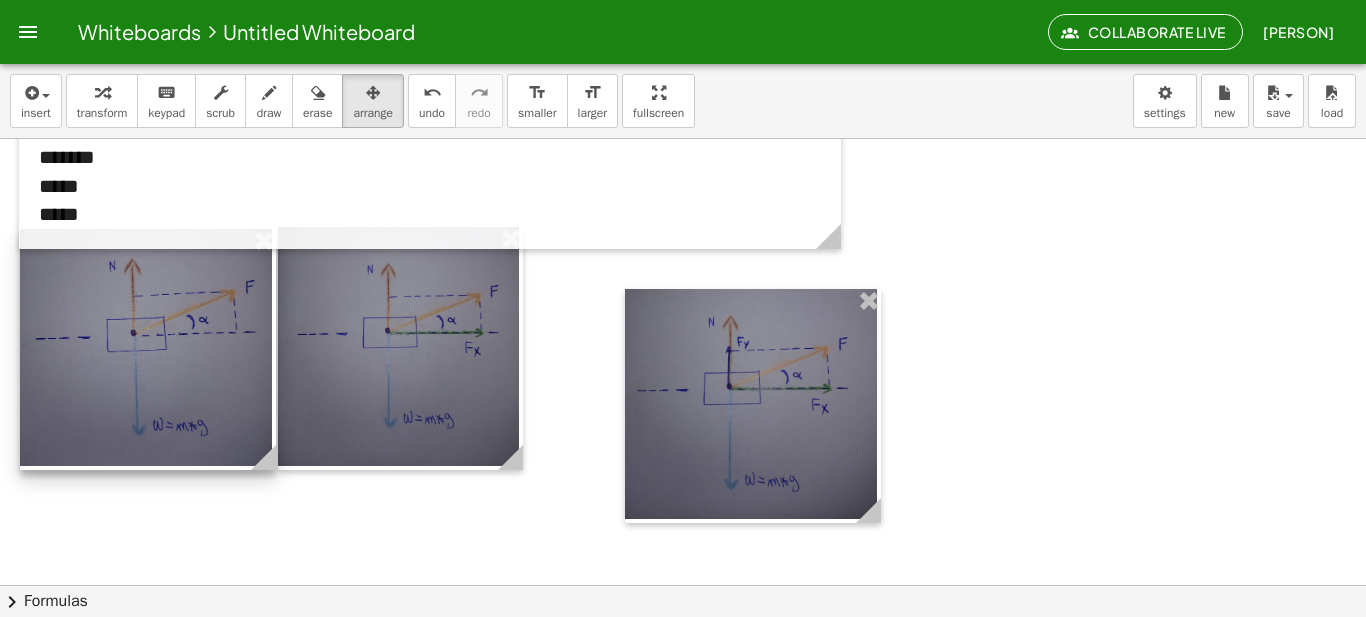 click at bounding box center (148, 349) 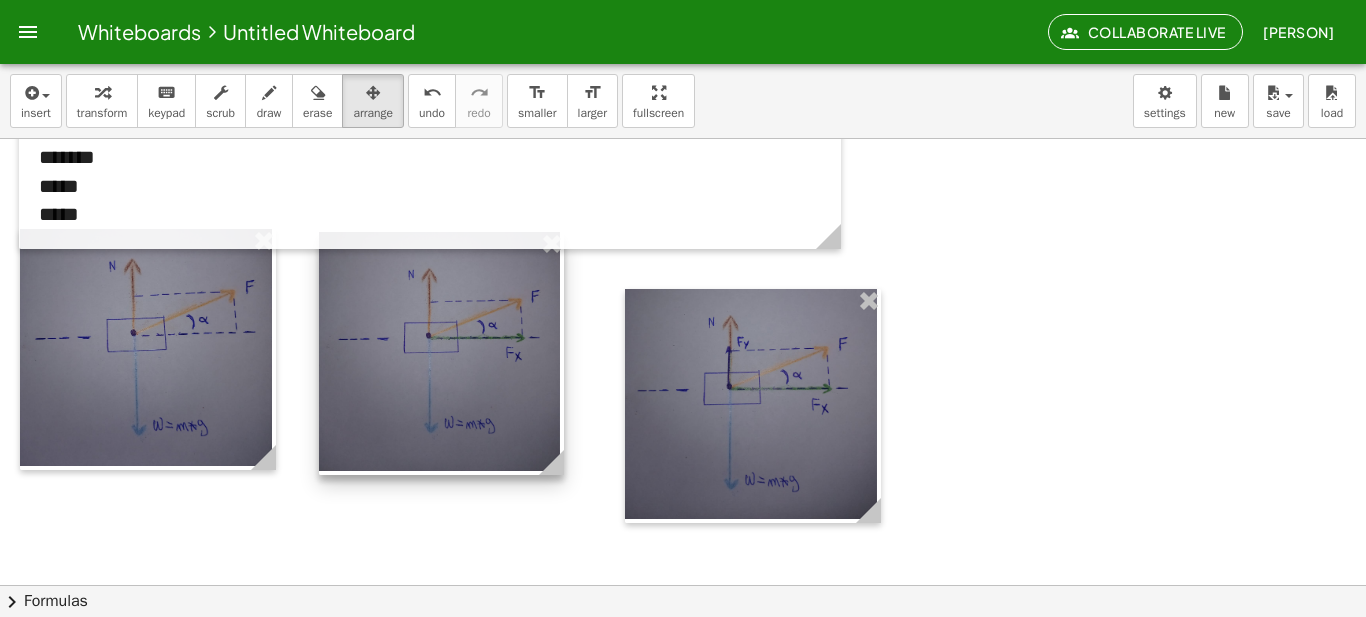 drag, startPoint x: 352, startPoint y: 386, endPoint x: 393, endPoint y: 391, distance: 41.303753 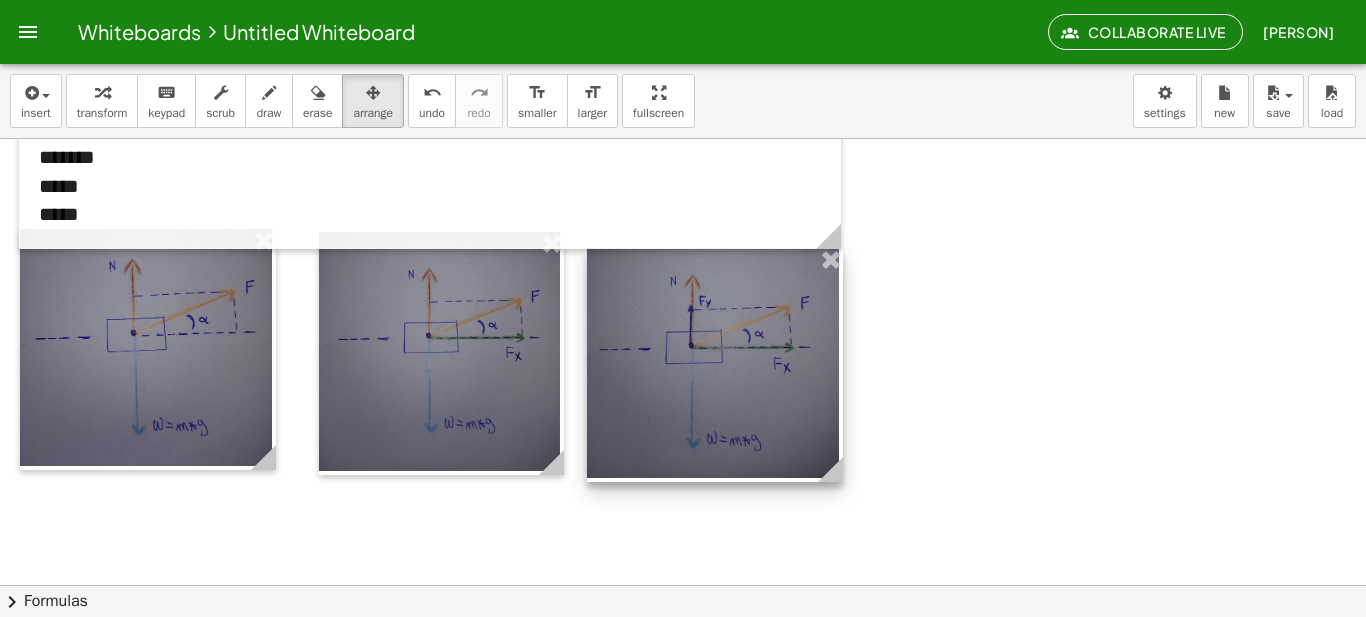 drag, startPoint x: 728, startPoint y: 388, endPoint x: 690, endPoint y: 347, distance: 55.9017 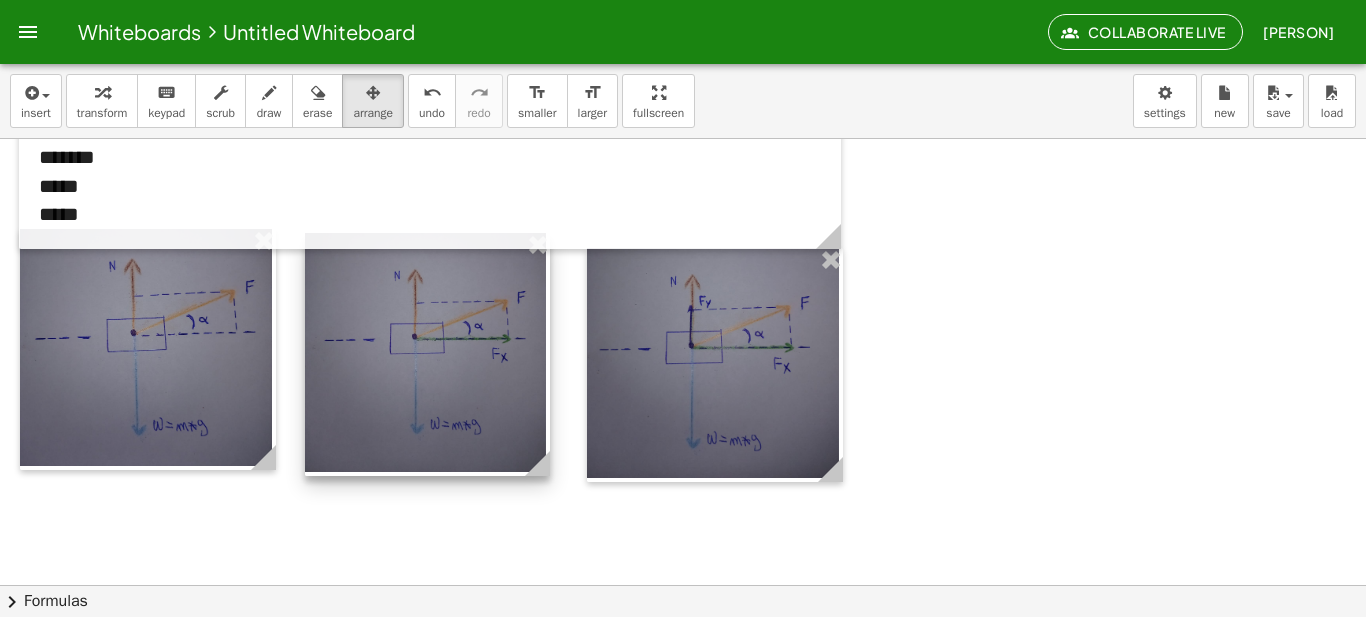 drag, startPoint x: 464, startPoint y: 373, endPoint x: 451, endPoint y: 374, distance: 13.038404 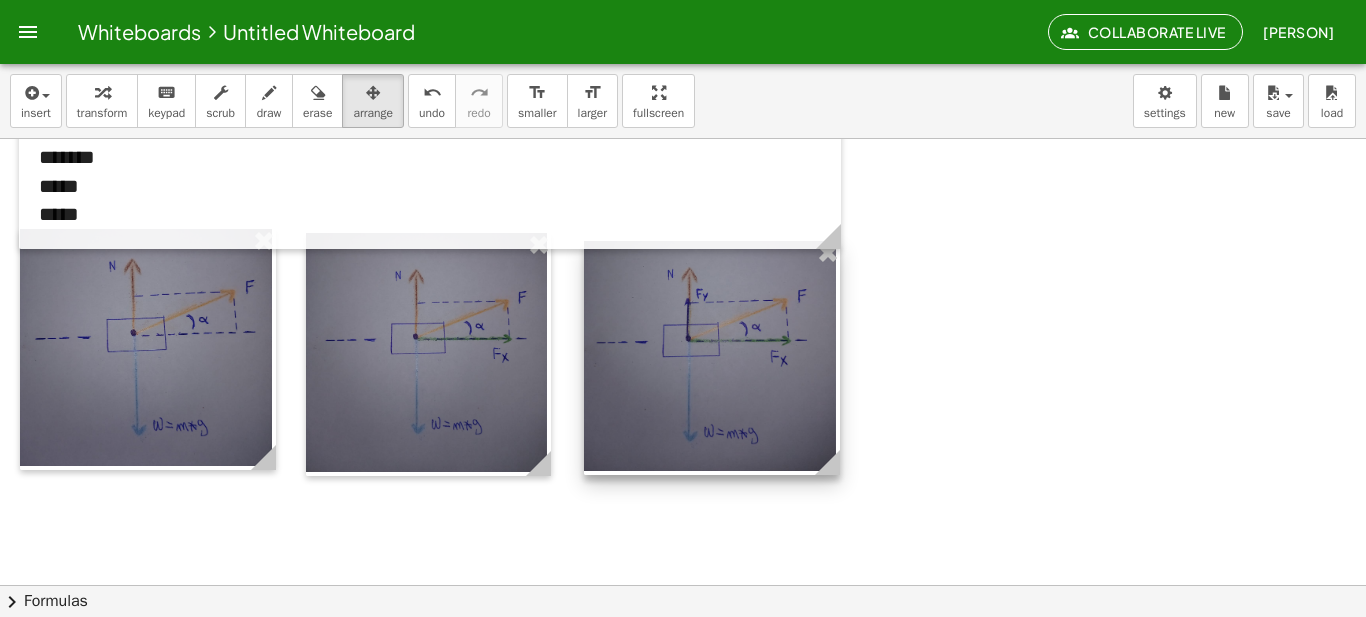 click at bounding box center [712, 358] 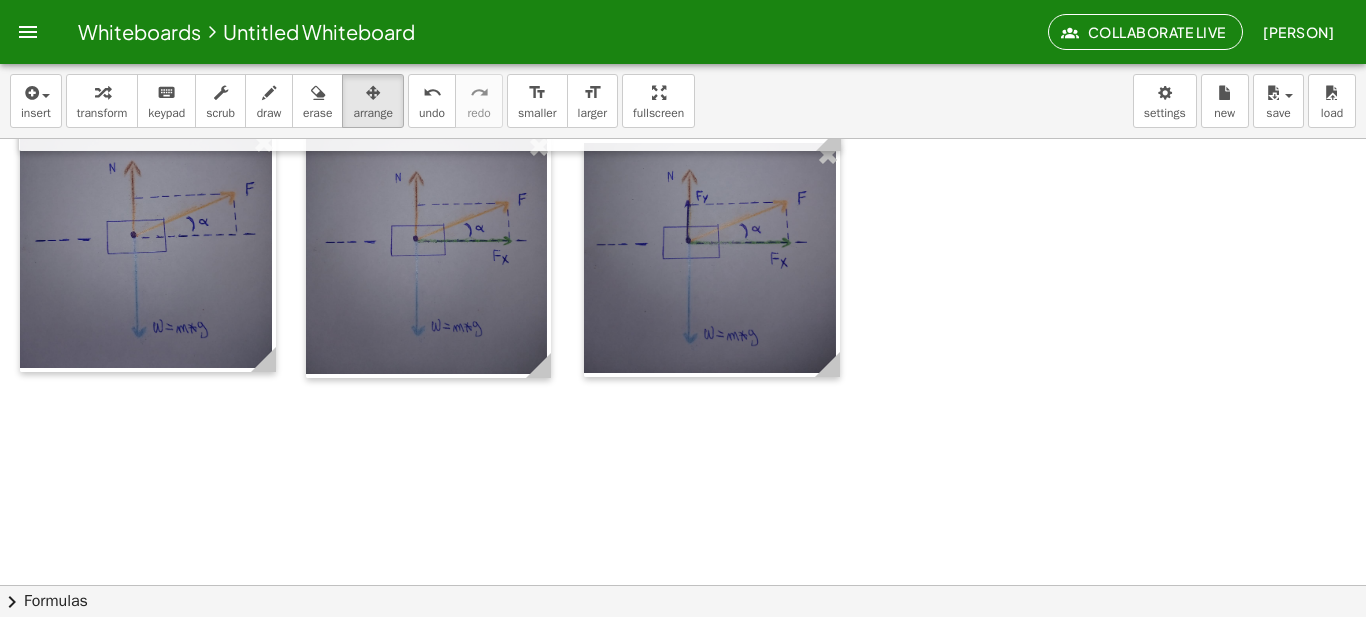 scroll, scrollTop: 496, scrollLeft: 0, axis: vertical 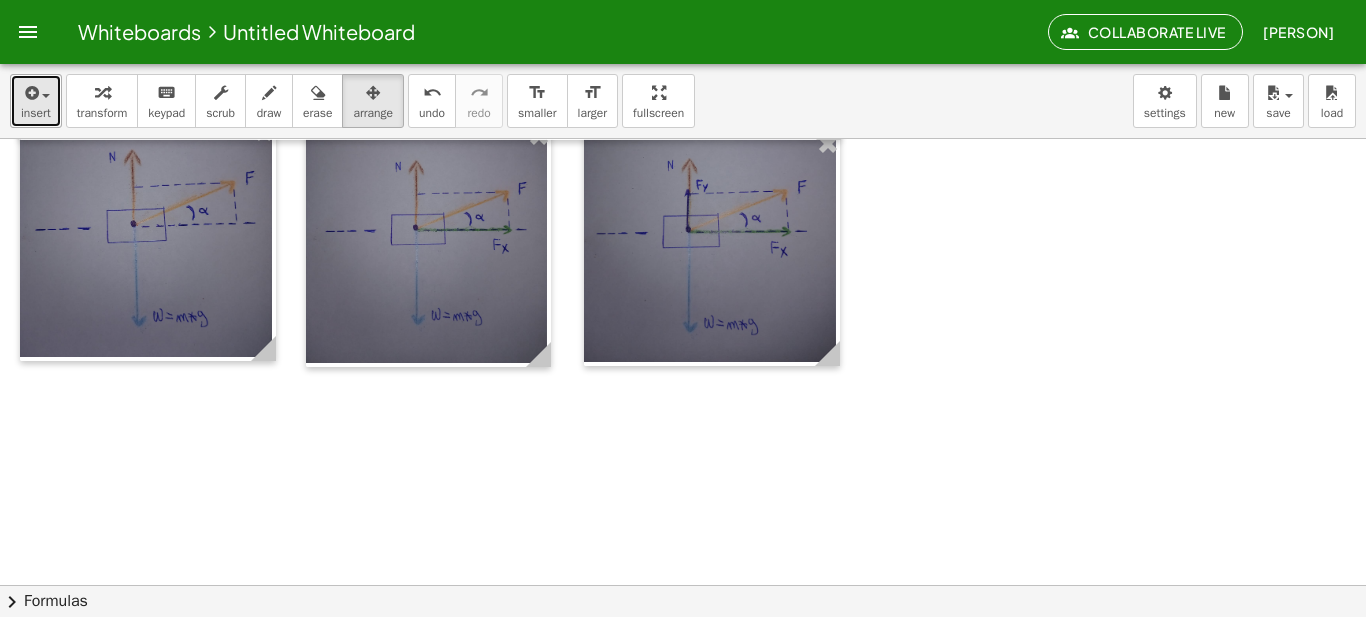 click at bounding box center [46, 96] 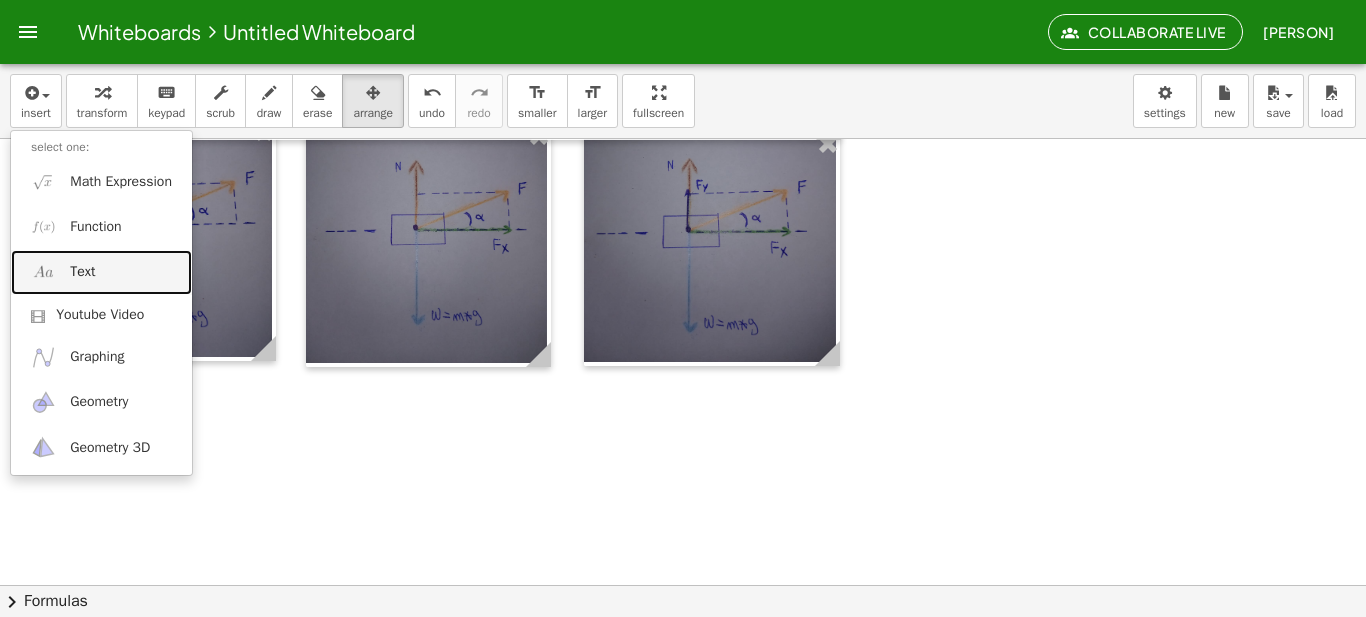 click on "Text" at bounding box center (101, 272) 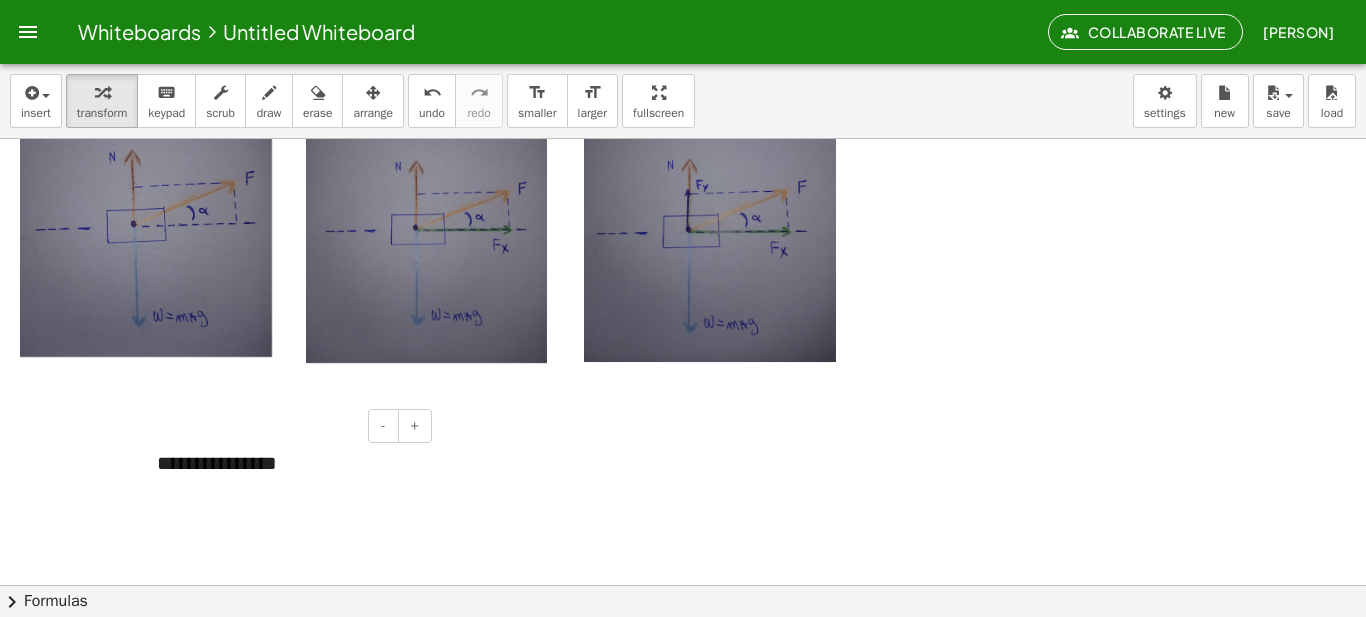 type 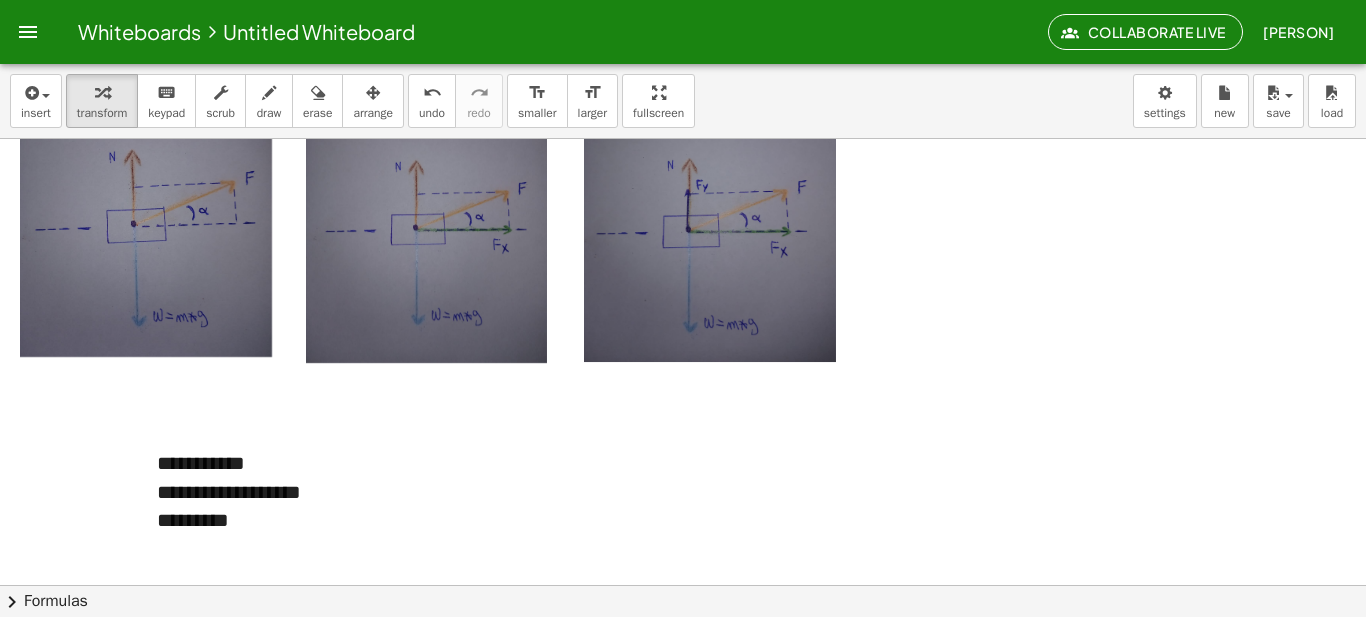 click at bounding box center (683, 312) 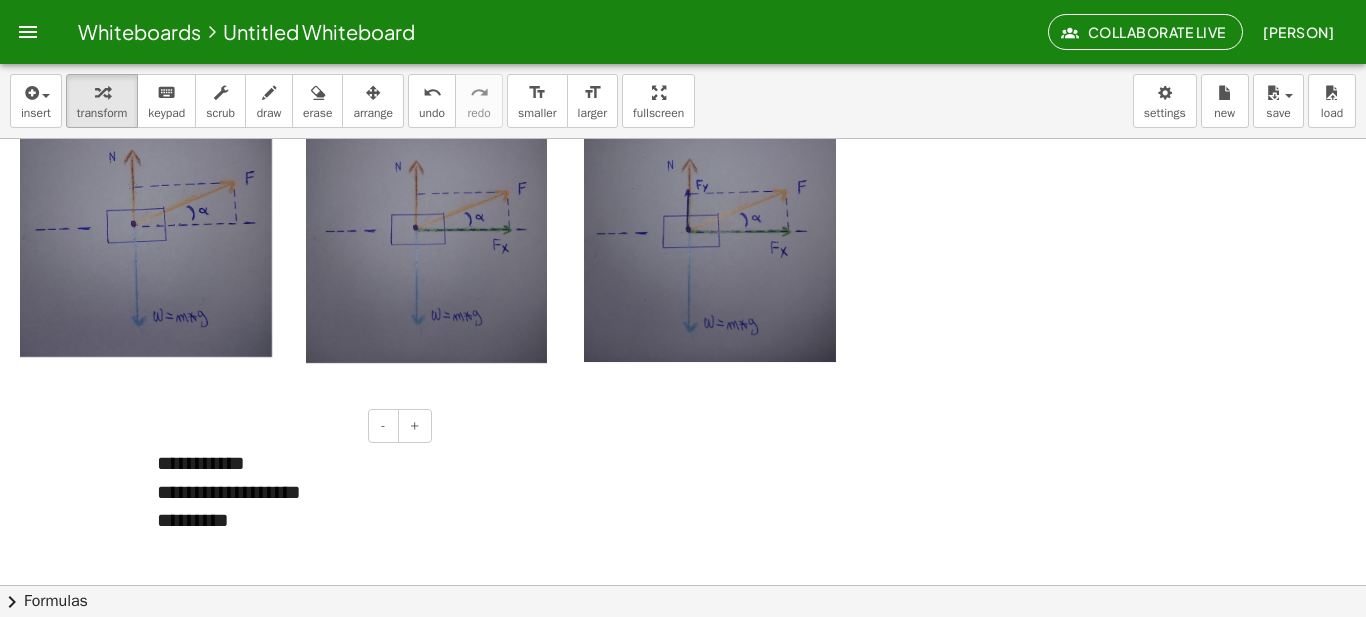 click on "*********" at bounding box center (287, 520) 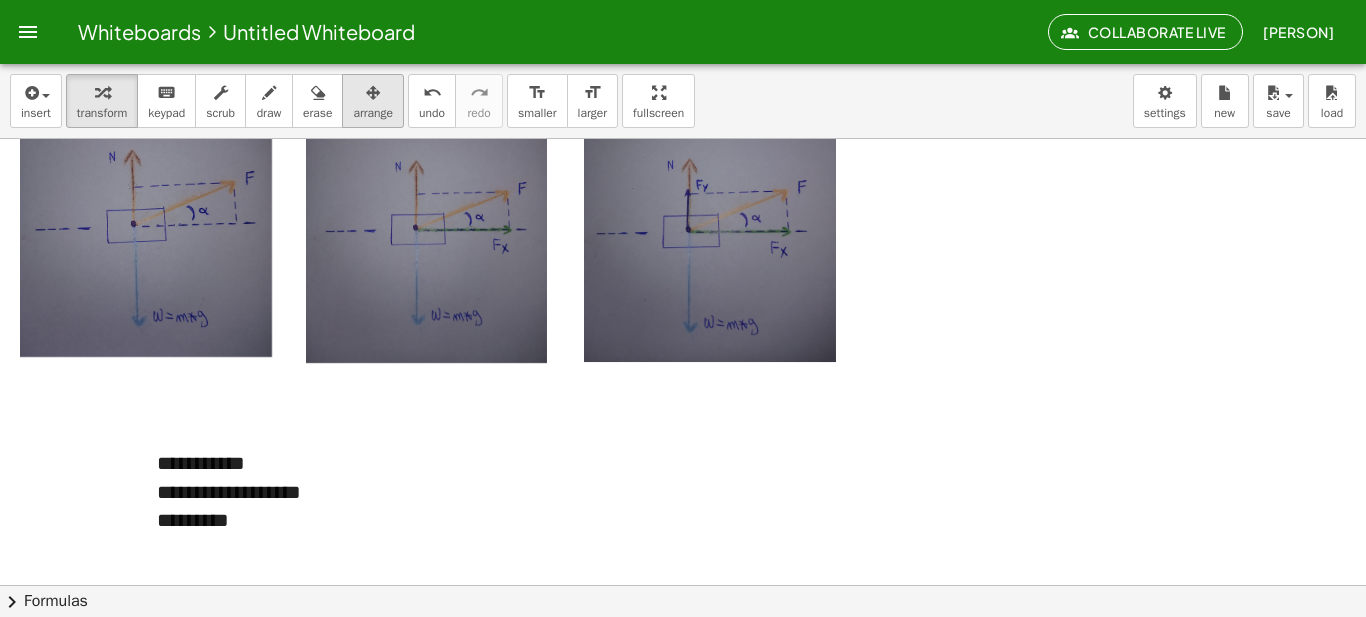 click on "arrange" at bounding box center (373, 113) 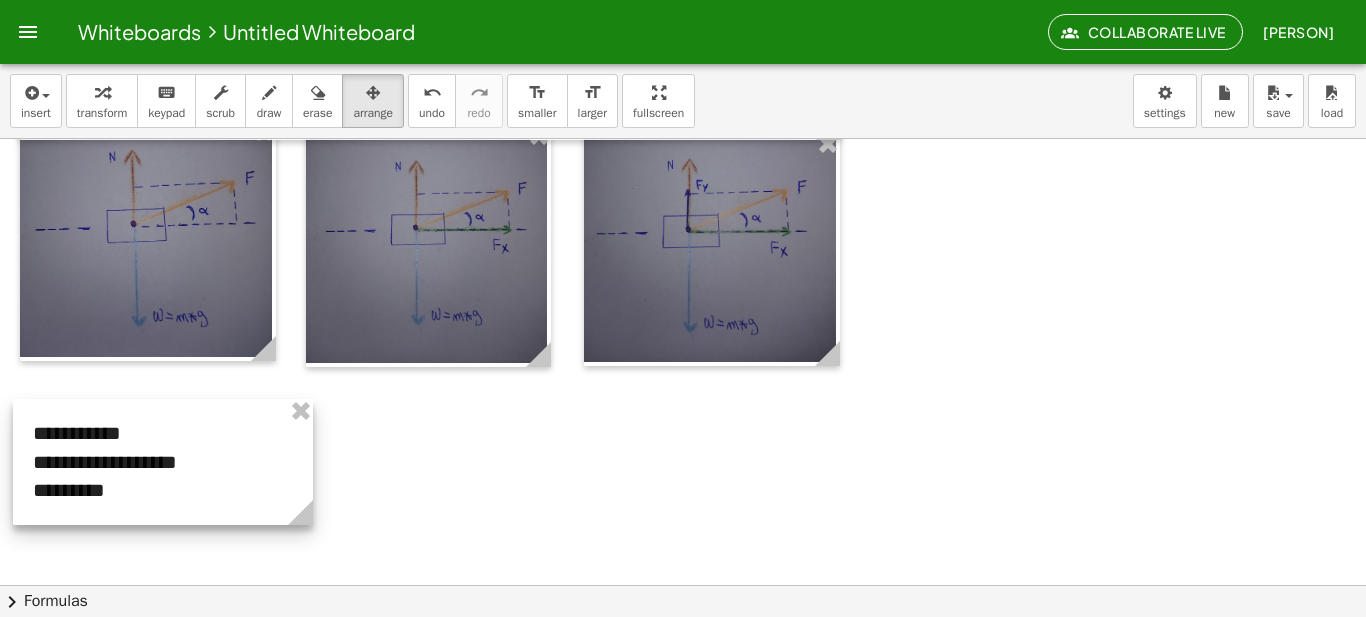 drag, startPoint x: 411, startPoint y: 500, endPoint x: 287, endPoint y: 470, distance: 127.57743 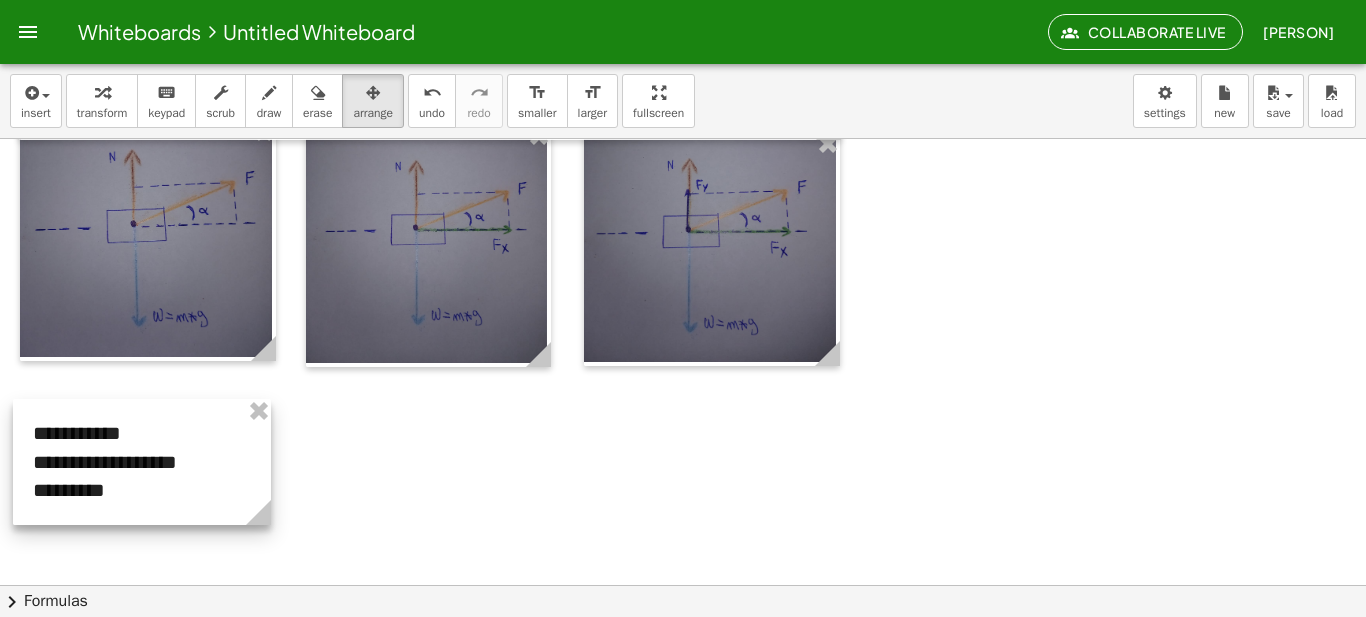 drag, startPoint x: 305, startPoint y: 511, endPoint x: 263, endPoint y: 499, distance: 43.68066 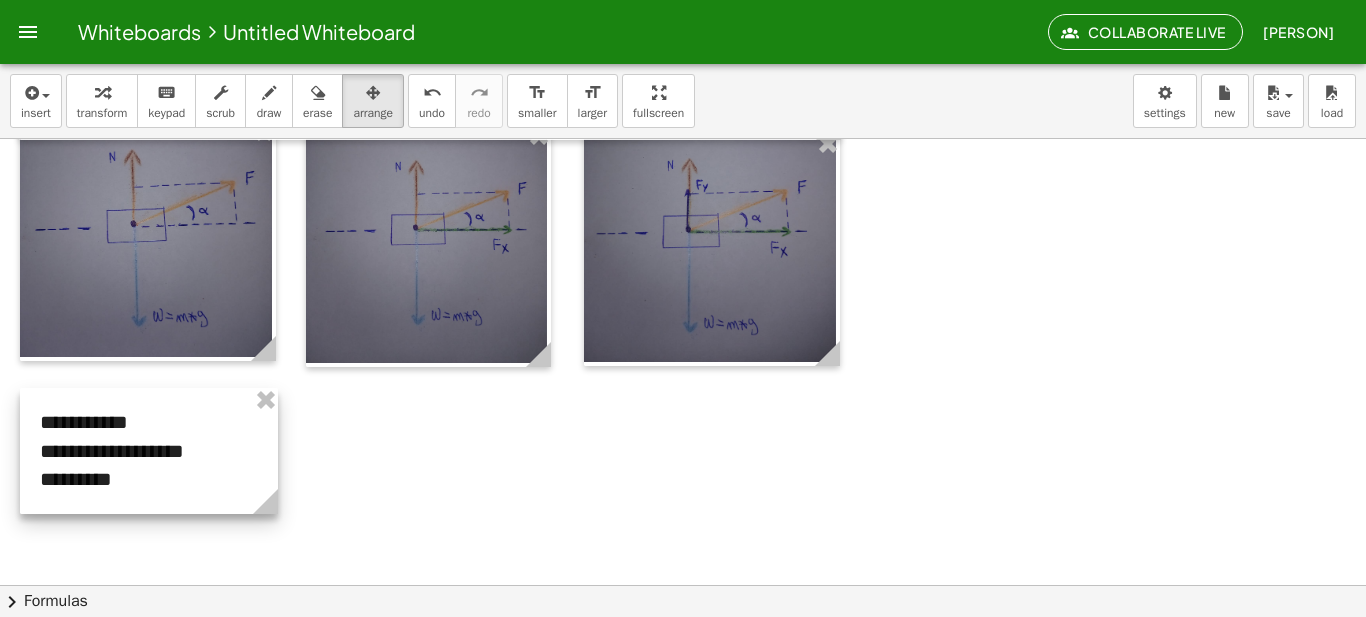 drag, startPoint x: 226, startPoint y: 483, endPoint x: 232, endPoint y: 472, distance: 12.529964 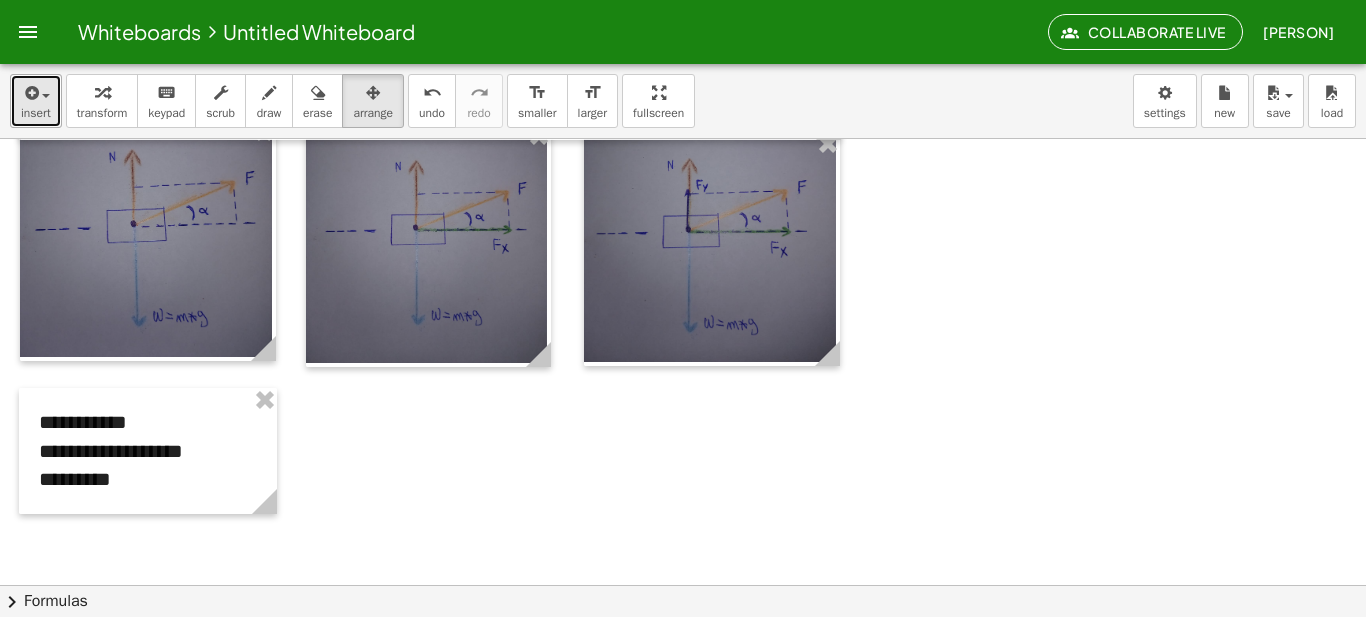 click on "insert" at bounding box center [36, 113] 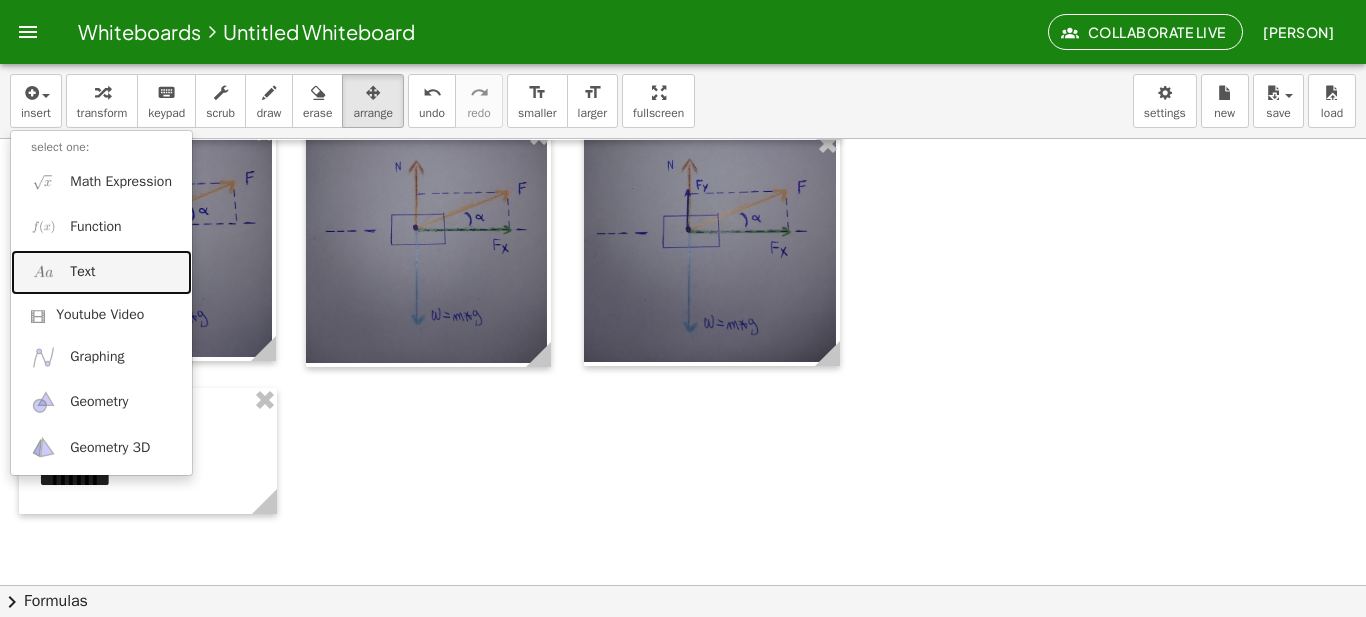 click on "Text" at bounding box center [101, 272] 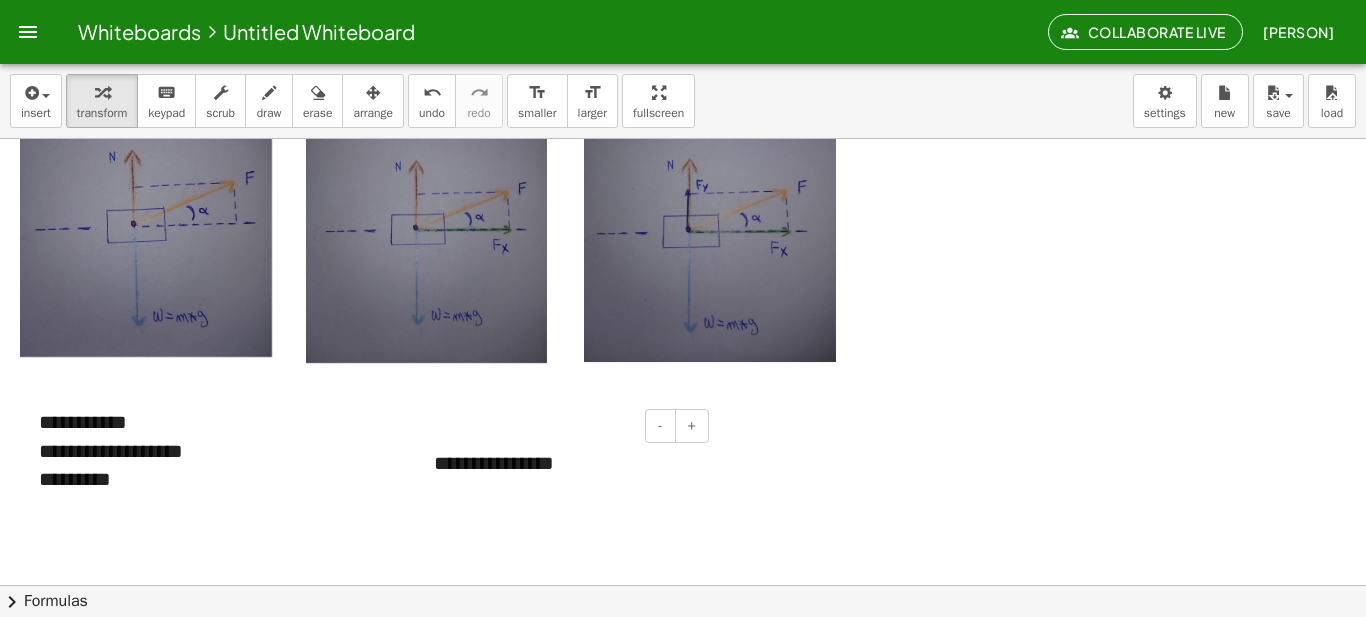 type 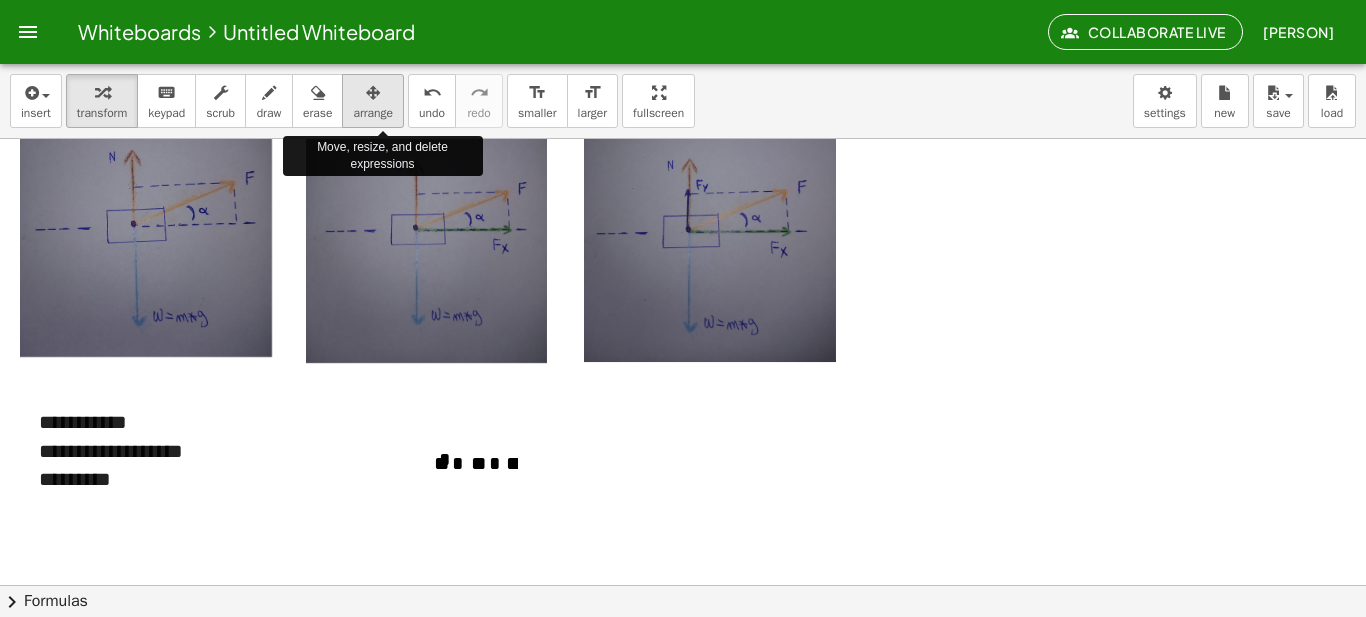click at bounding box center (373, 93) 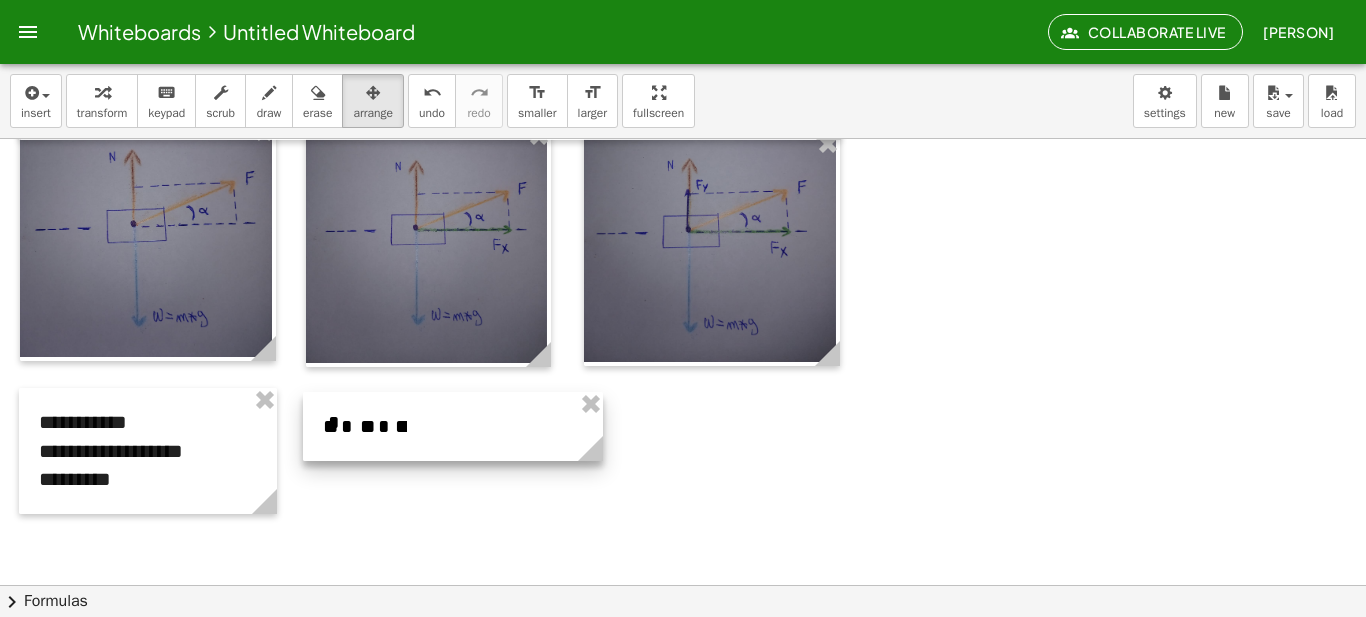 drag, startPoint x: 646, startPoint y: 490, endPoint x: 535, endPoint y: 453, distance: 117.00427 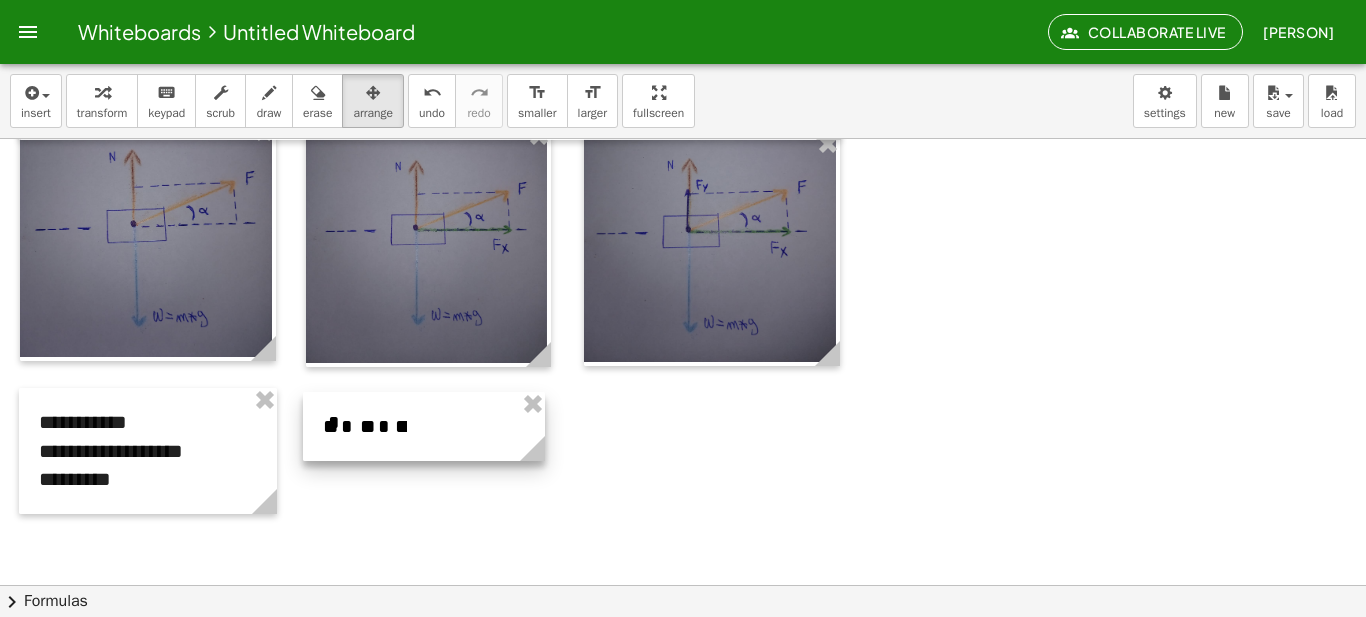 drag, startPoint x: 597, startPoint y: 461, endPoint x: 539, endPoint y: 455, distance: 58.30952 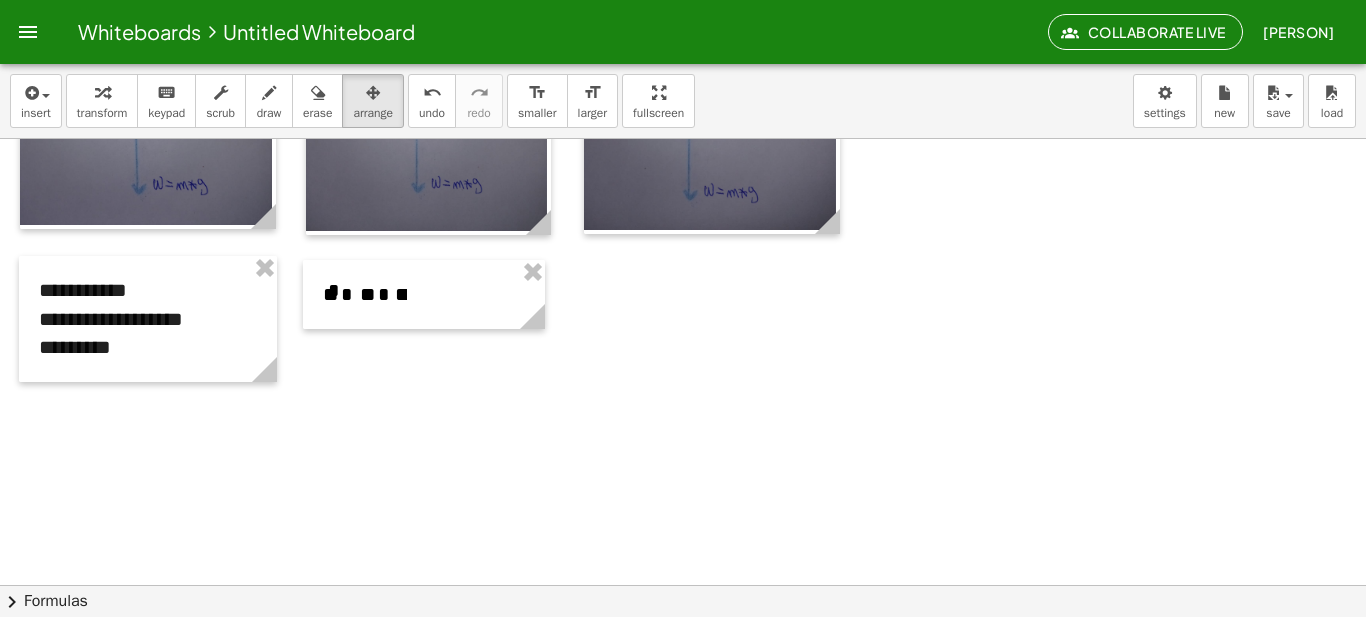 scroll, scrollTop: 632, scrollLeft: 0, axis: vertical 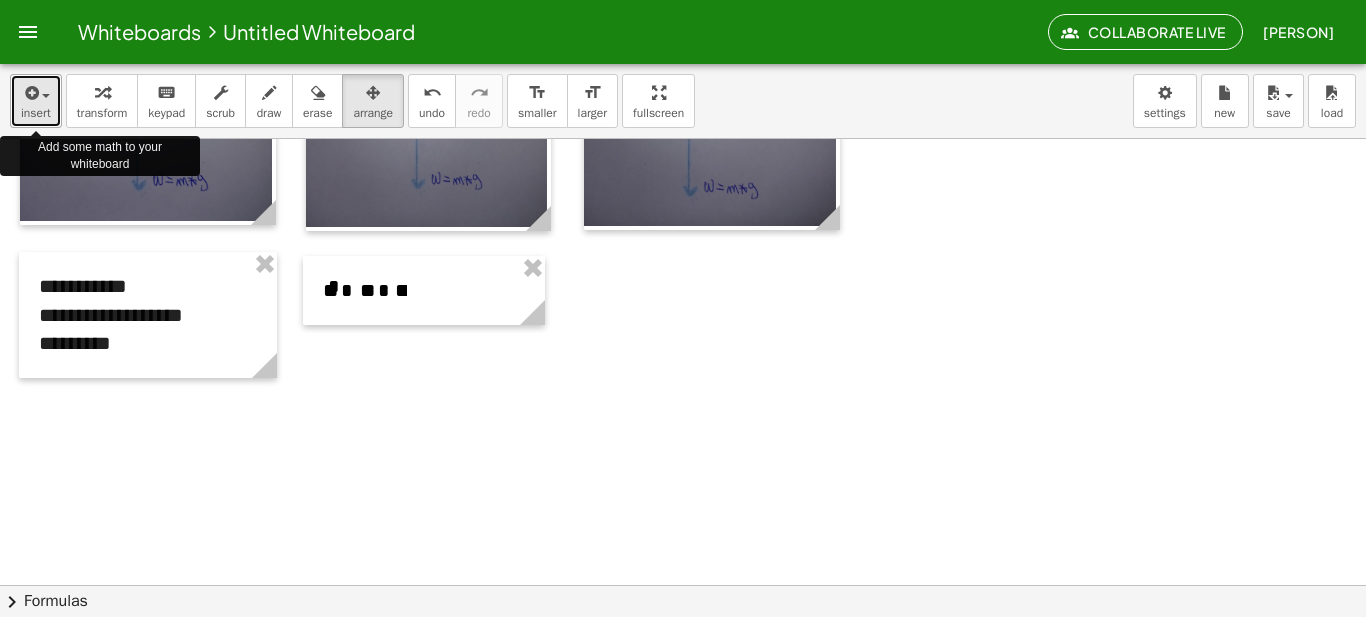 click at bounding box center [41, 95] 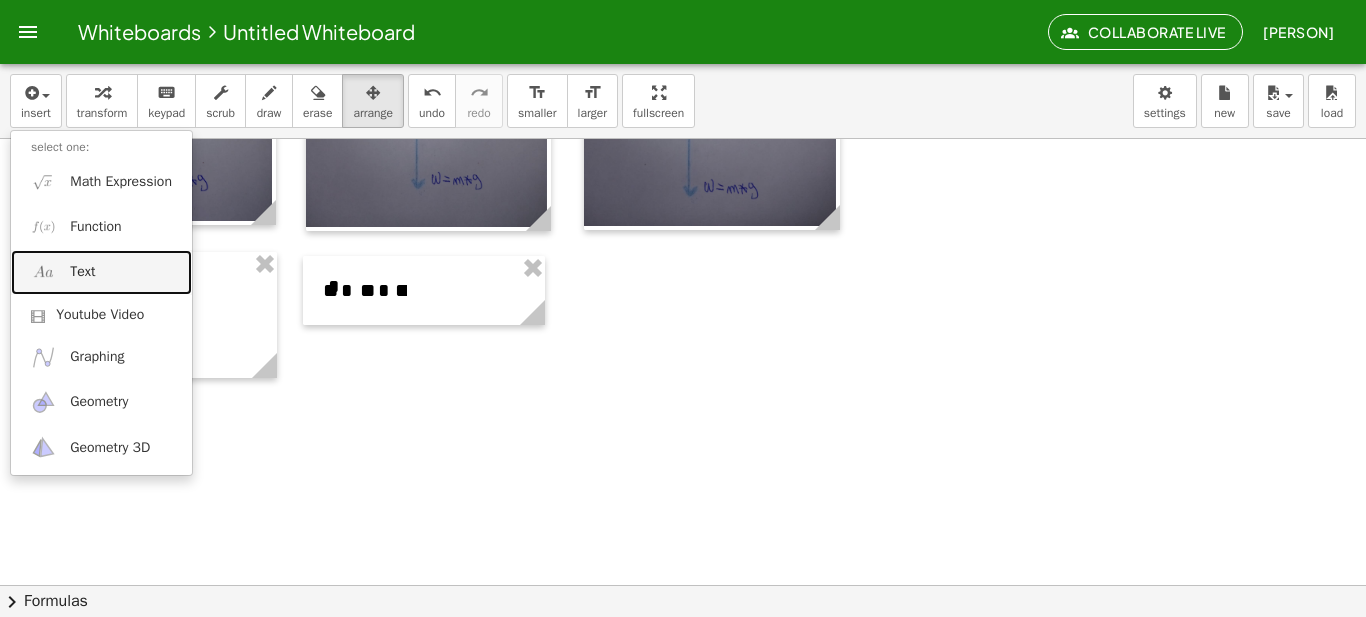 click on "Text" at bounding box center (101, 272) 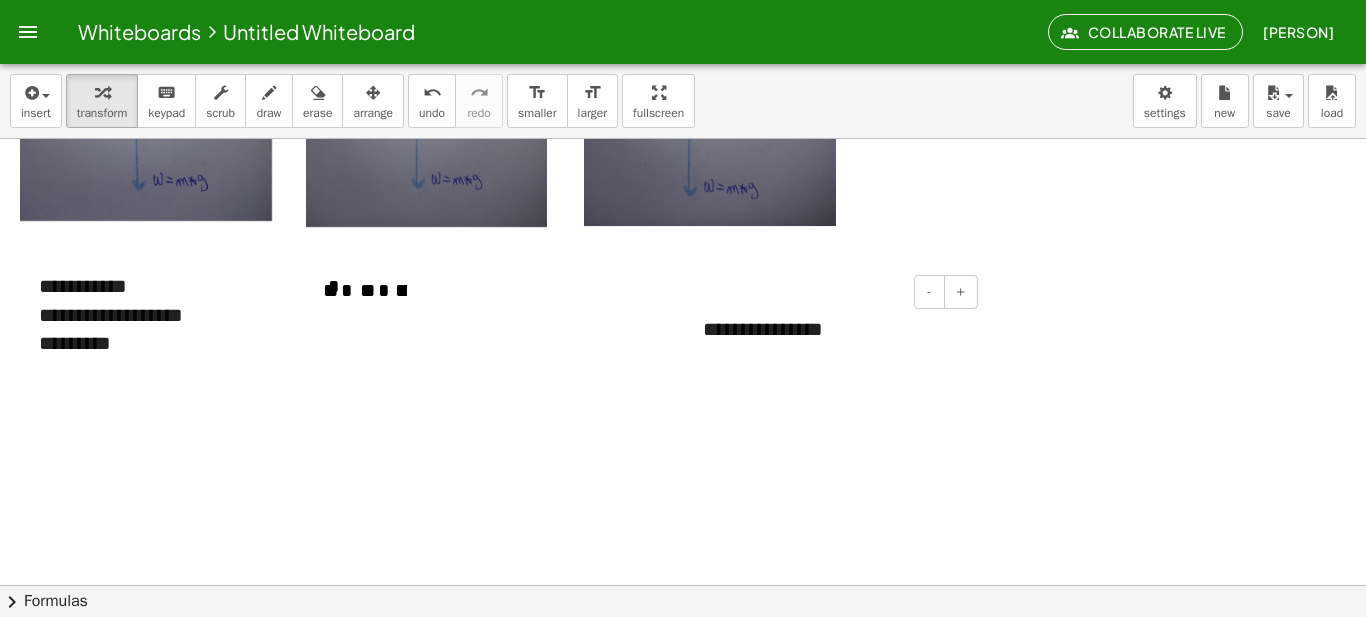 type 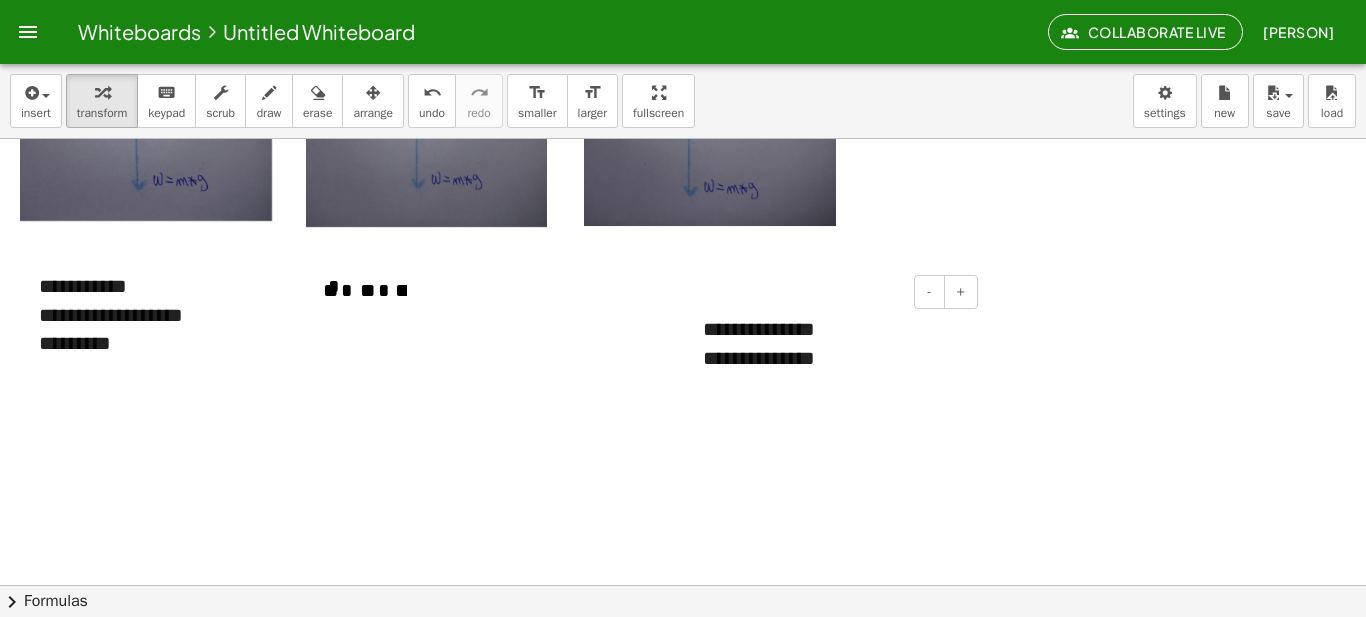 click on "**********" at bounding box center (833, 358) 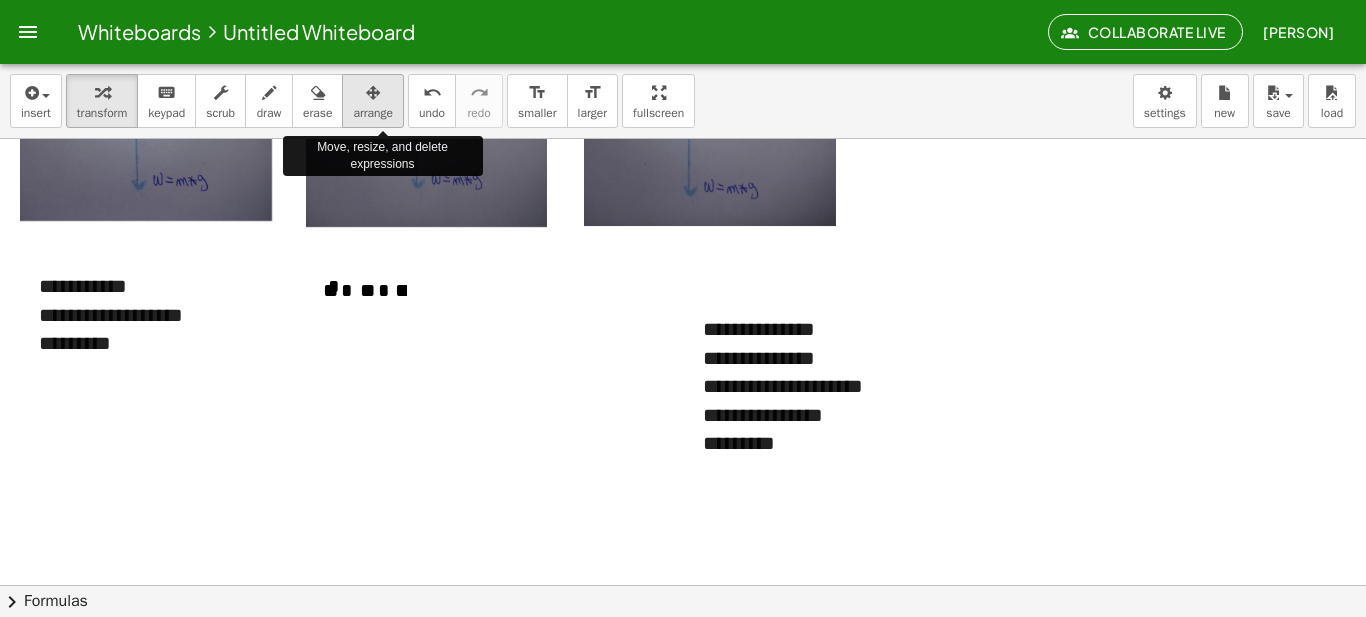 click at bounding box center [373, 92] 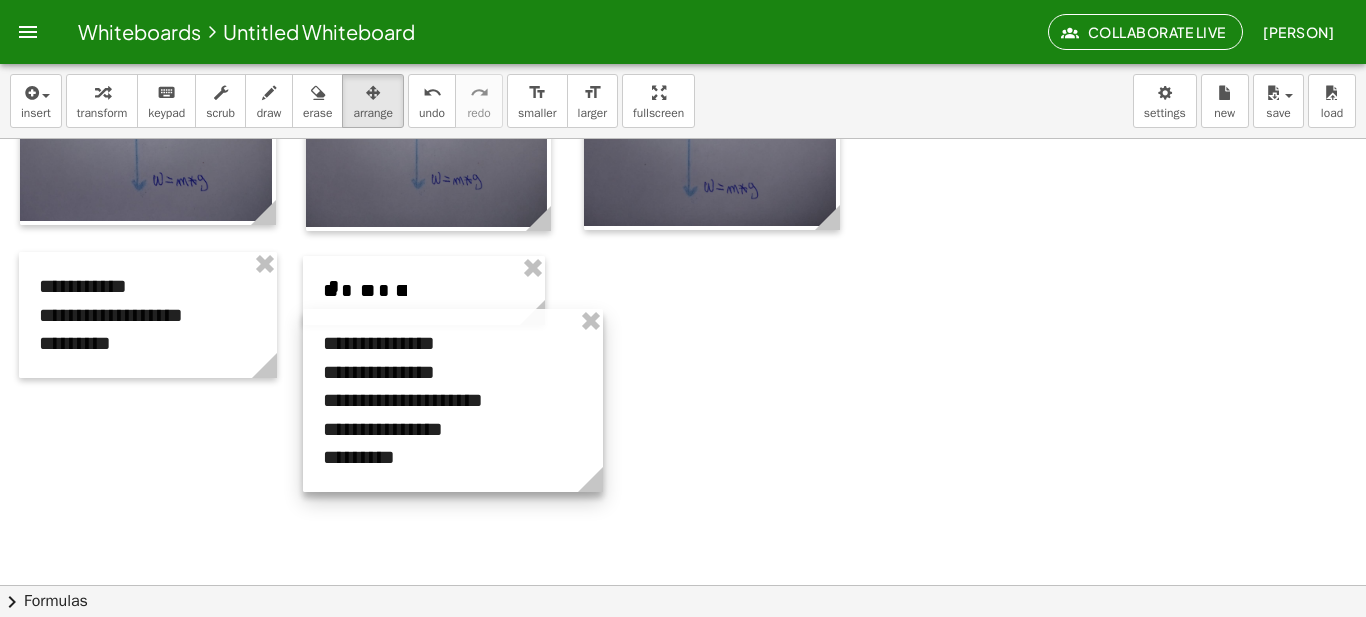 drag, startPoint x: 812, startPoint y: 413, endPoint x: 432, endPoint y: 427, distance: 380.2578 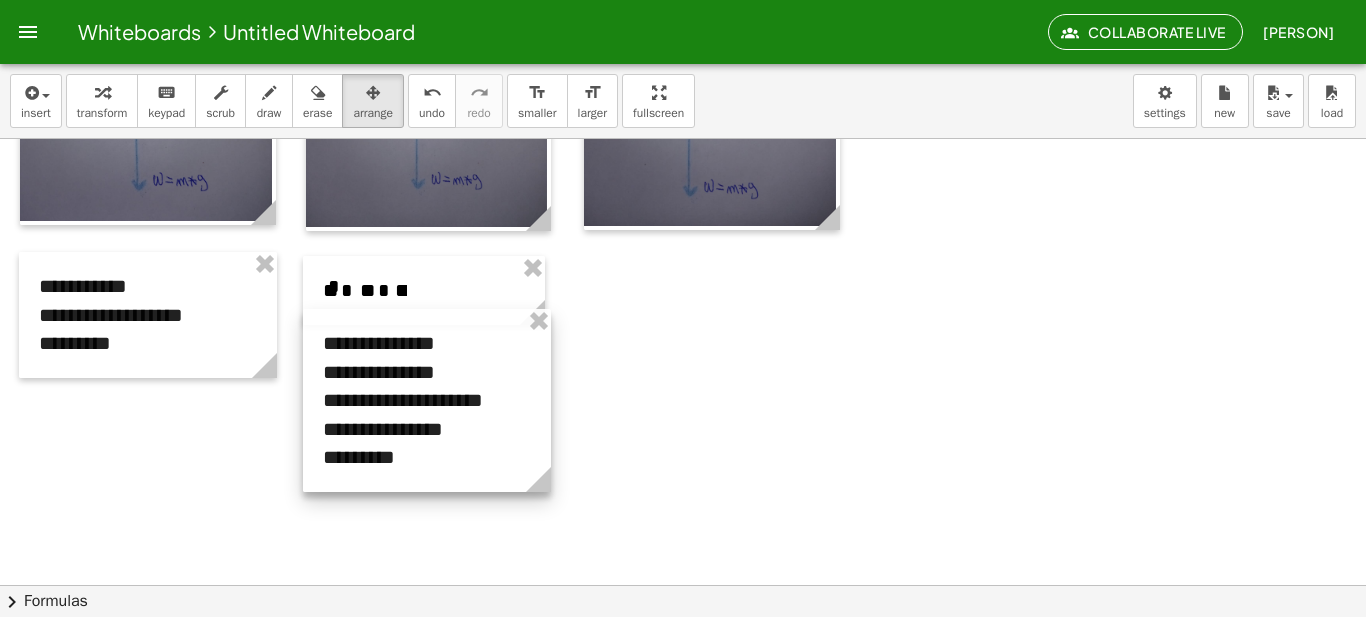drag, startPoint x: 577, startPoint y: 475, endPoint x: 548, endPoint y: 473, distance: 29.068884 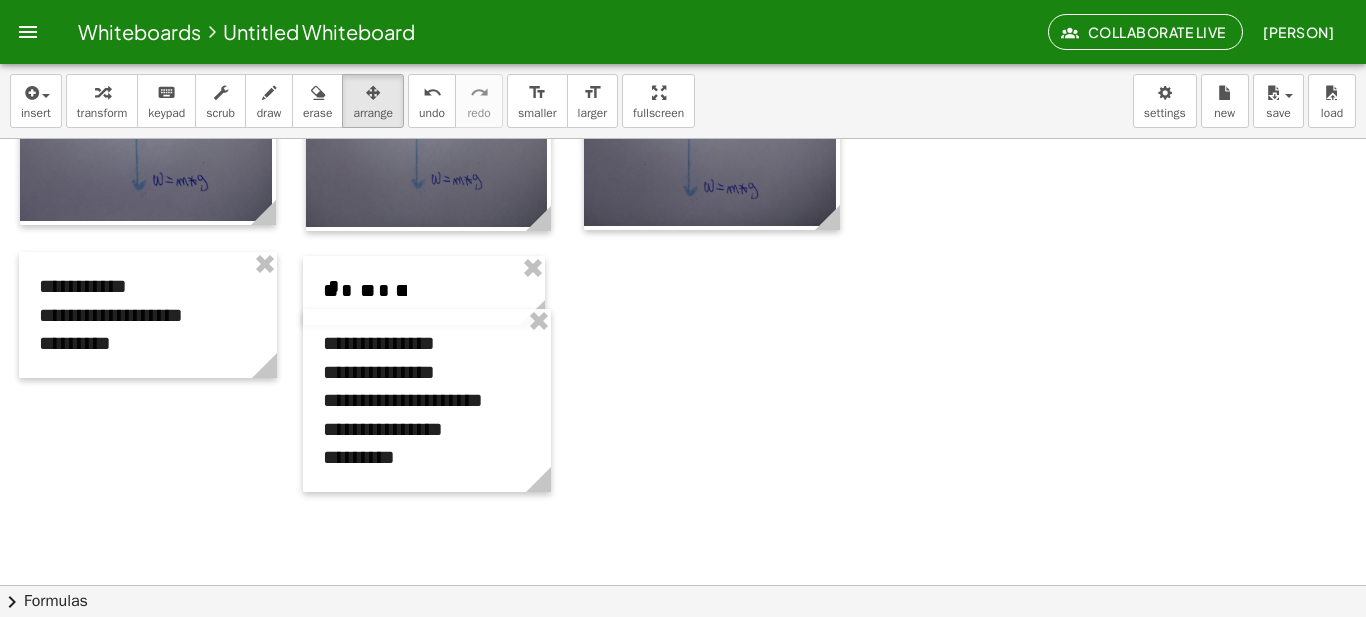 click at bounding box center [683, 176] 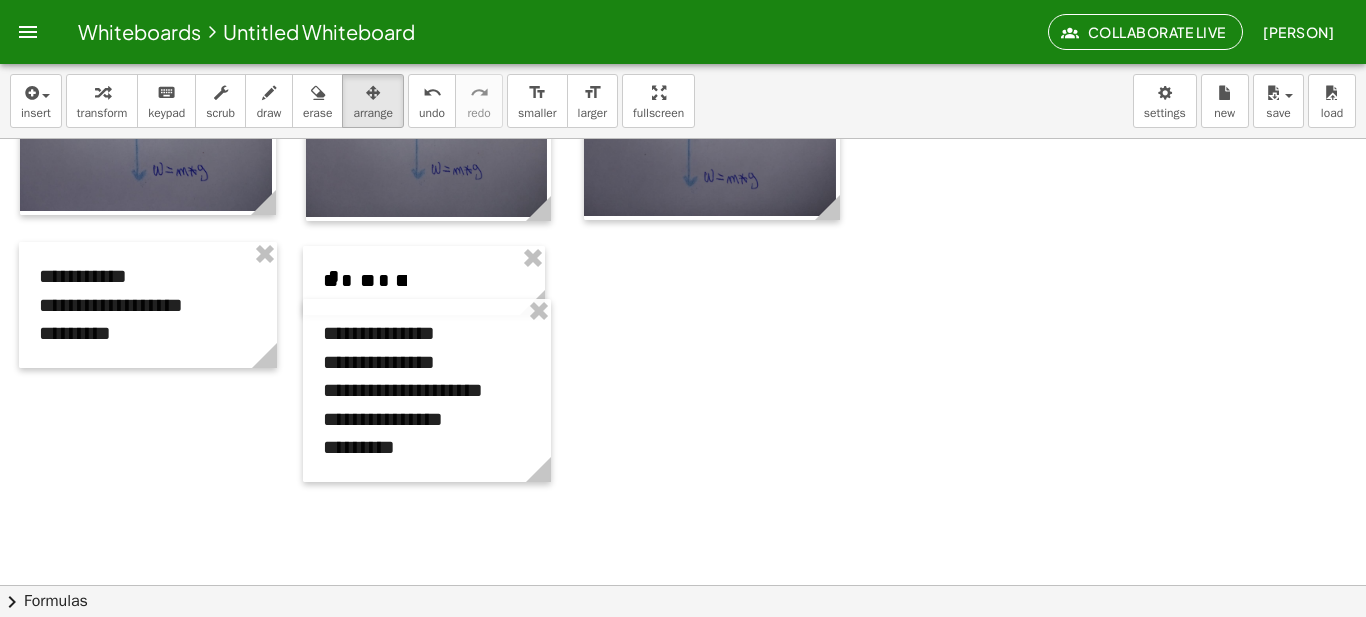 scroll, scrollTop: 641, scrollLeft: 0, axis: vertical 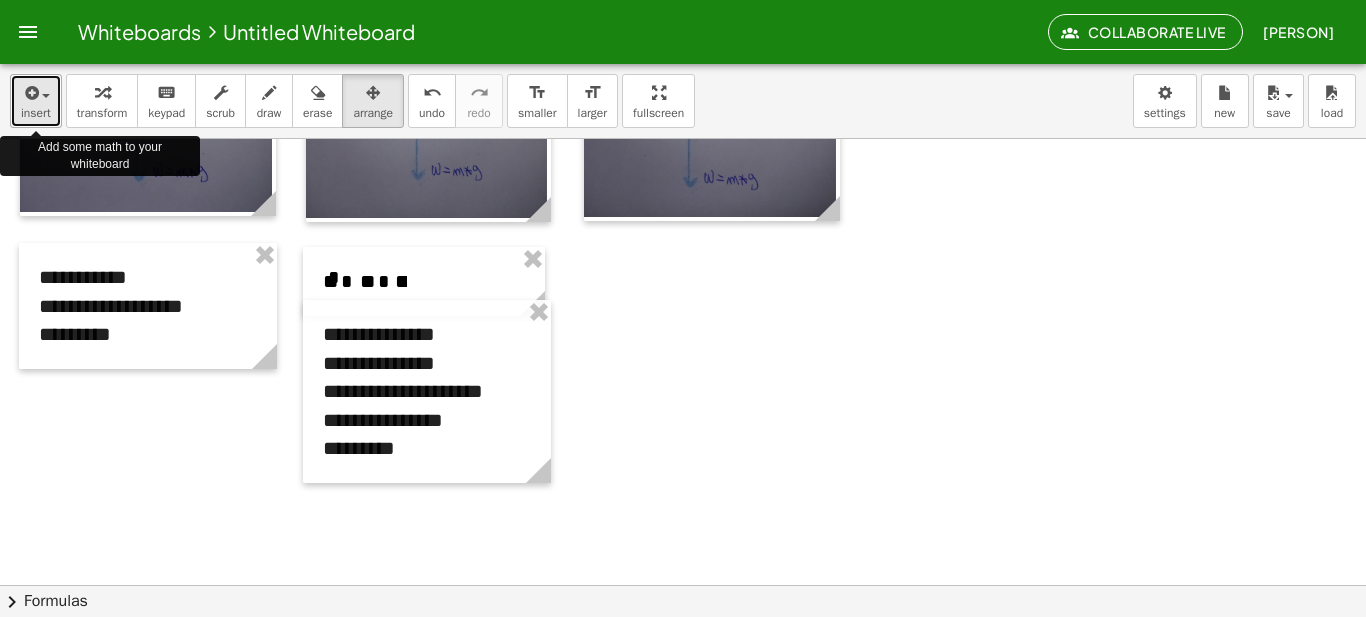 click at bounding box center [30, 93] 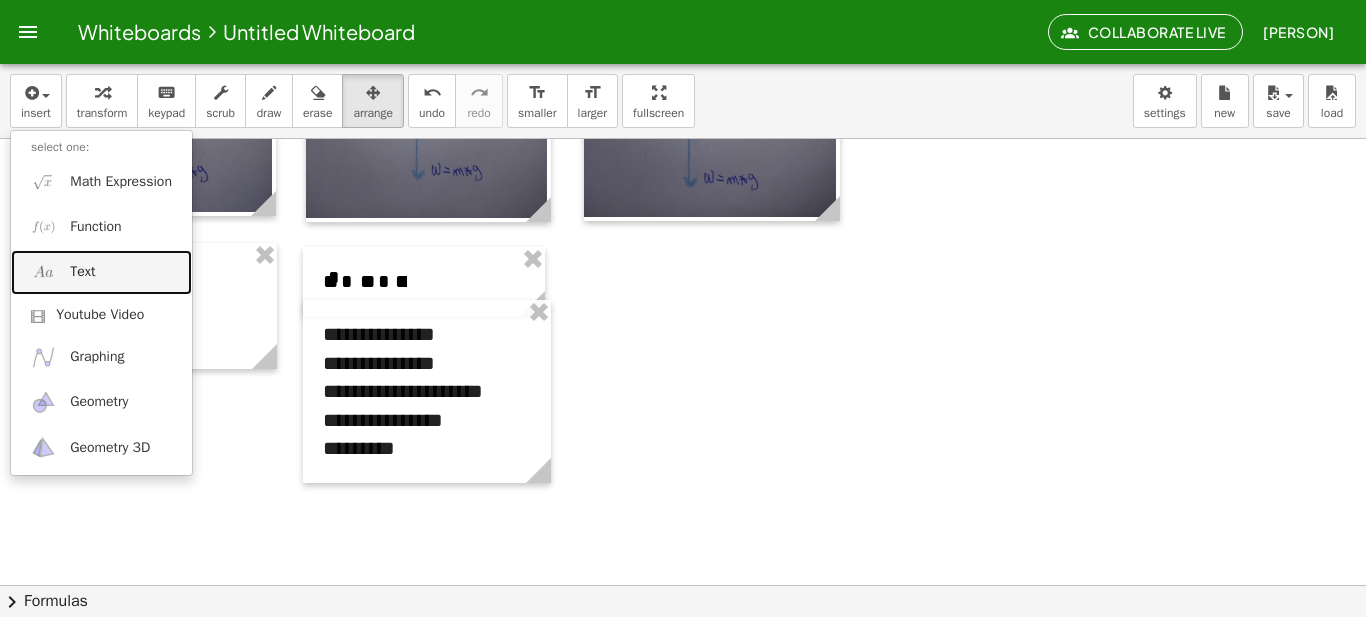 click on "Text" at bounding box center [101, 272] 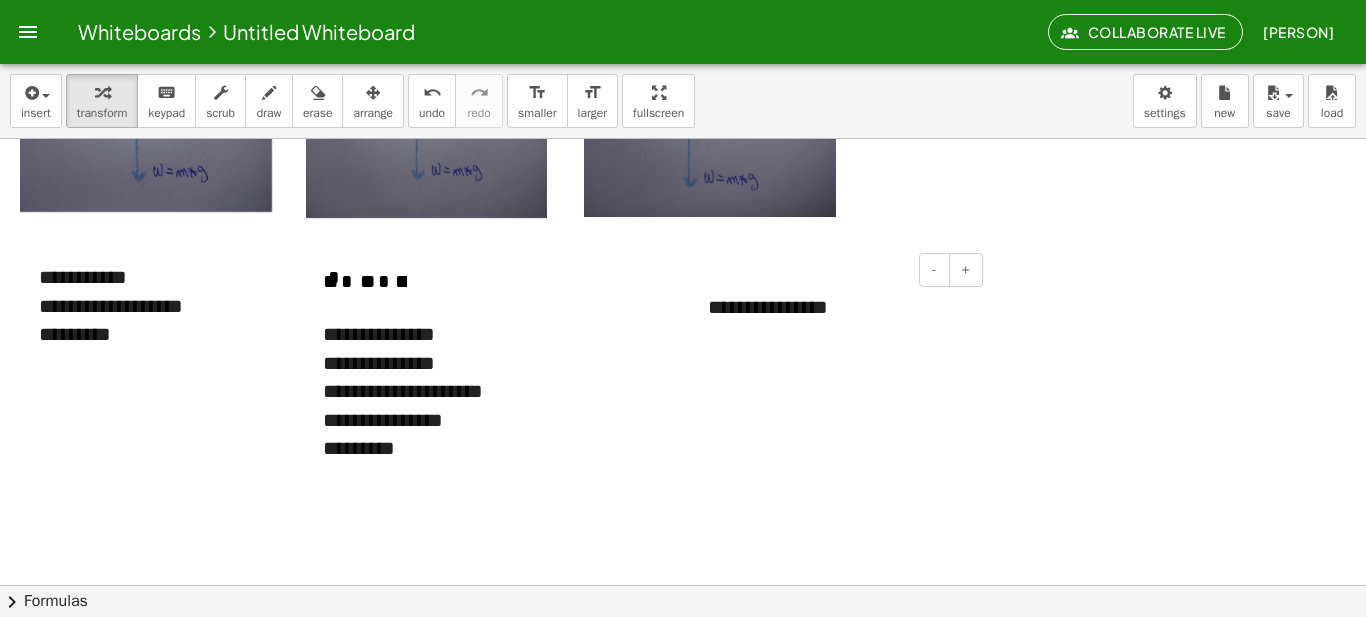 type 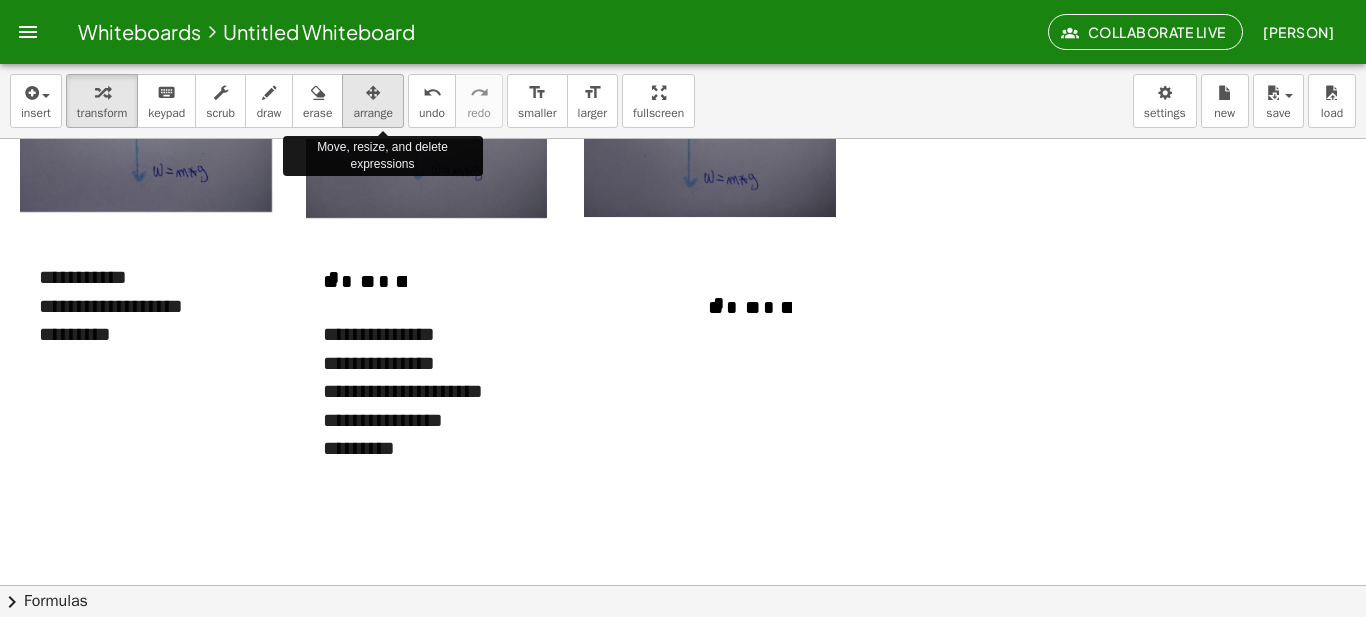 click at bounding box center (373, 93) 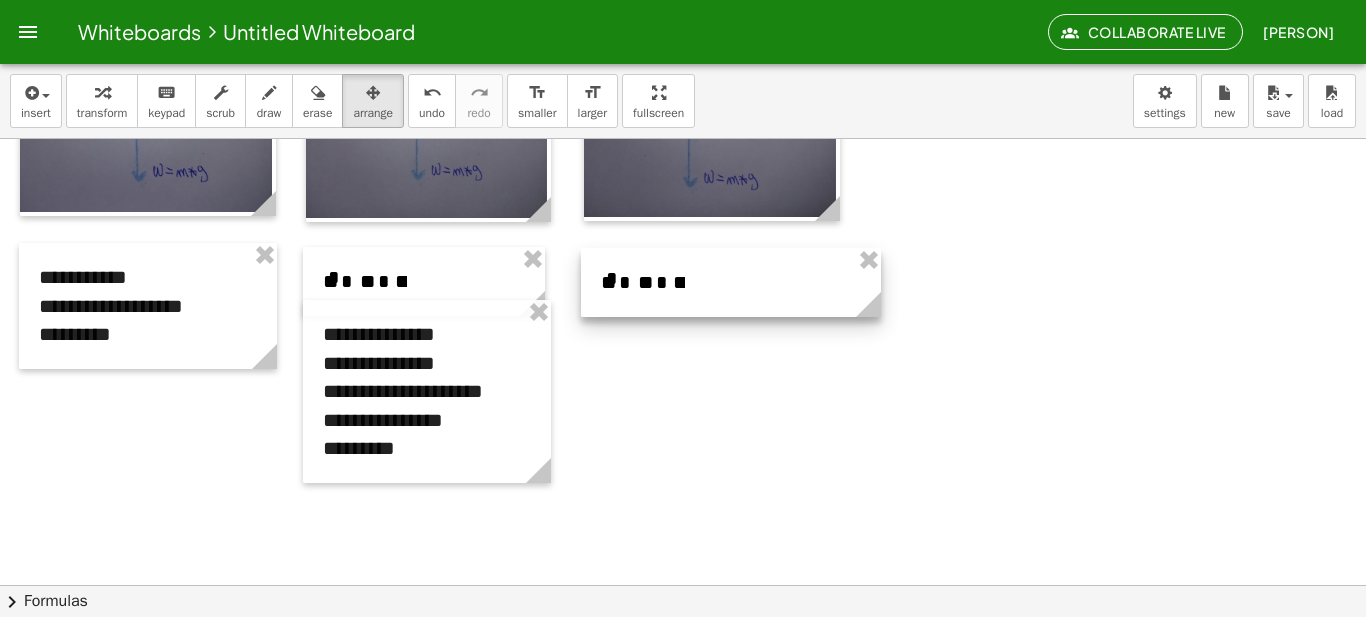 drag, startPoint x: 909, startPoint y: 309, endPoint x: 802, endPoint y: 284, distance: 109.88175 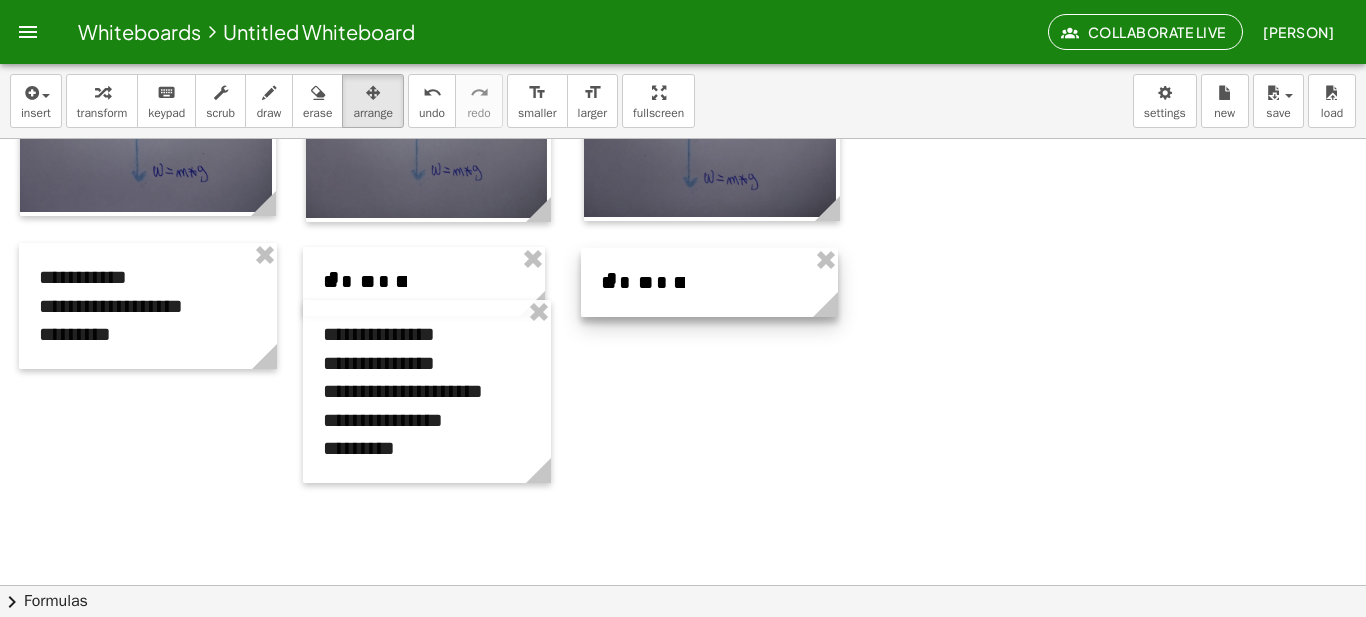 drag, startPoint x: 875, startPoint y: 313, endPoint x: 832, endPoint y: 305, distance: 43.737854 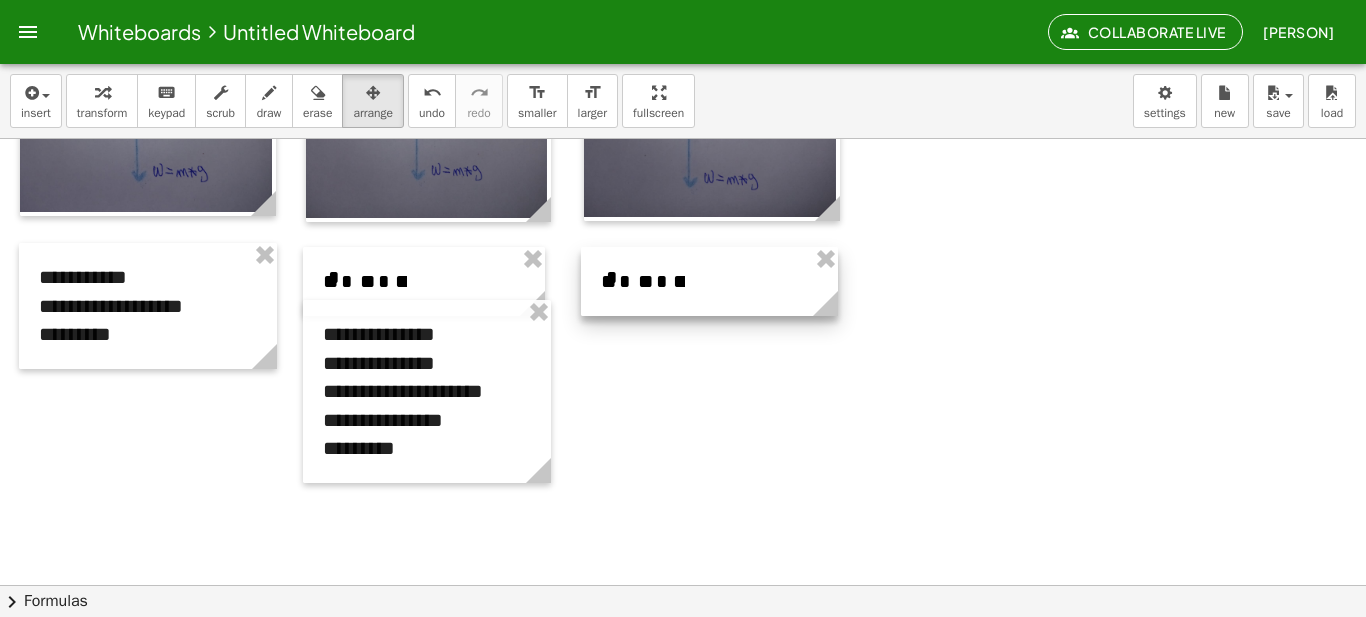 click at bounding box center (709, 281) 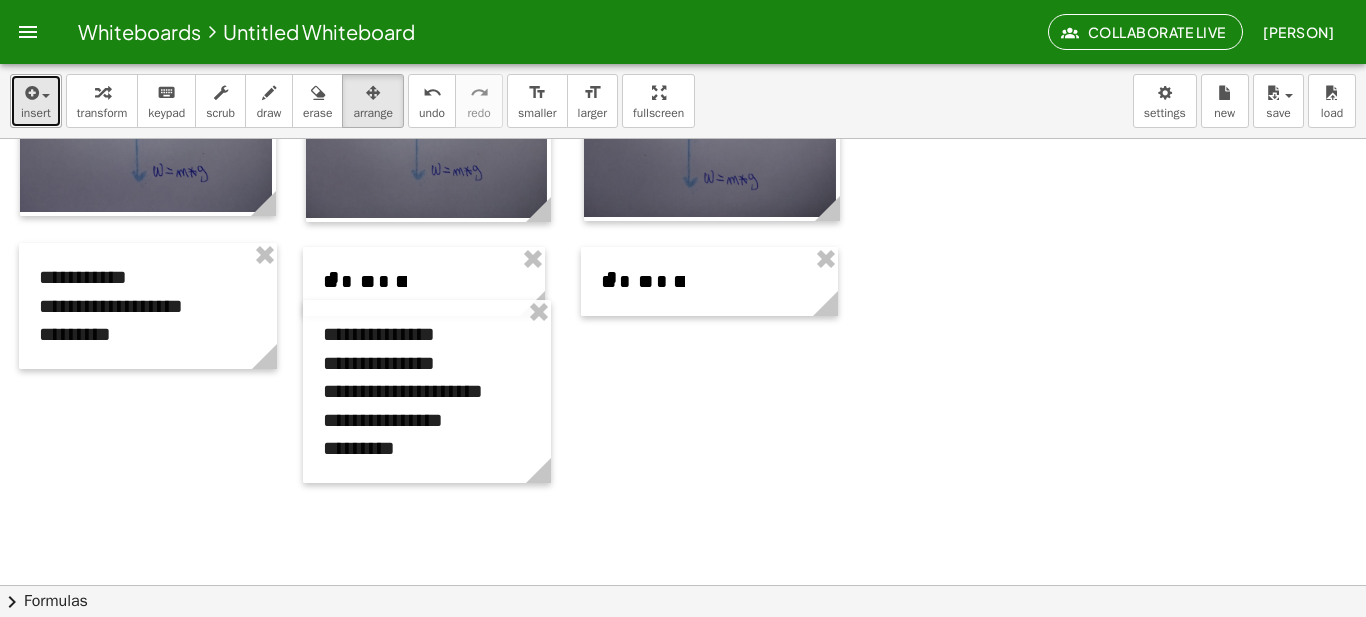 click at bounding box center [36, 92] 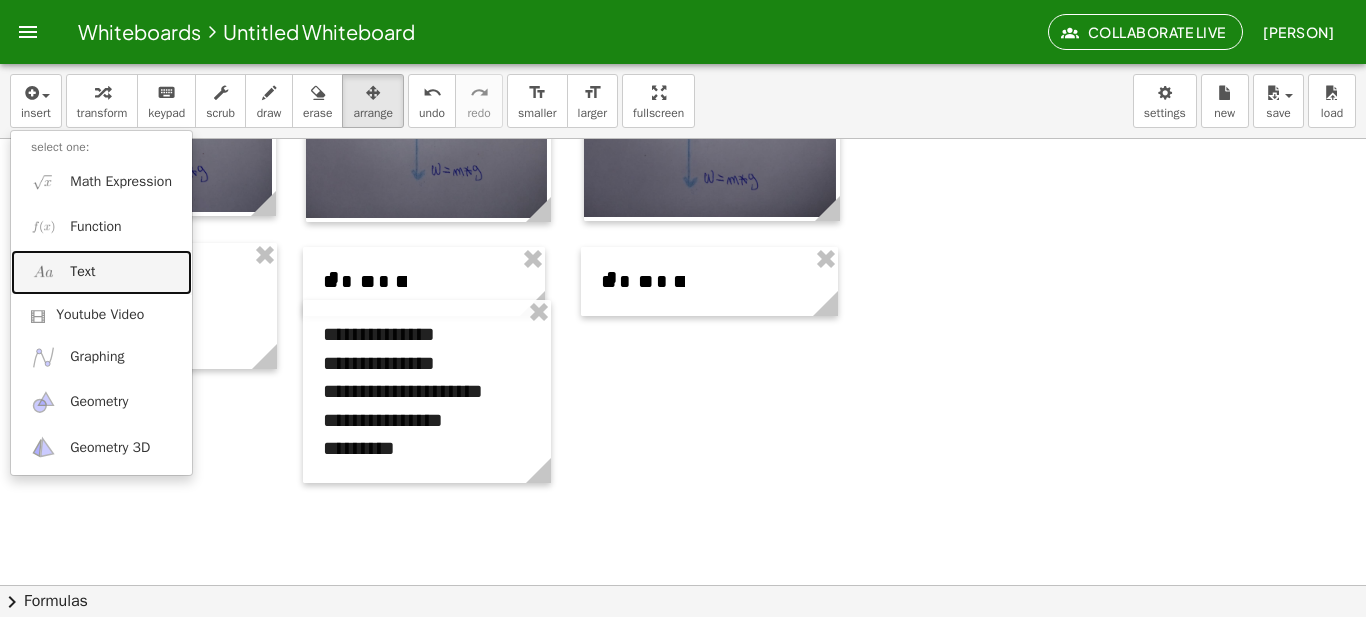 click on "Text" at bounding box center [101, 272] 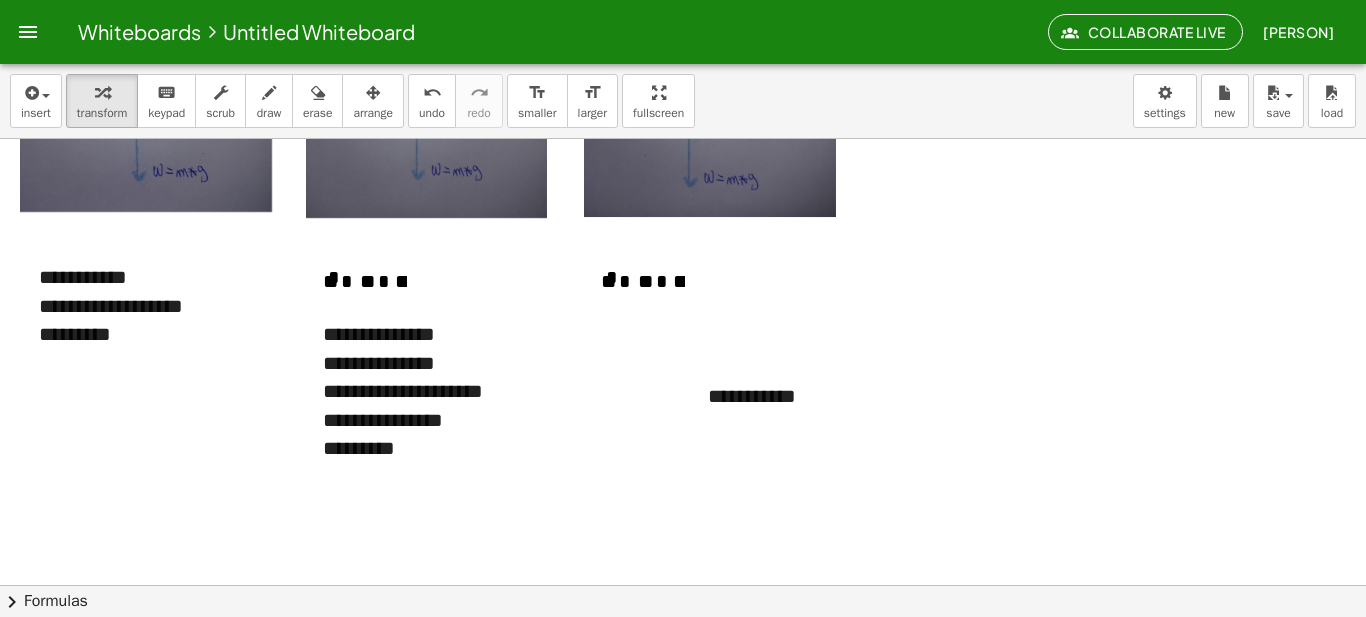 type 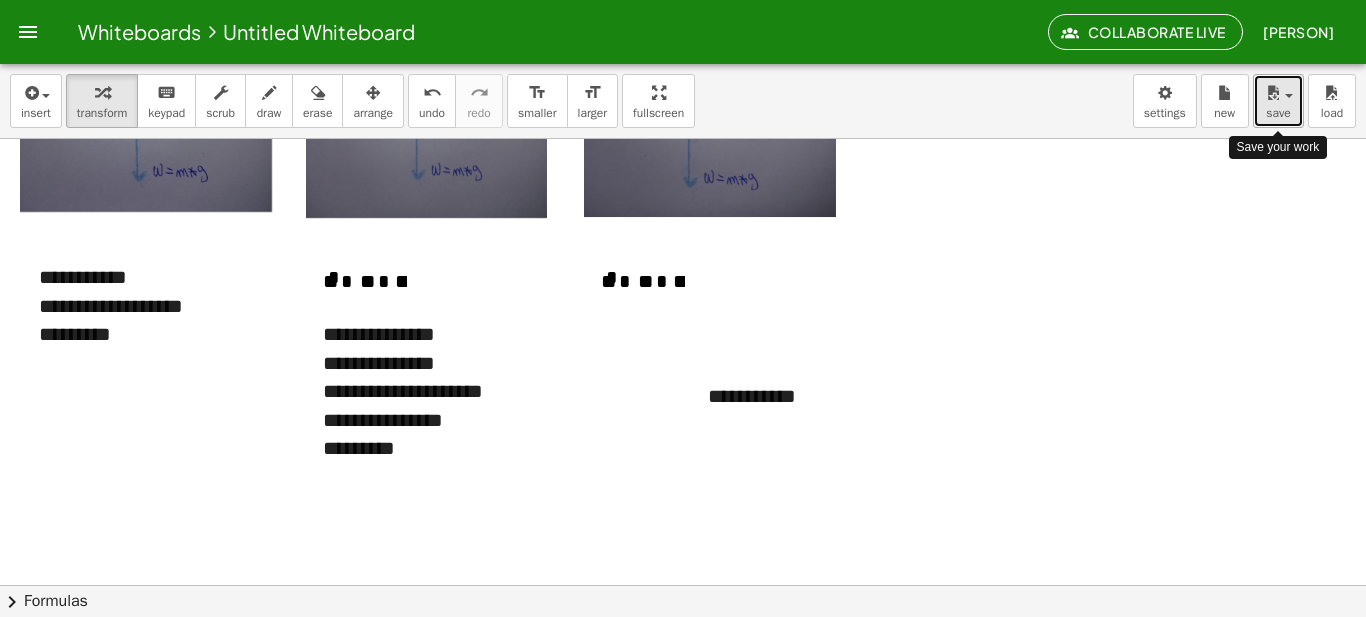 click on "save" at bounding box center (1278, 113) 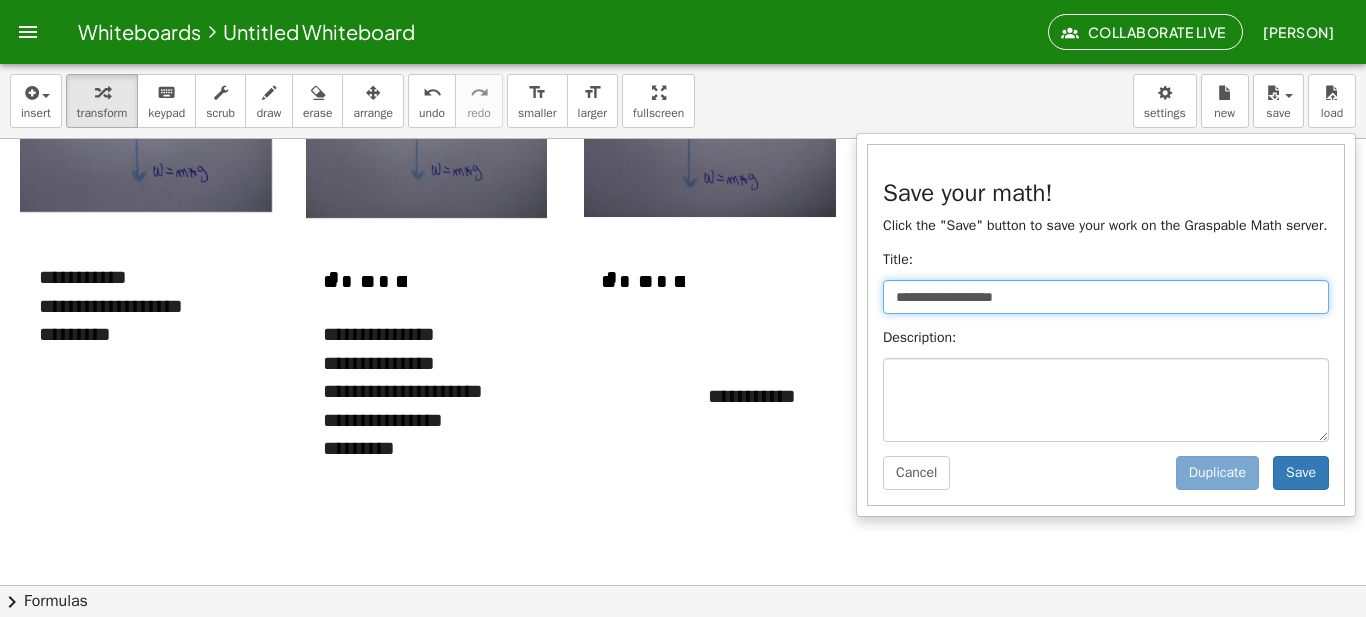 click on "**********" at bounding box center (1106, 297) 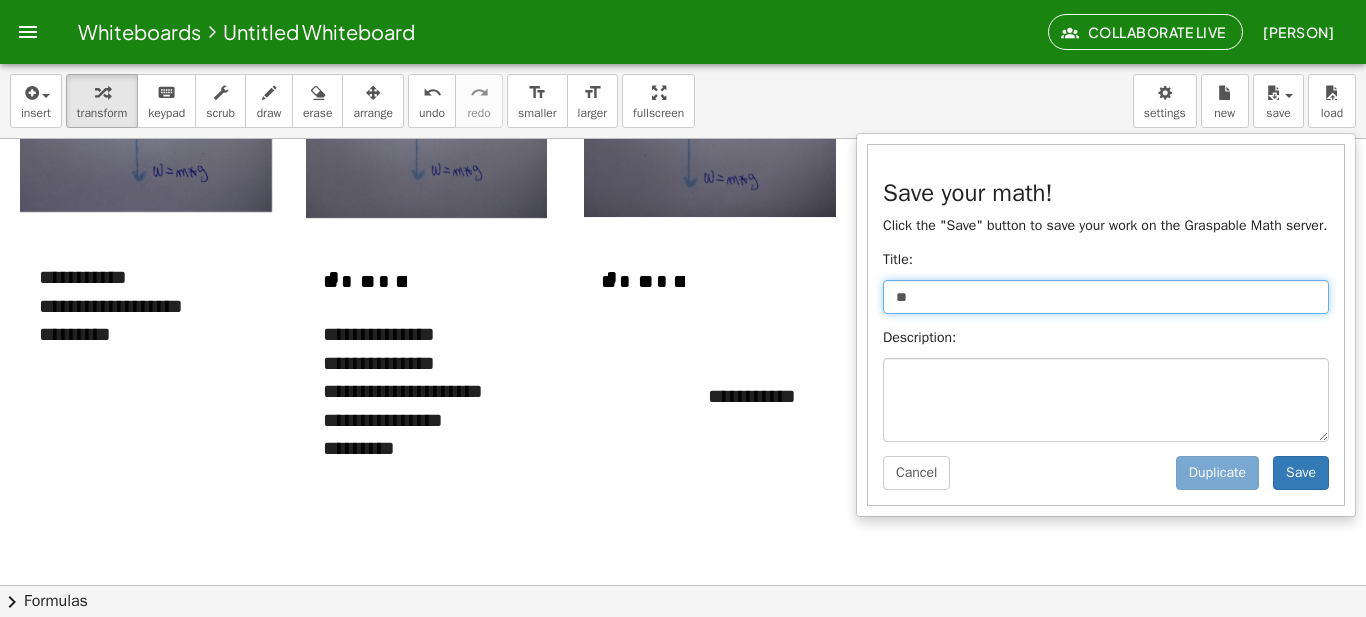 type on "*" 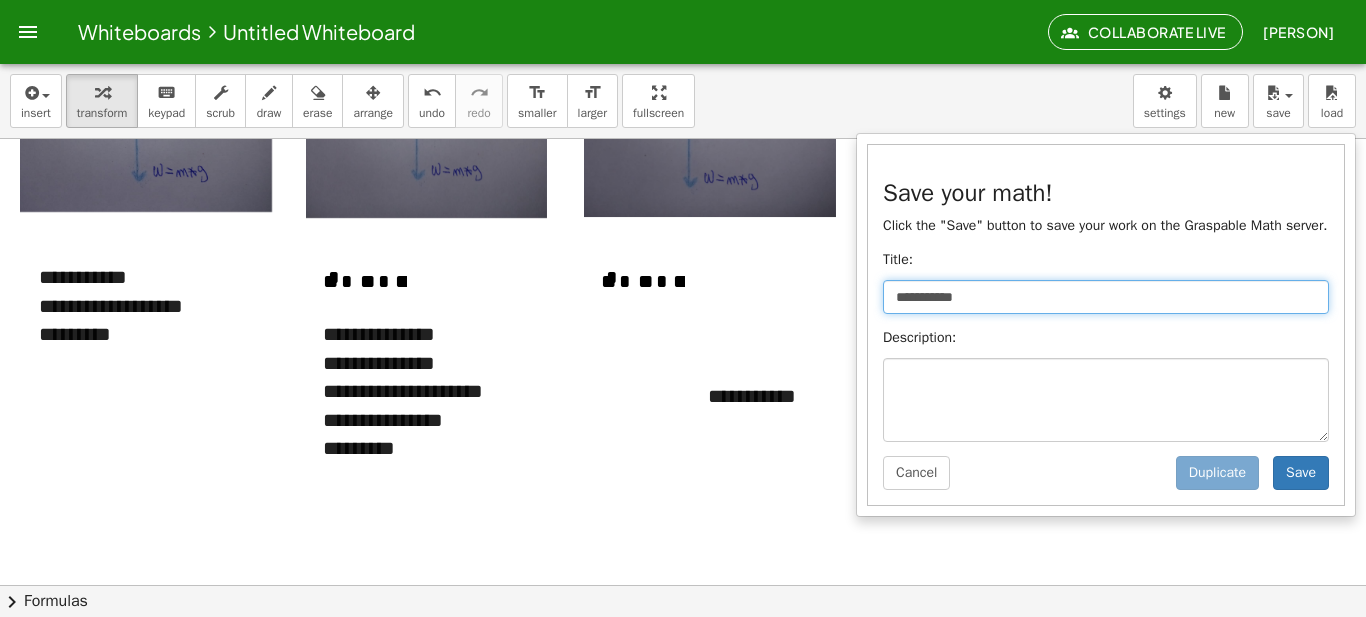 type on "**********" 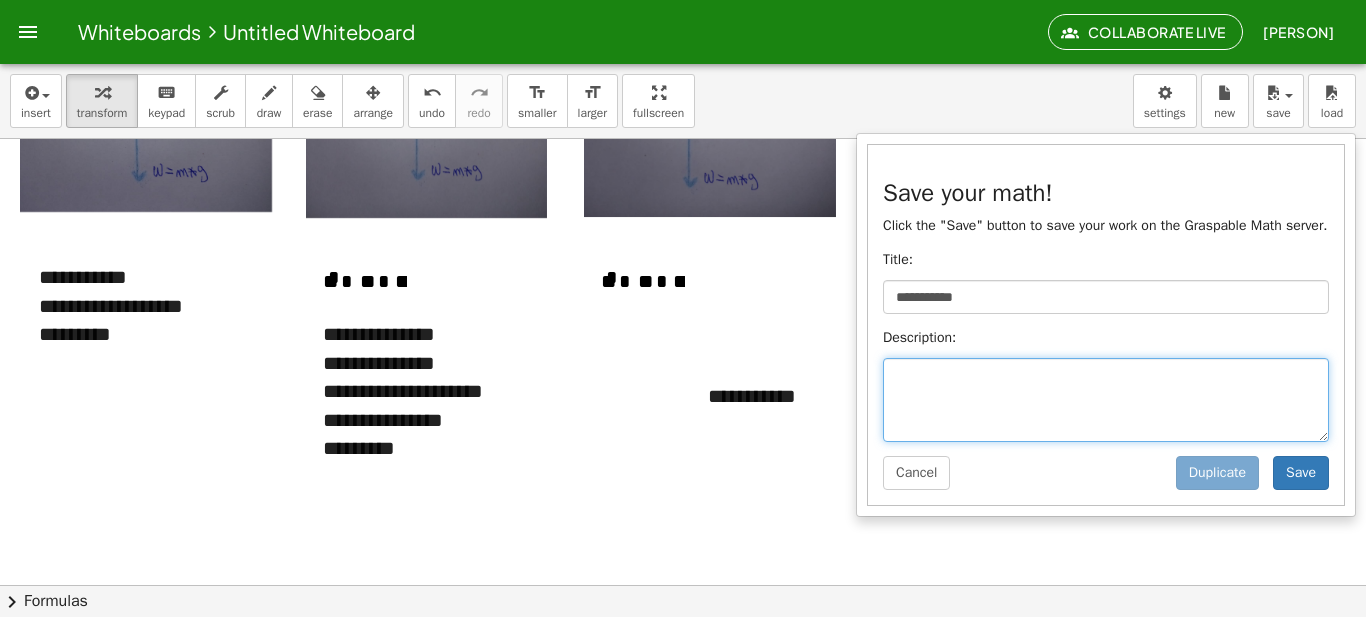 click at bounding box center (1106, 400) 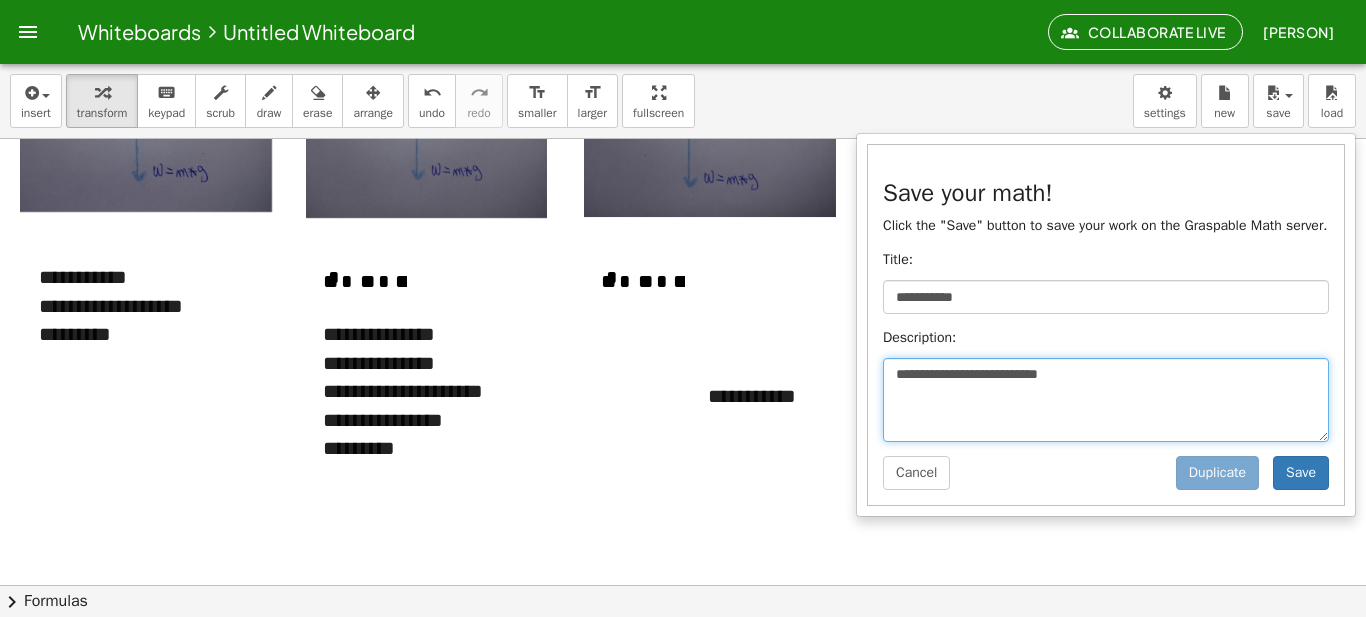type on "**********" 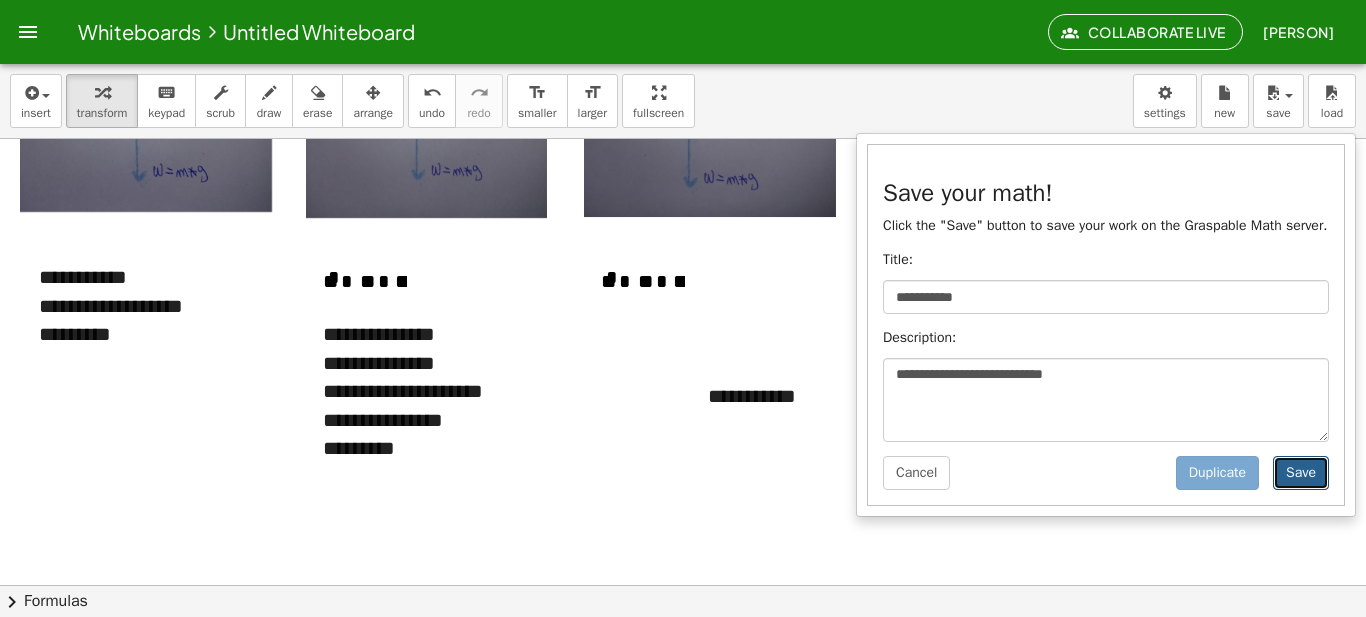 click on "Save" at bounding box center [1301, 473] 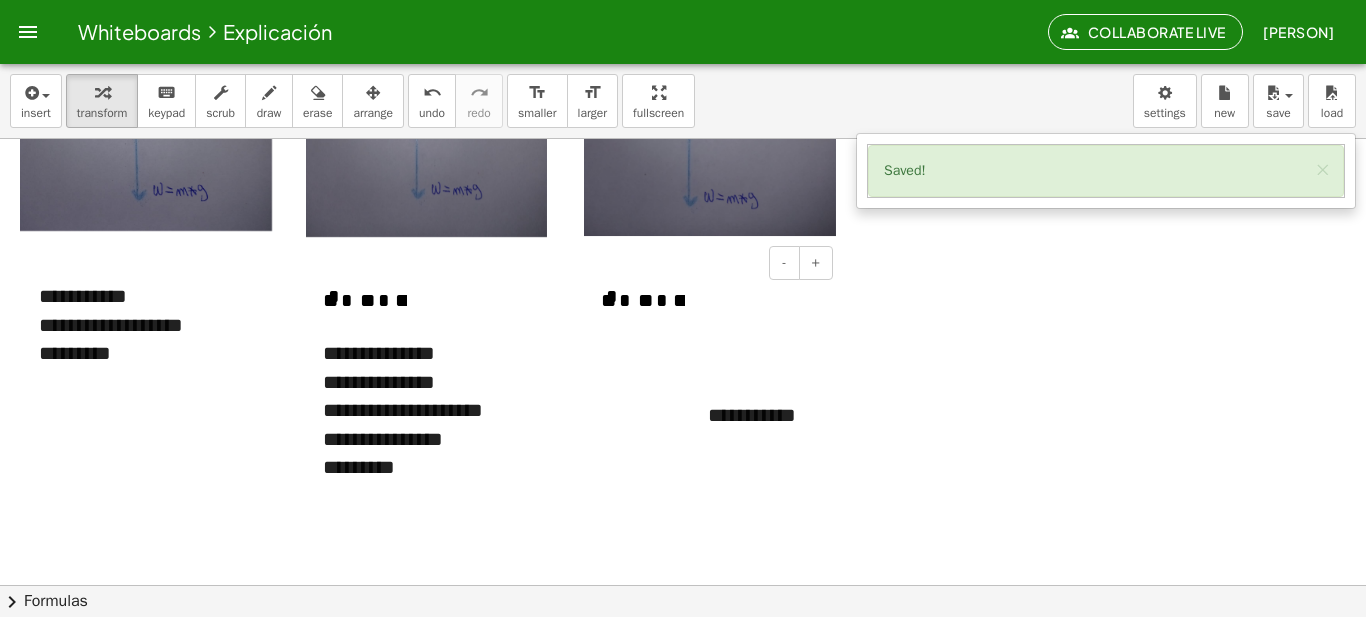 scroll, scrollTop: 628, scrollLeft: 0, axis: vertical 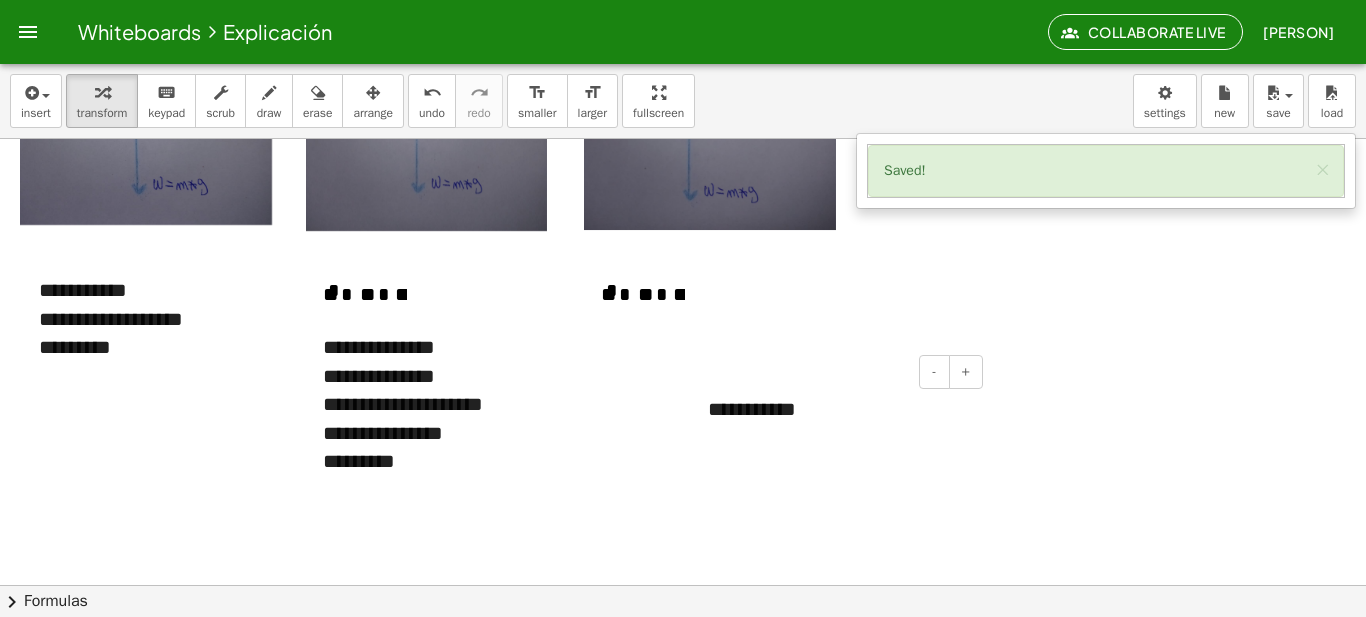 click on "**********" at bounding box center (838, 409) 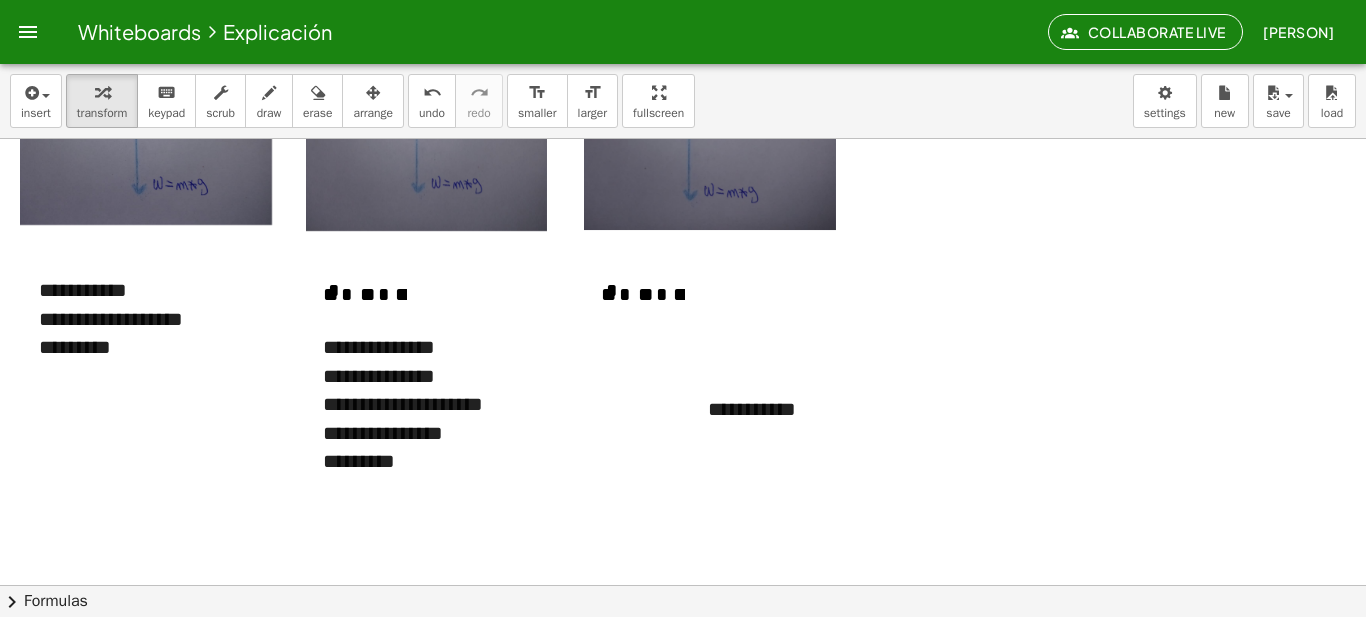 click on "Collaborate Live" 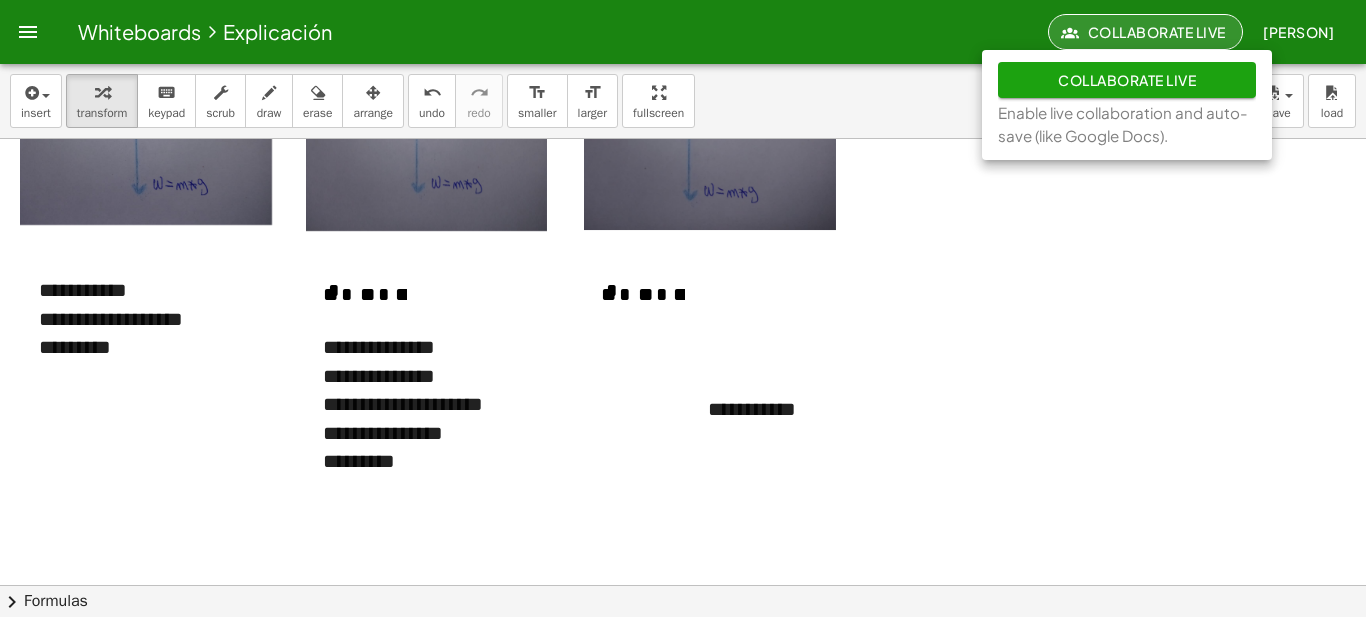 click on "Collaborate Live" 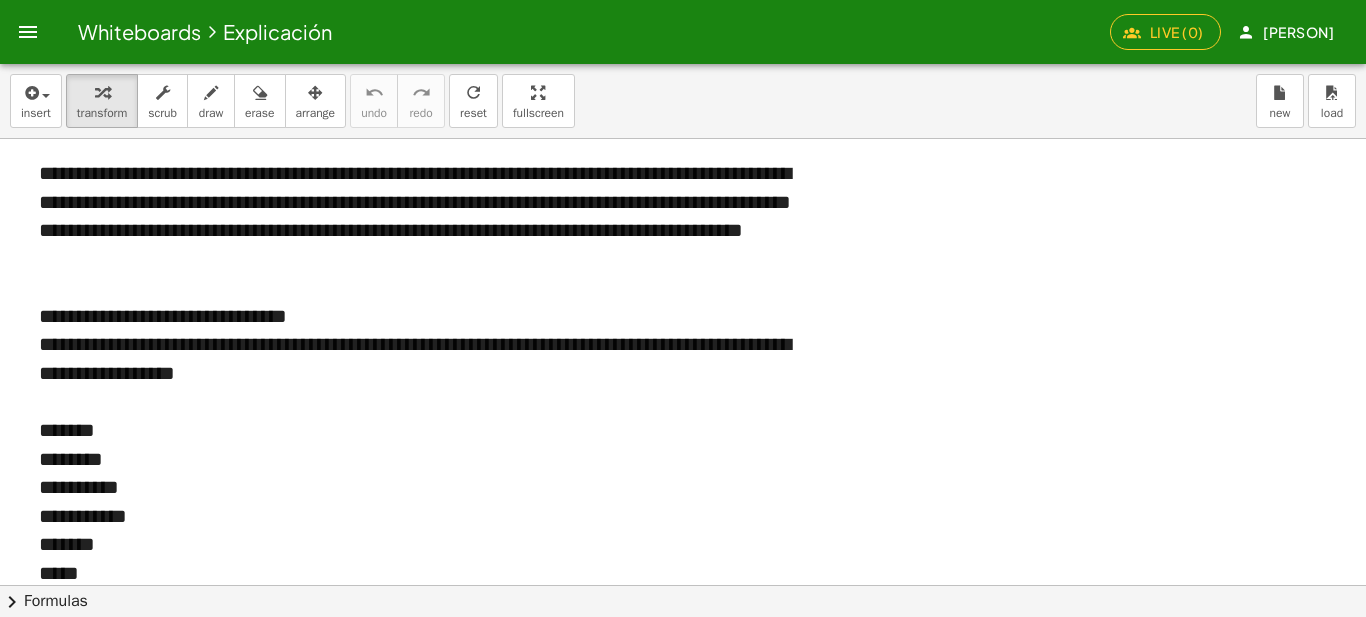 click on "Live (0)" 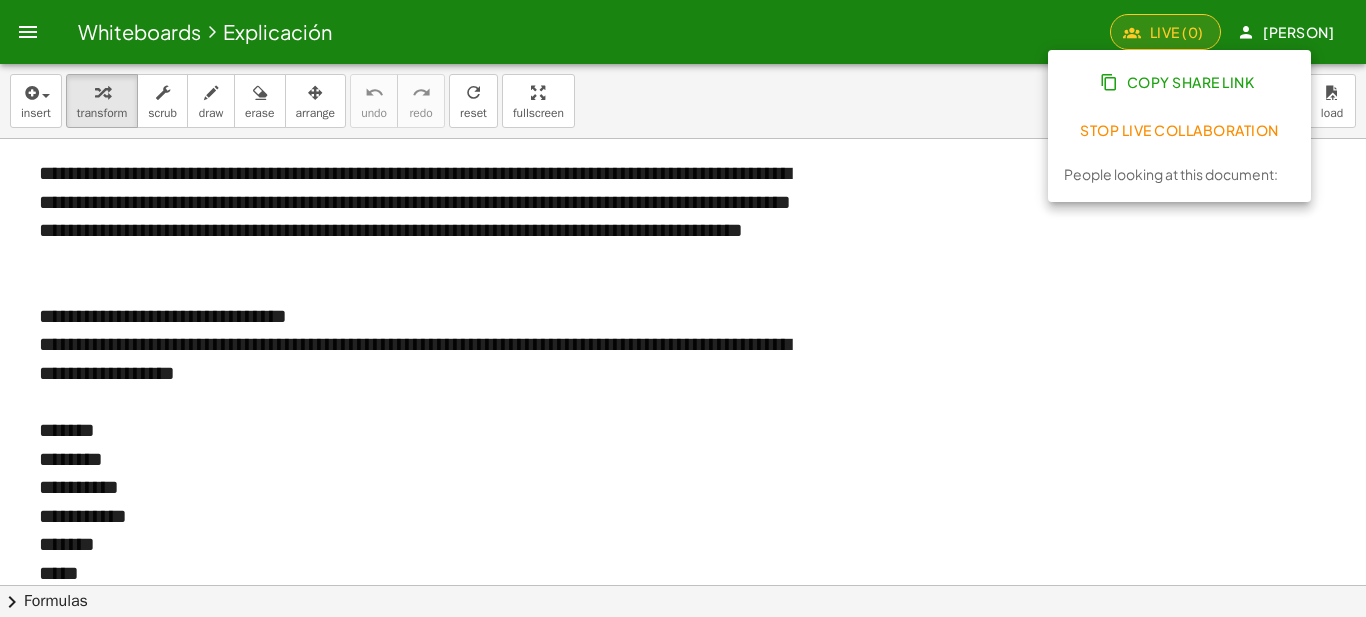 click on "Copy Share Link" 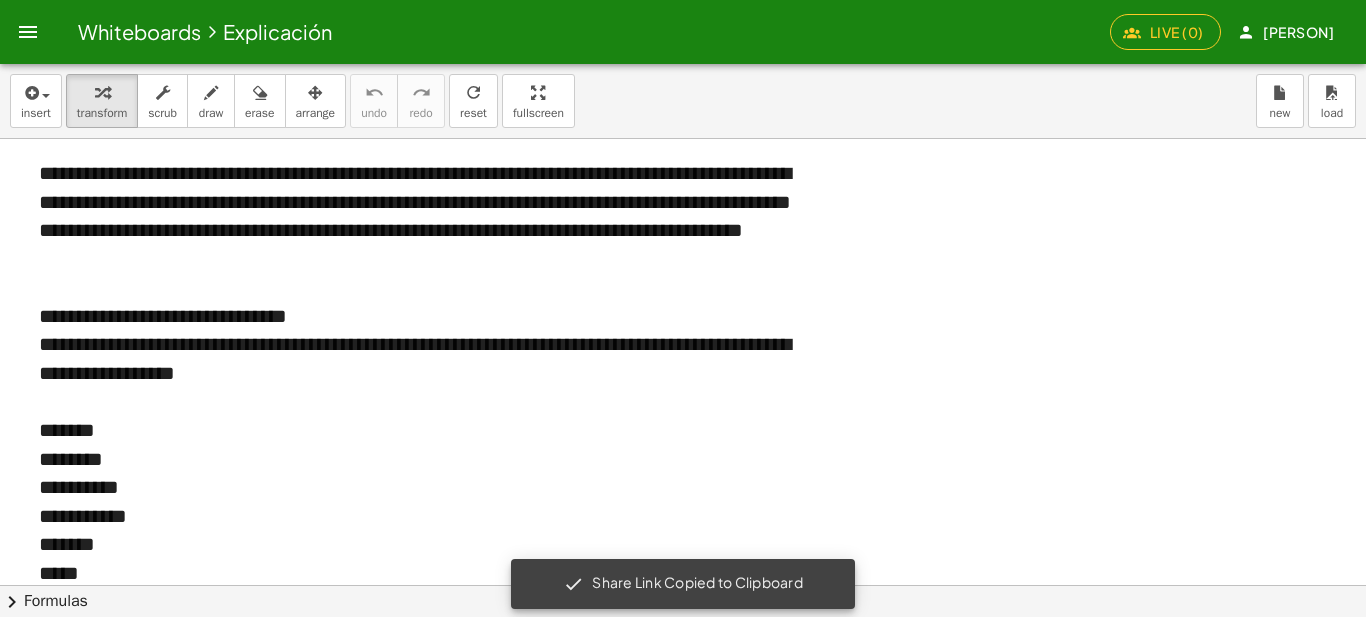 click on "Live (0)" 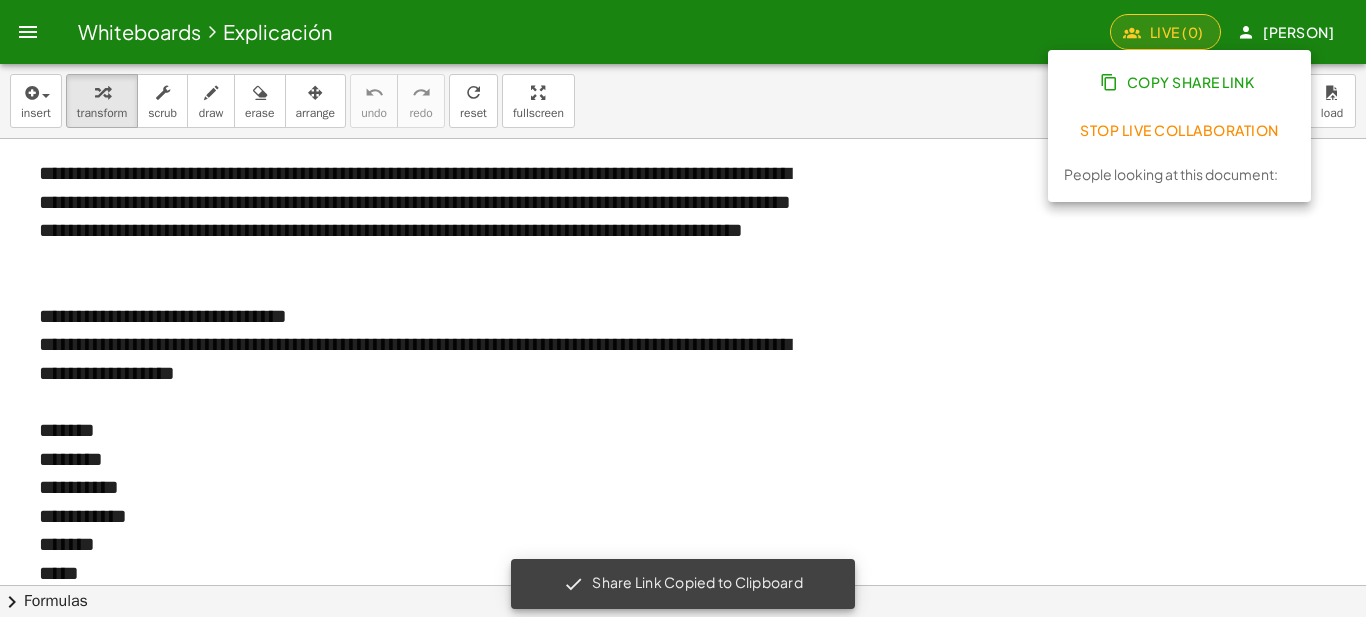 click on "Stop Live Collaboration" 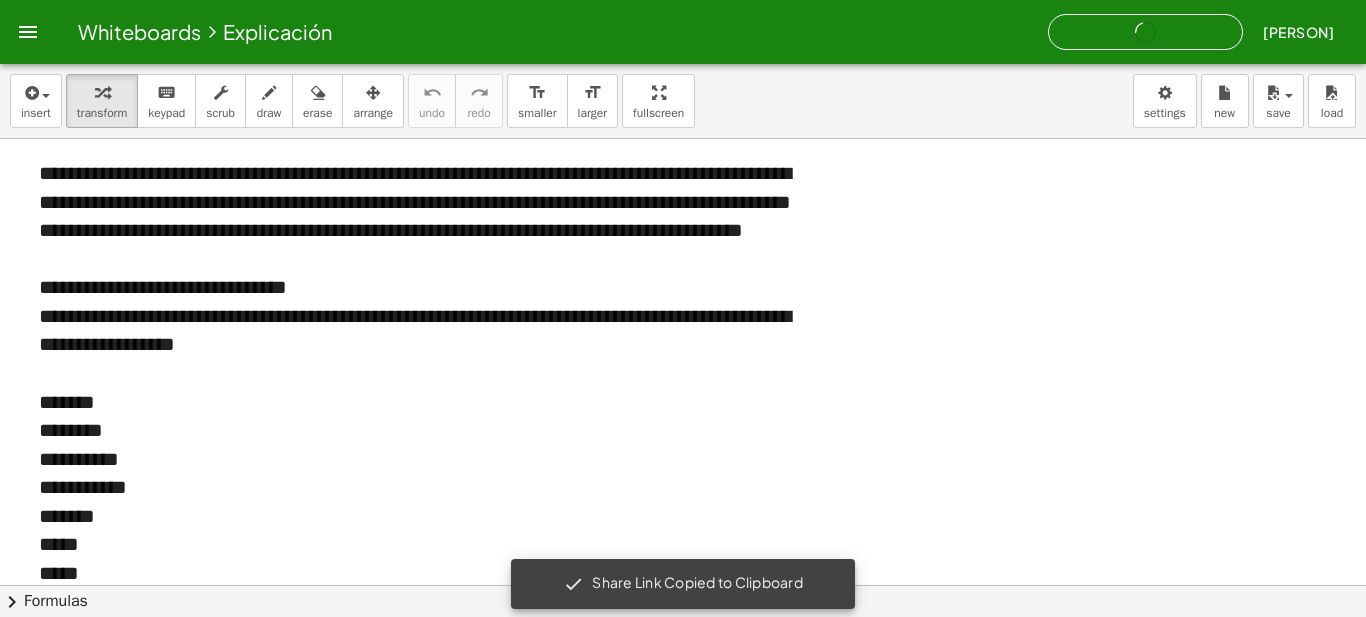 click on "insert select one: Math Expression Function Text Youtube Video Graphing Geometry Geometry 3D transform keyboard keypad scrub draw erase arrange undo undo redo redo format_size smaller format_size larger fullscreen load   save new settings" at bounding box center (683, 101) 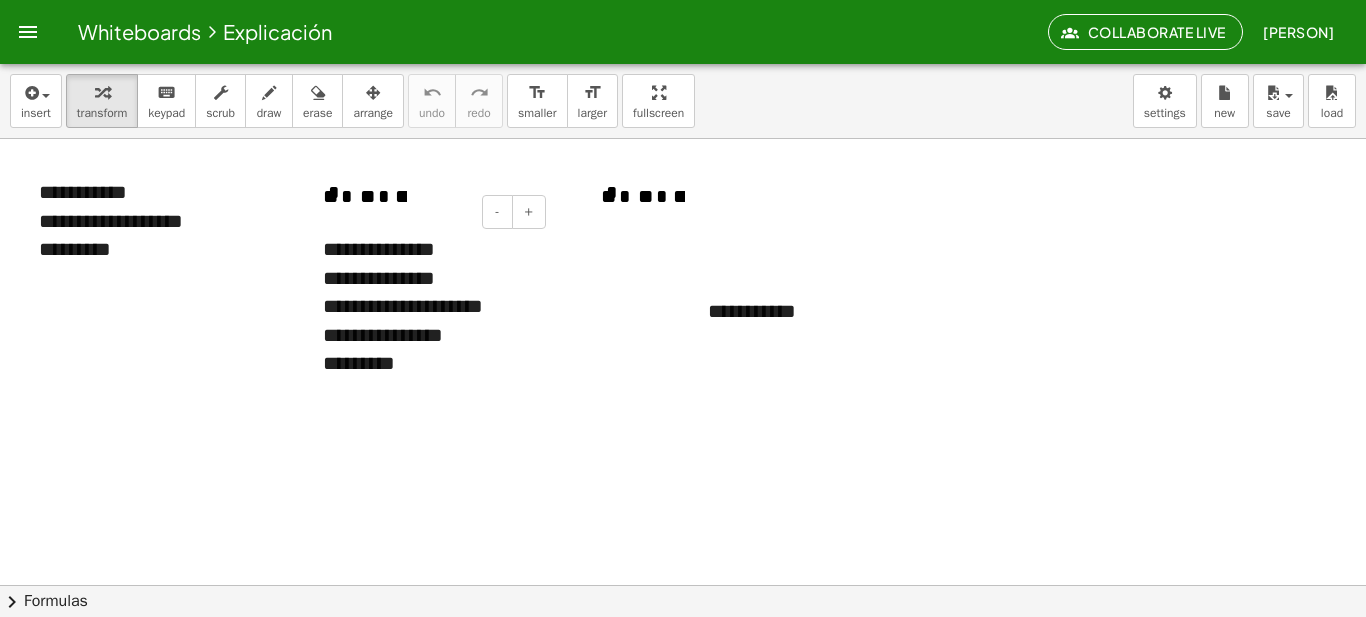 scroll, scrollTop: 732, scrollLeft: 0, axis: vertical 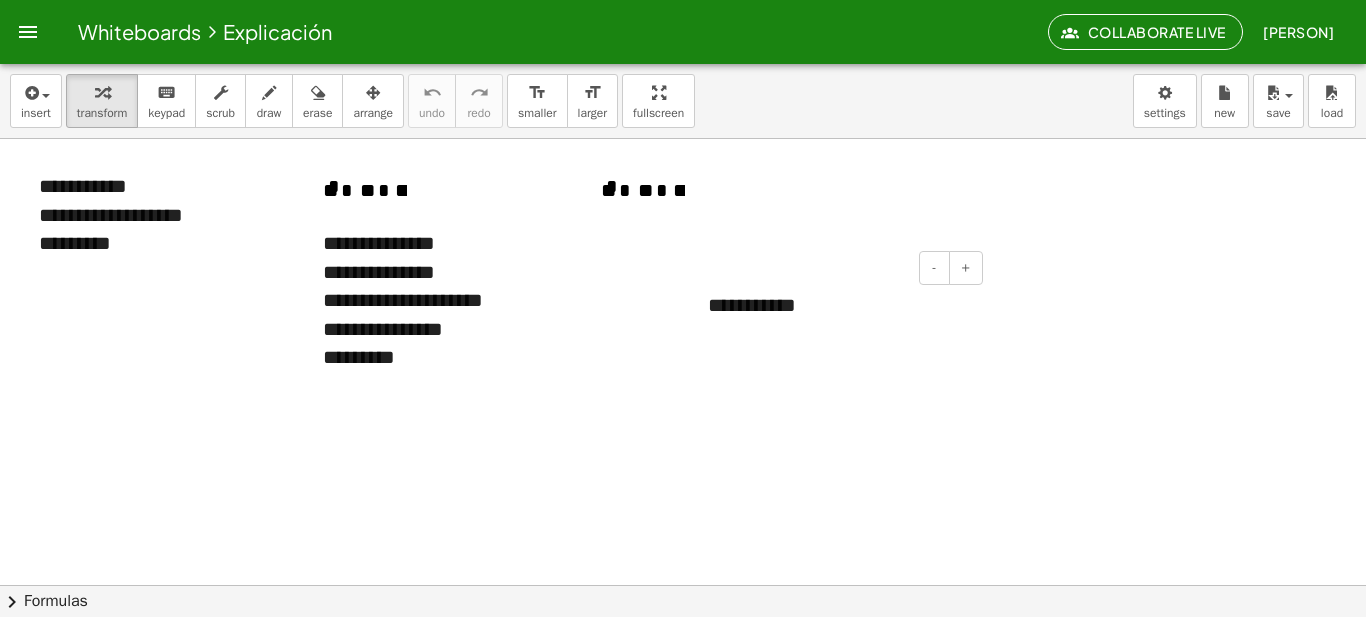 click on "**********" at bounding box center [838, 305] 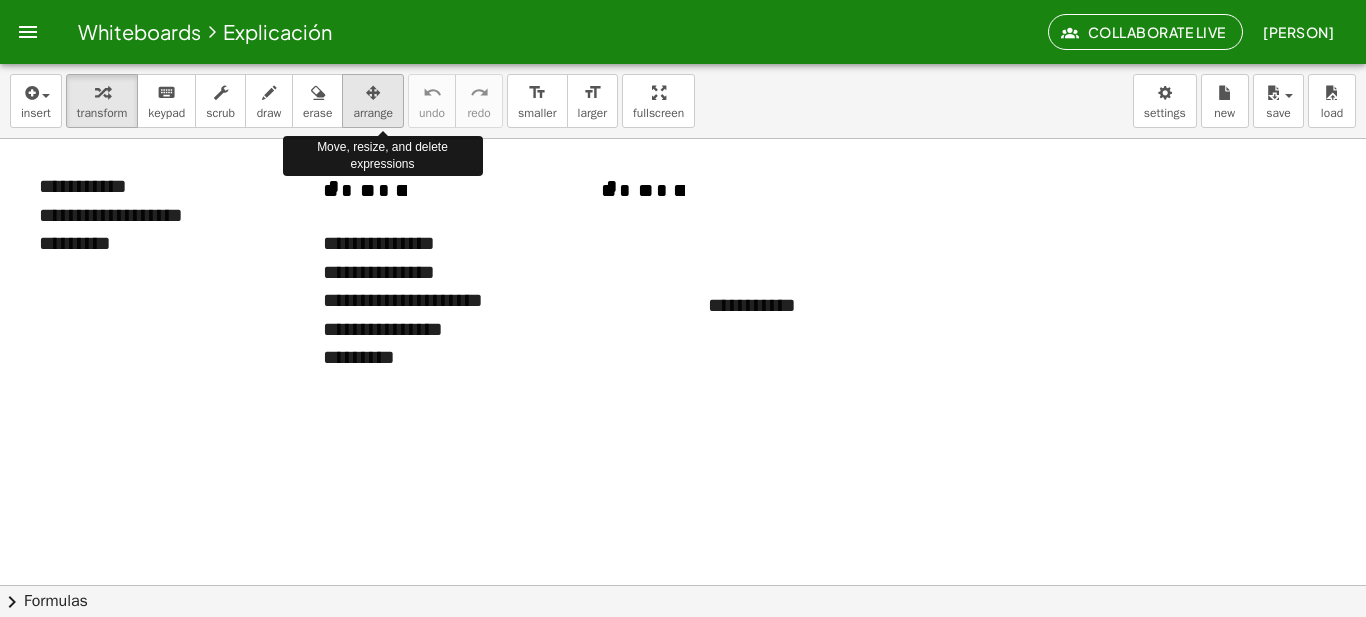 click at bounding box center [373, 93] 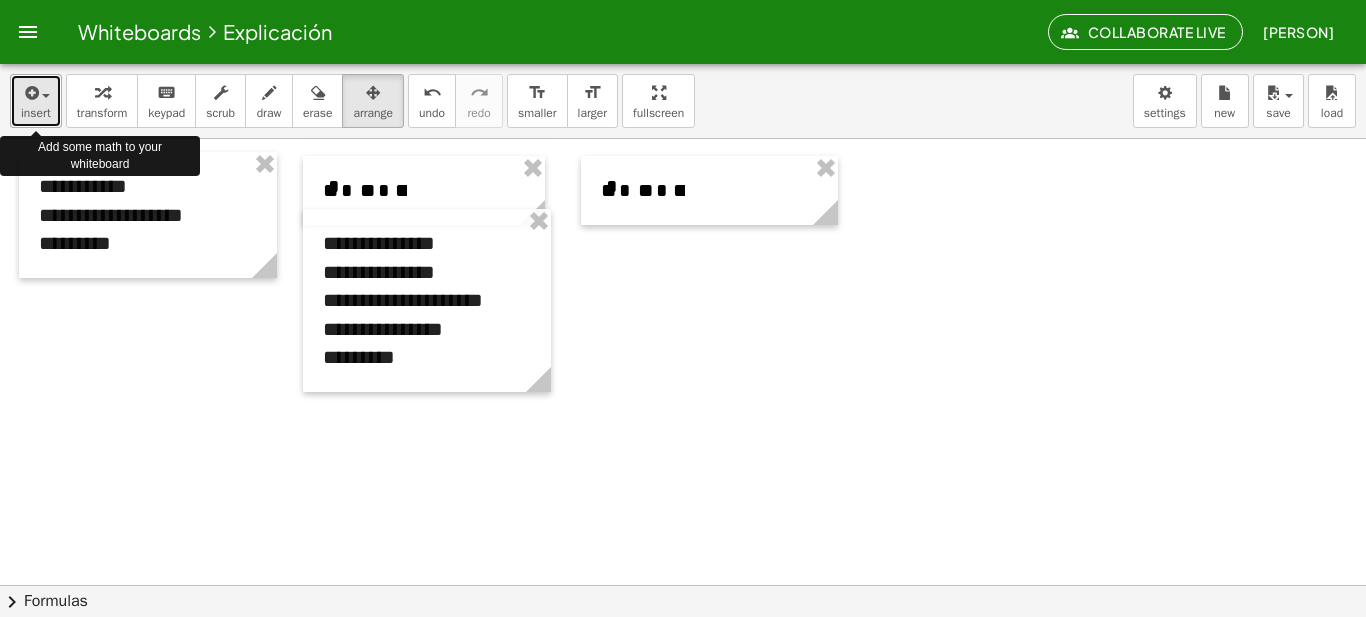 click at bounding box center [30, 93] 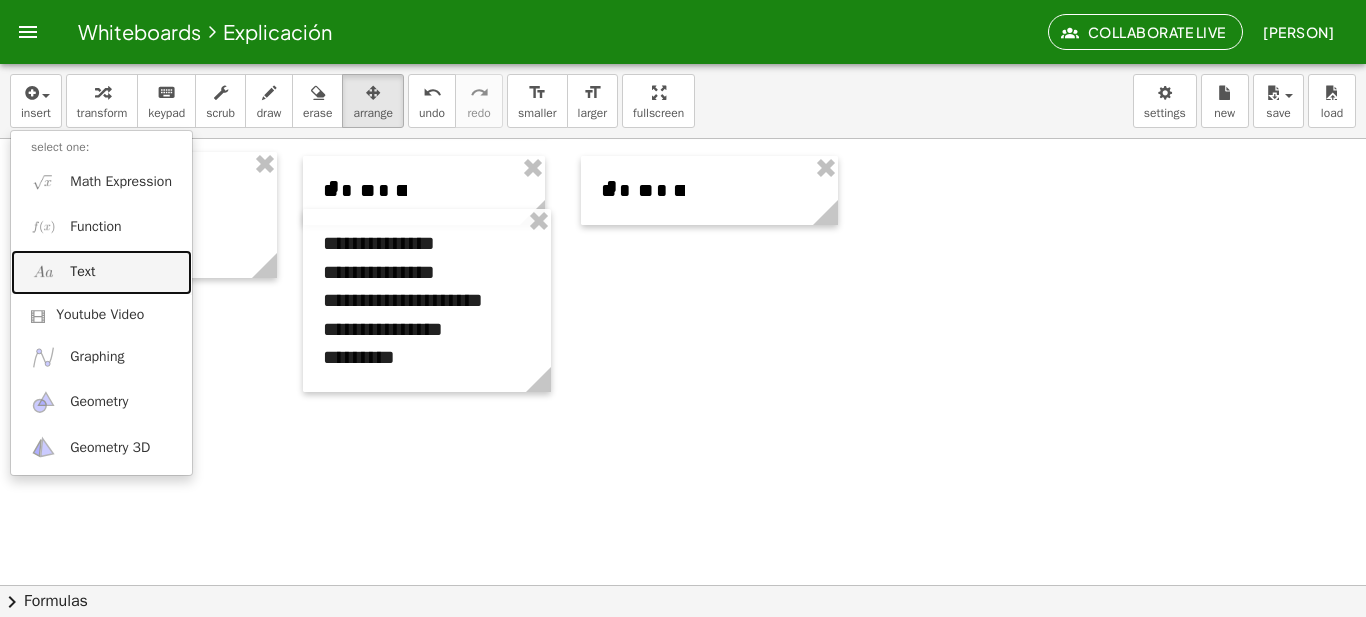 click on "Text" at bounding box center (101, 272) 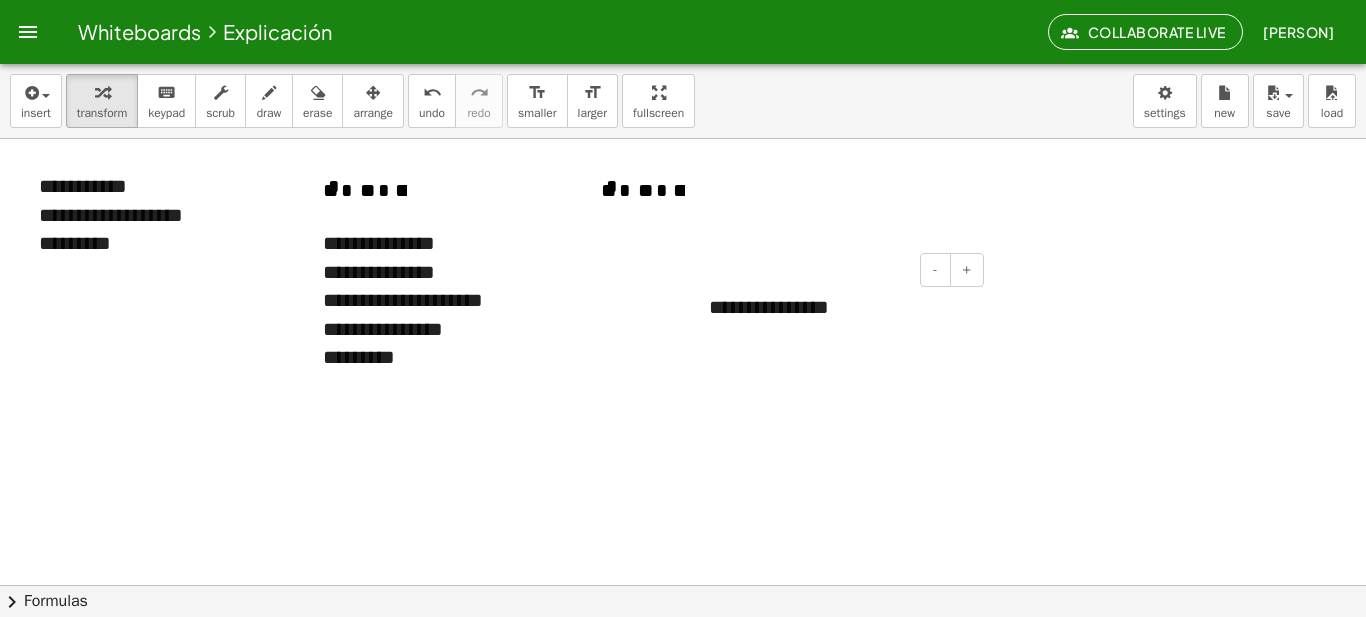 type 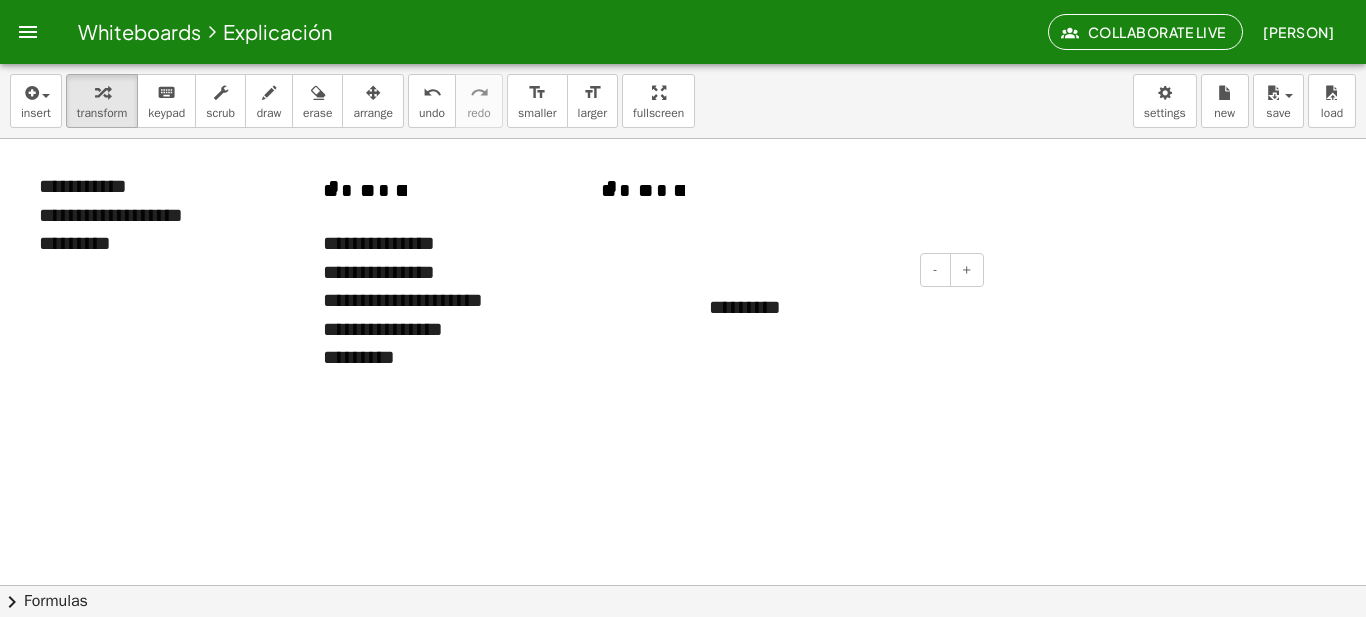 click on "*********" at bounding box center [839, 307] 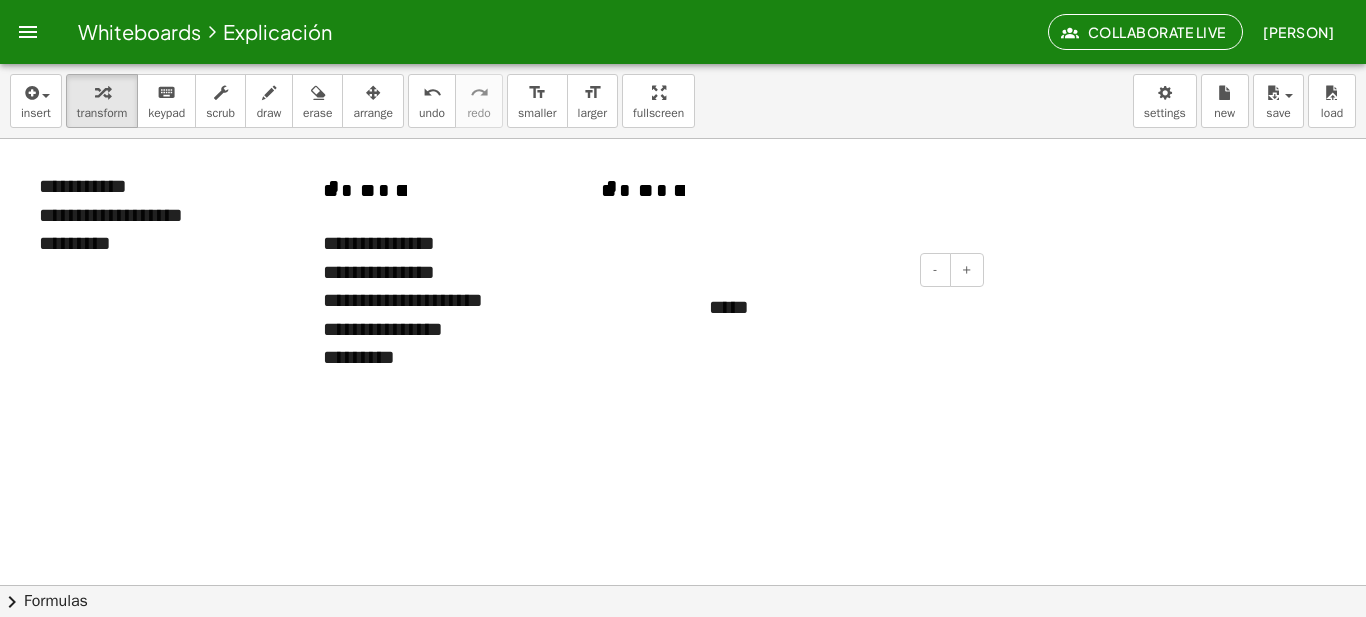 click on "*****" at bounding box center (839, 307) 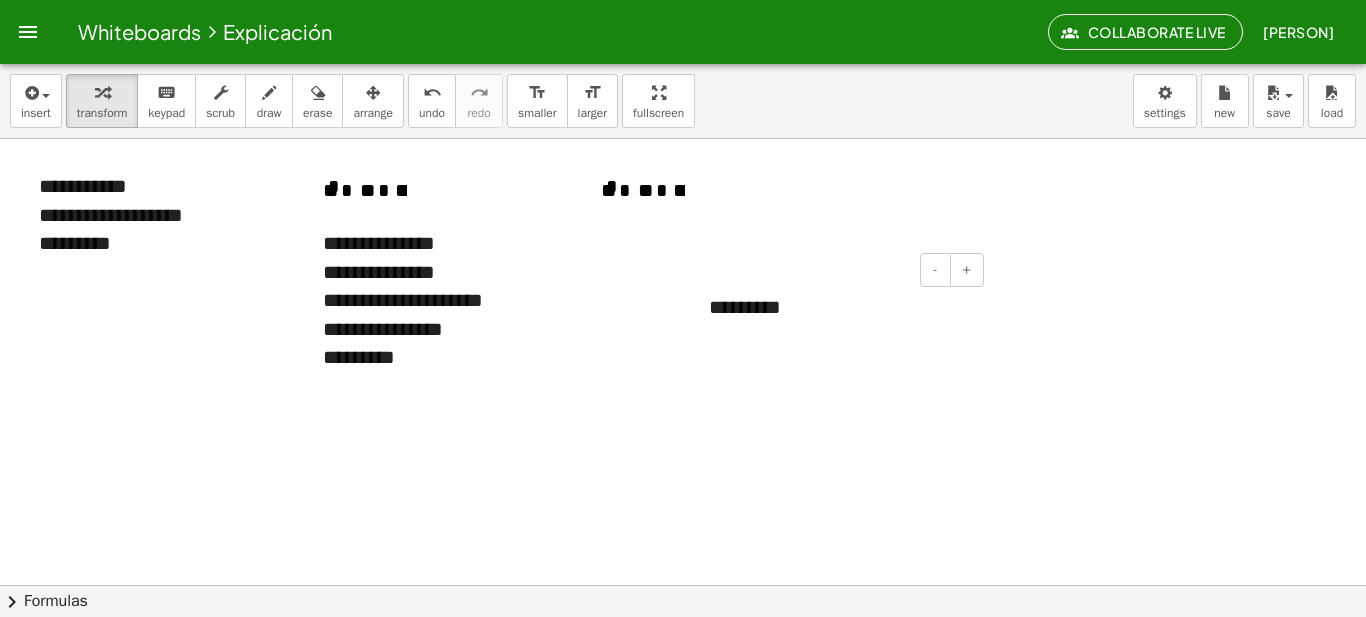 click on "*********" at bounding box center [839, 307] 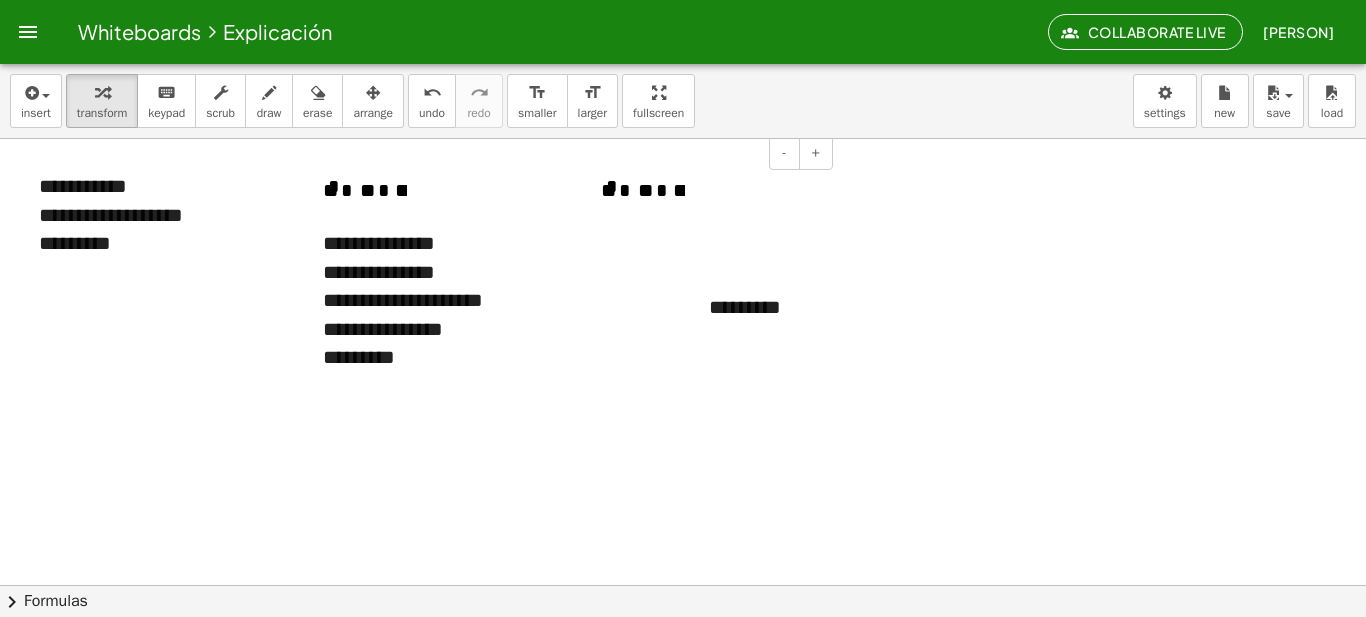click on "**********" at bounding box center [709, 190] 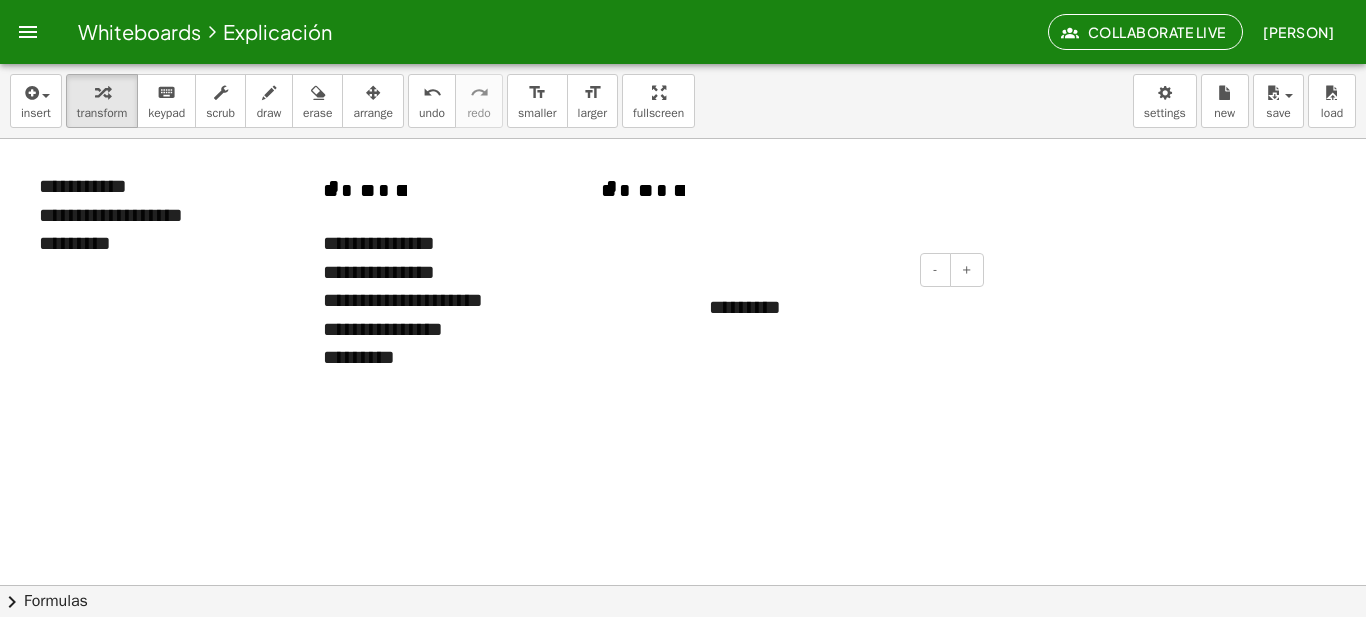 click on "*********" at bounding box center (839, 307) 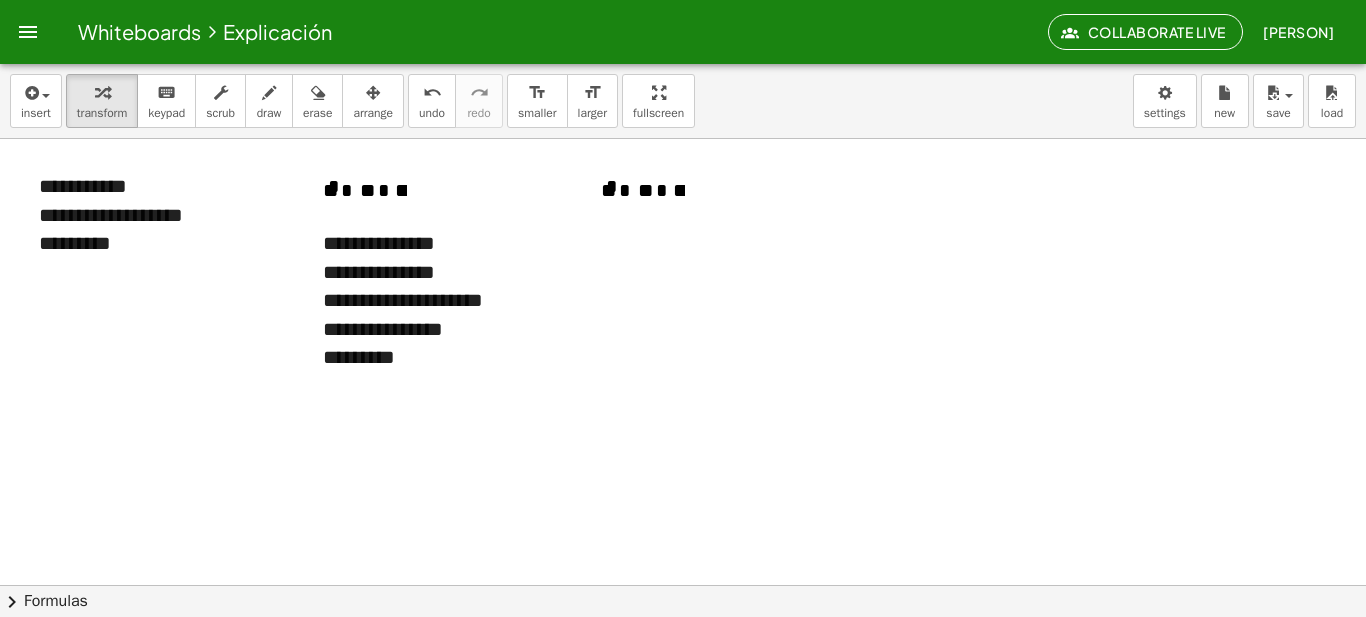 click at bounding box center [683, 76] 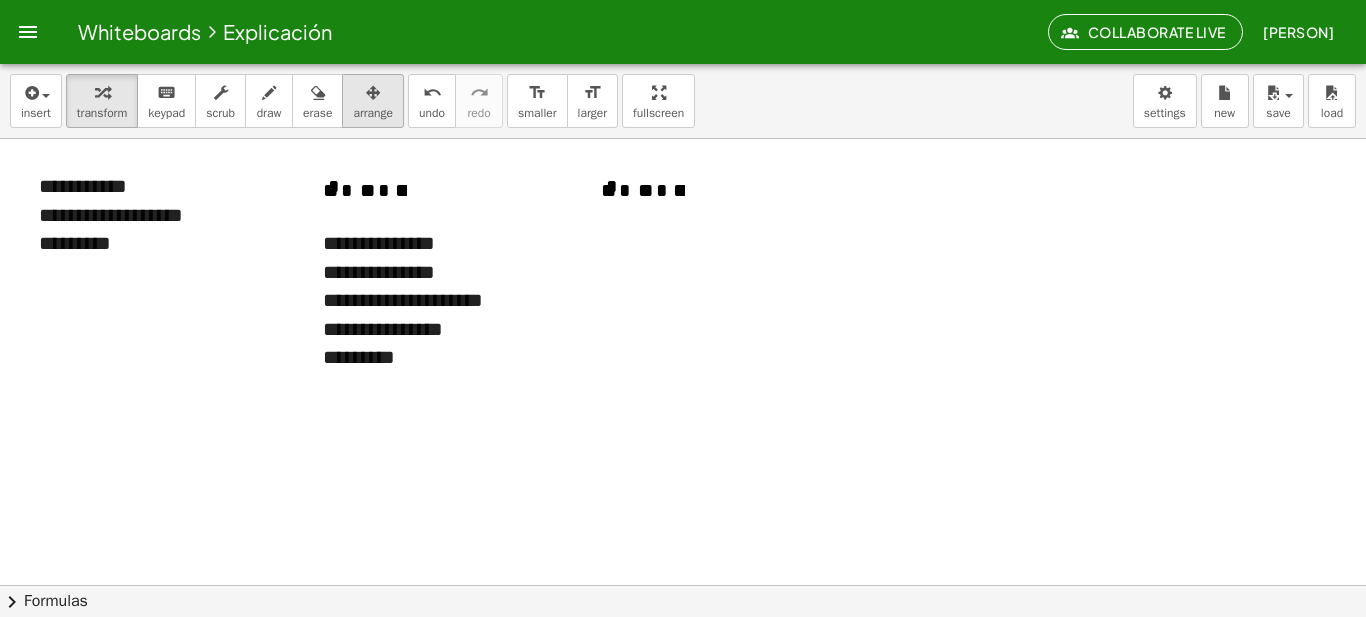 click on "arrange" at bounding box center (373, 113) 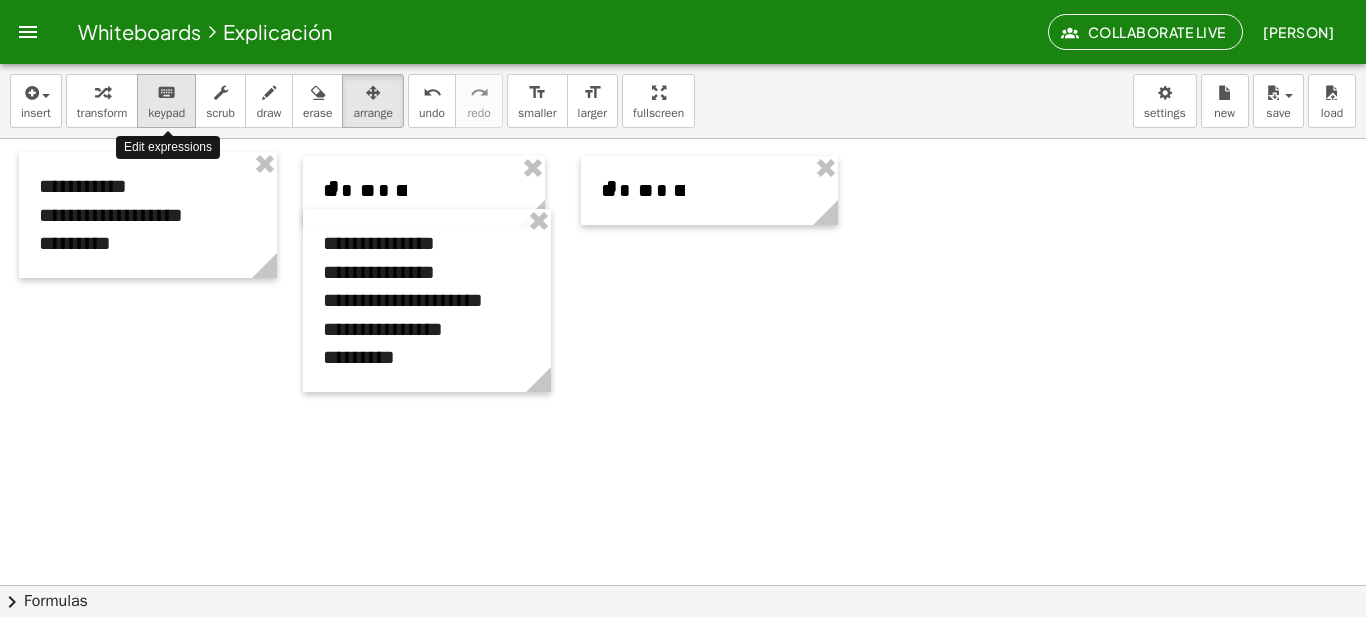 click on "keyboard" at bounding box center [166, 93] 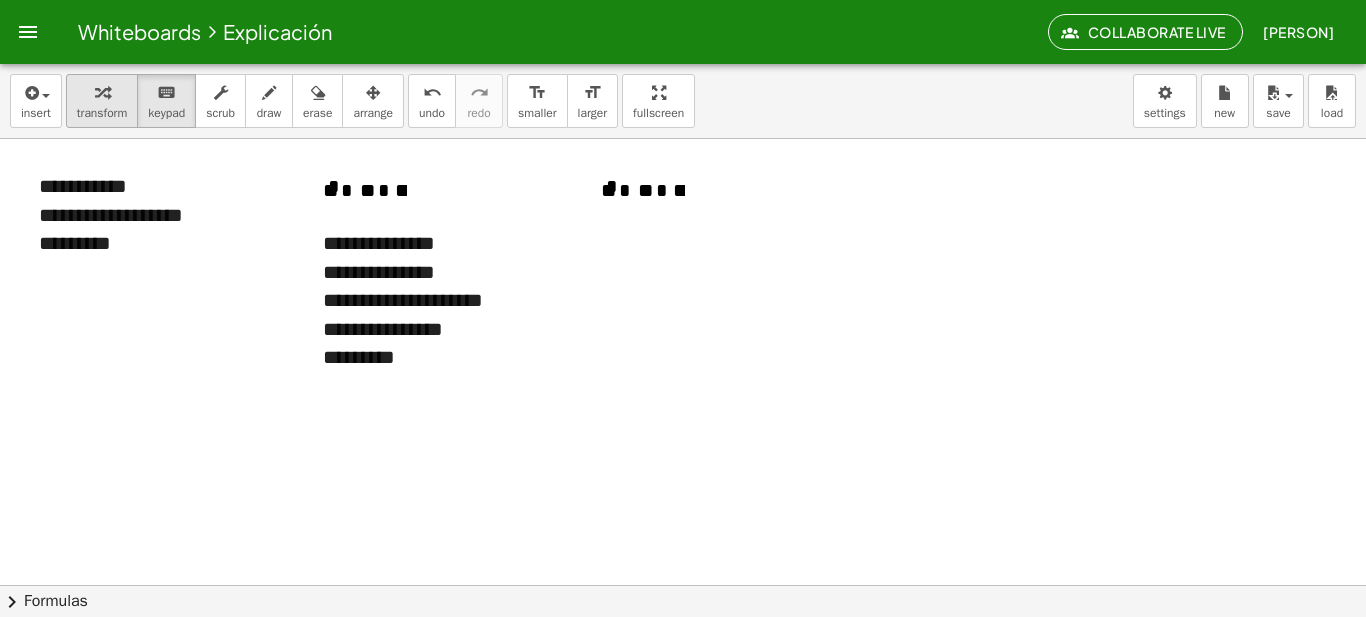 click at bounding box center [102, 92] 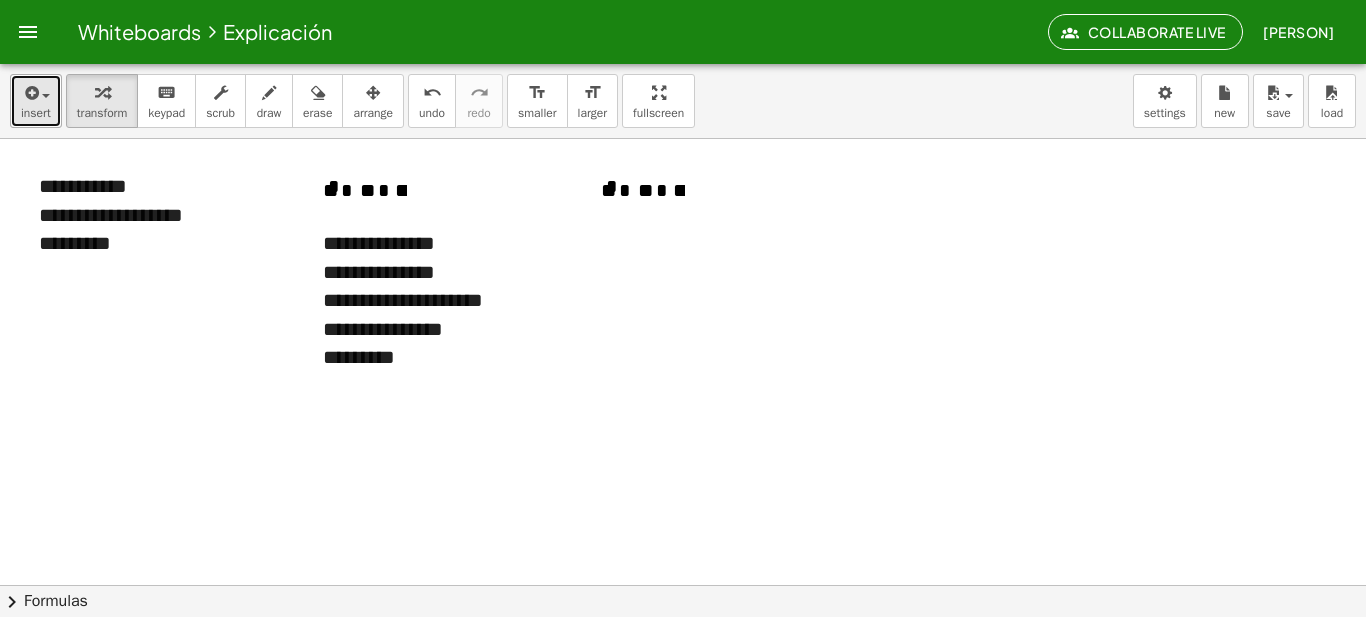click at bounding box center (30, 93) 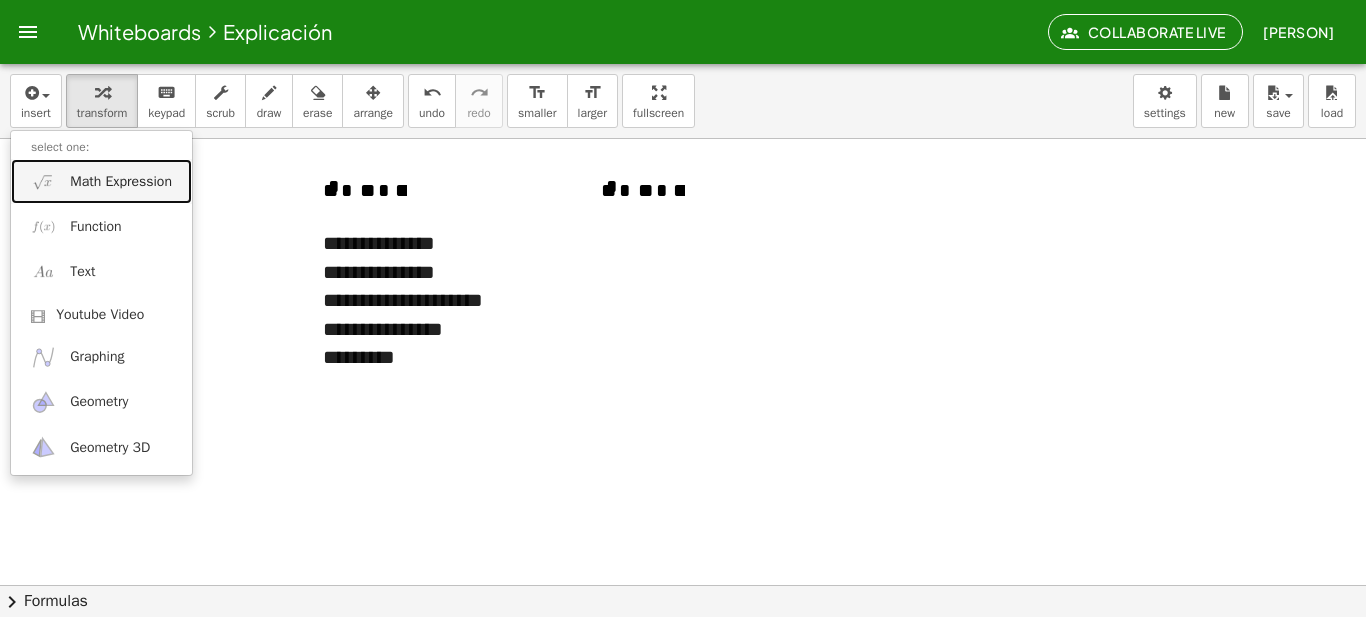 click on "Math Expression" at bounding box center (101, 181) 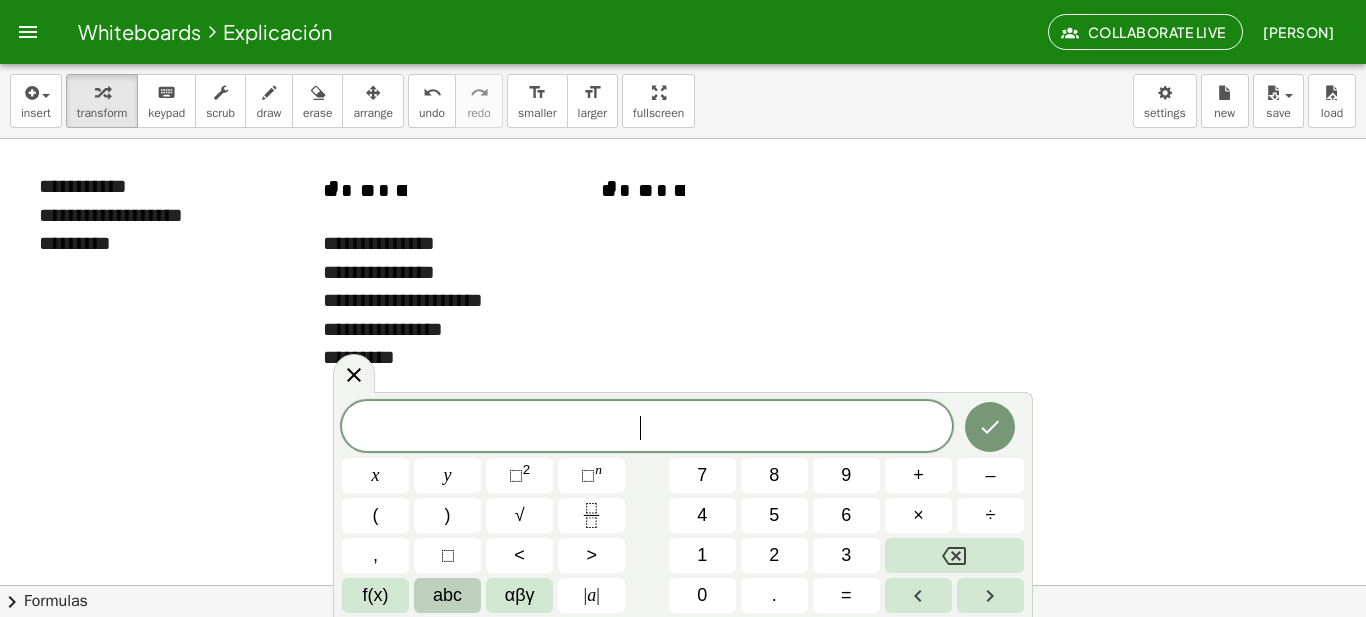 click on "abc" at bounding box center [447, 595] 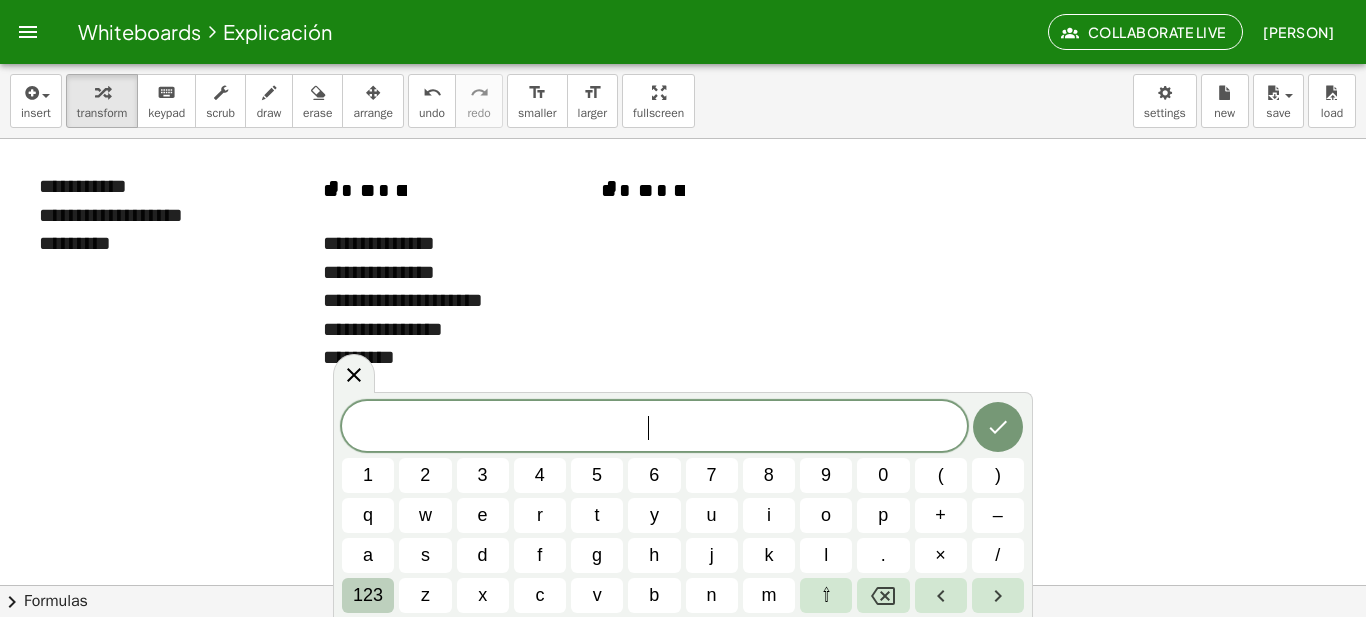 click on "123" at bounding box center [368, 595] 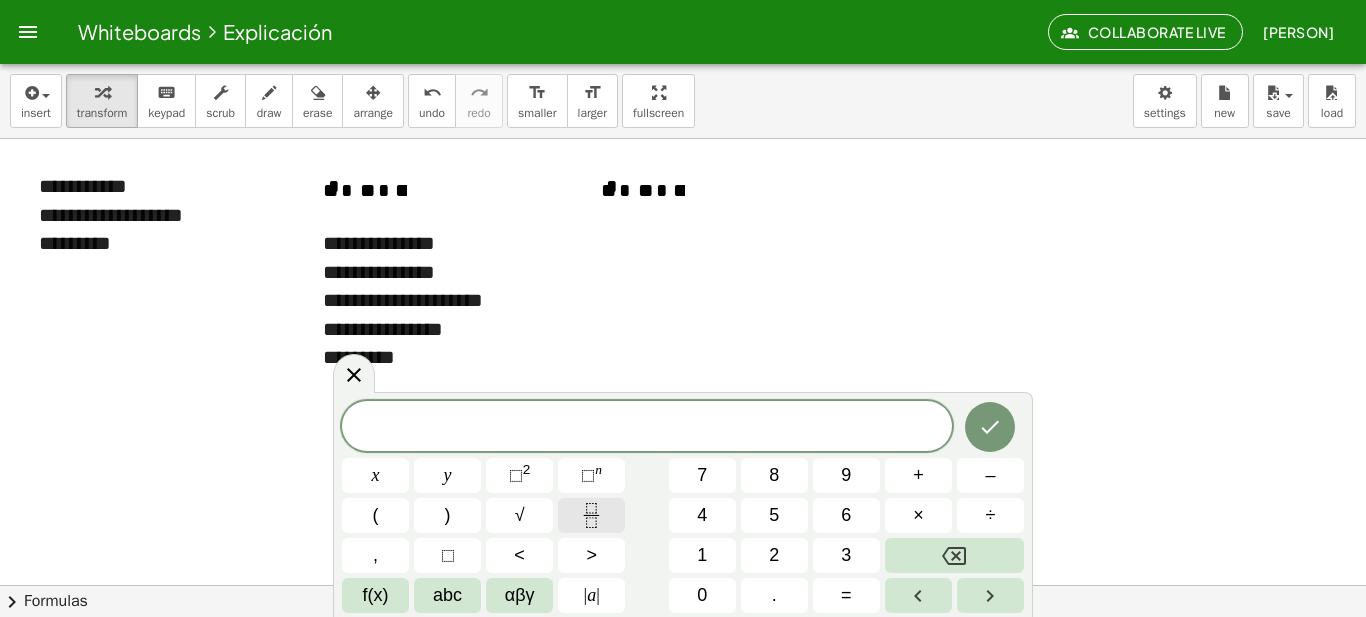 click 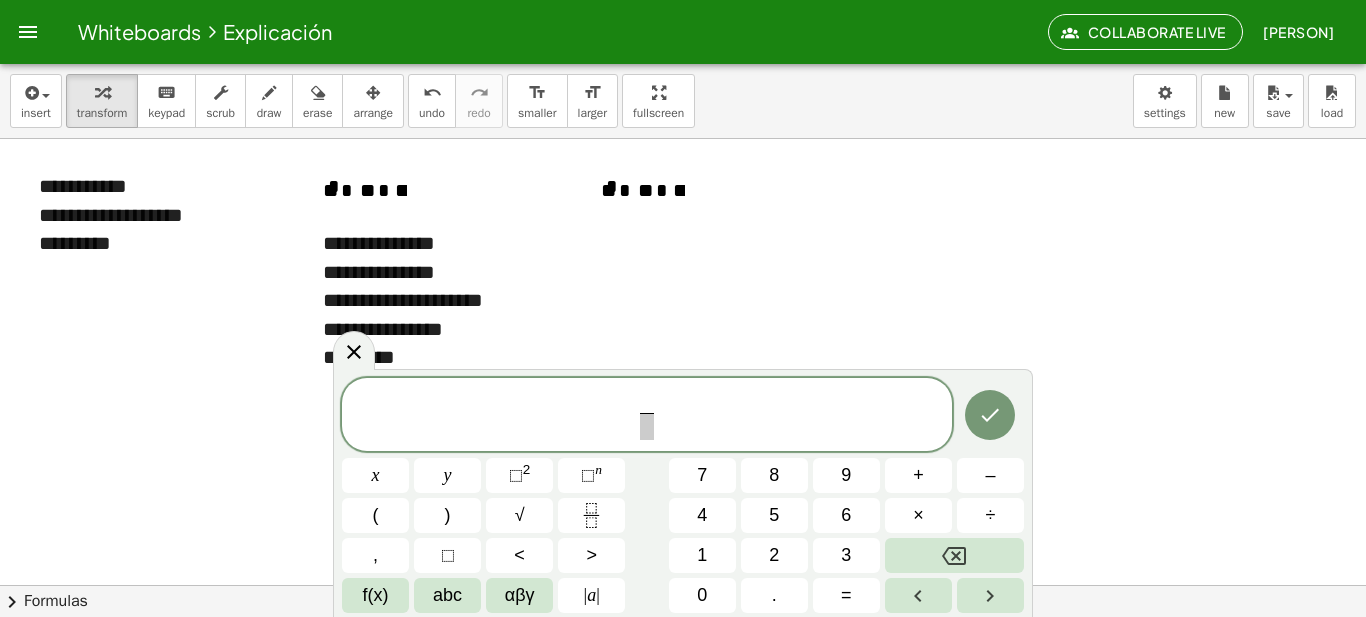 click on "​ ​" at bounding box center (647, 416) 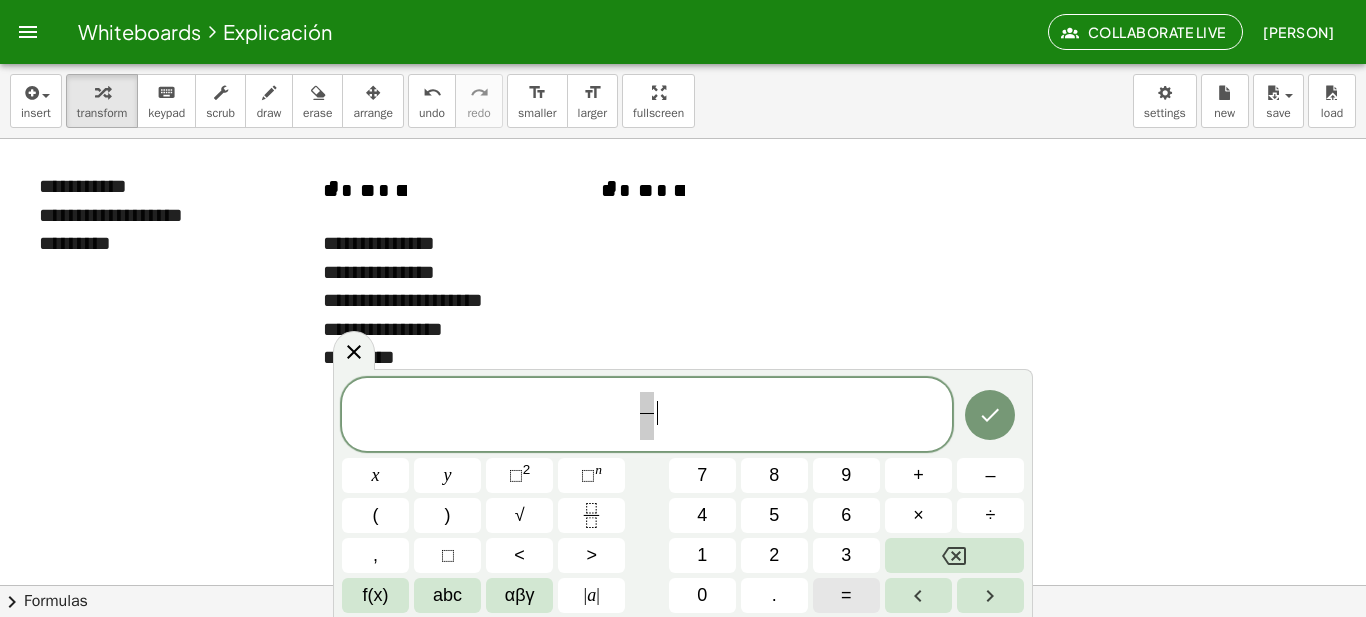 click on "=" at bounding box center (846, 595) 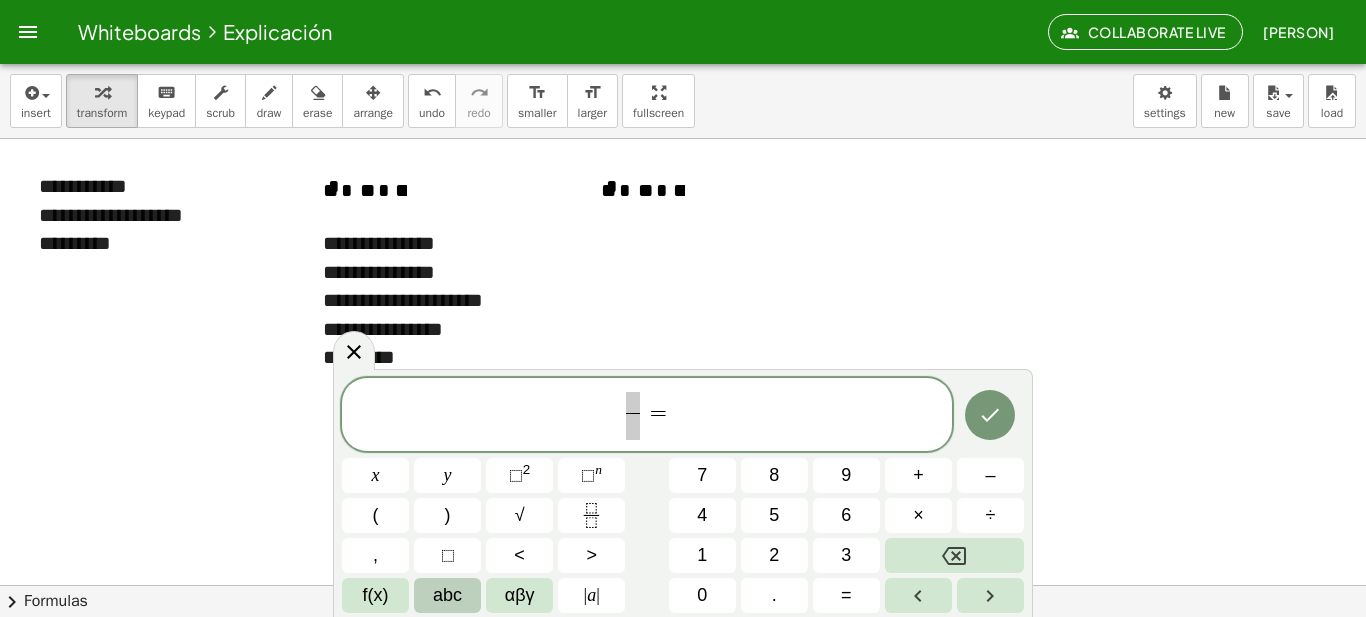 click on "abc" at bounding box center [447, 595] 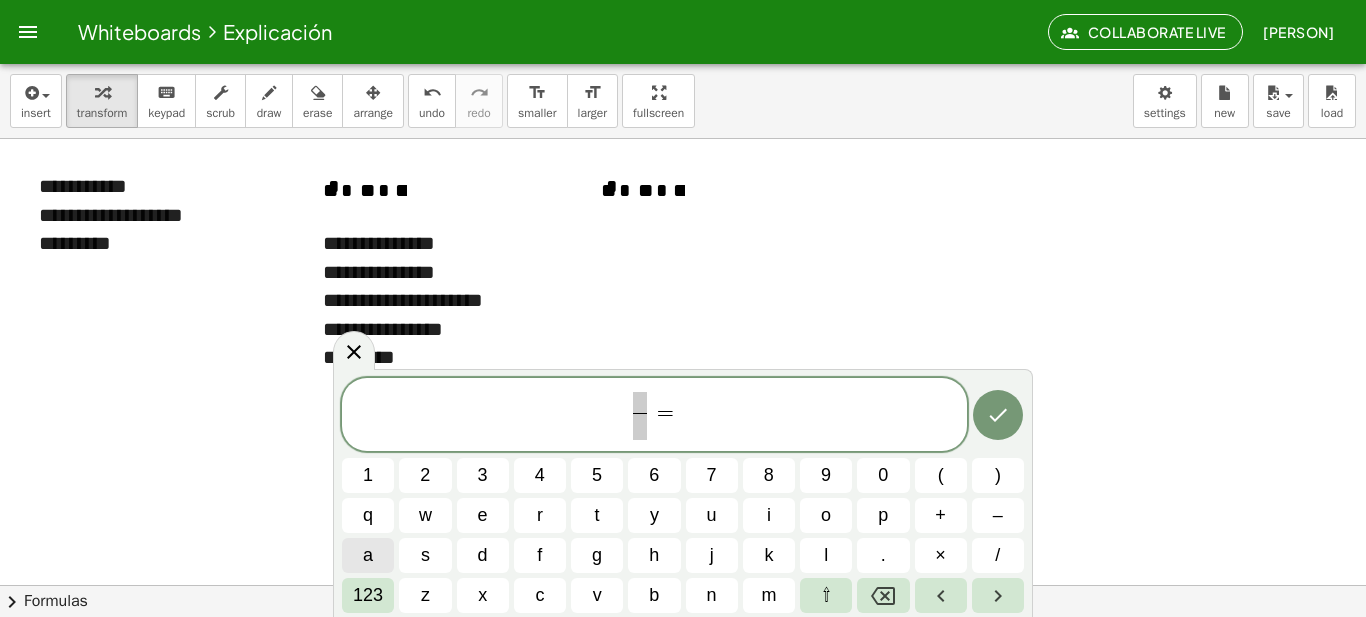 click on "a" at bounding box center (368, 555) 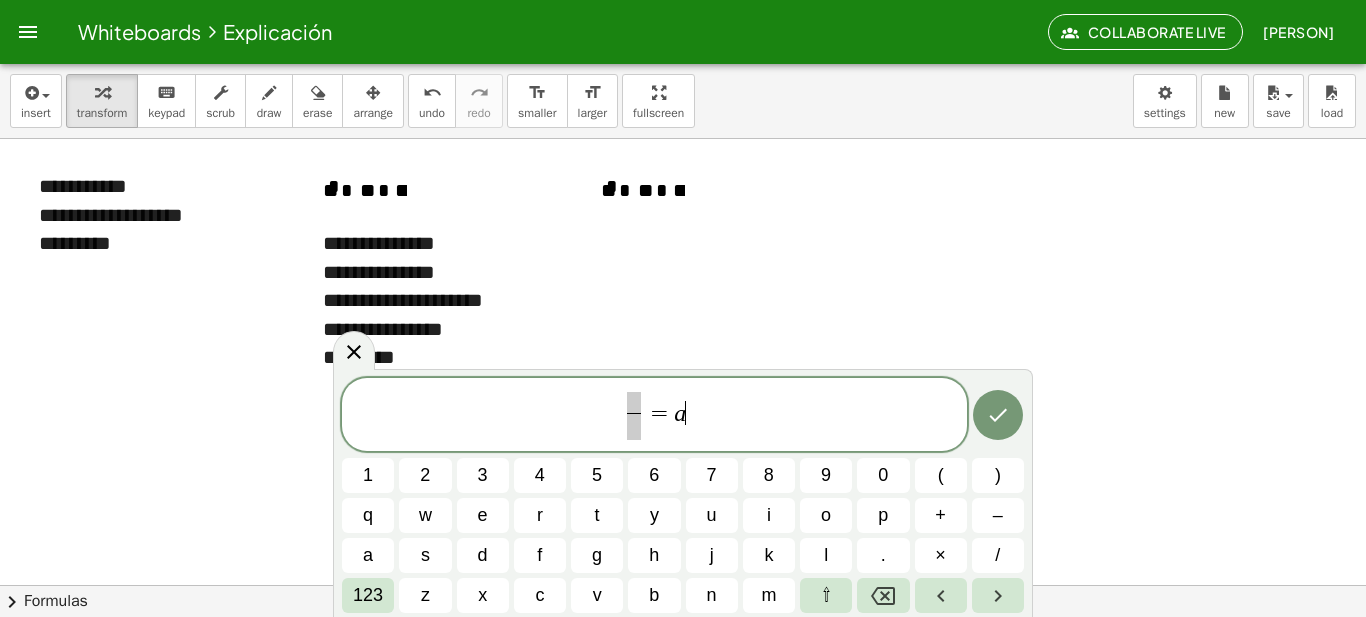 click at bounding box center [634, 403] 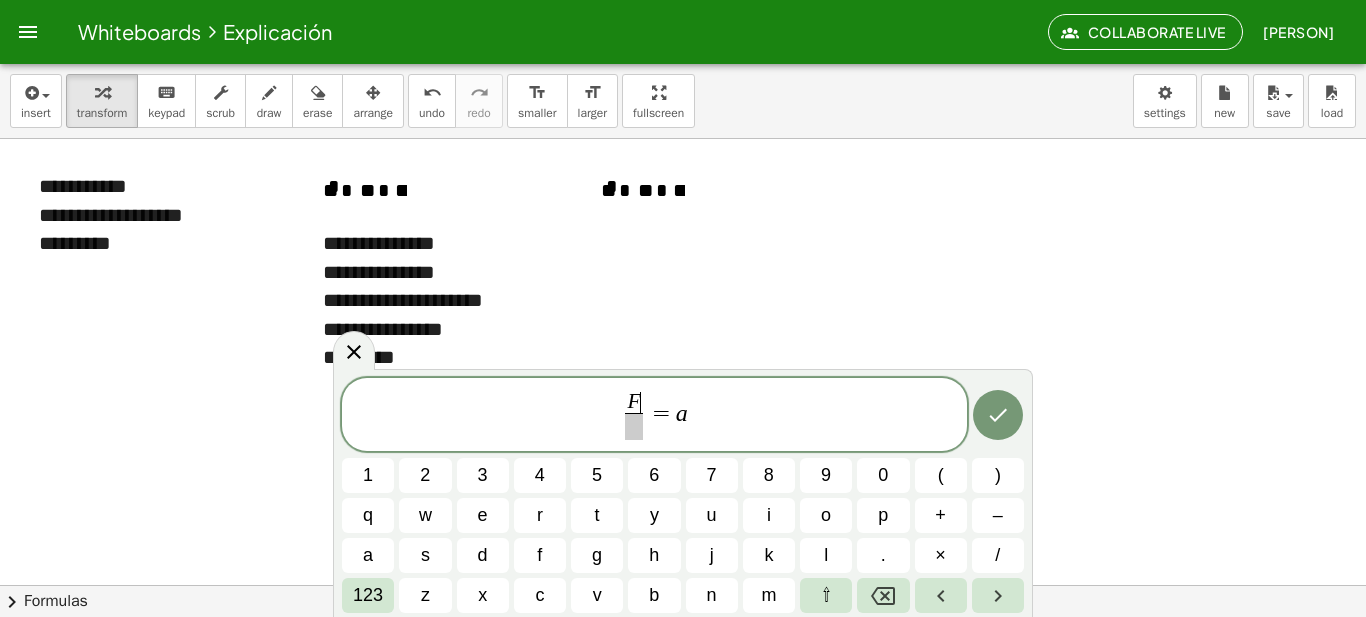 click at bounding box center [634, 426] 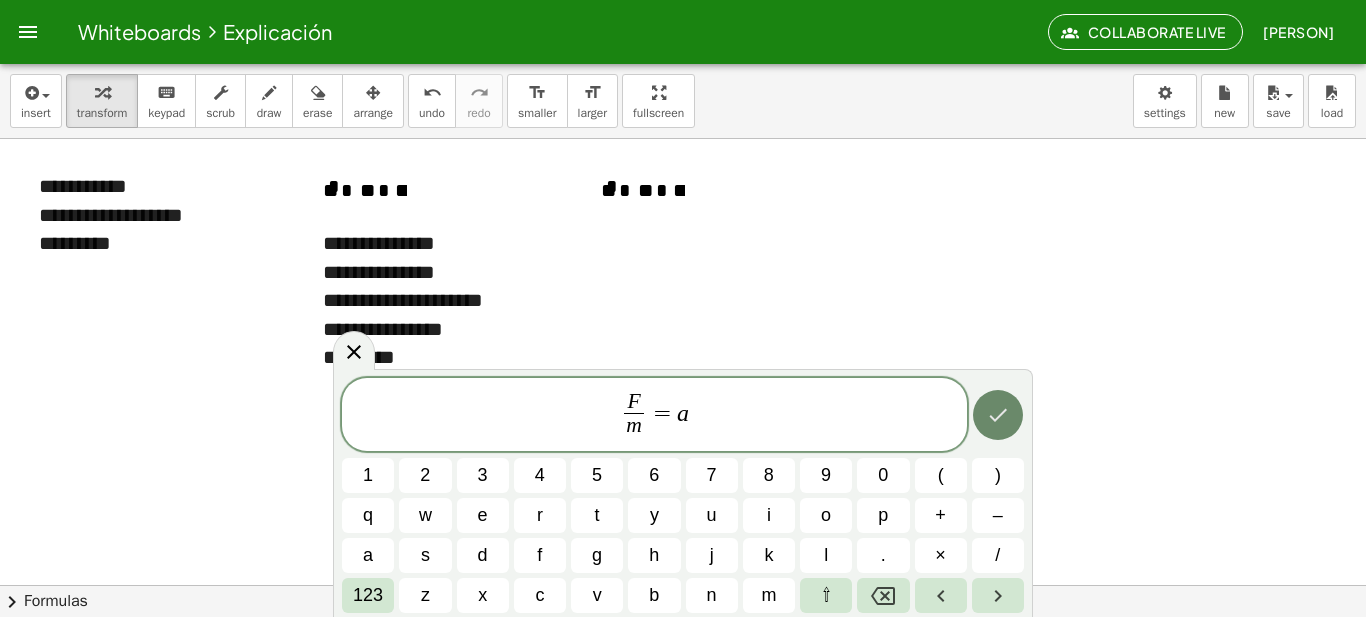 click 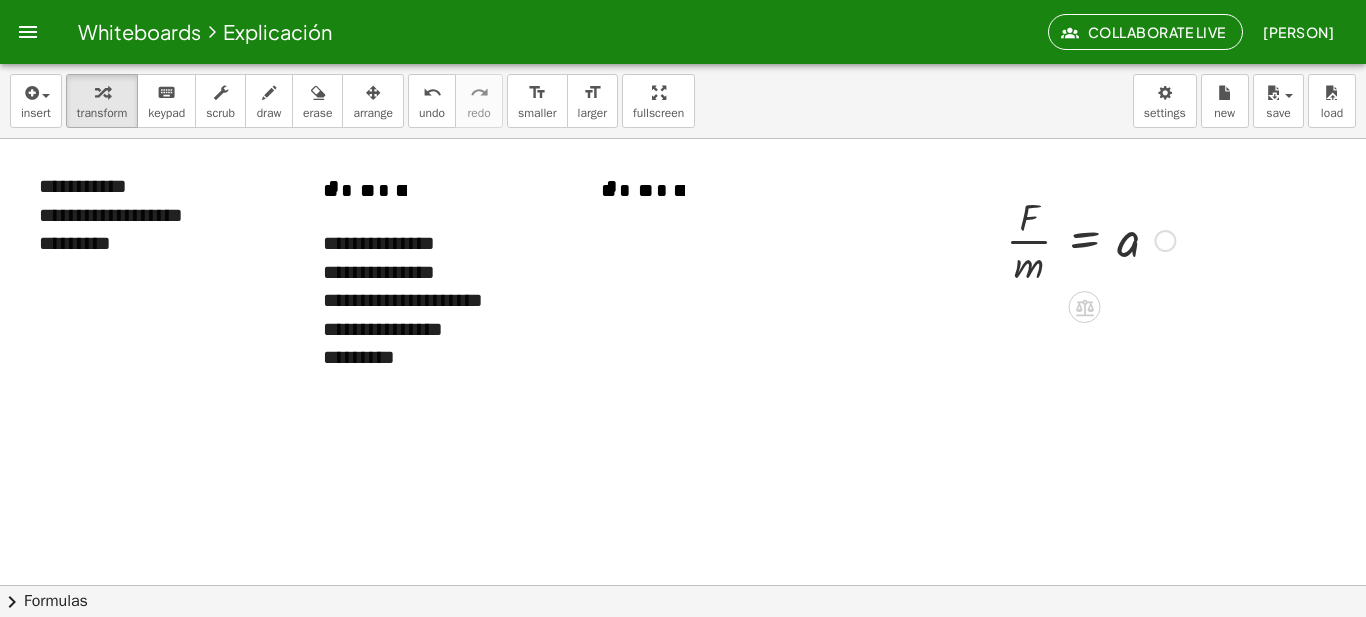click at bounding box center (1090, 239) 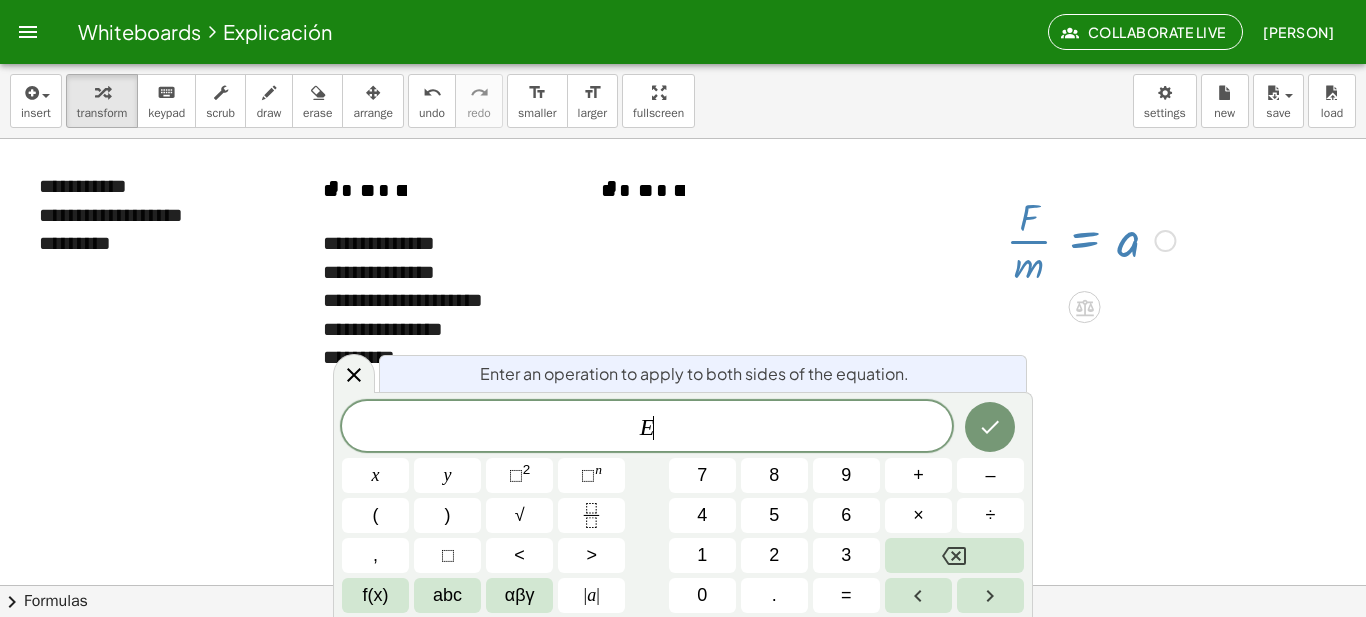 scroll, scrollTop: 1, scrollLeft: 0, axis: vertical 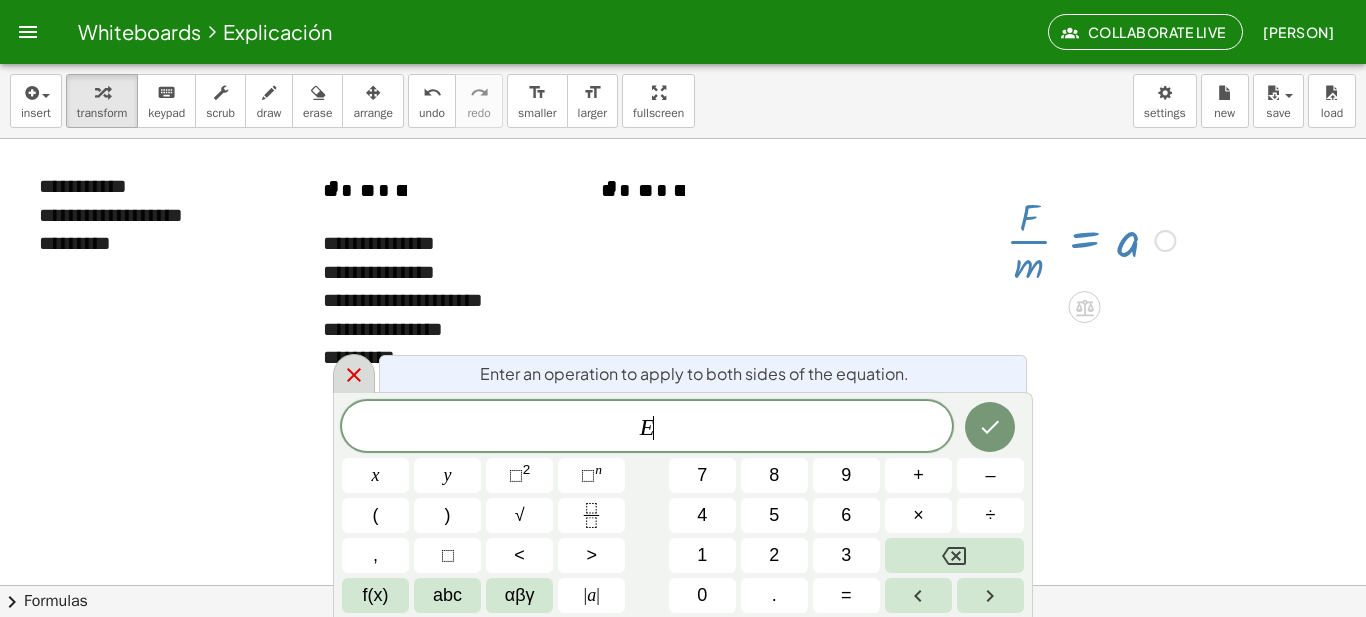 click 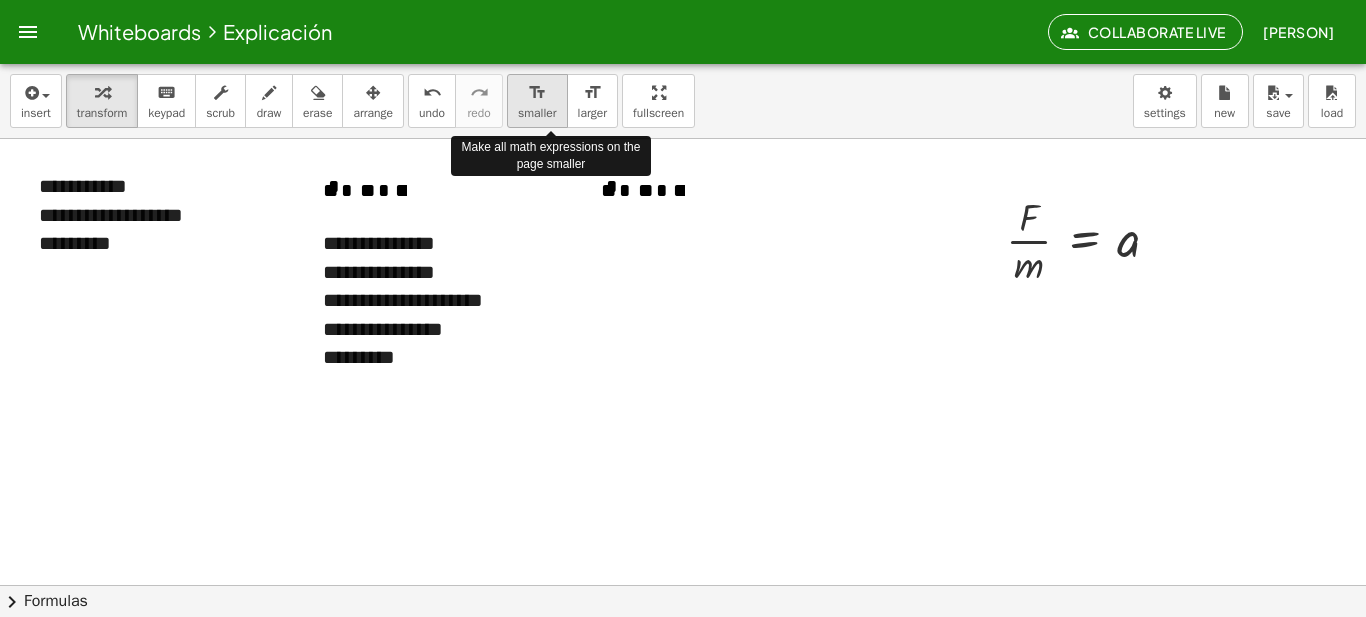 click on "smaller" at bounding box center (537, 113) 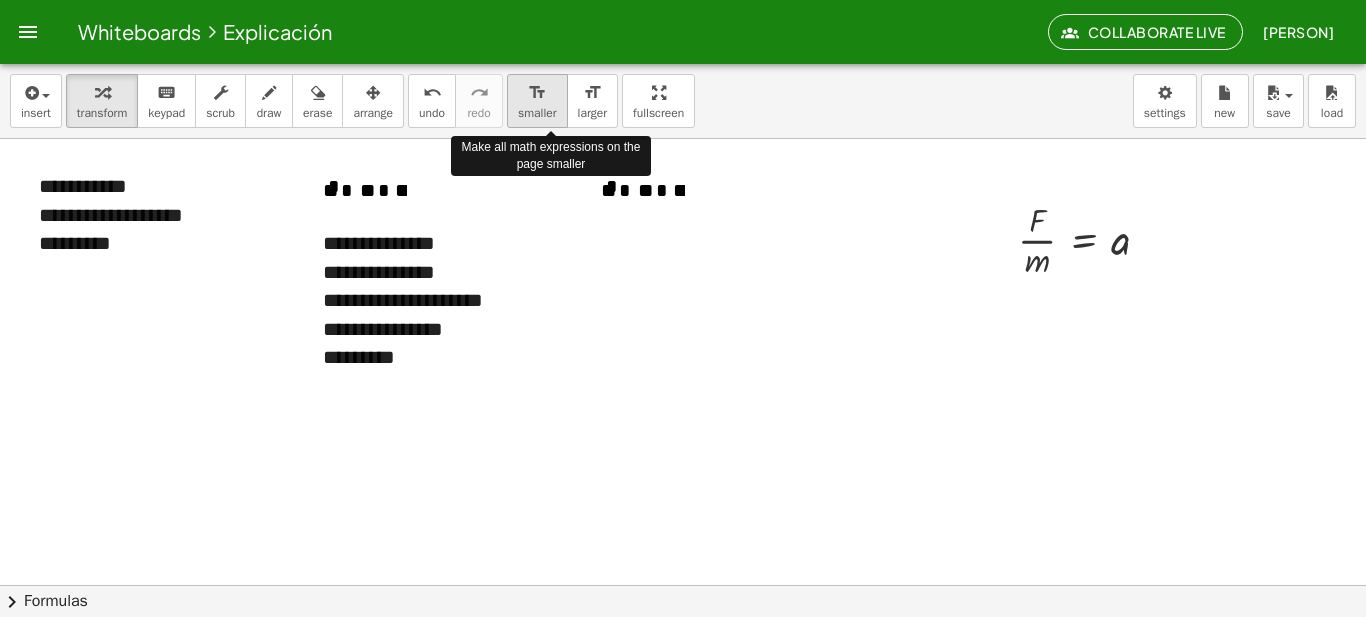click on "smaller" at bounding box center (537, 113) 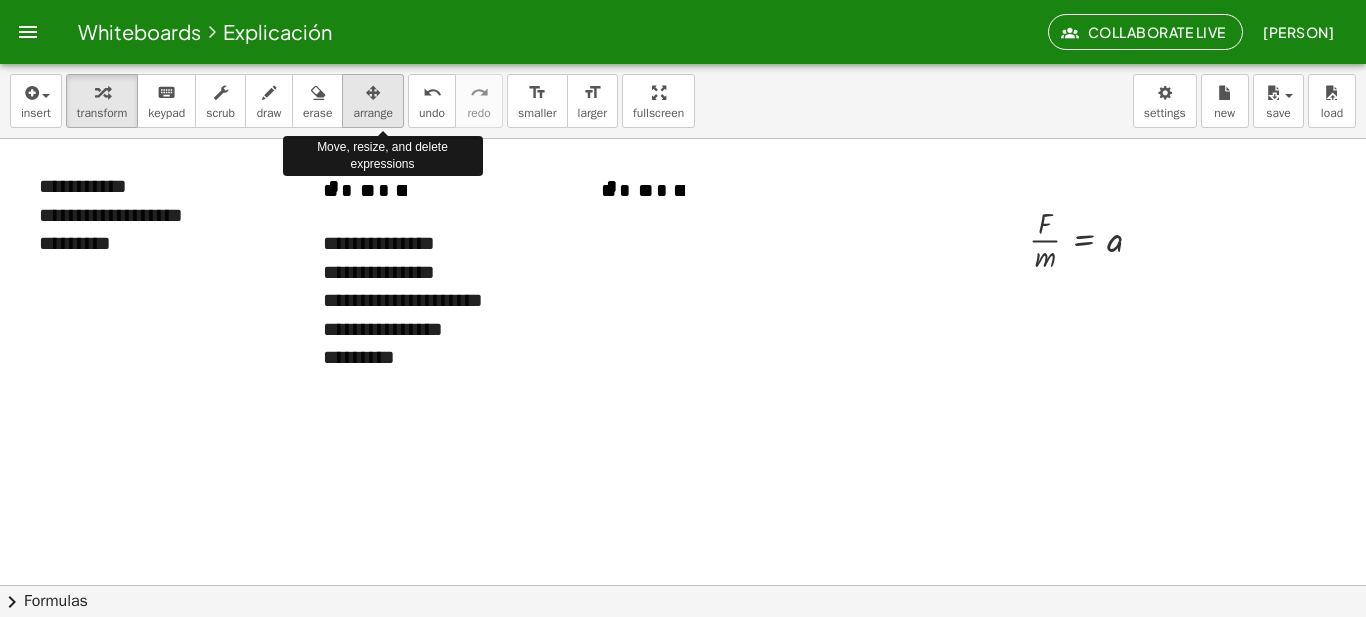 click at bounding box center (373, 93) 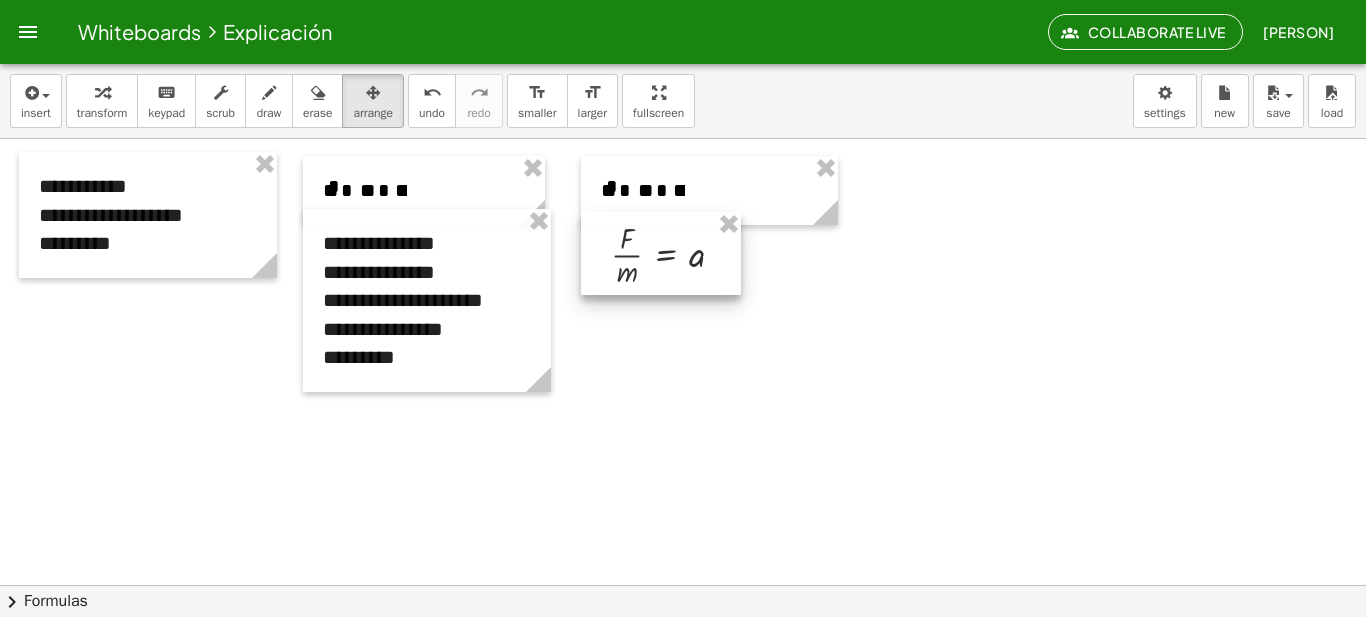 drag, startPoint x: 1057, startPoint y: 264, endPoint x: 639, endPoint y: 279, distance: 418.26904 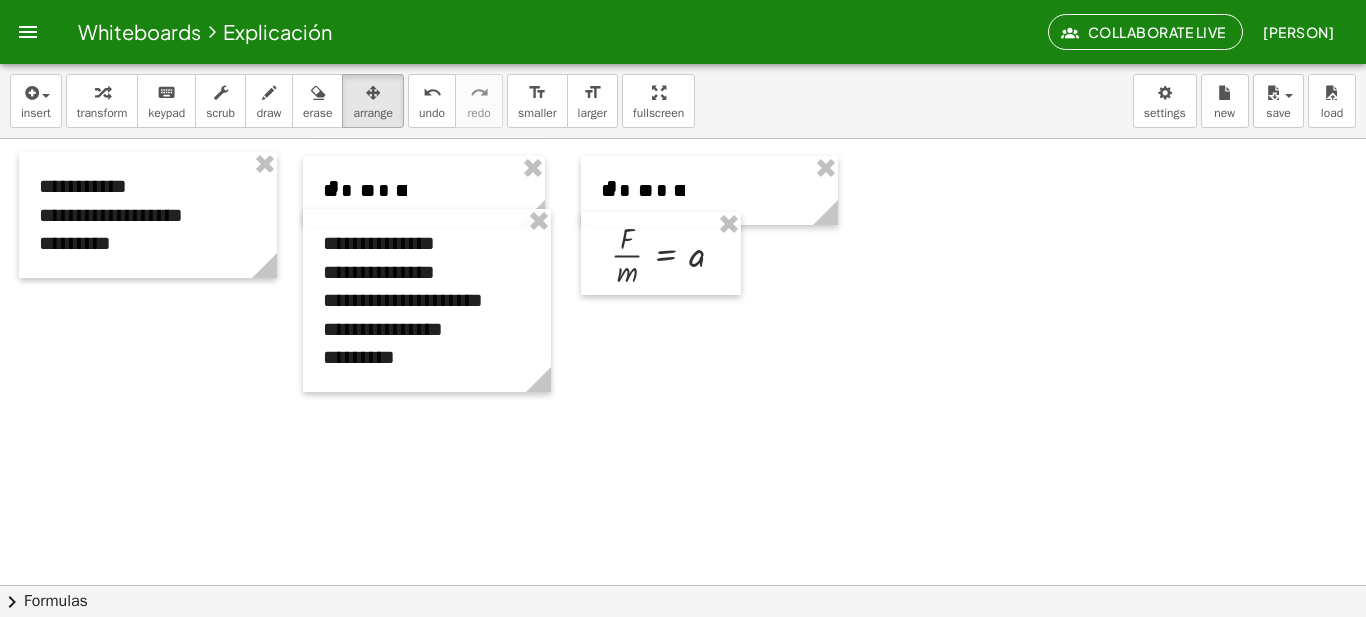 click at bounding box center (683, 76) 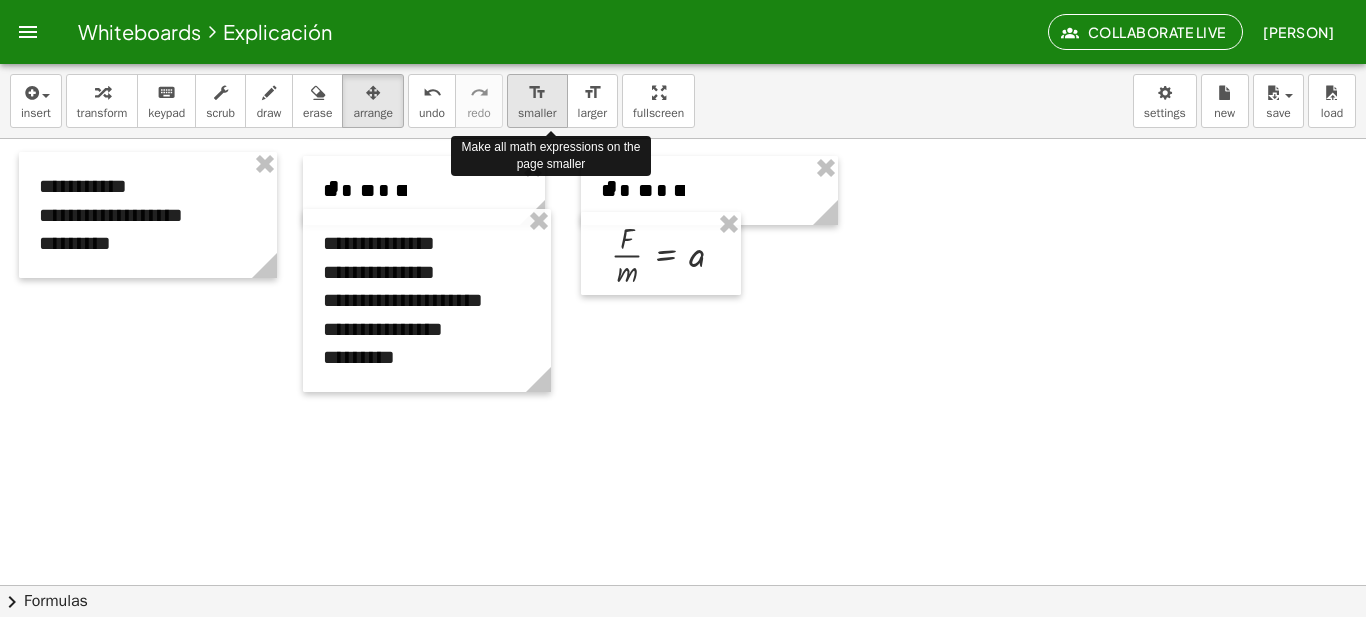 click on "smaller" at bounding box center (537, 113) 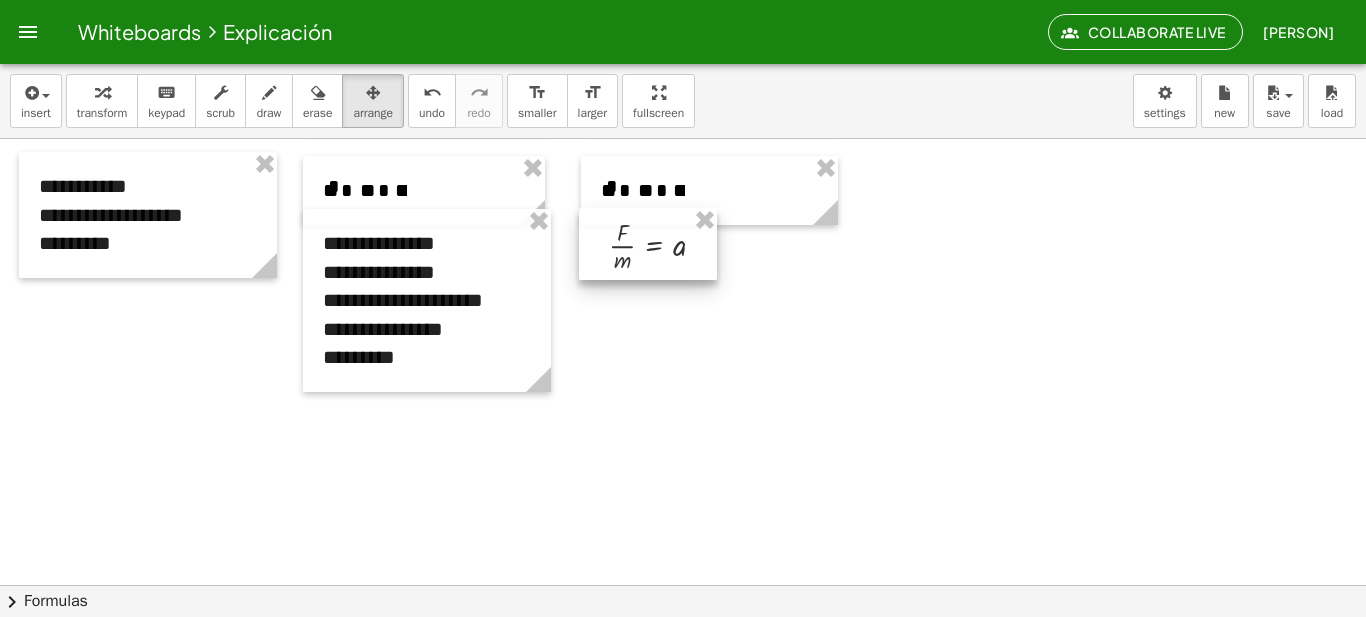 drag, startPoint x: 691, startPoint y: 265, endPoint x: 679, endPoint y: 255, distance: 15.6205 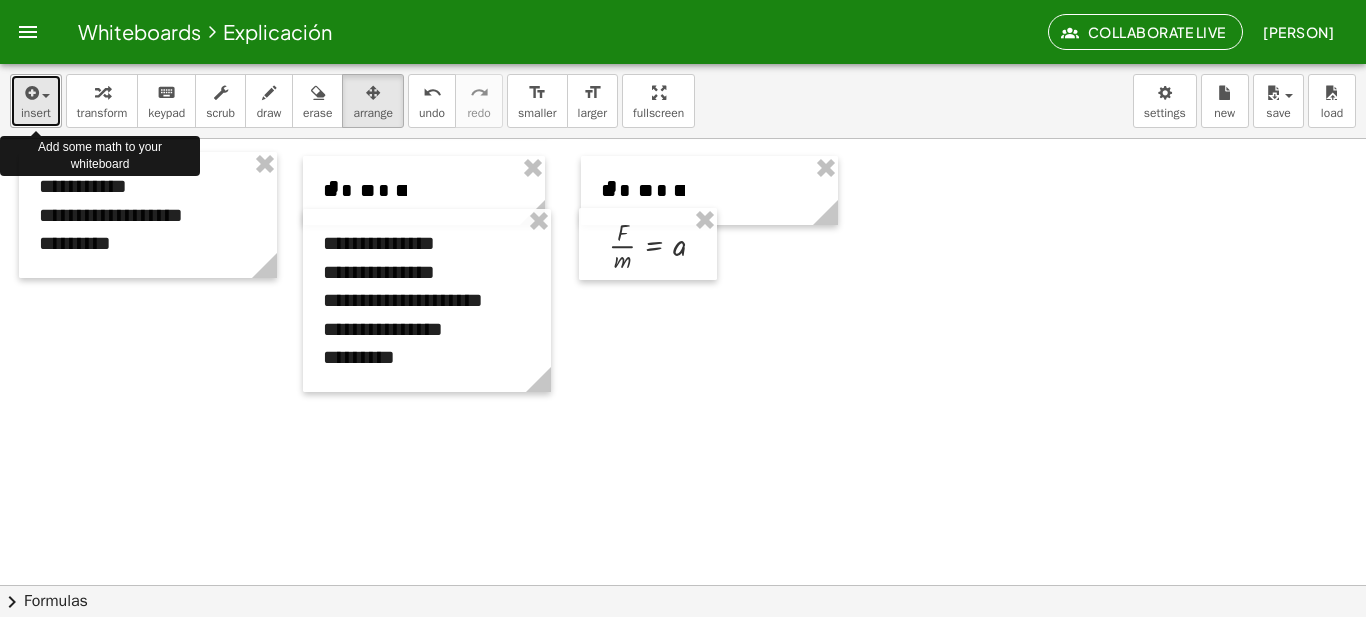 click on "insert" at bounding box center (36, 113) 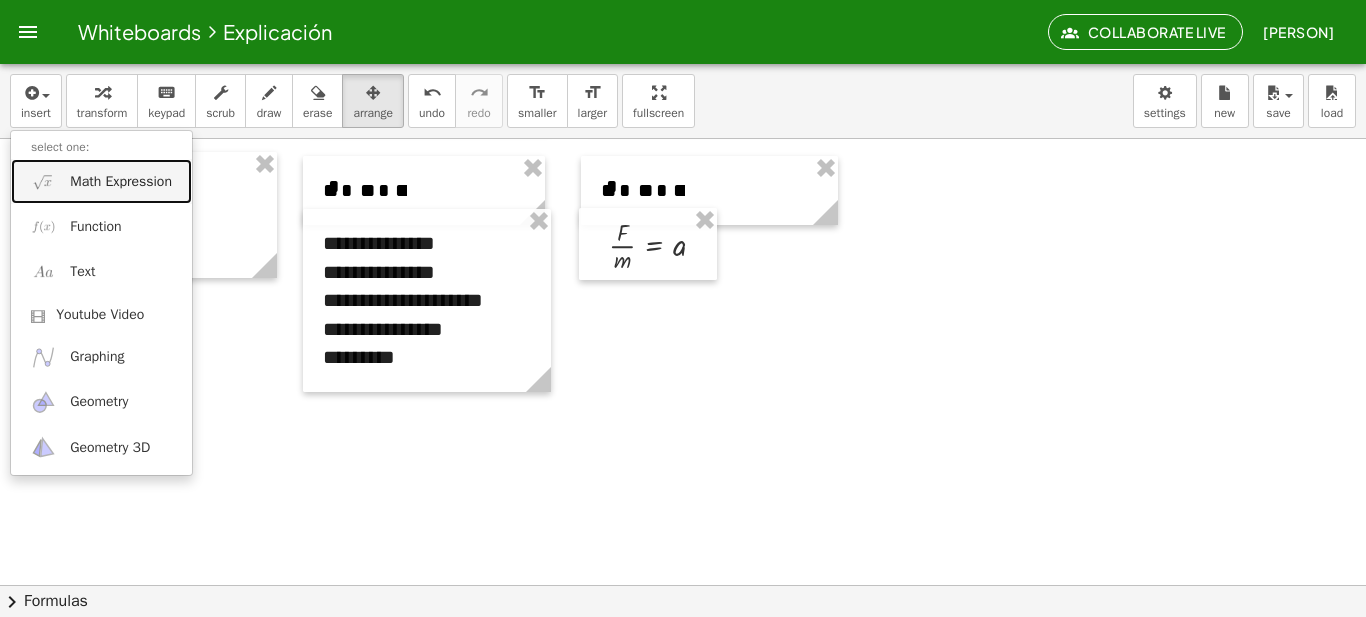 click on "Math Expression" at bounding box center [121, 182] 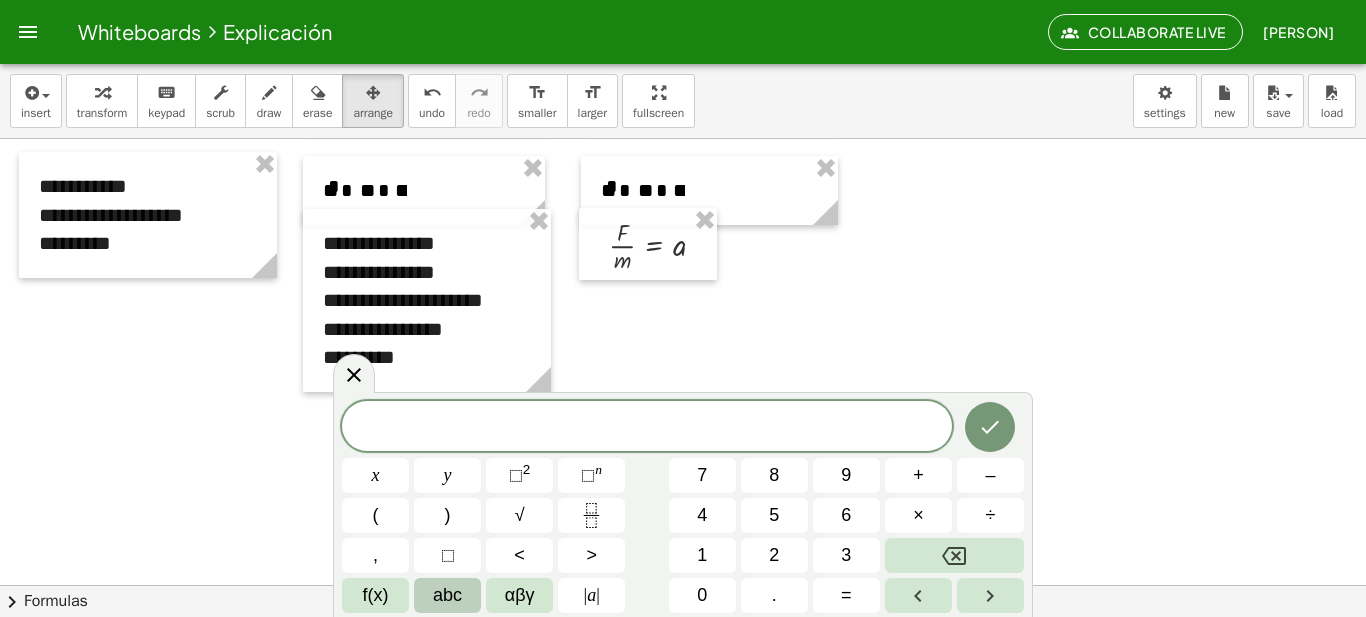 click on "abc" at bounding box center (447, 595) 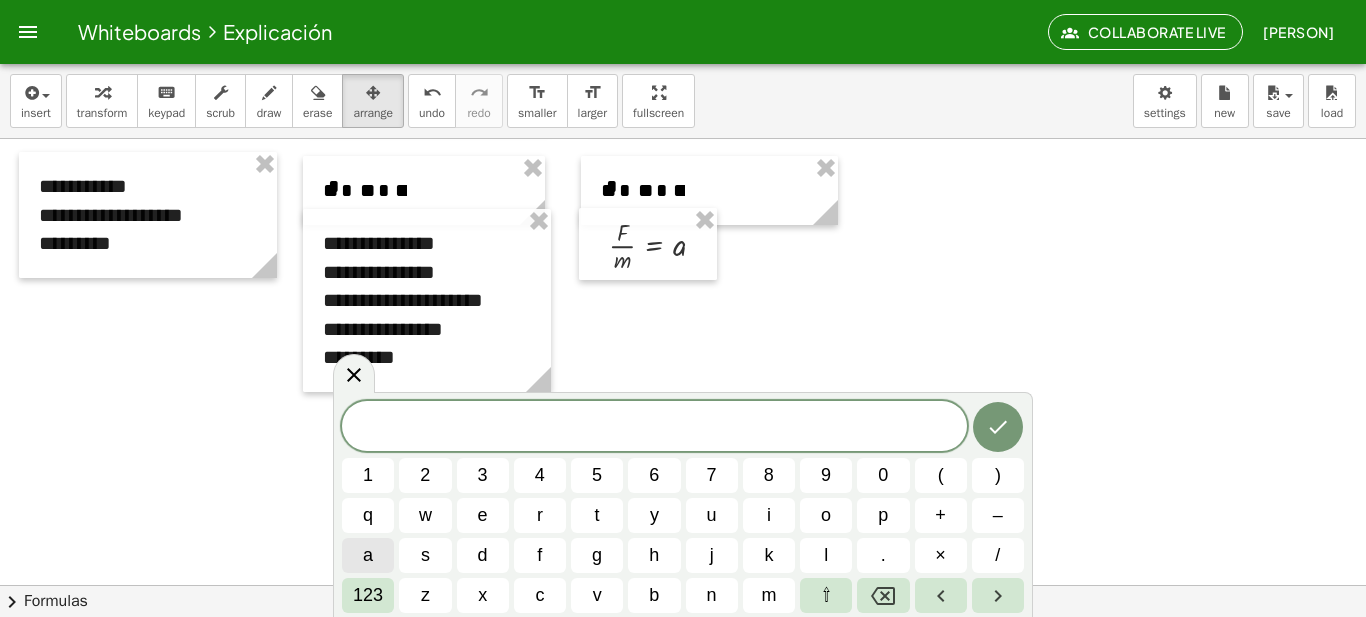 click on "a" at bounding box center (368, 555) 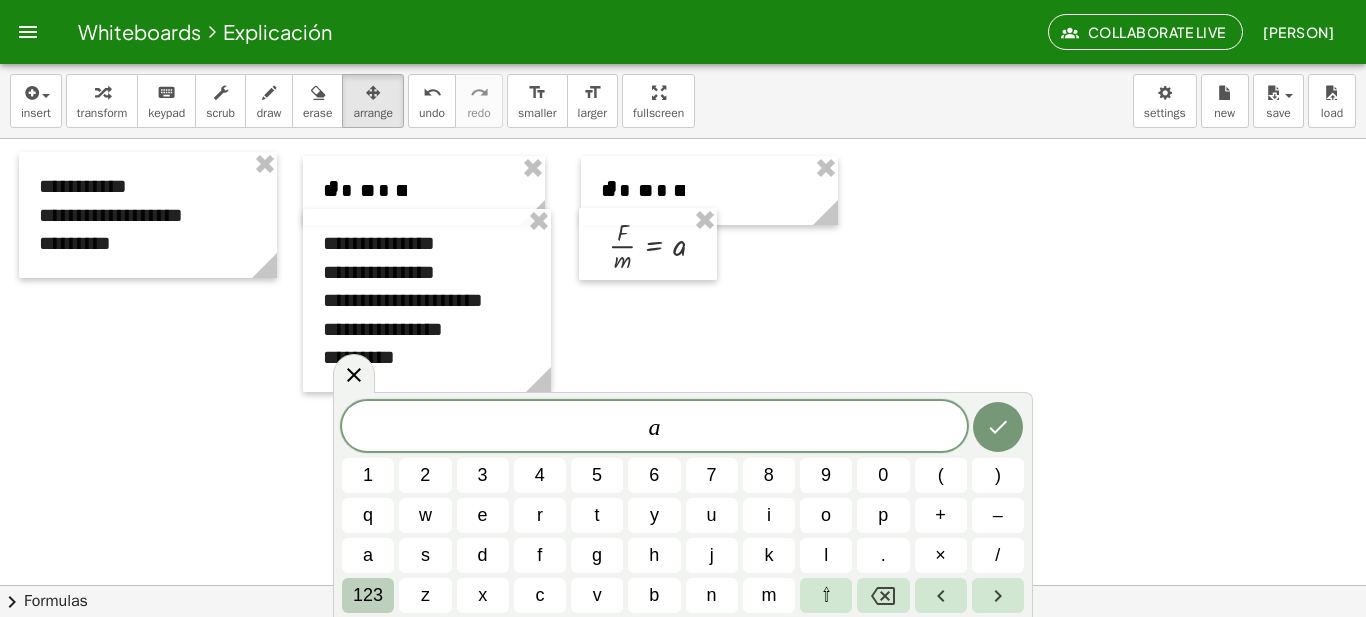 click on "123" at bounding box center (368, 595) 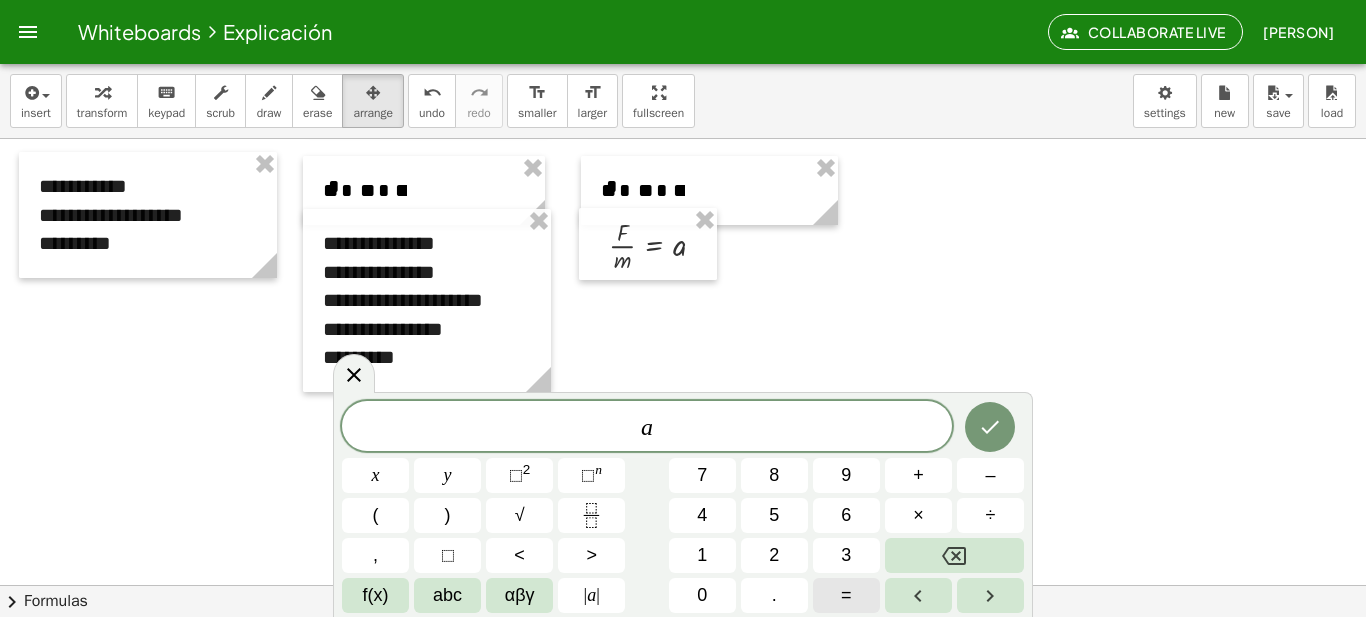click on "=" at bounding box center [846, 595] 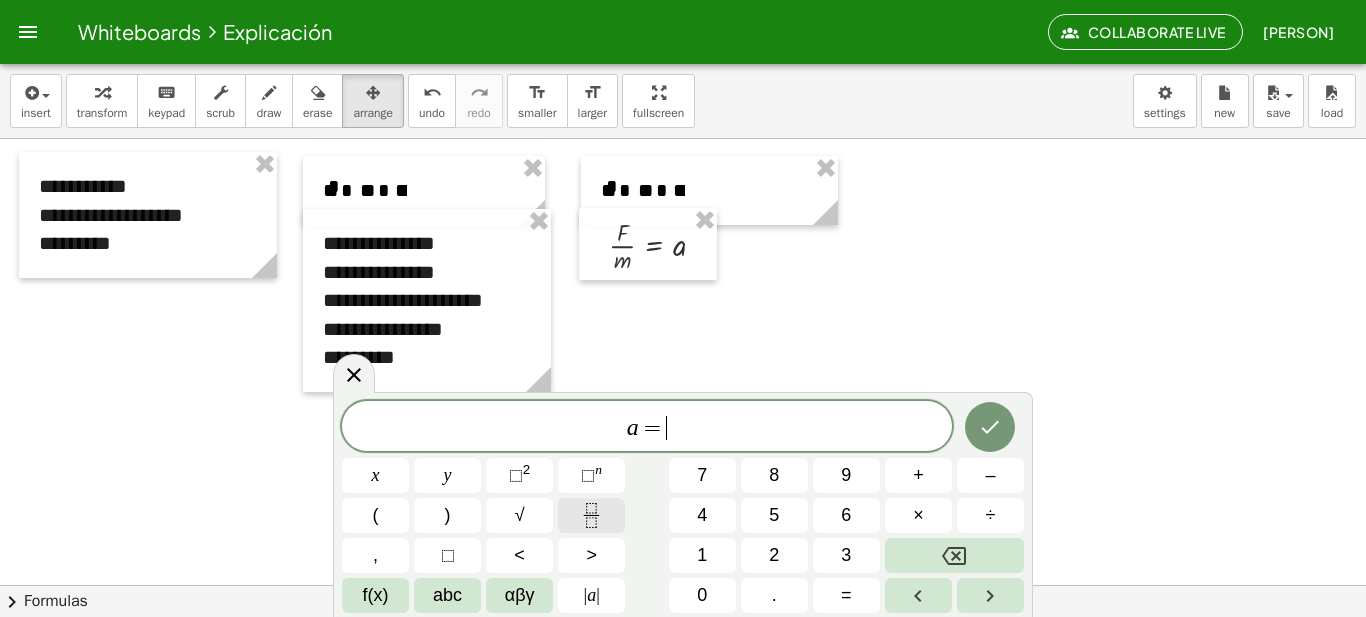 click 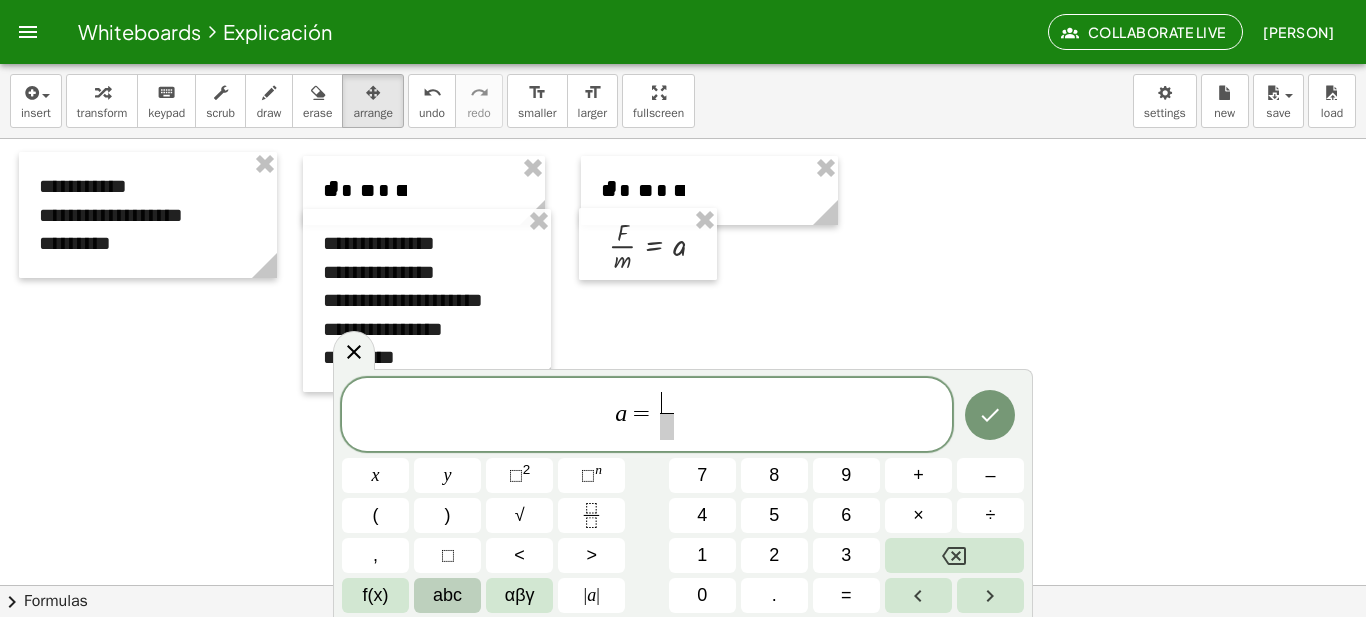 click on "abc" at bounding box center [447, 595] 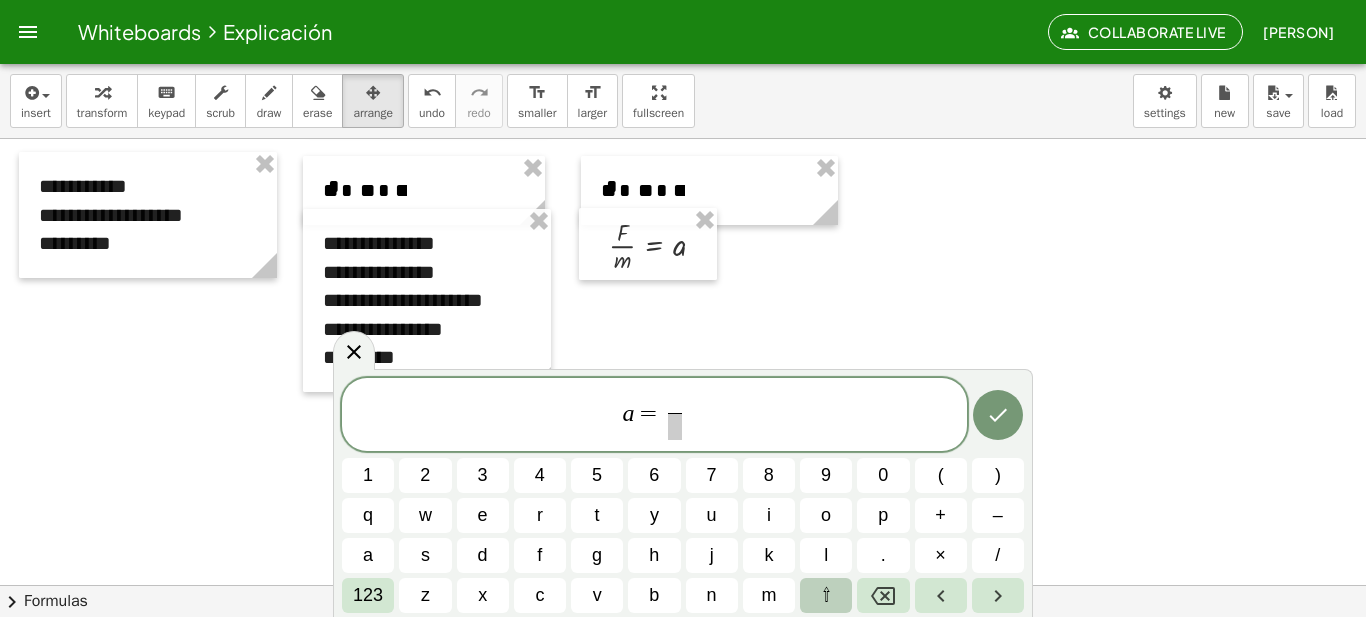 click on "⇧" at bounding box center (826, 595) 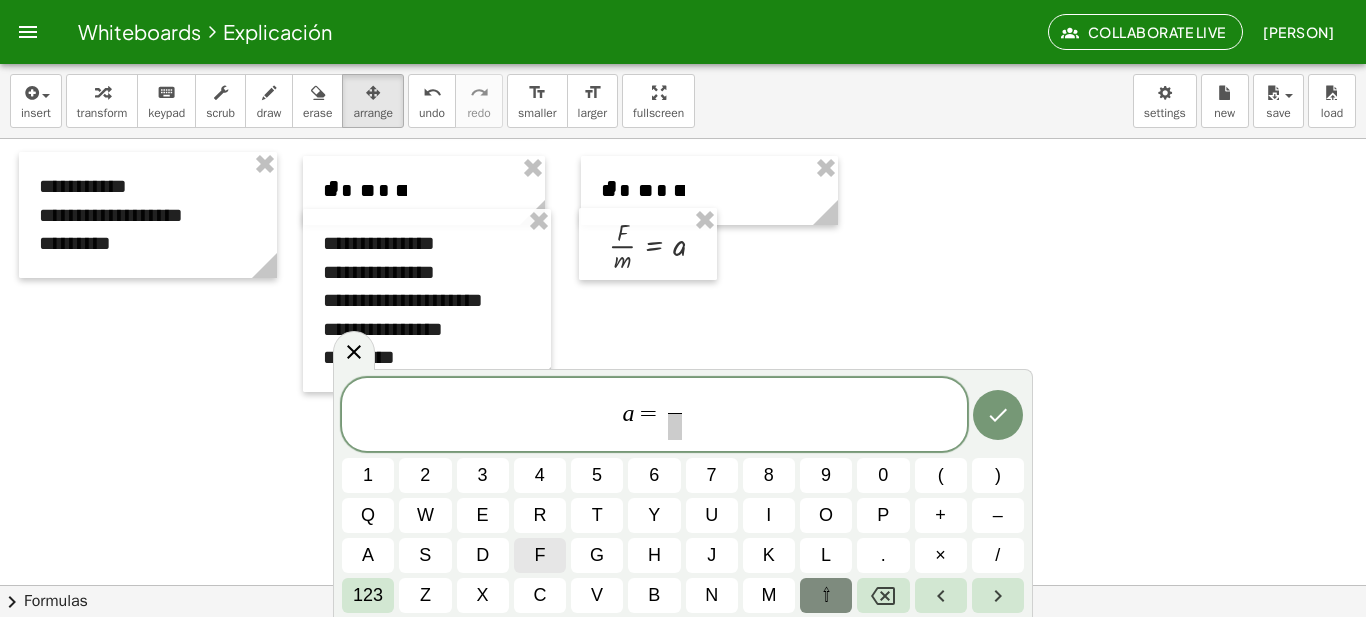 click on "f" at bounding box center (540, 555) 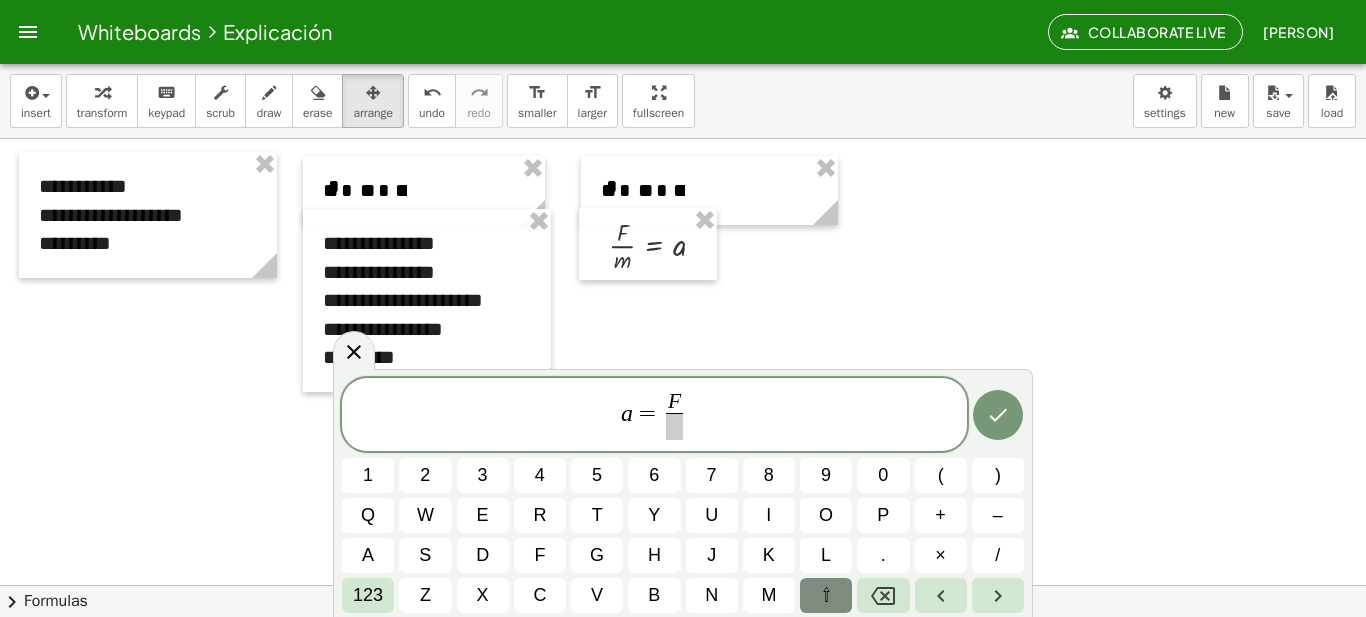 click on "a = F ​ ​" at bounding box center (654, 416) 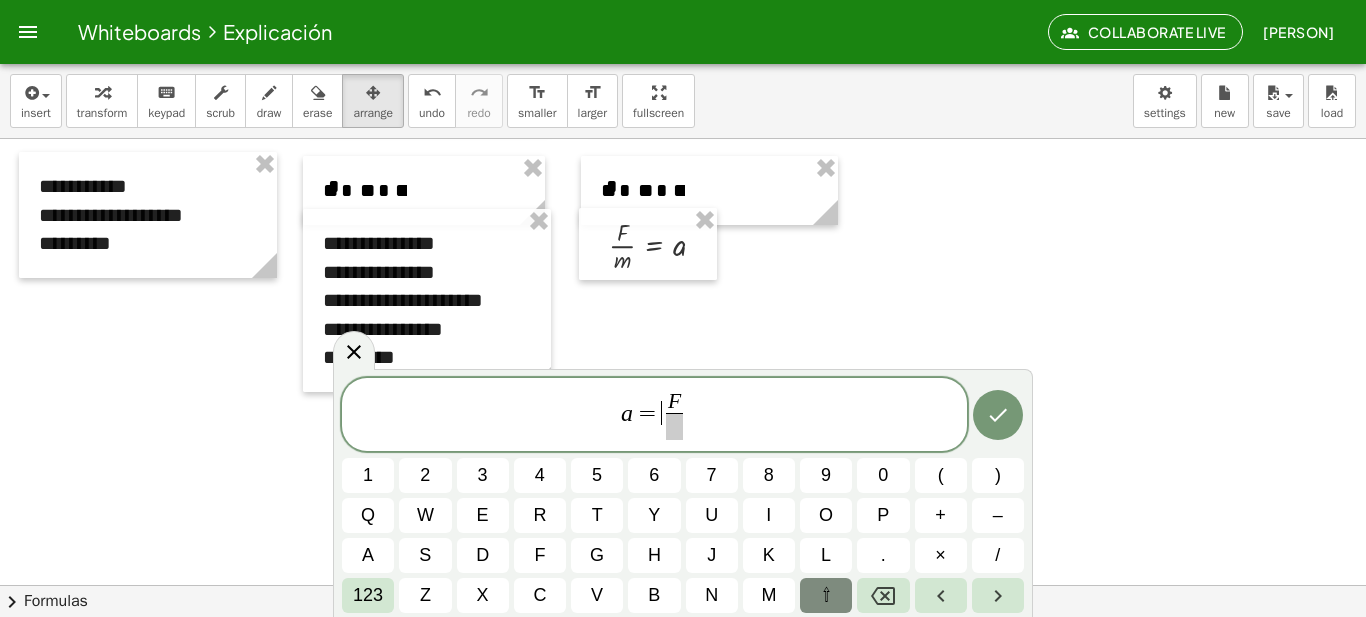 click at bounding box center (675, 426) 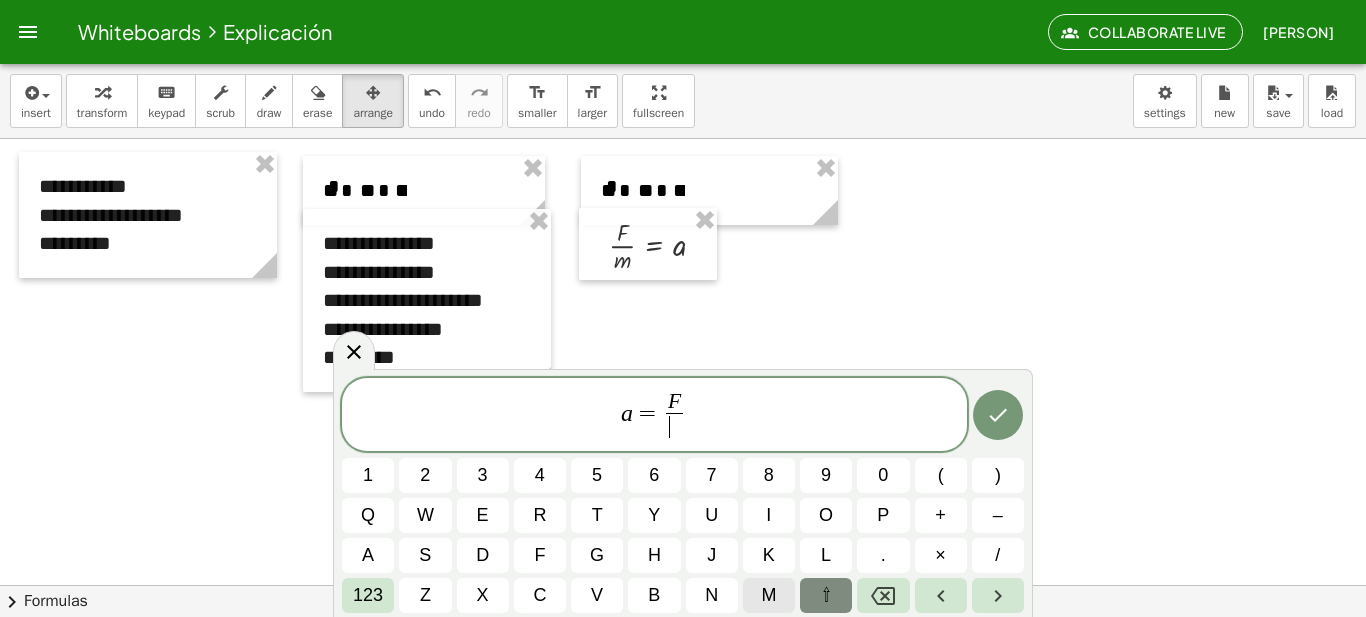 click on "m" at bounding box center [768, 595] 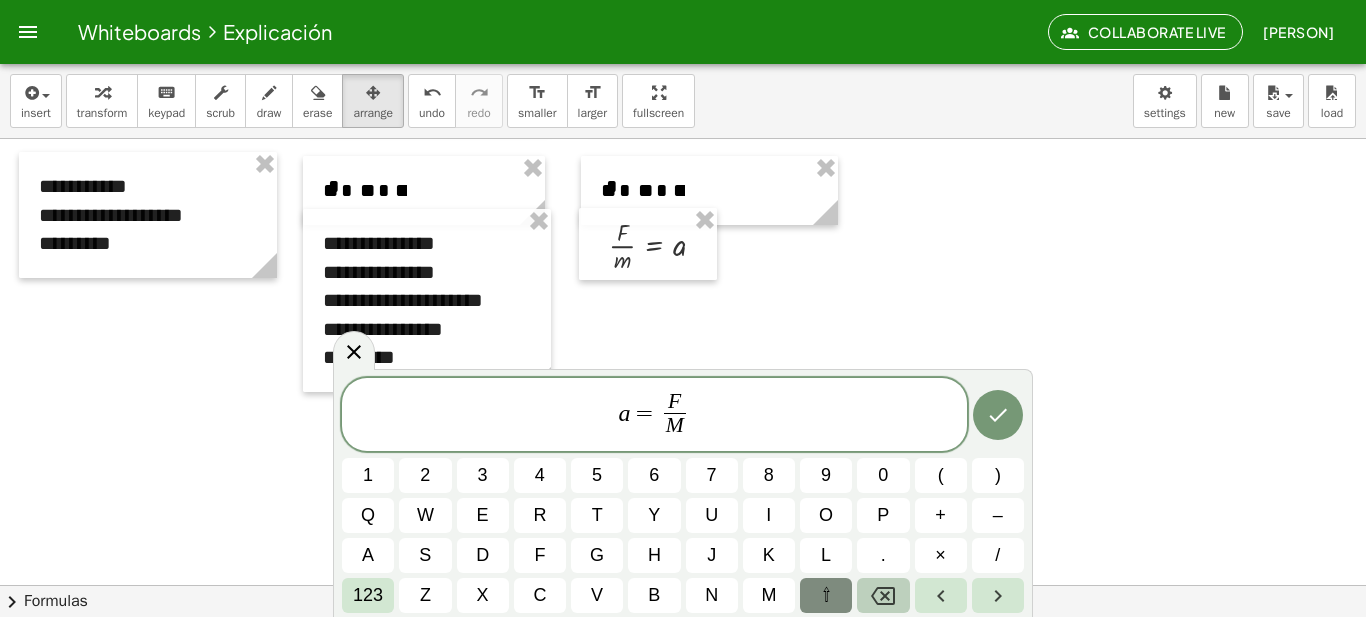 click at bounding box center [883, 595] 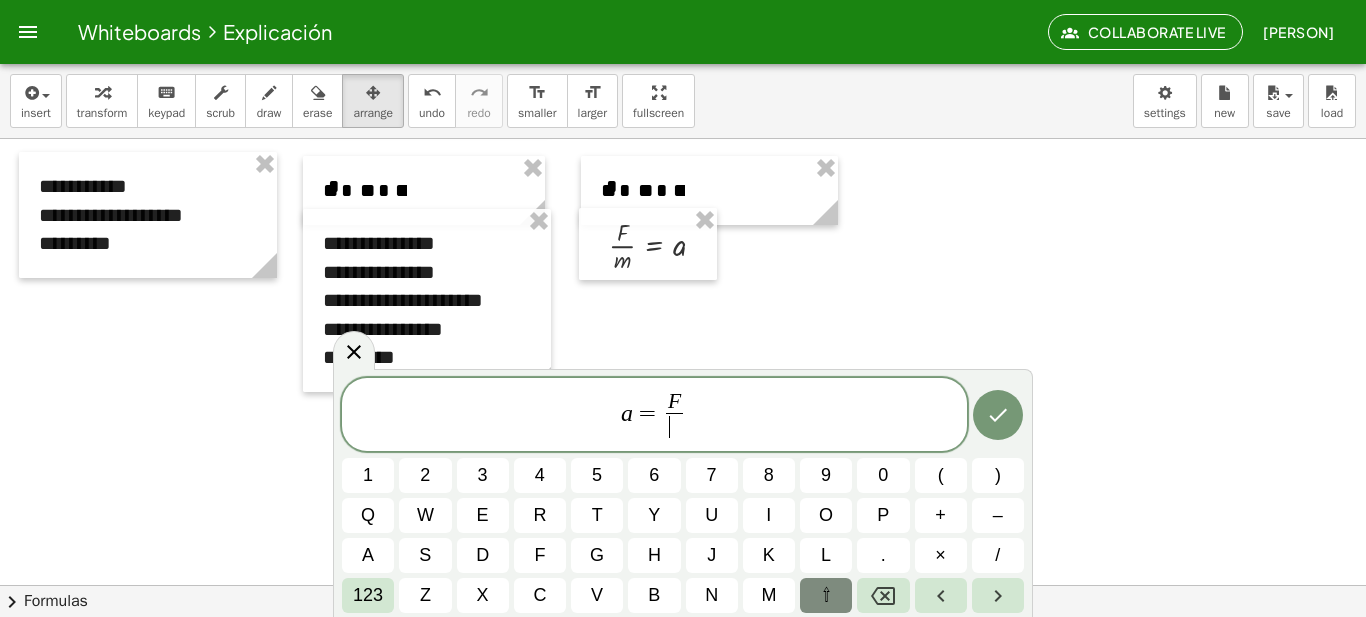 click on "⇧" at bounding box center [826, 595] 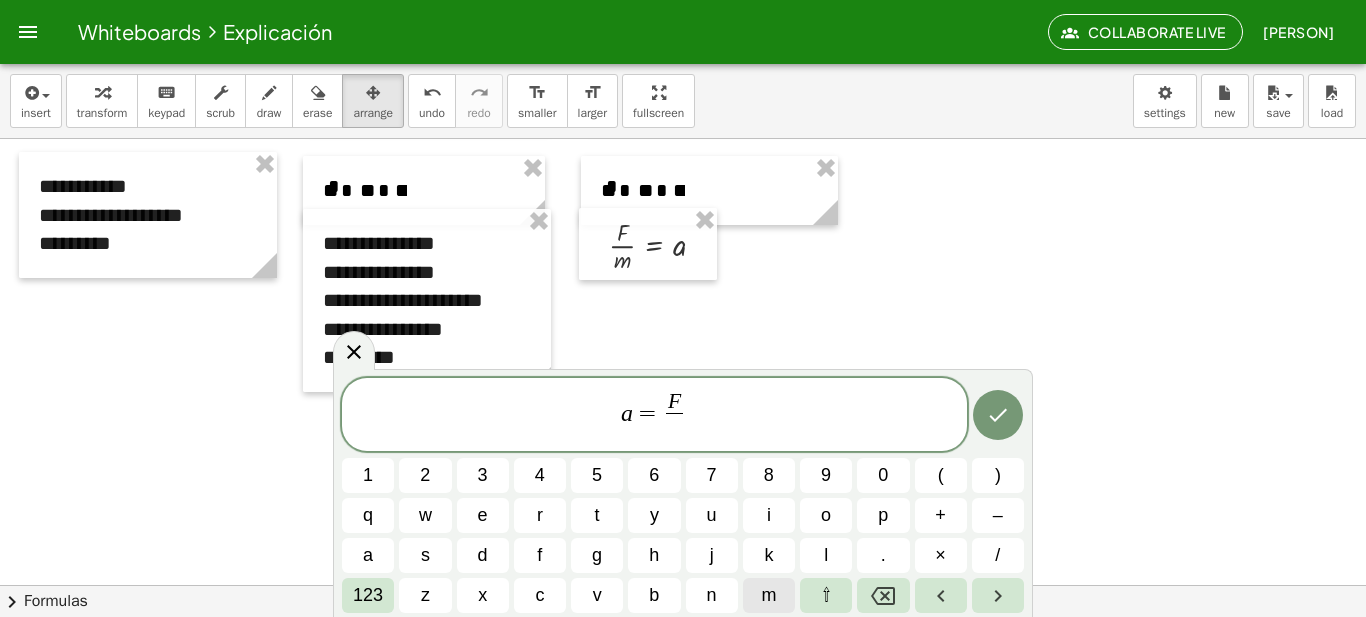 click on "m" at bounding box center (769, 595) 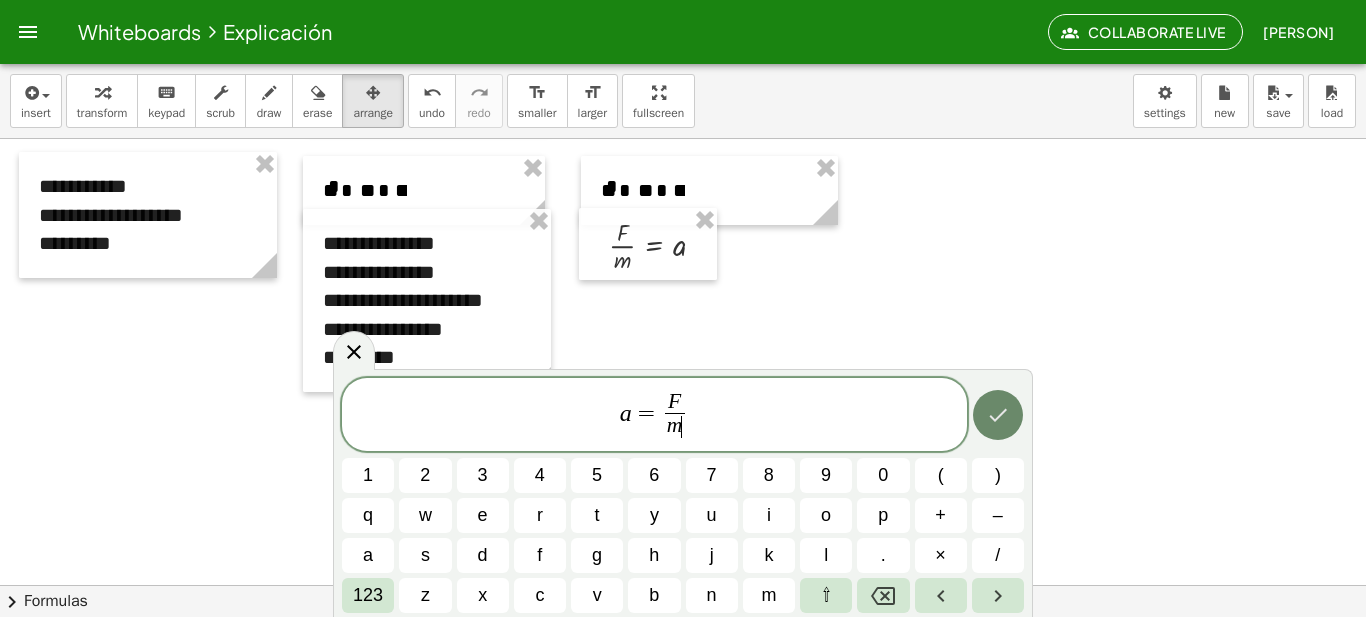 click 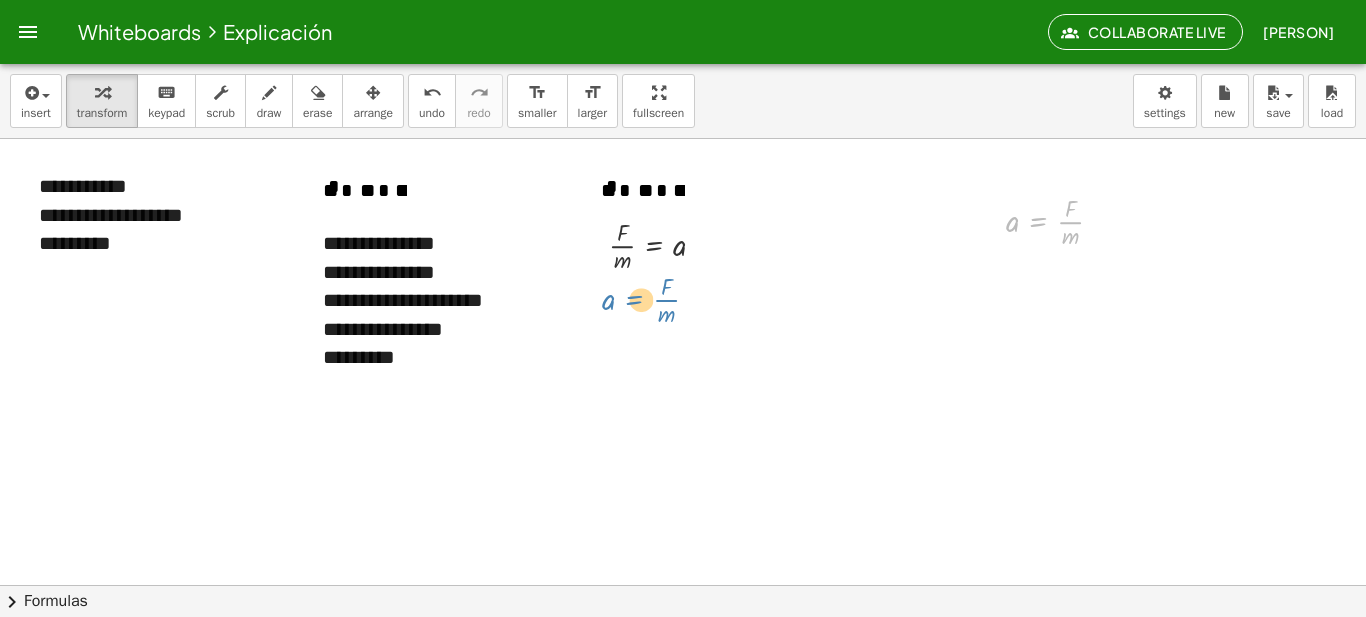 drag, startPoint x: 1046, startPoint y: 228, endPoint x: 641, endPoint y: 306, distance: 412.44272 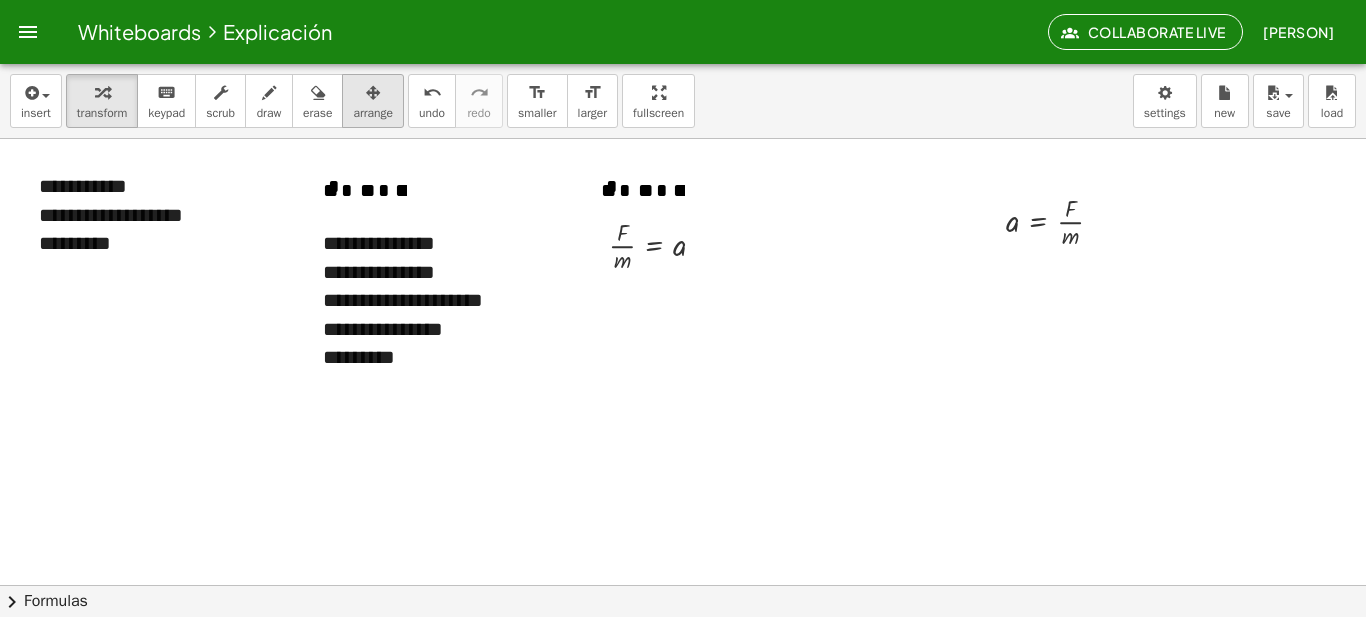 click at bounding box center (373, 92) 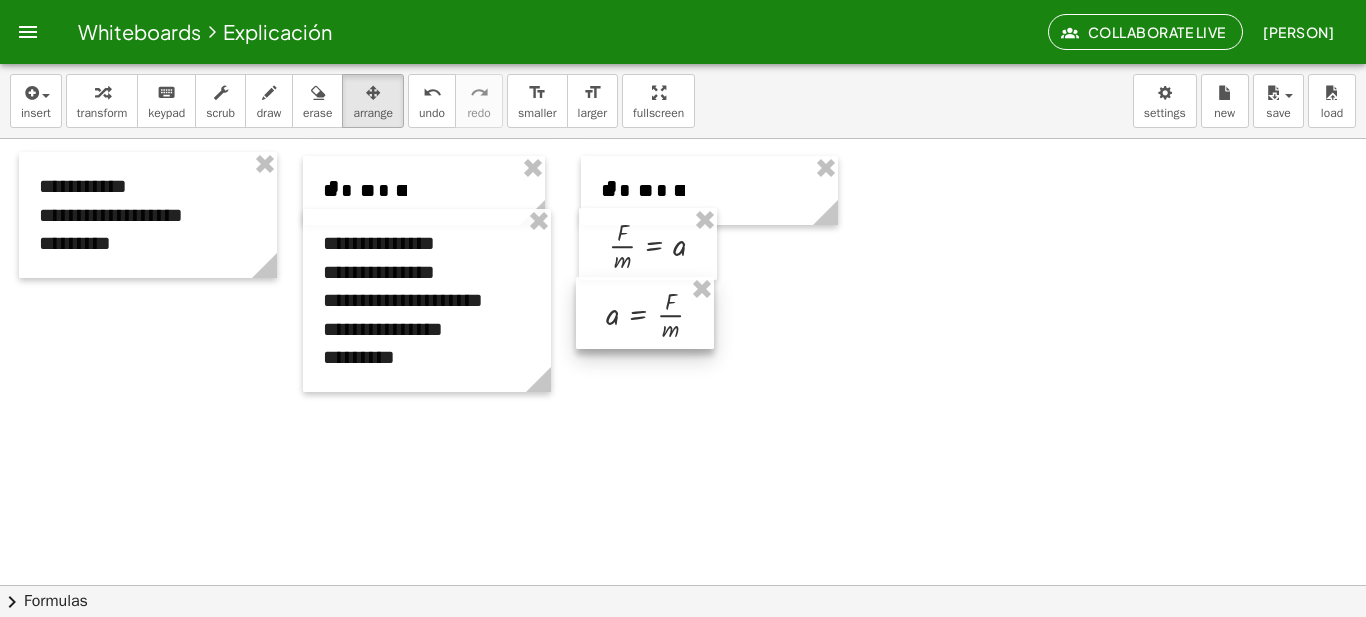 drag, startPoint x: 1043, startPoint y: 232, endPoint x: 643, endPoint y: 326, distance: 410.89658 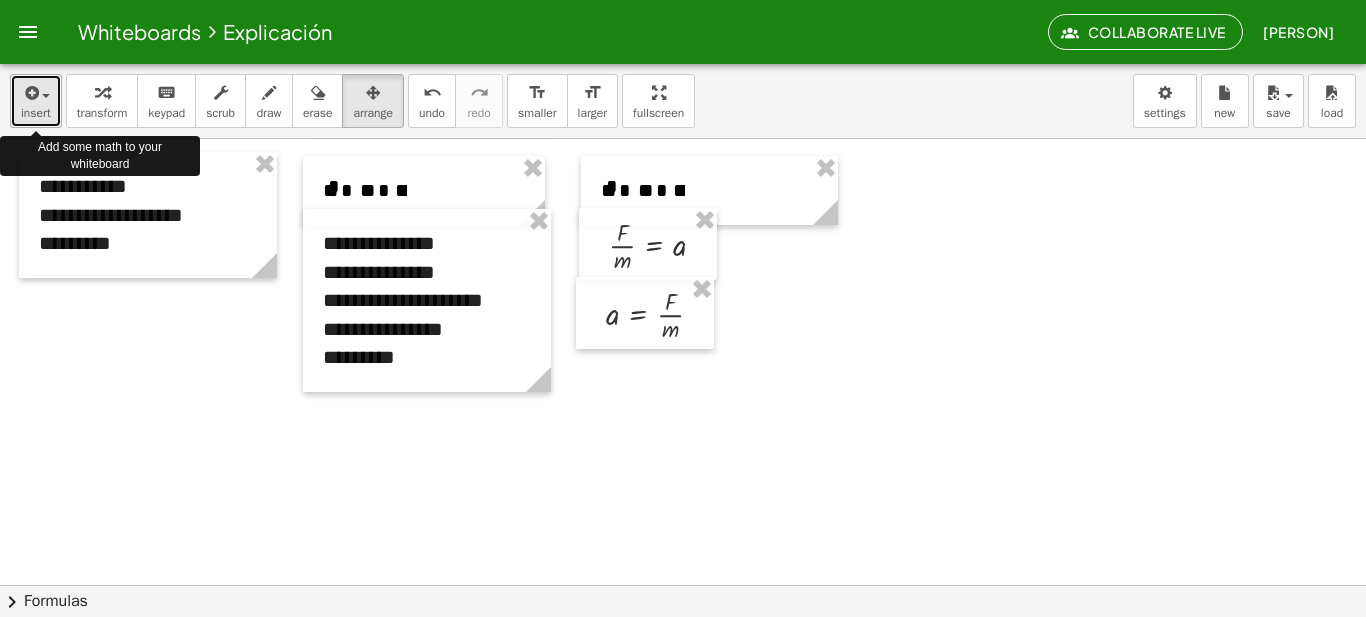 click at bounding box center [36, 92] 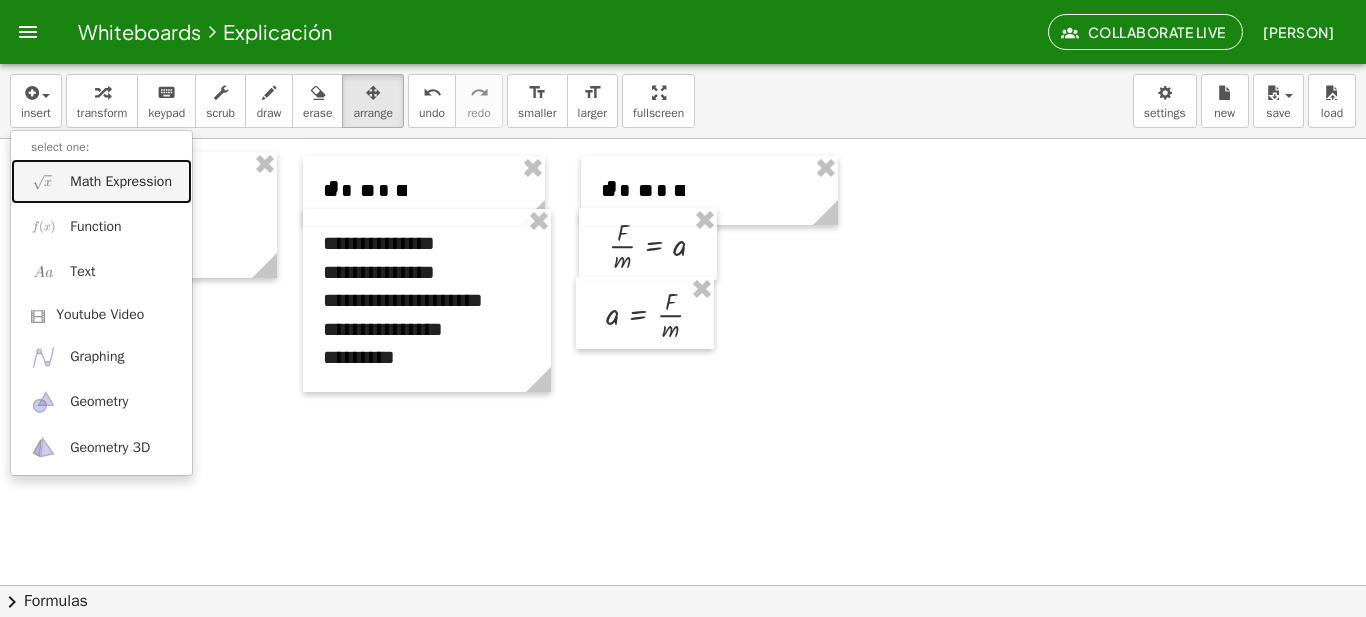 click on "Math Expression" at bounding box center [121, 182] 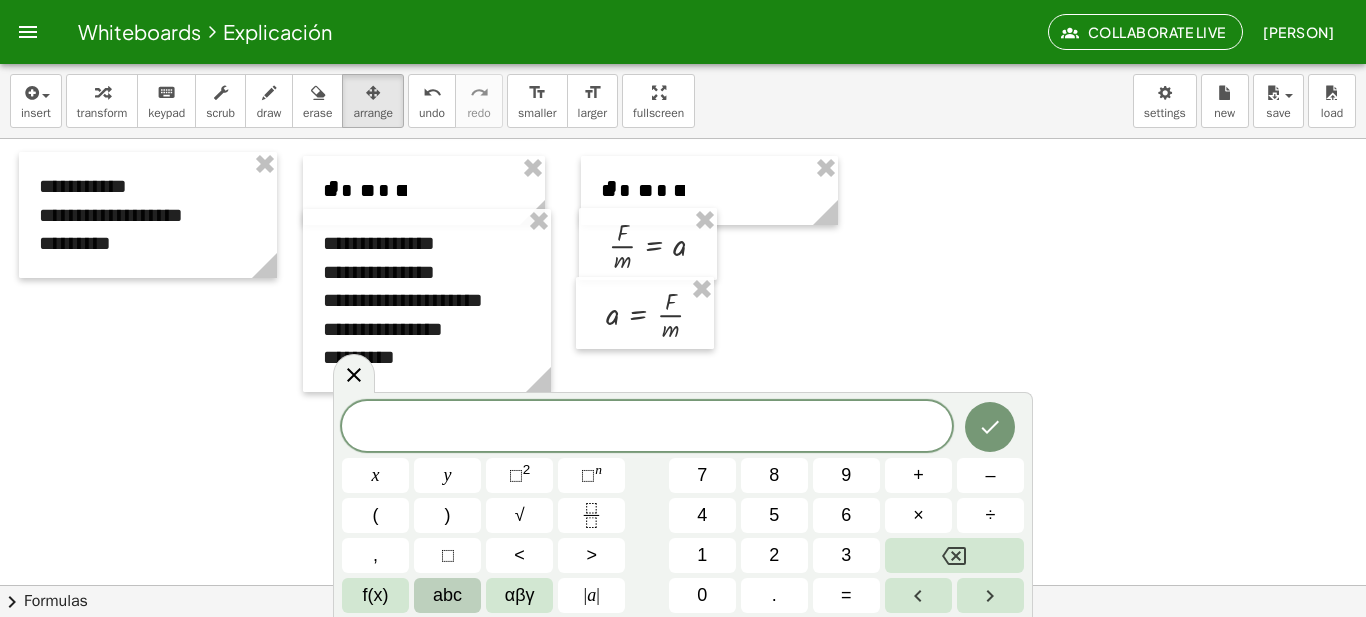 click on "abc" at bounding box center [447, 595] 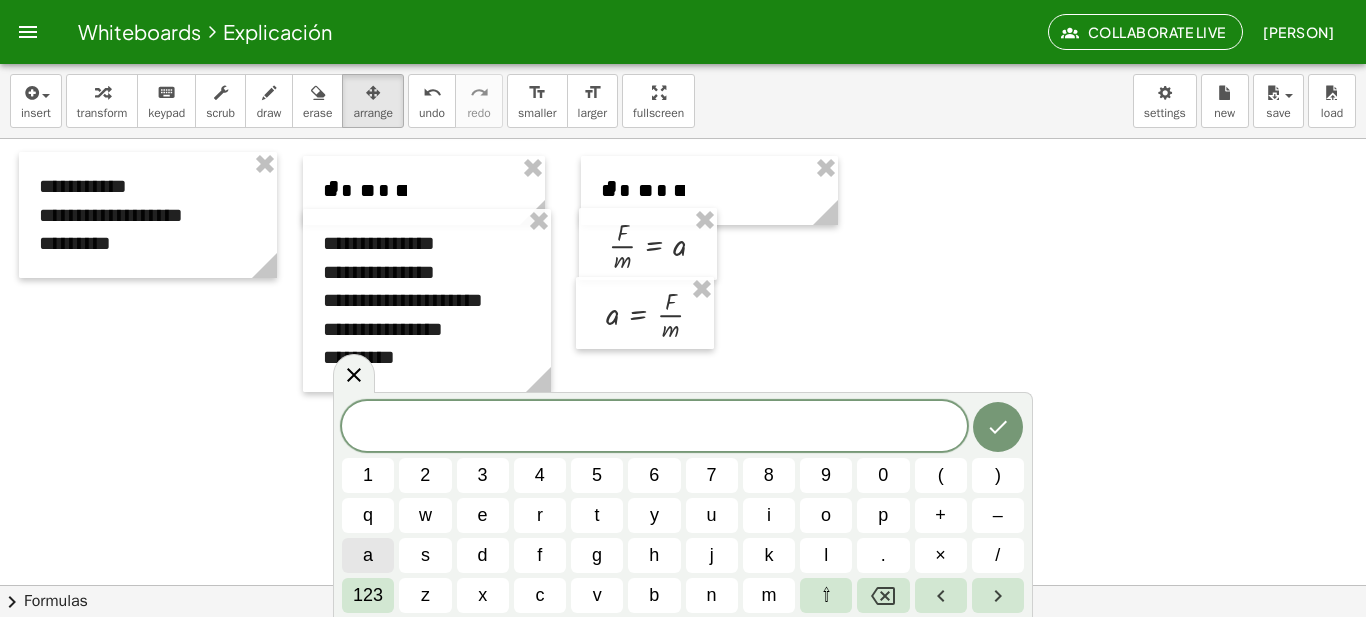 click on "a" at bounding box center [368, 555] 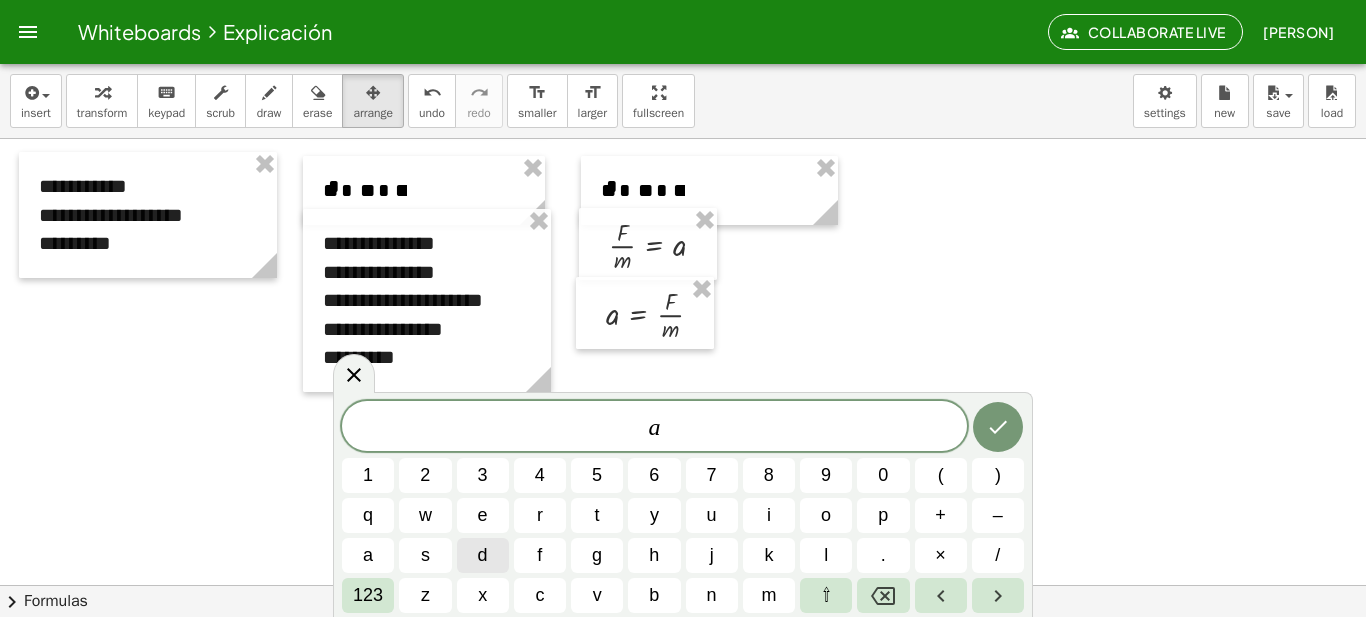 click on "123" at bounding box center (368, 595) 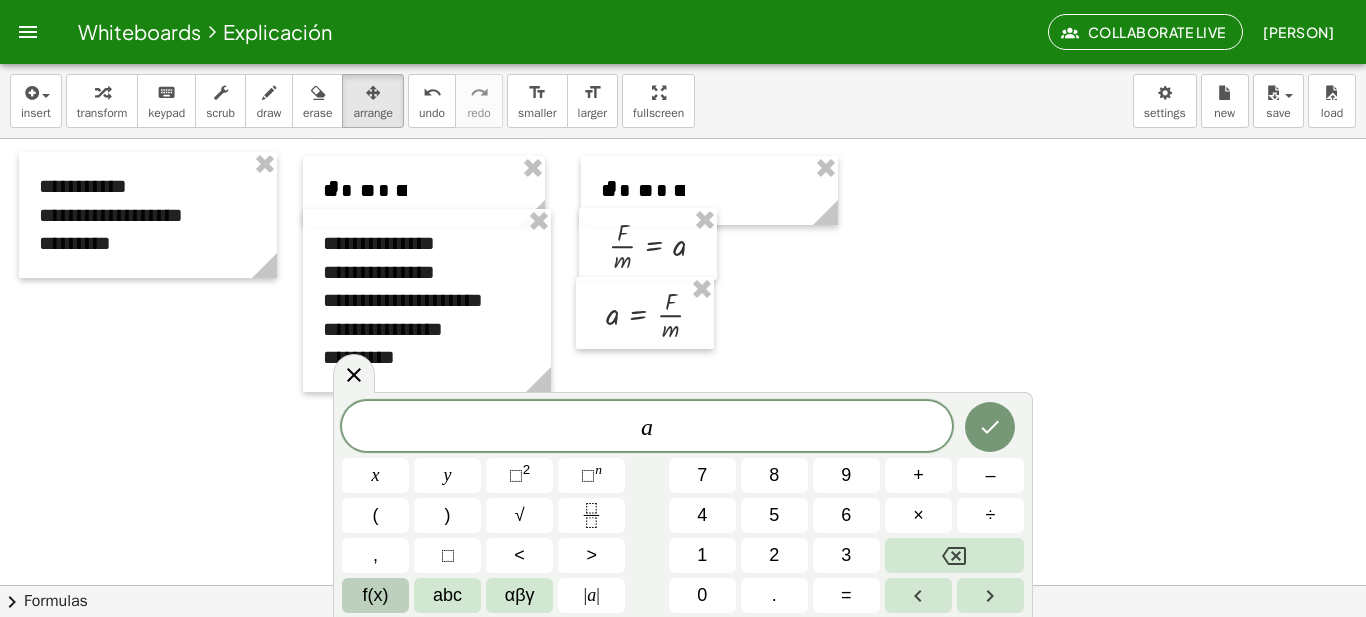 click on "f(x)" at bounding box center [376, 595] 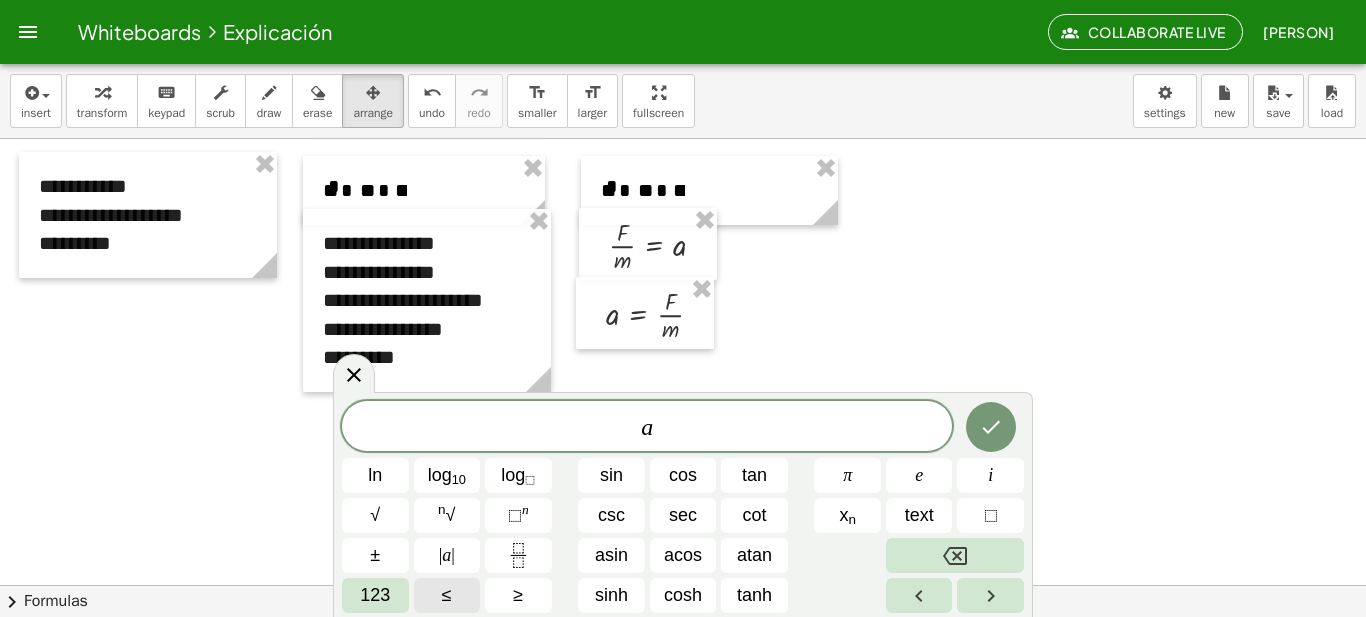 click on "123" at bounding box center [375, 595] 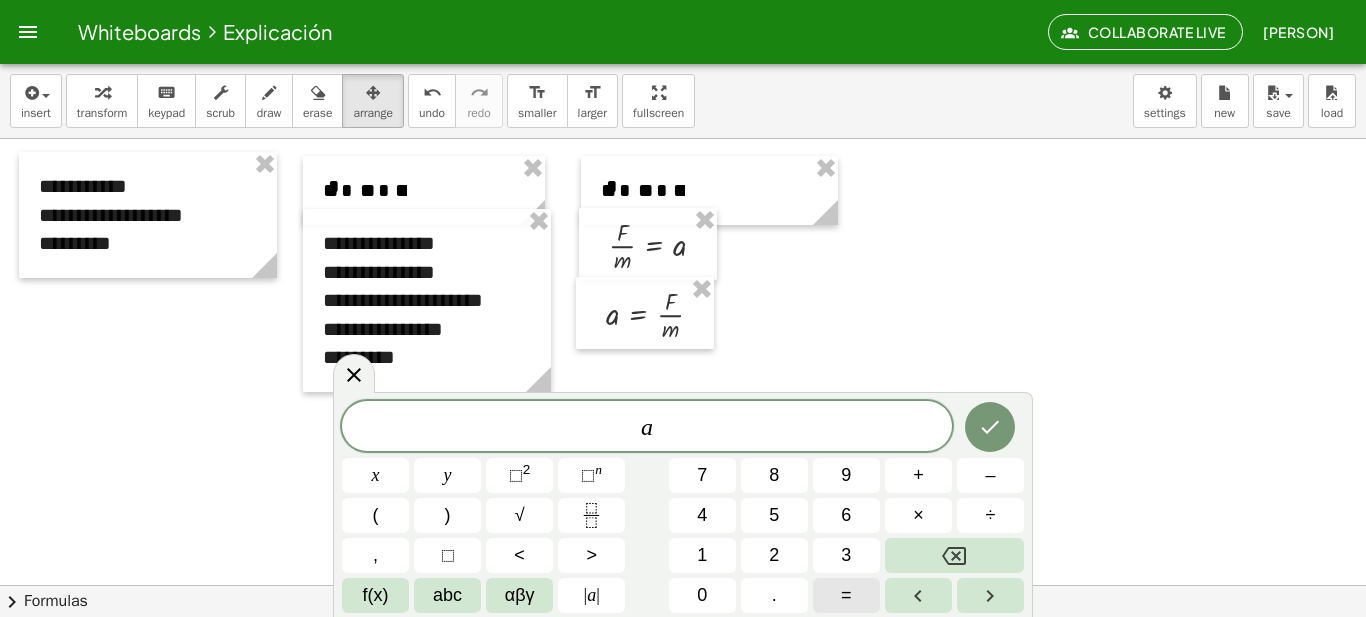 click on "=" at bounding box center [846, 595] 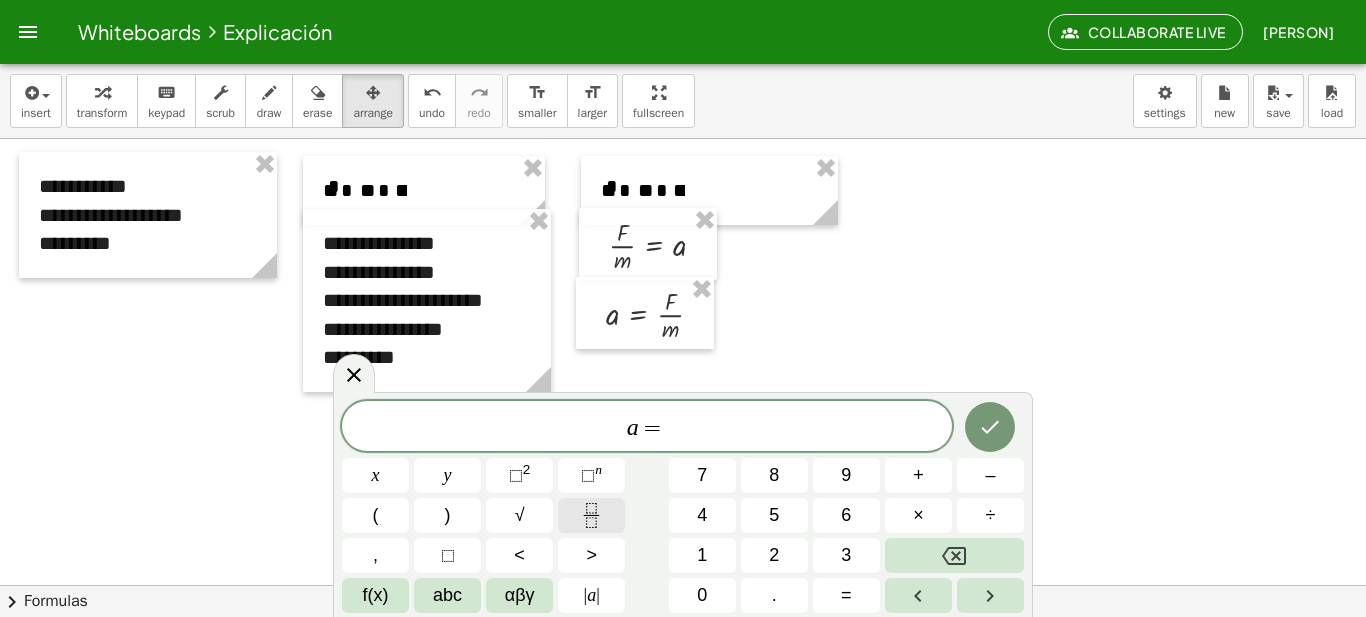 click at bounding box center (591, 515) 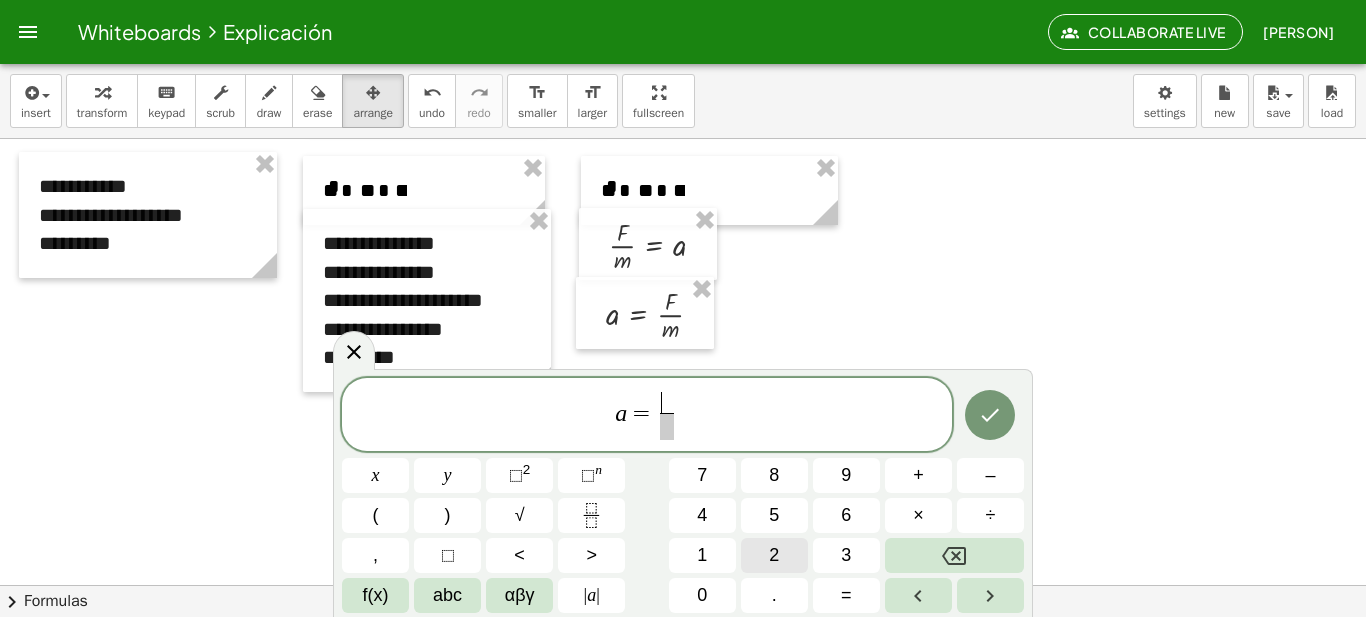 click on "2" at bounding box center (774, 555) 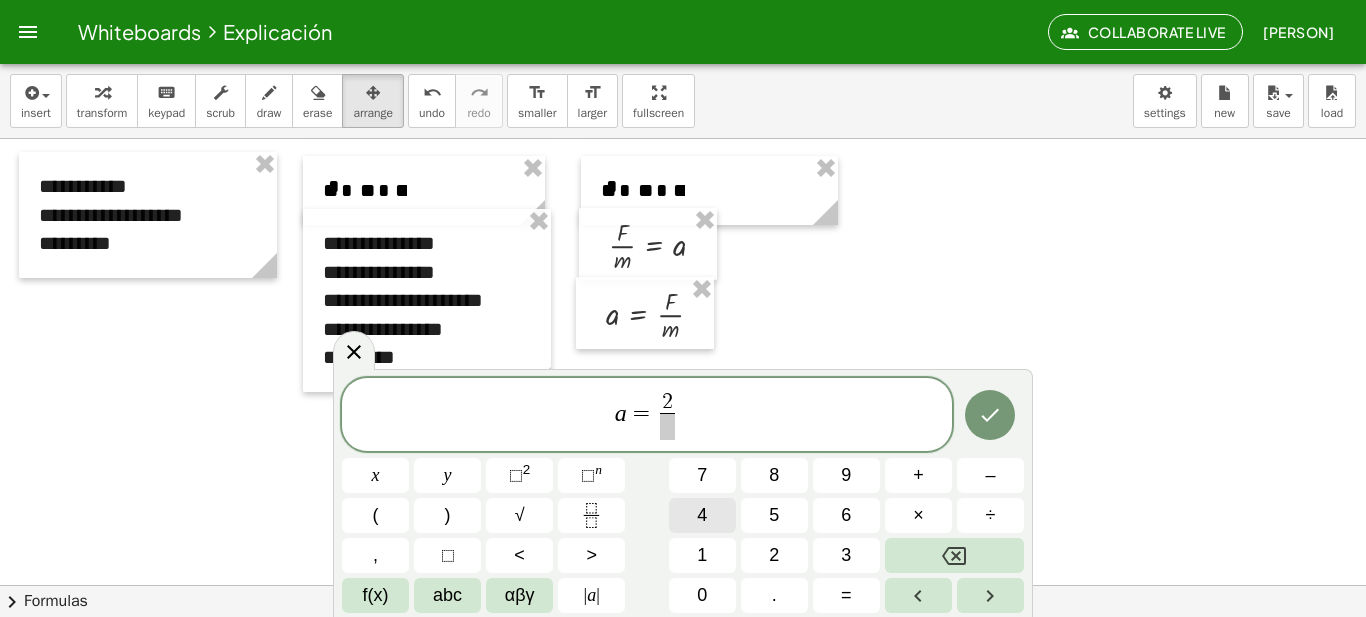 click on "4" at bounding box center [702, 515] 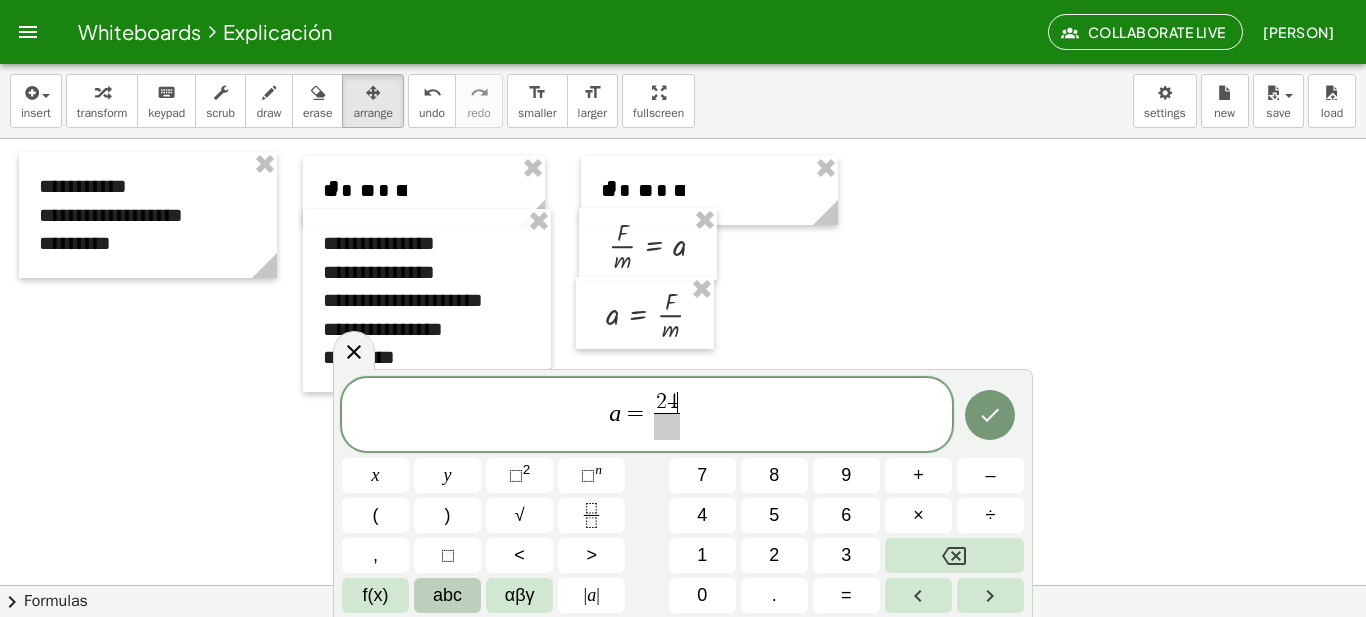 click on "abc" at bounding box center [447, 595] 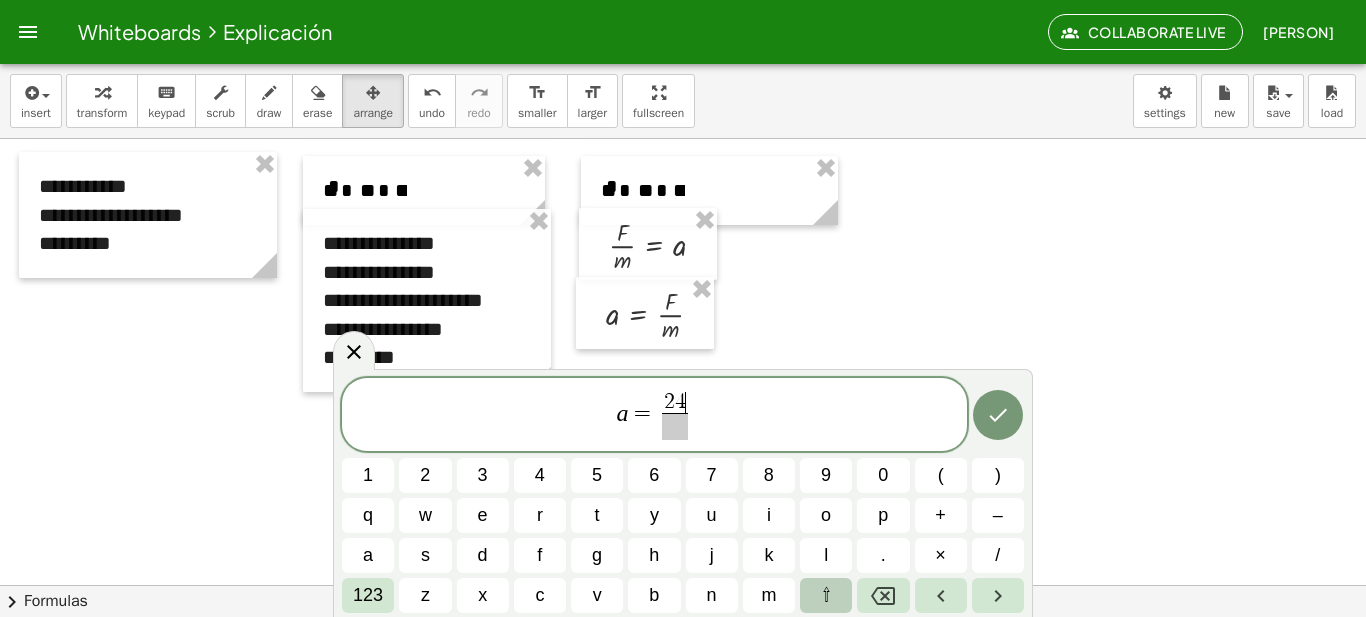 click on "⇧" at bounding box center [826, 595] 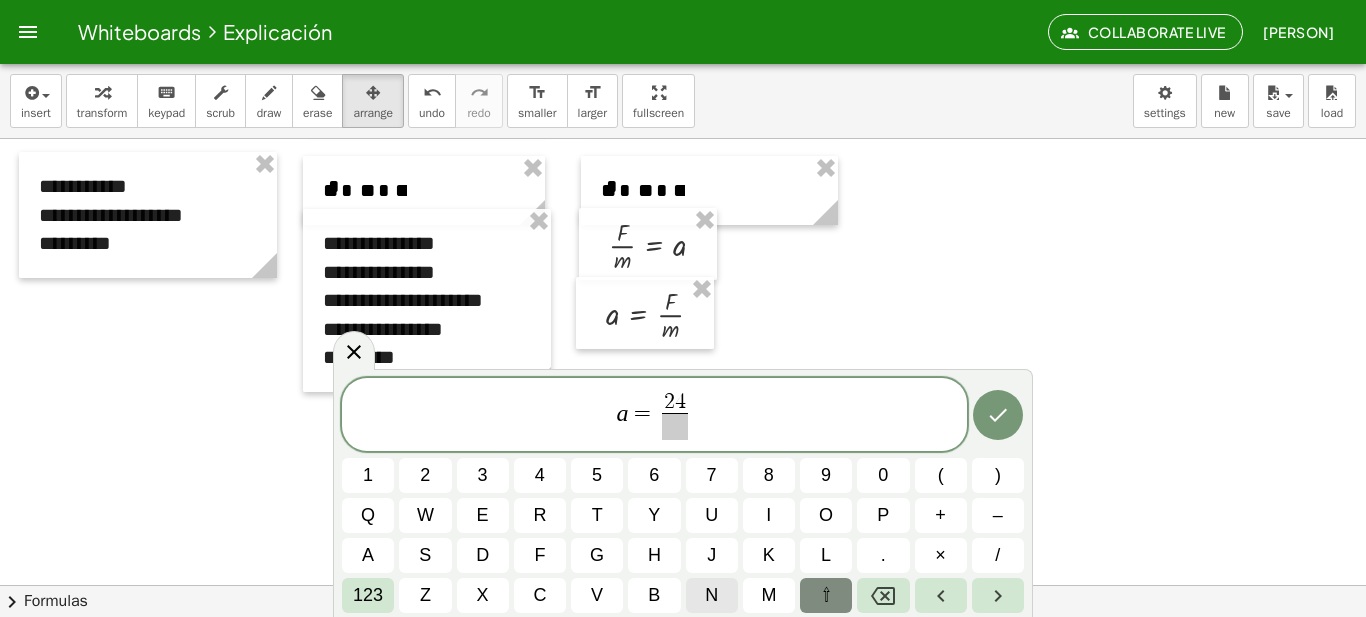 click on "n" at bounding box center [712, 595] 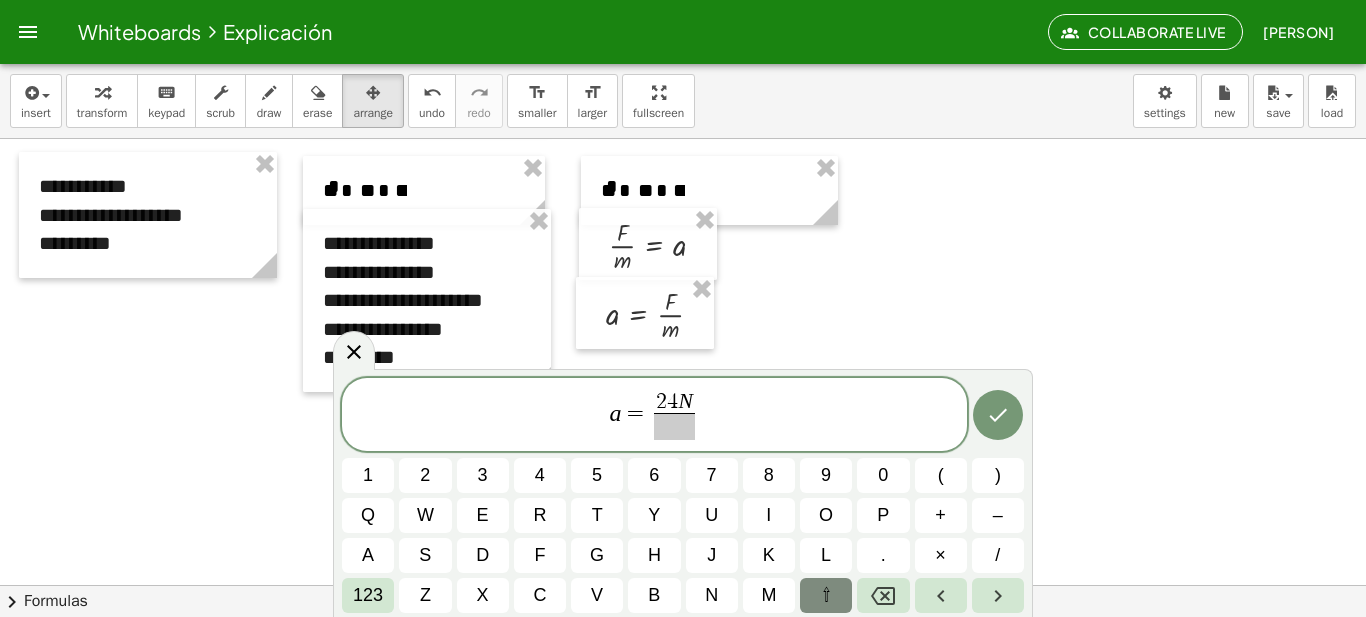 click at bounding box center [674, 426] 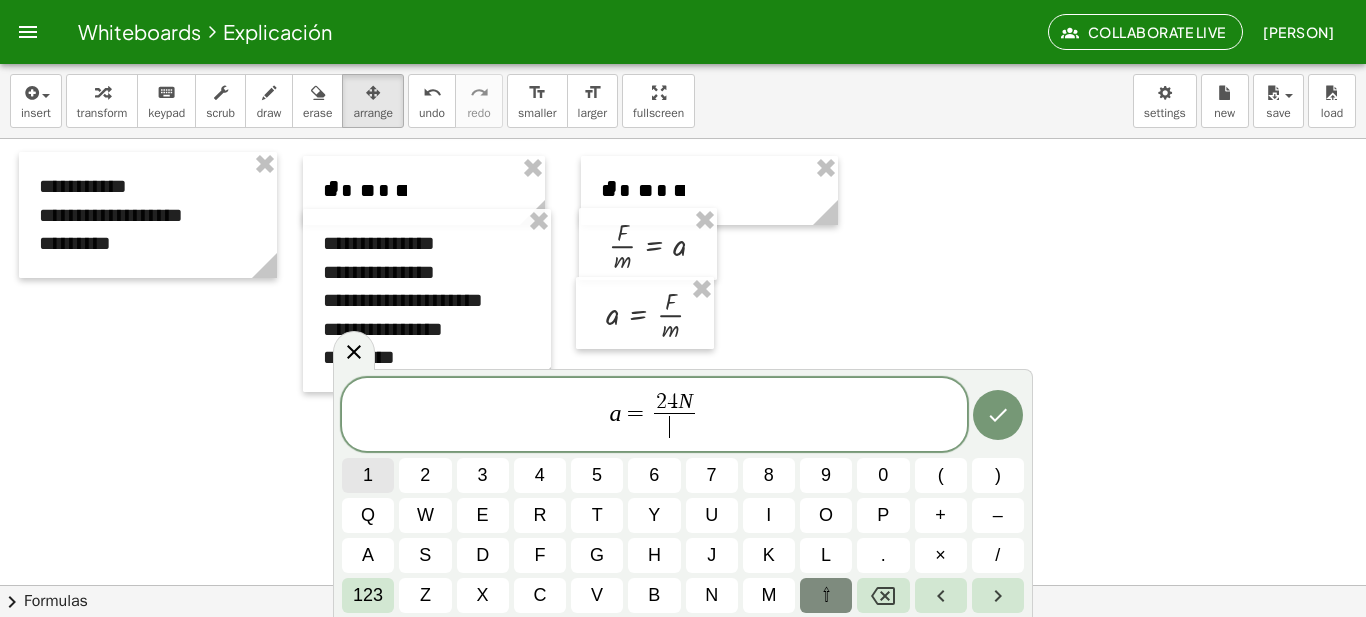 click on "1" at bounding box center (368, 475) 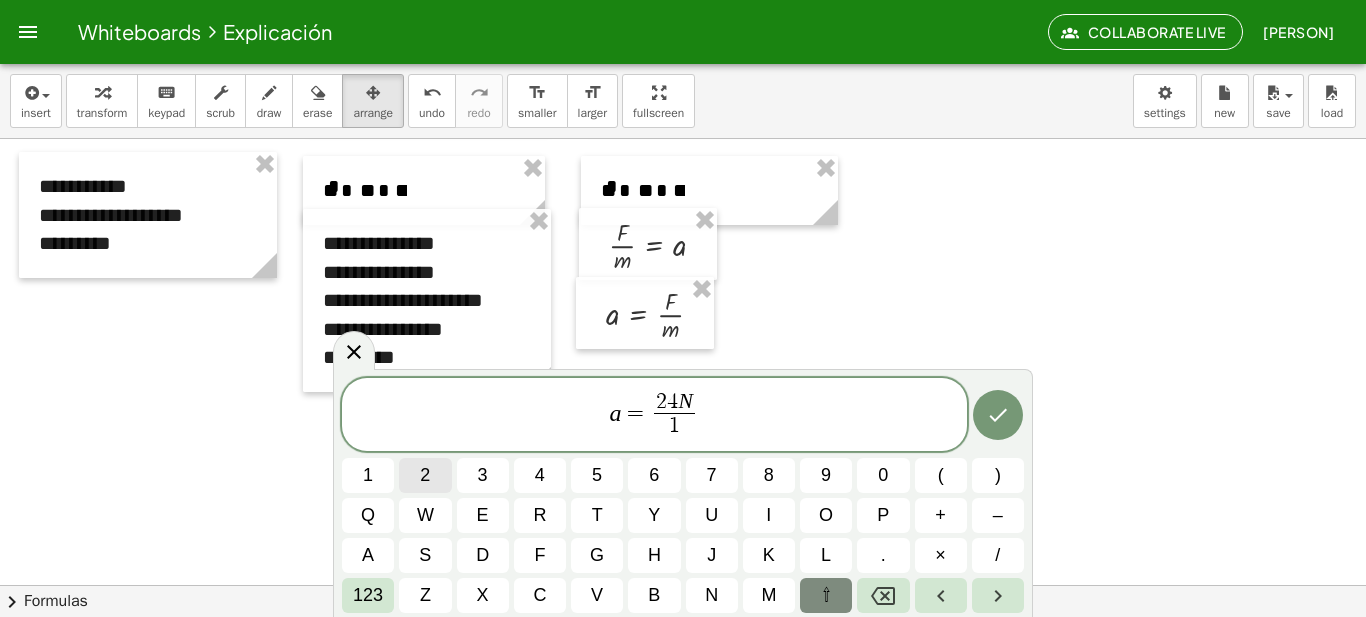 click on "2" at bounding box center [425, 475] 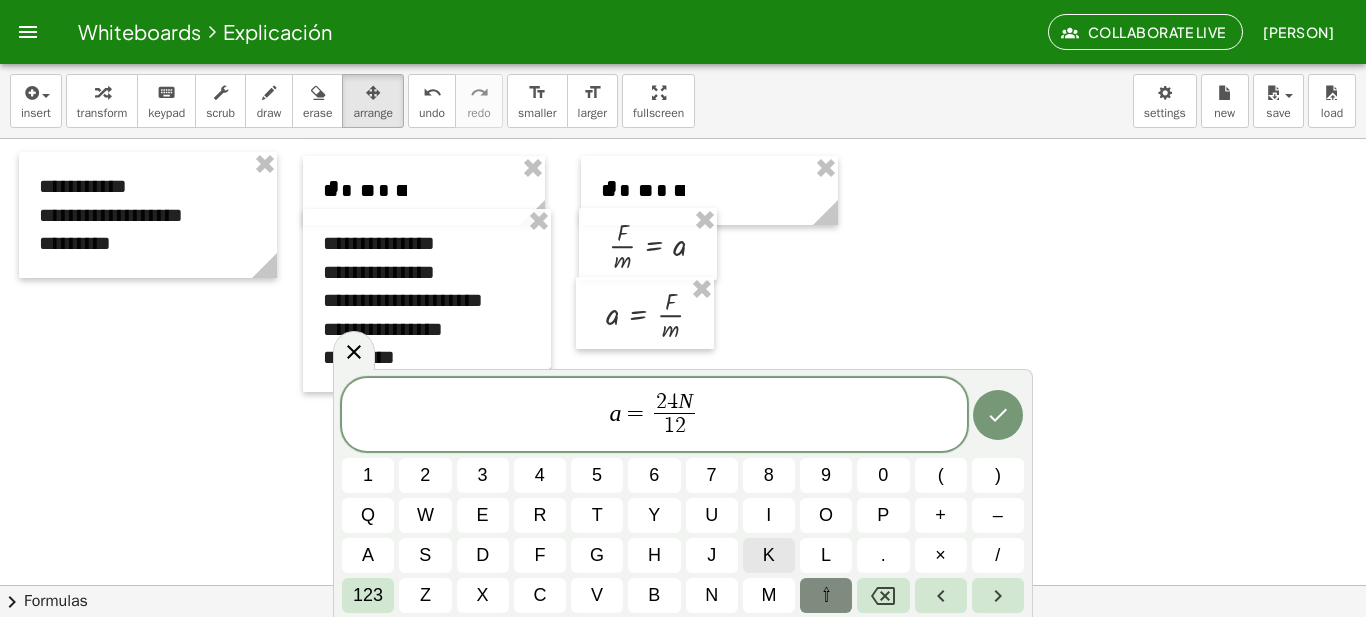 click on "k" at bounding box center (769, 555) 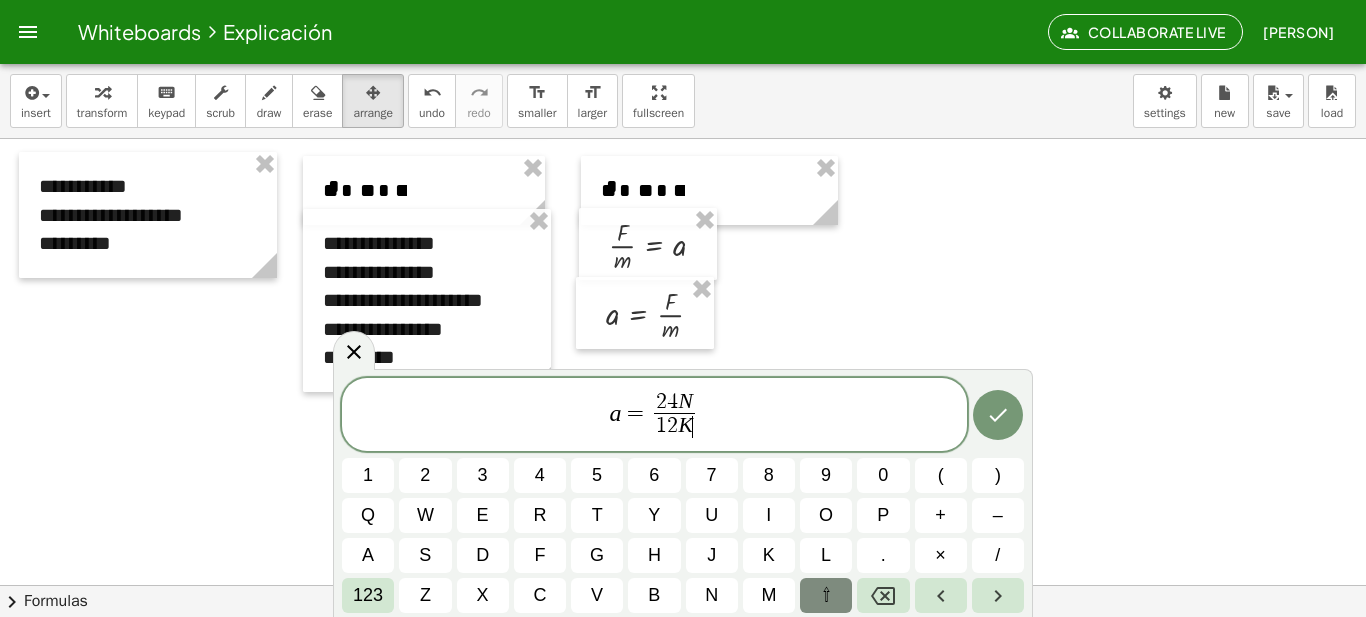 click on "⇧" at bounding box center [826, 595] 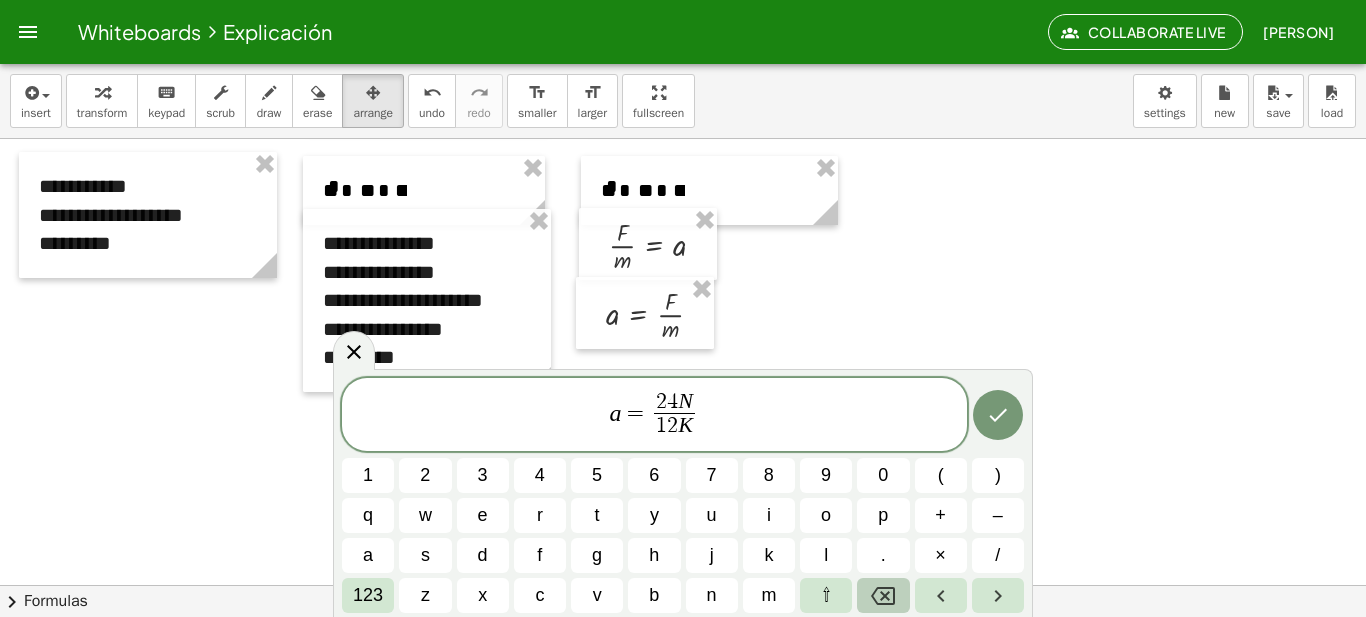 click 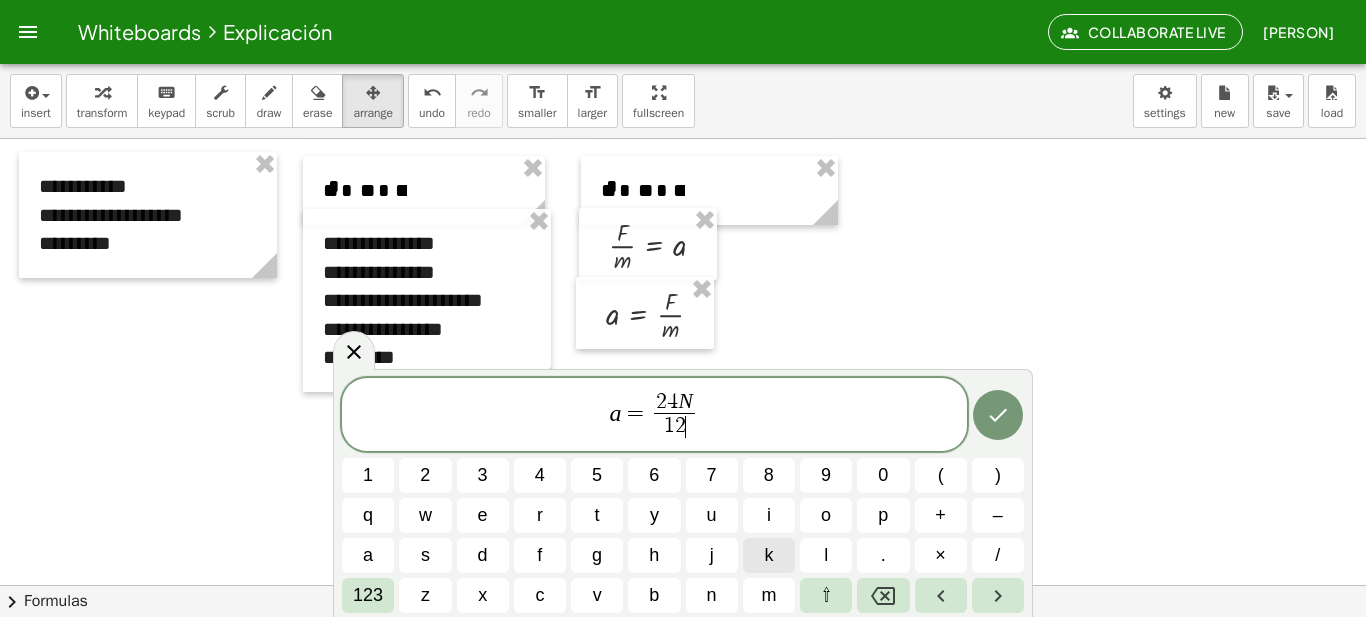 click on "k" at bounding box center (769, 555) 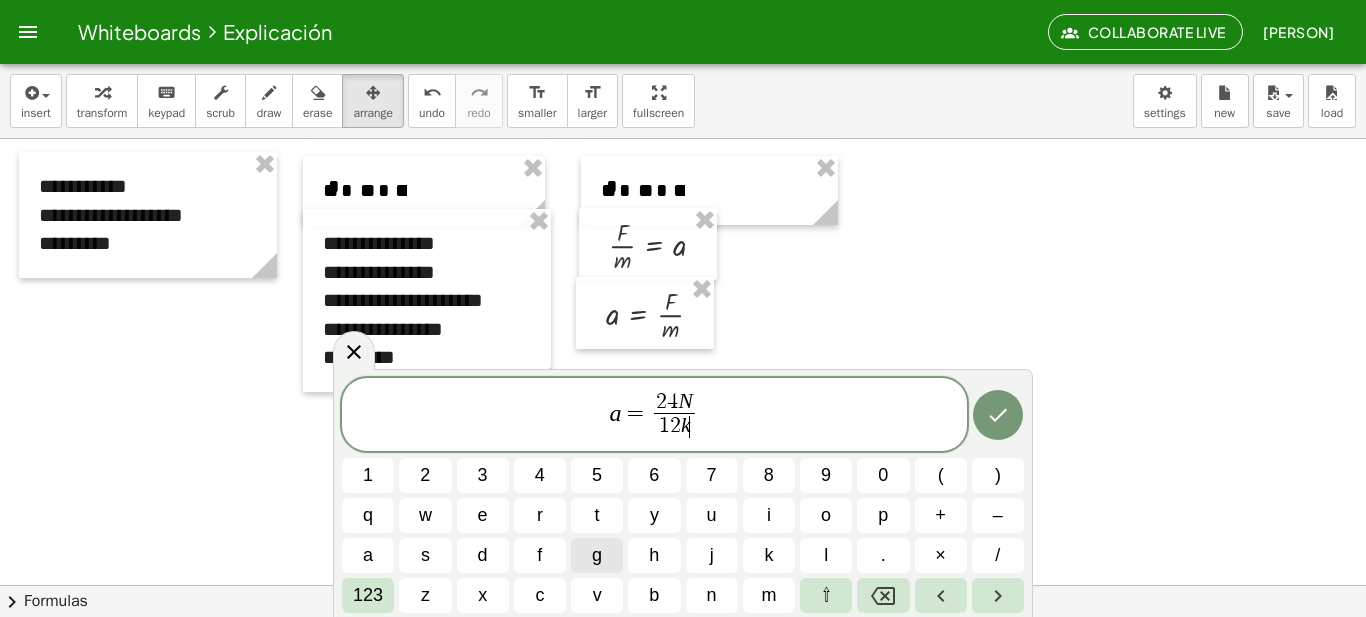 click on "g" at bounding box center [597, 555] 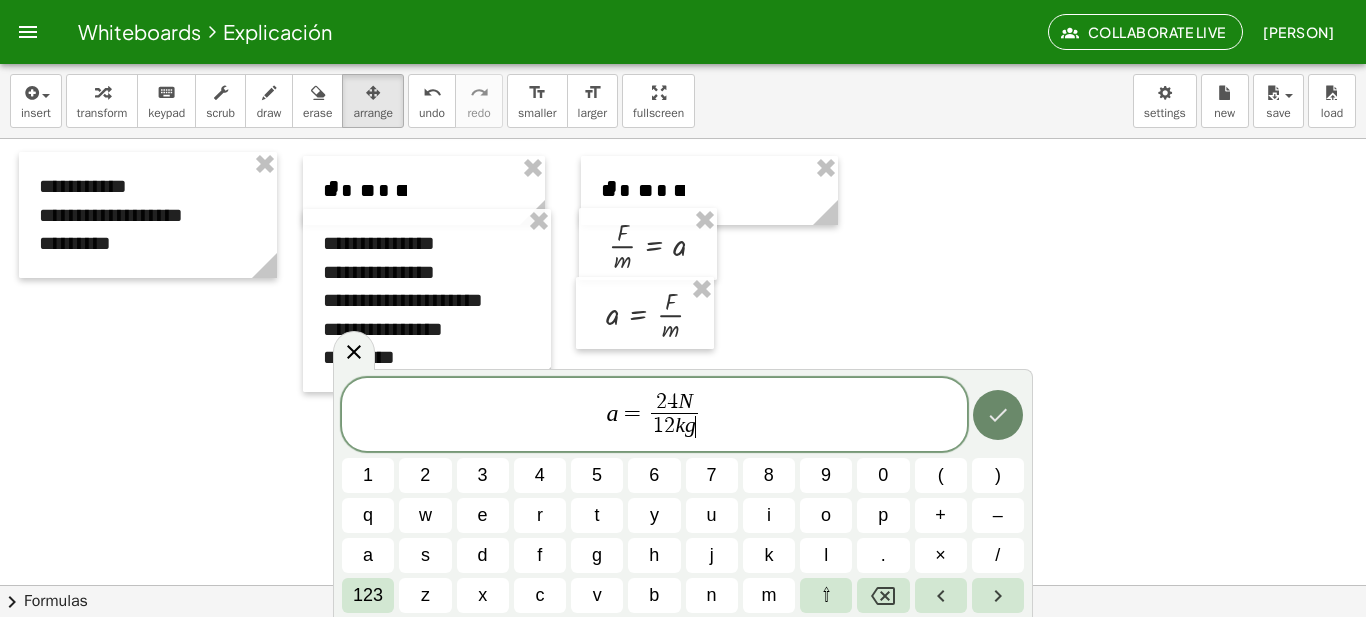 click 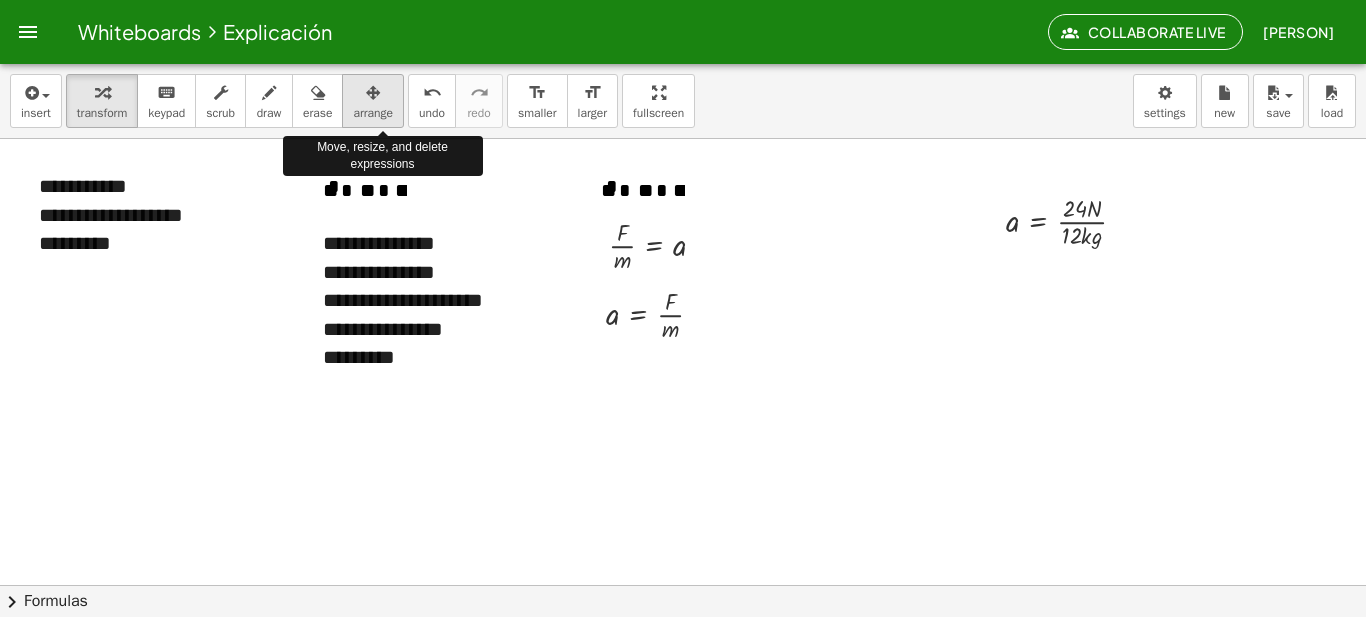 click on "arrange" at bounding box center [373, 113] 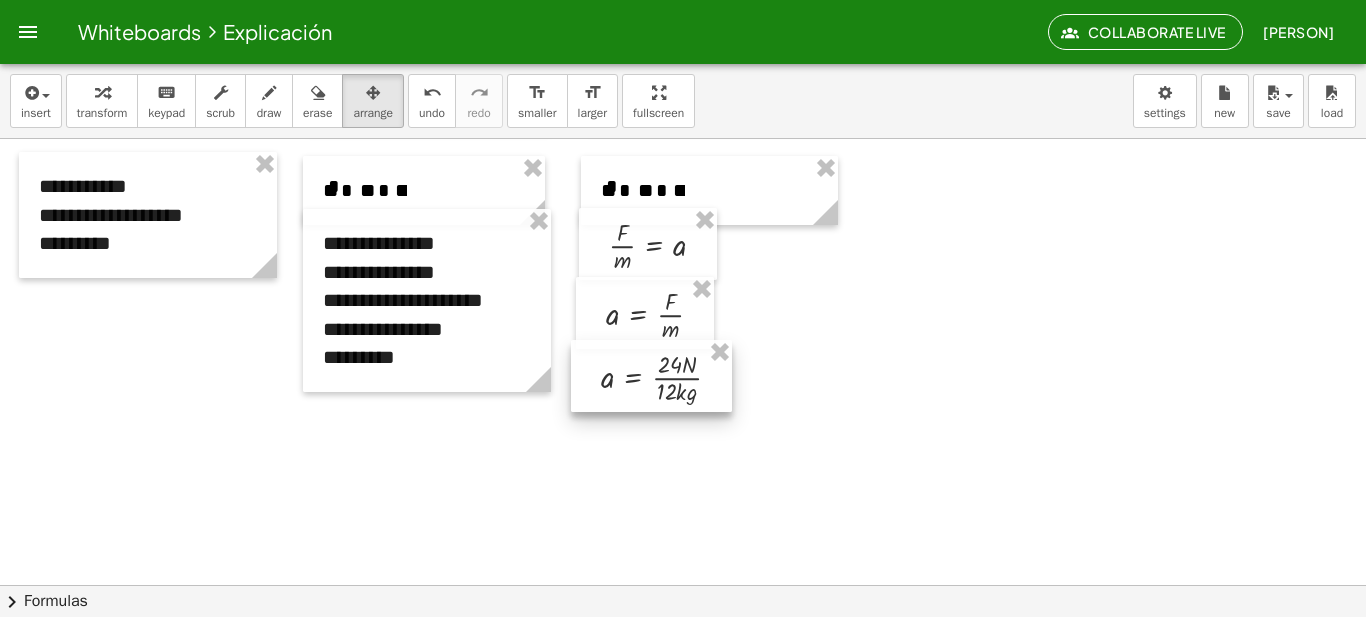 drag, startPoint x: 1071, startPoint y: 211, endPoint x: 667, endPoint y: 367, distance: 433.07275 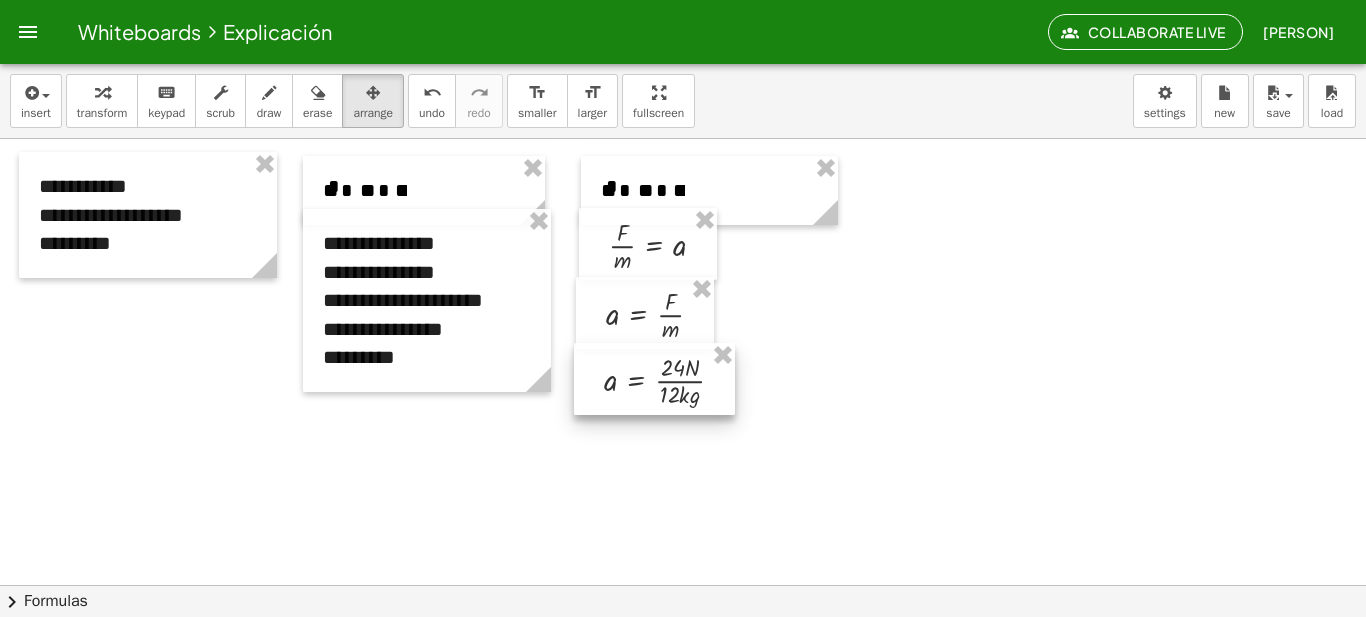 drag, startPoint x: 692, startPoint y: 370, endPoint x: 846, endPoint y: 399, distance: 156.70673 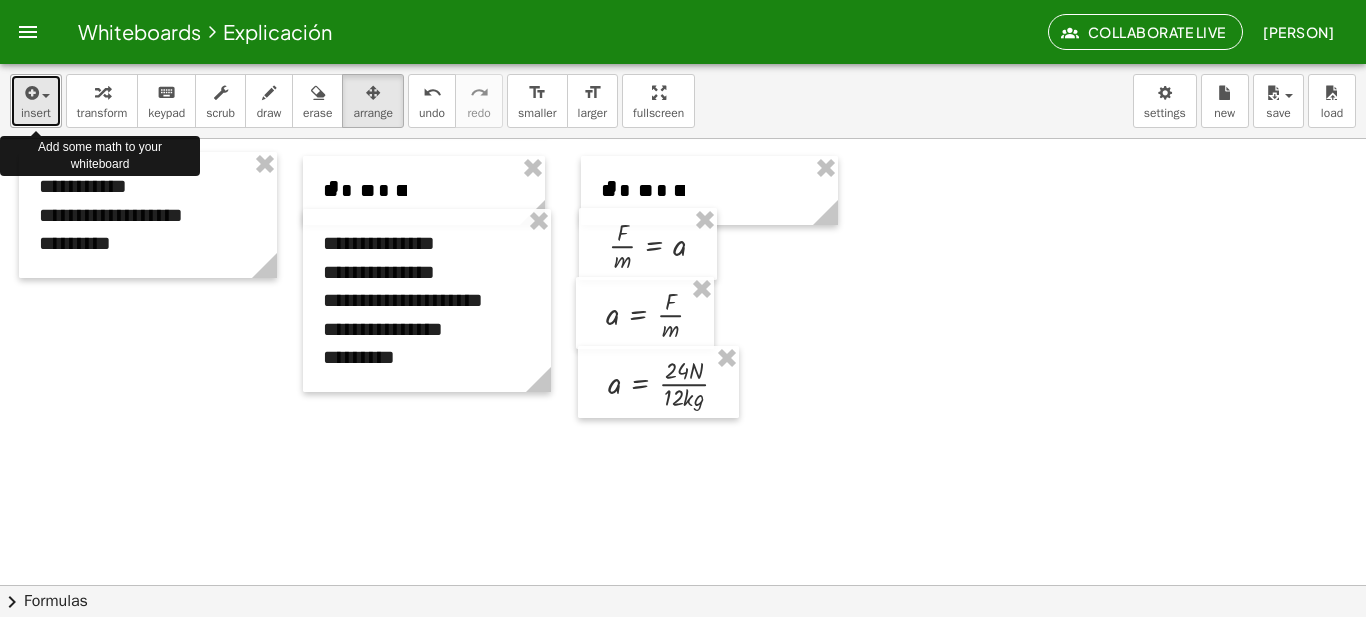 click on "insert" at bounding box center [36, 113] 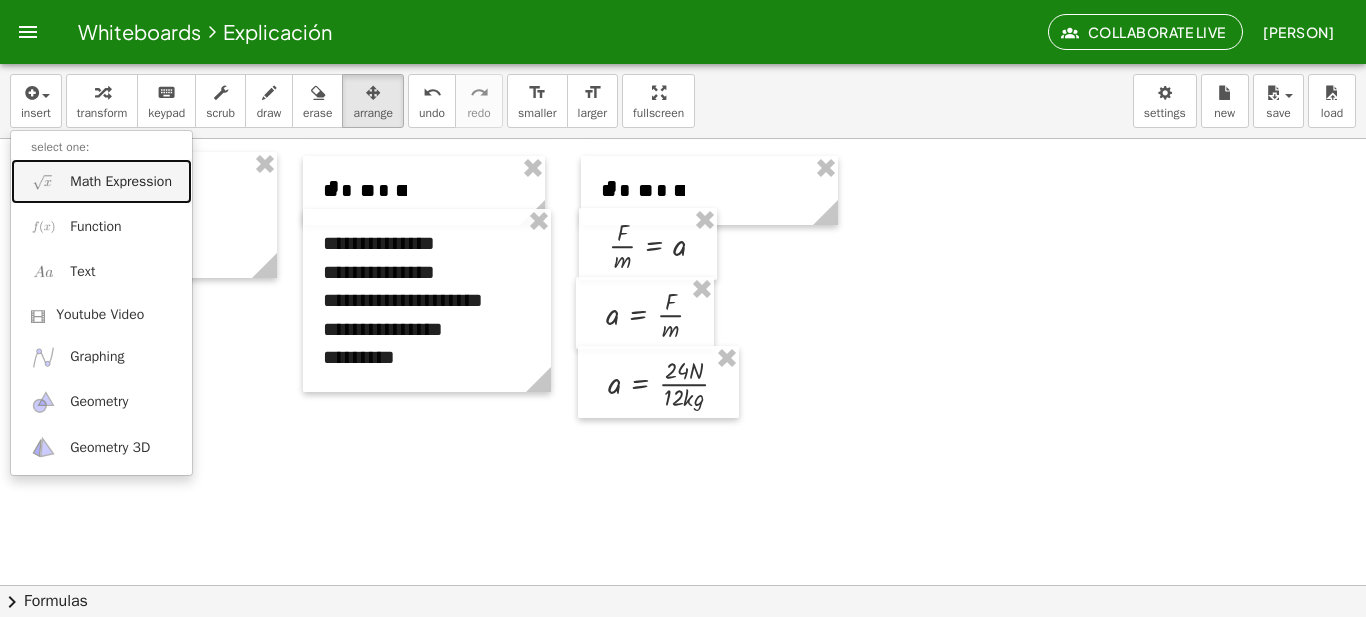 click on "Math Expression" at bounding box center (121, 182) 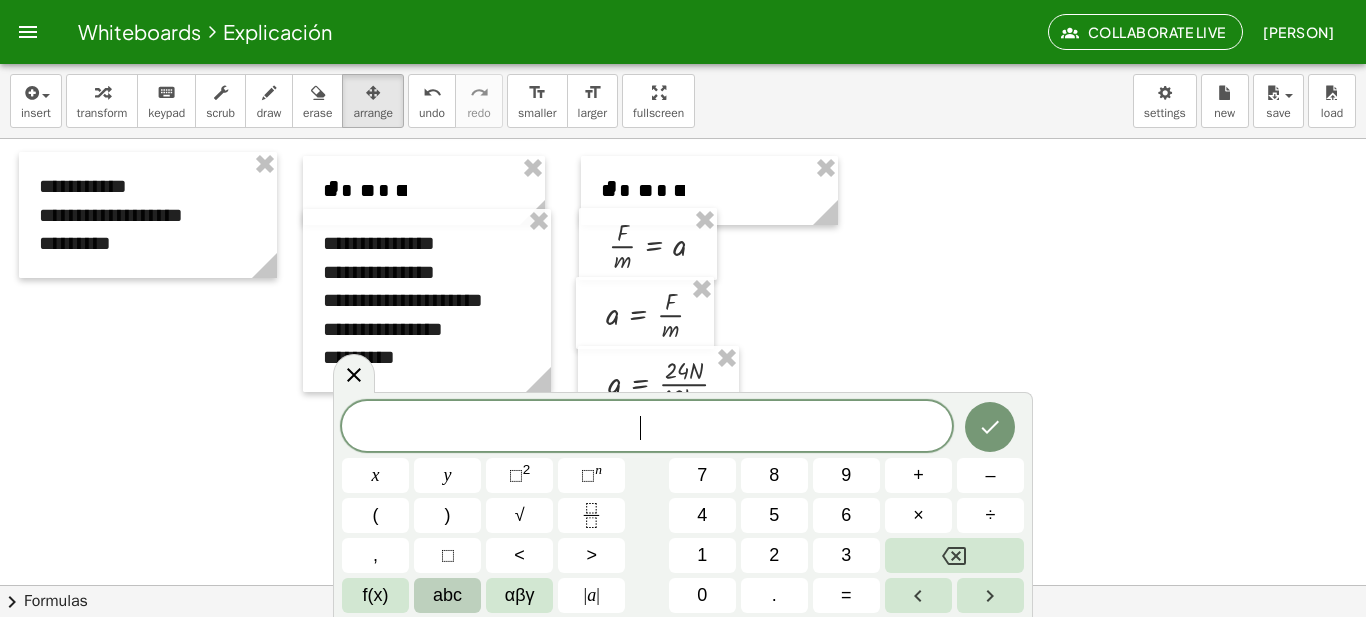 click on "abc" at bounding box center [447, 595] 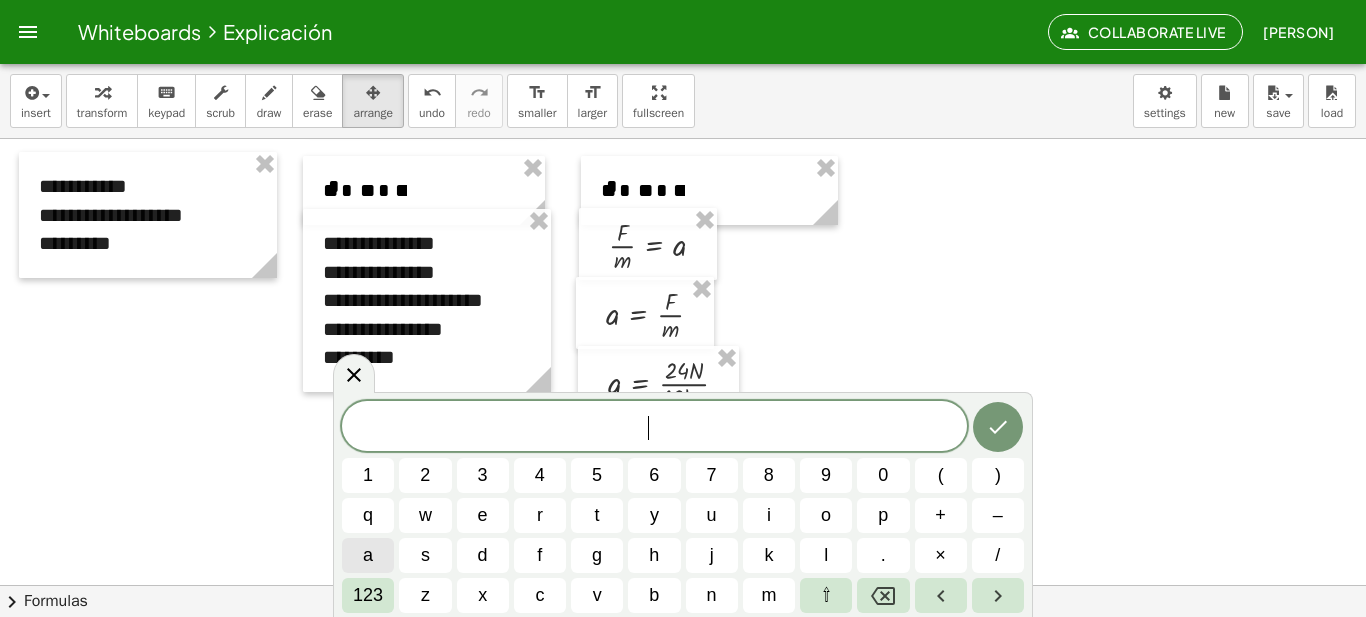 click on "a" at bounding box center (368, 555) 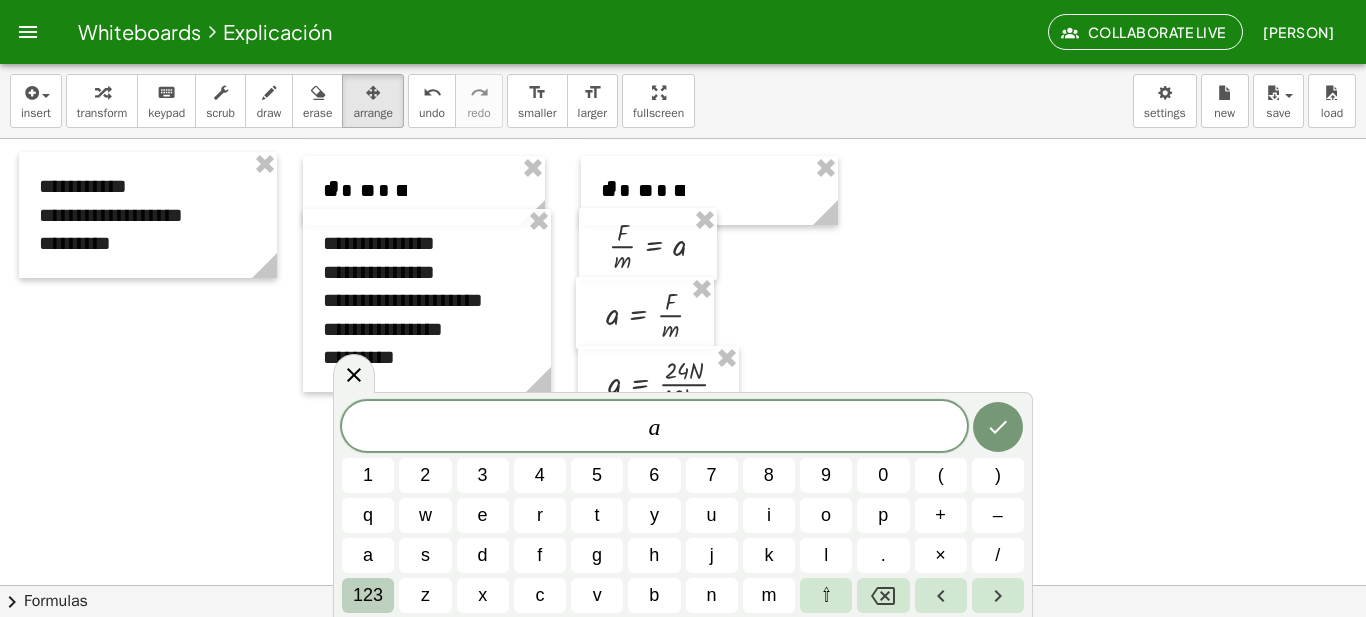 click on "123" at bounding box center [368, 595] 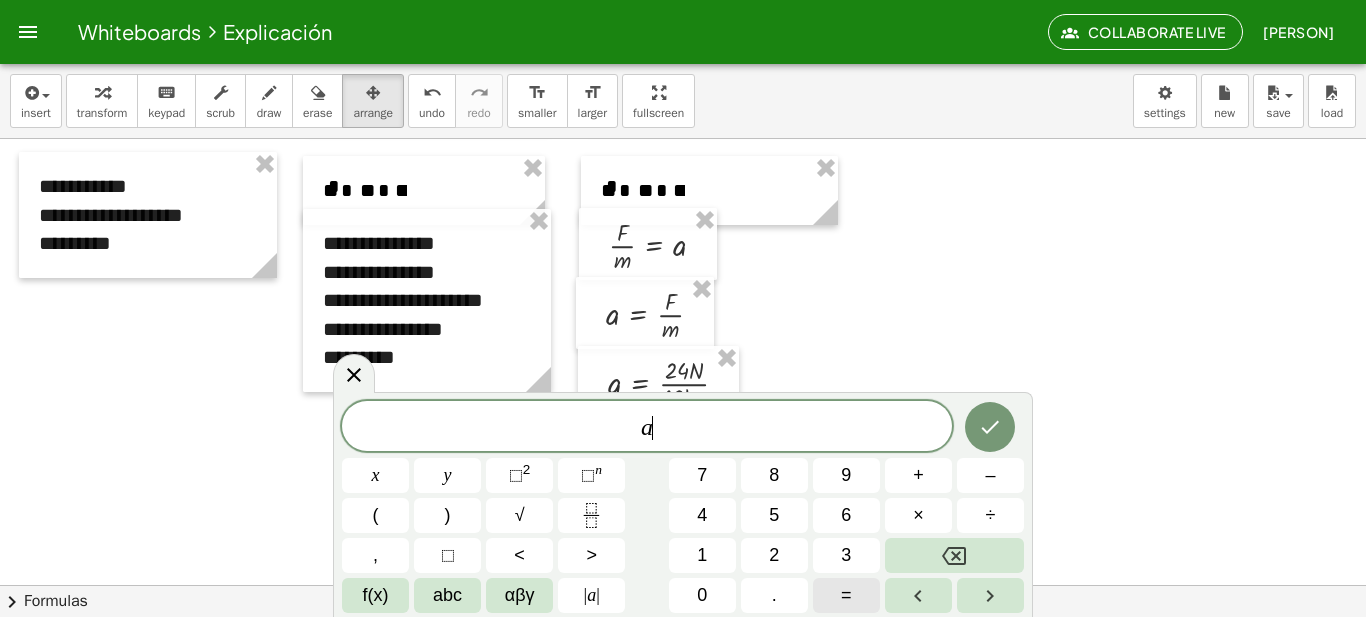 click on "=" at bounding box center [846, 595] 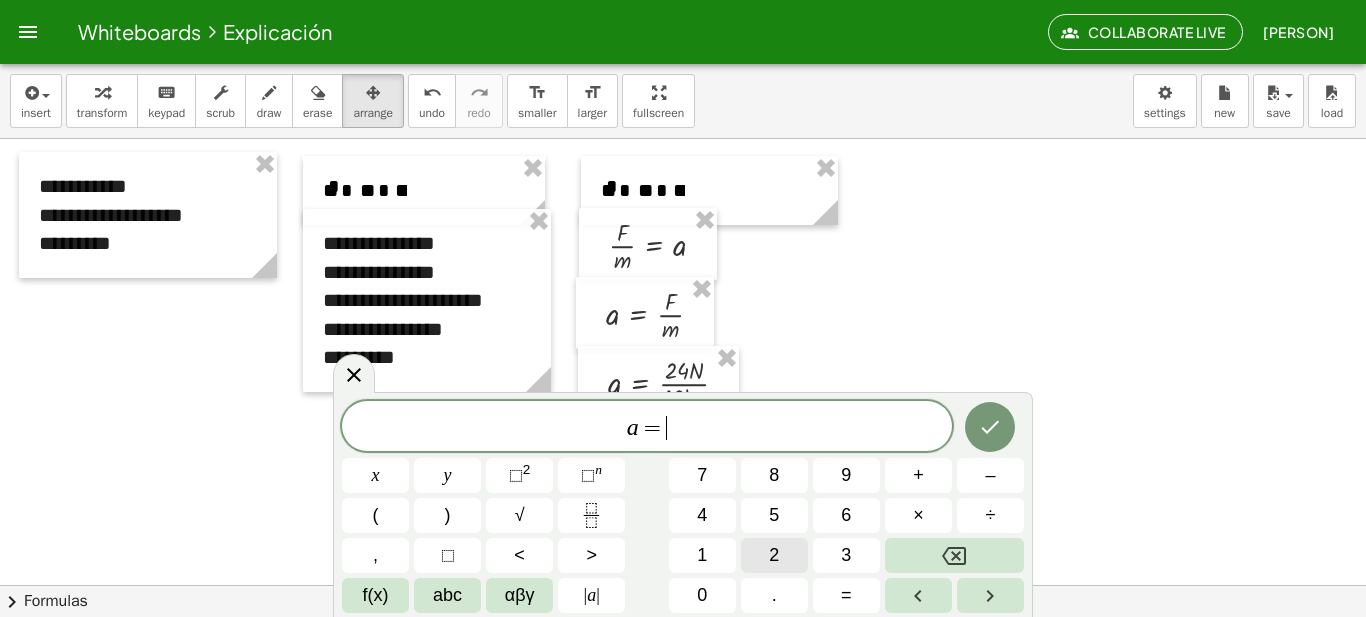 click on "2" at bounding box center (774, 555) 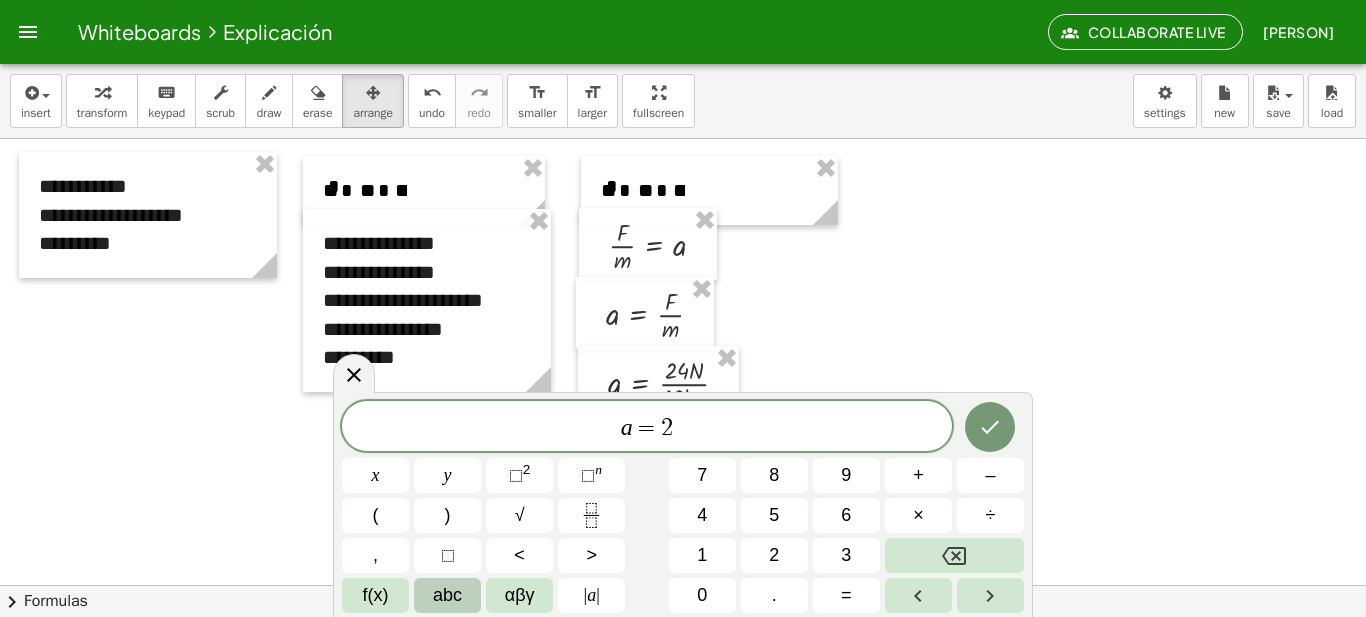 click on "abc" at bounding box center (447, 595) 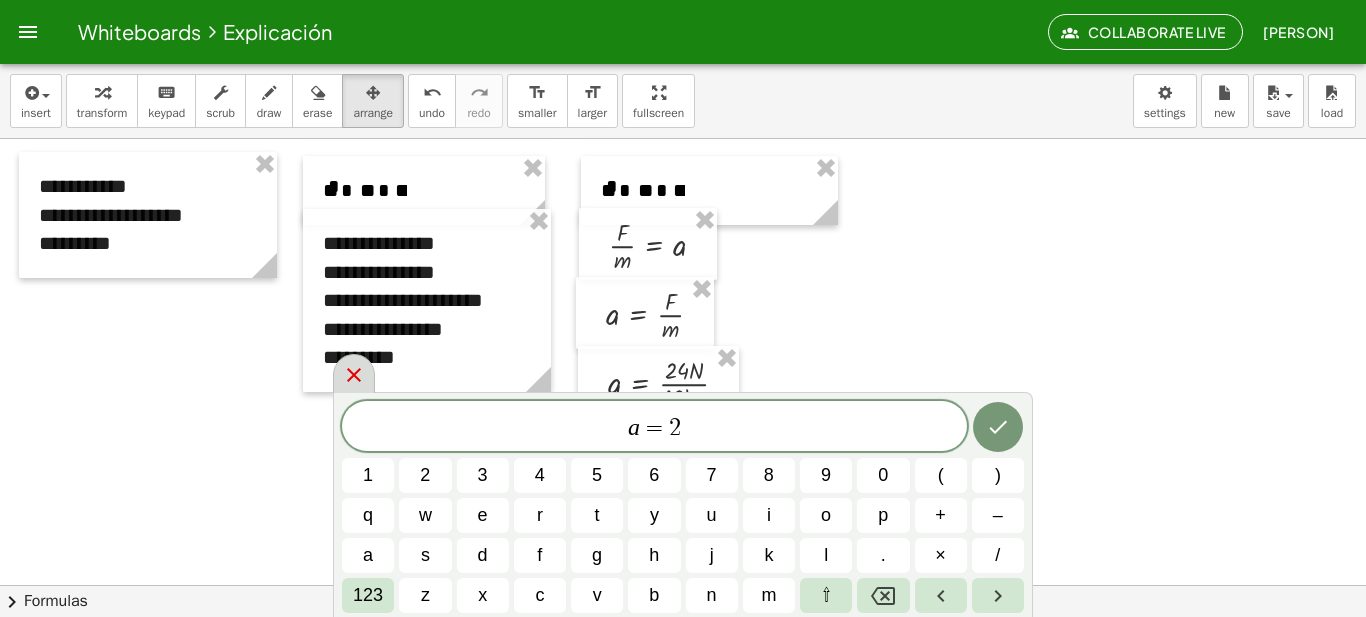 click 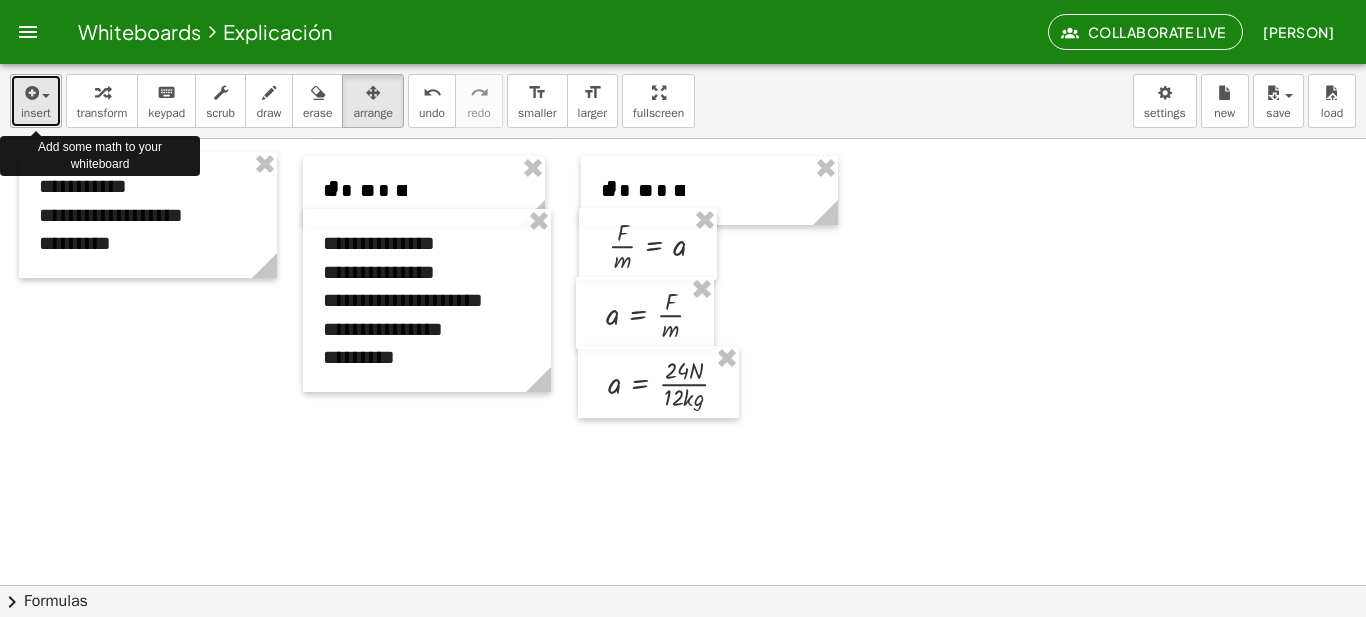 click at bounding box center (30, 93) 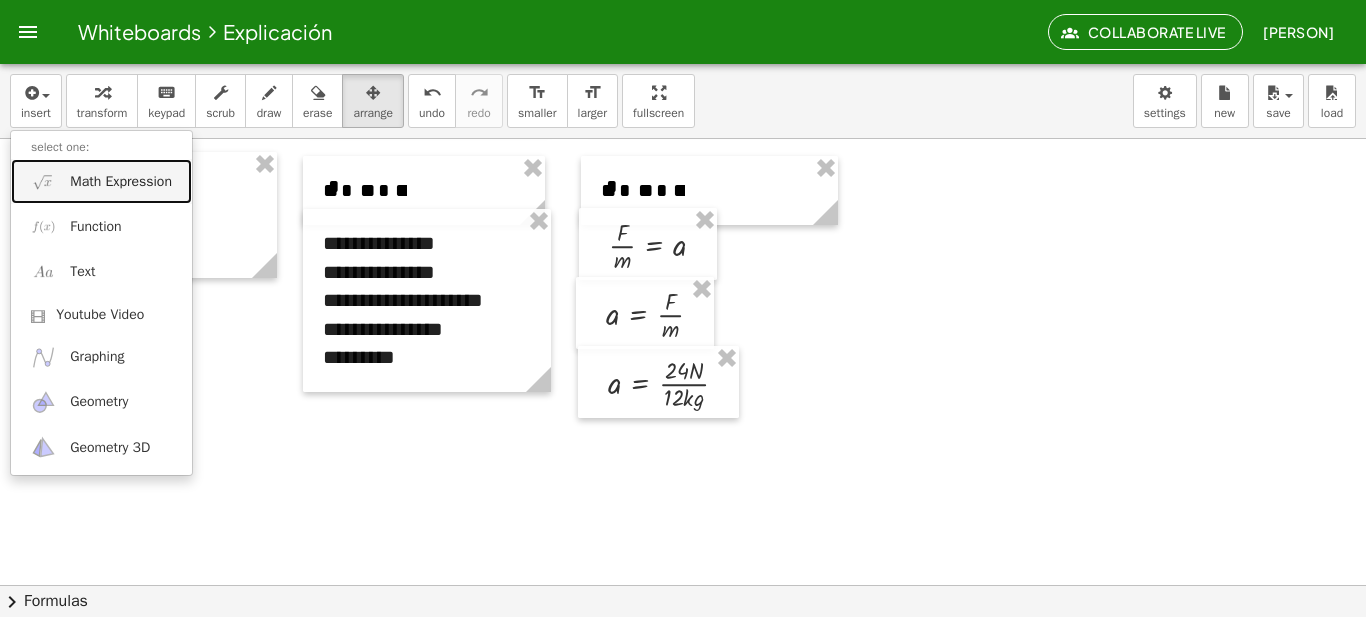 click on "Math Expression" at bounding box center (101, 181) 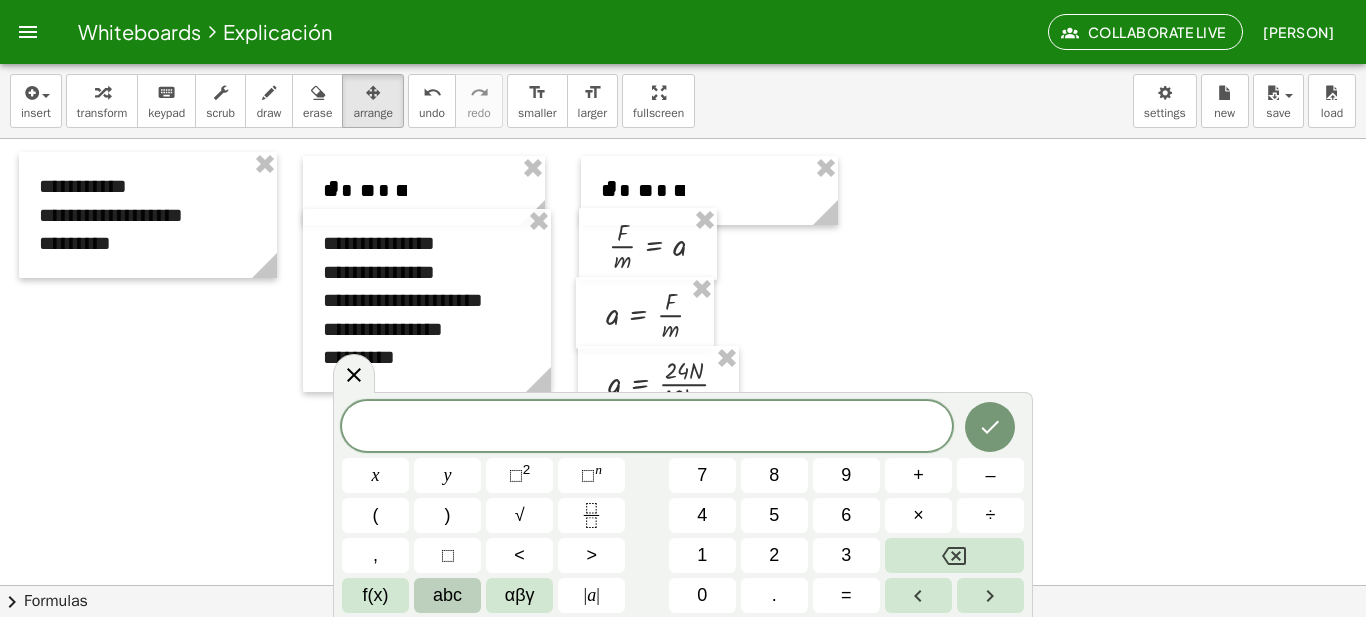 click on "abc" at bounding box center [447, 595] 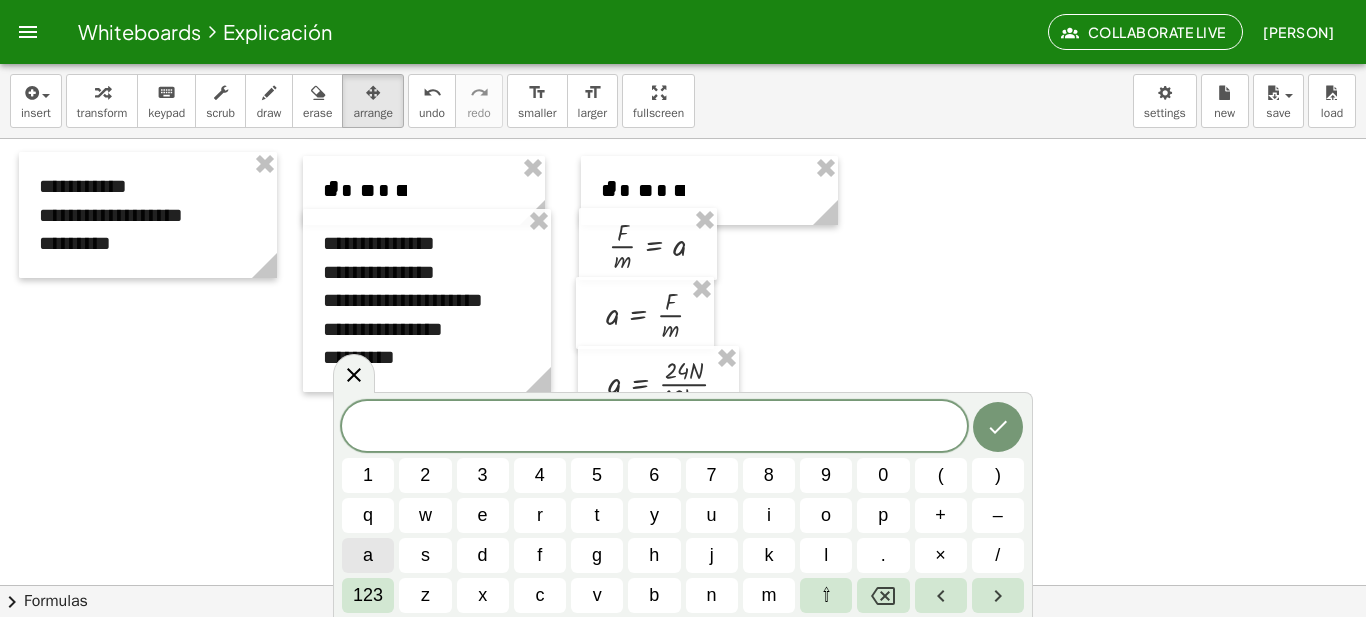 click on "a" at bounding box center (368, 555) 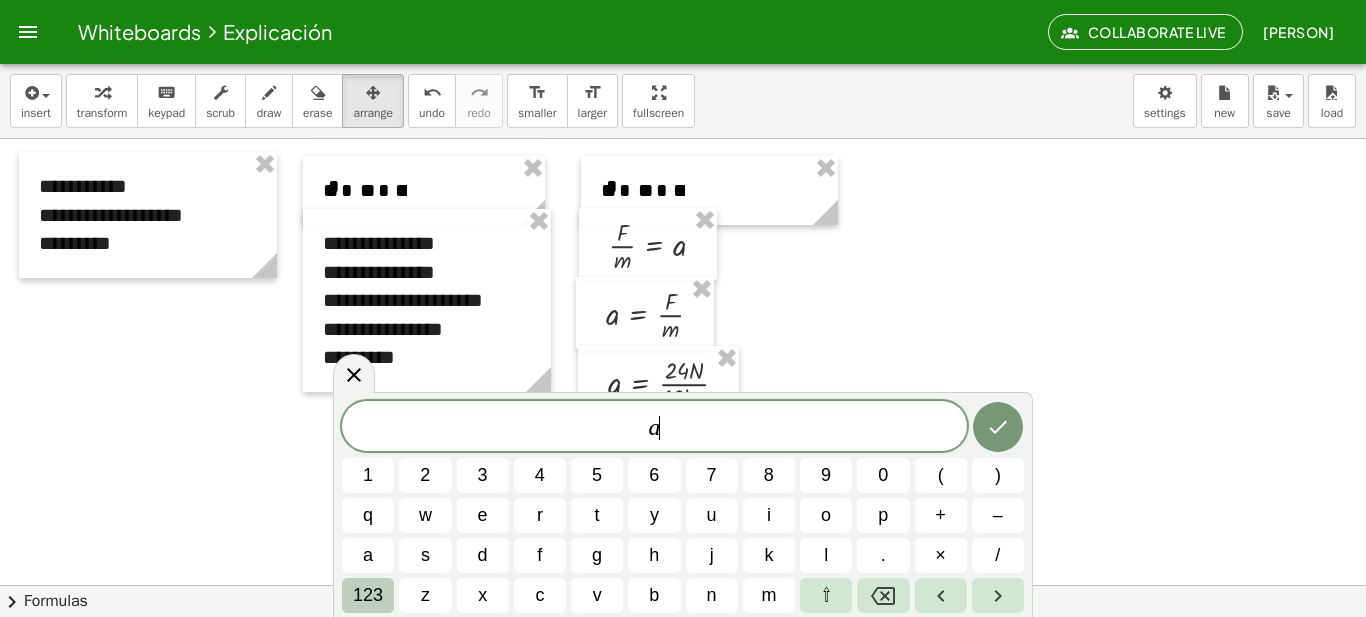 click on "123" at bounding box center (368, 595) 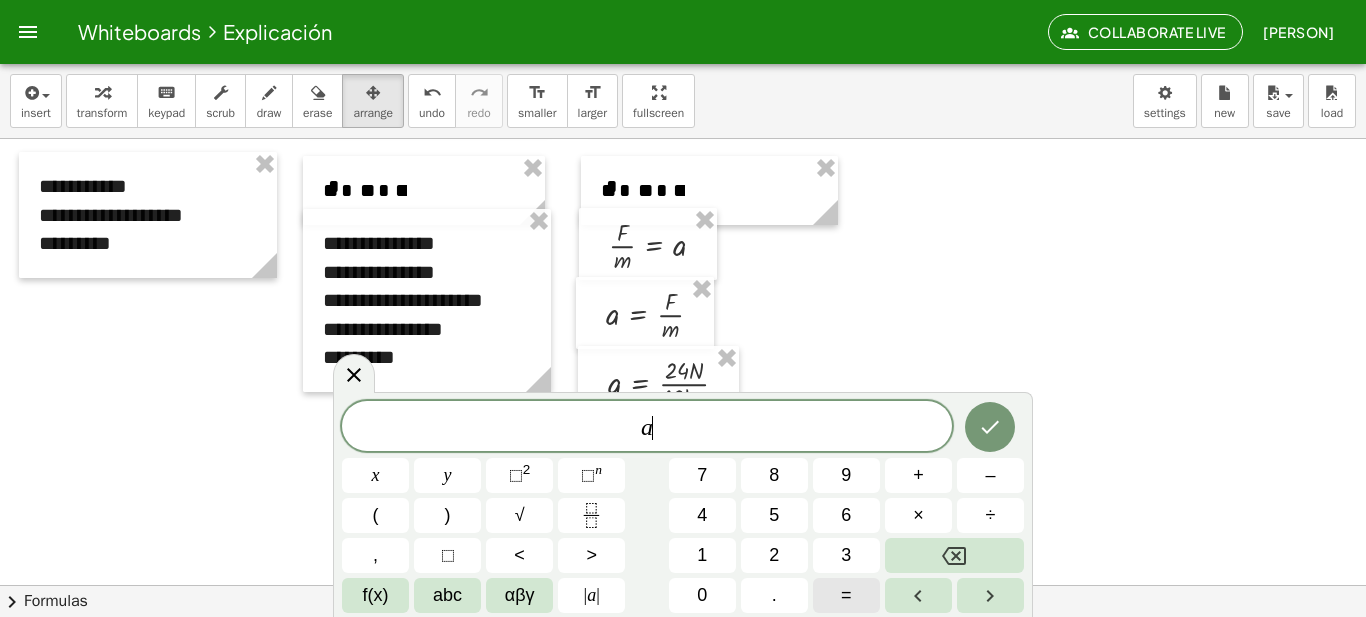 click on "=" at bounding box center [846, 595] 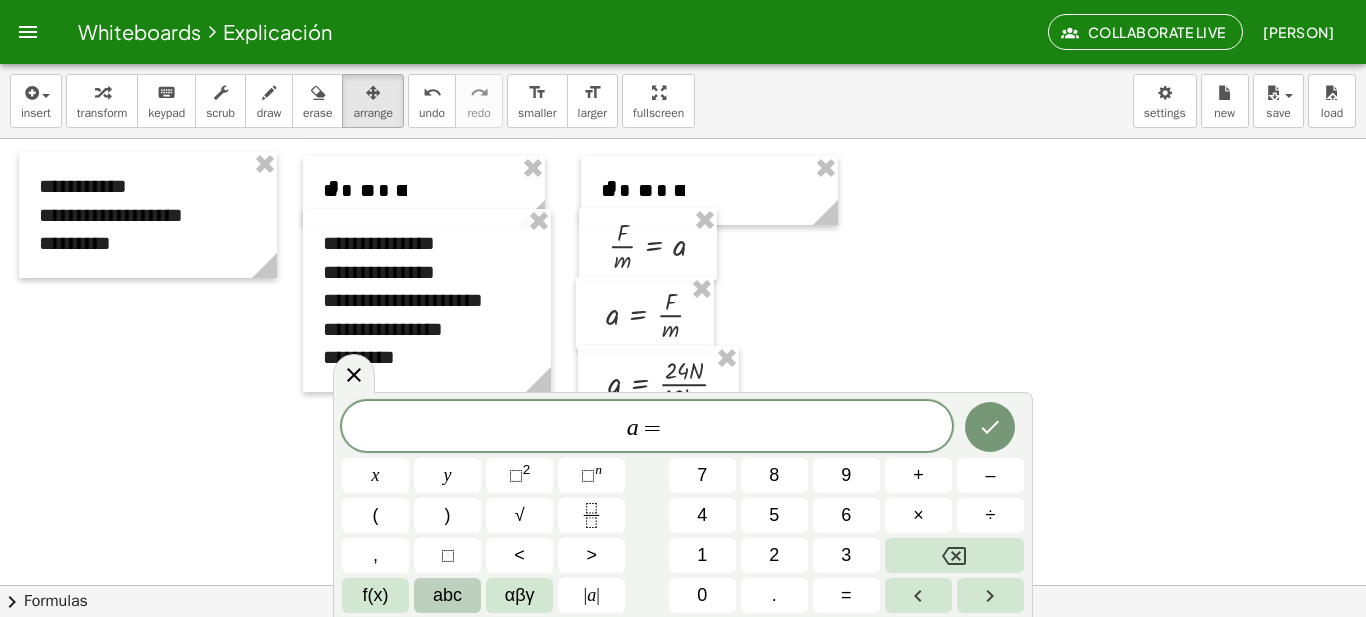 click on "abc" at bounding box center [447, 595] 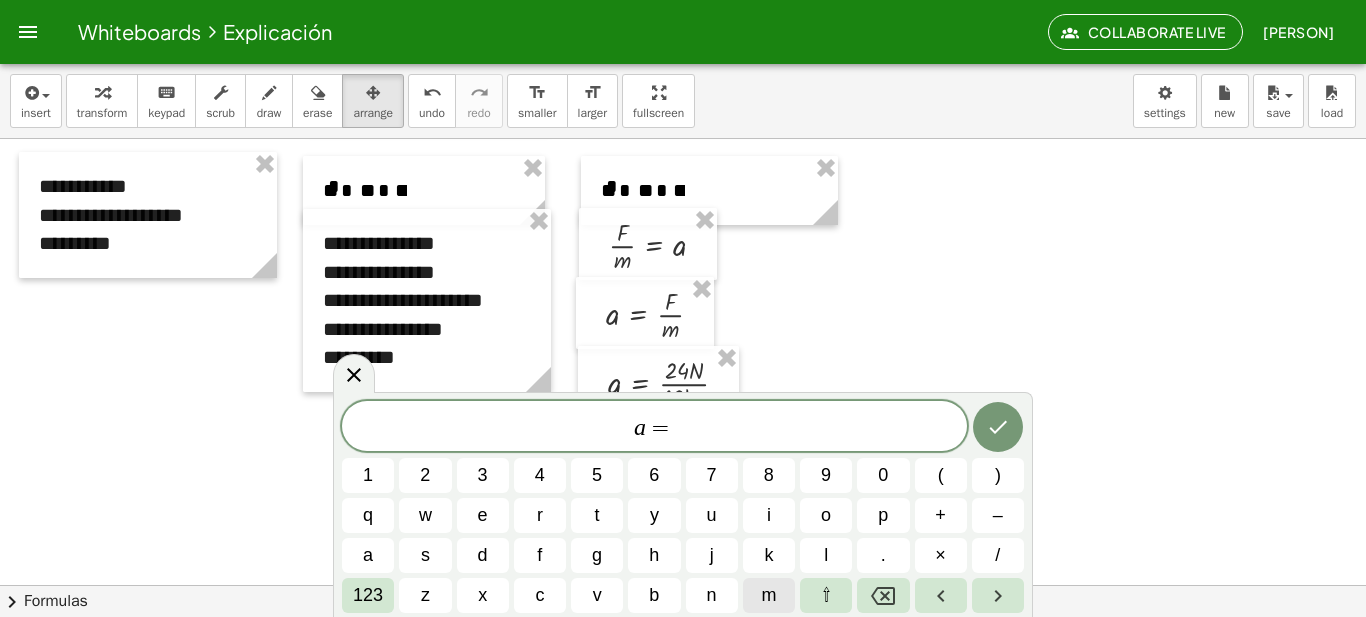 click on "m" at bounding box center (769, 595) 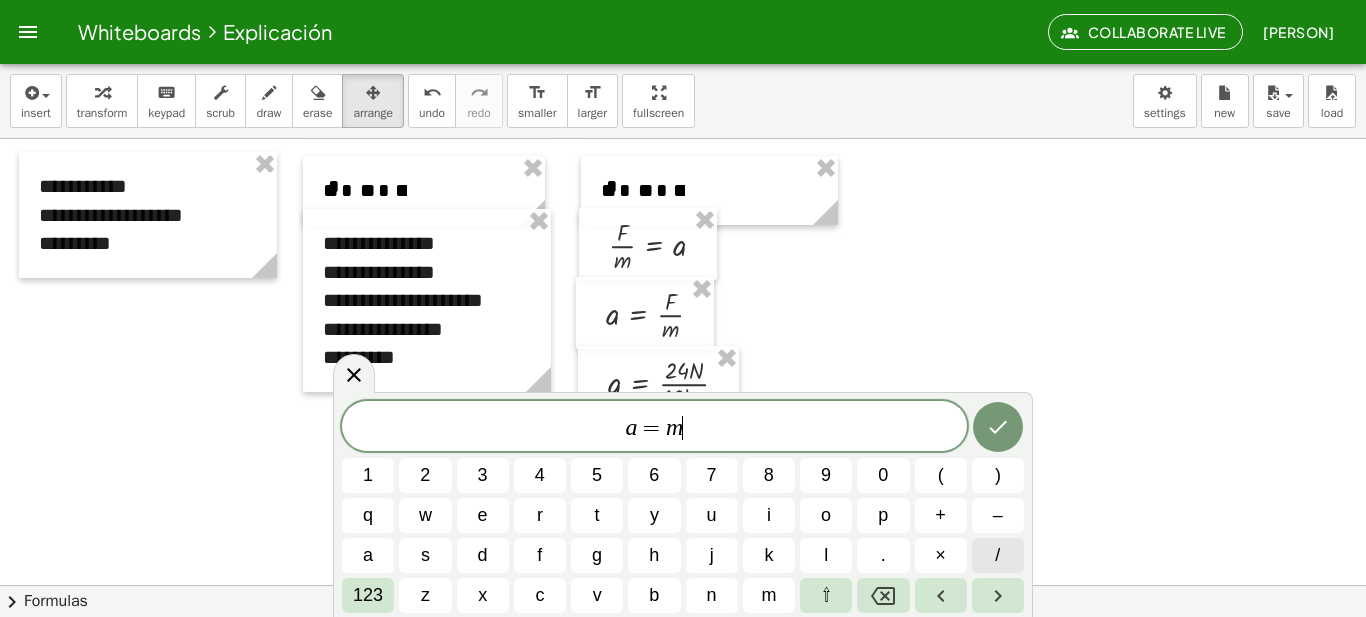 click on "/" at bounding box center (998, 555) 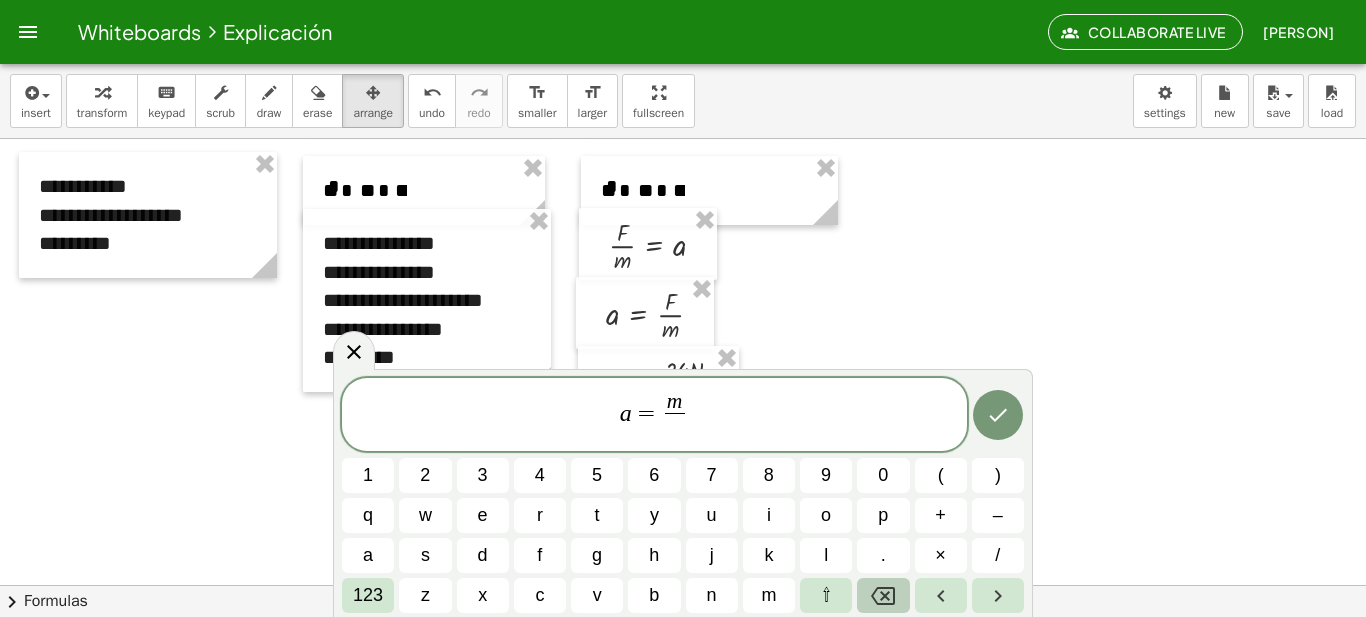 click 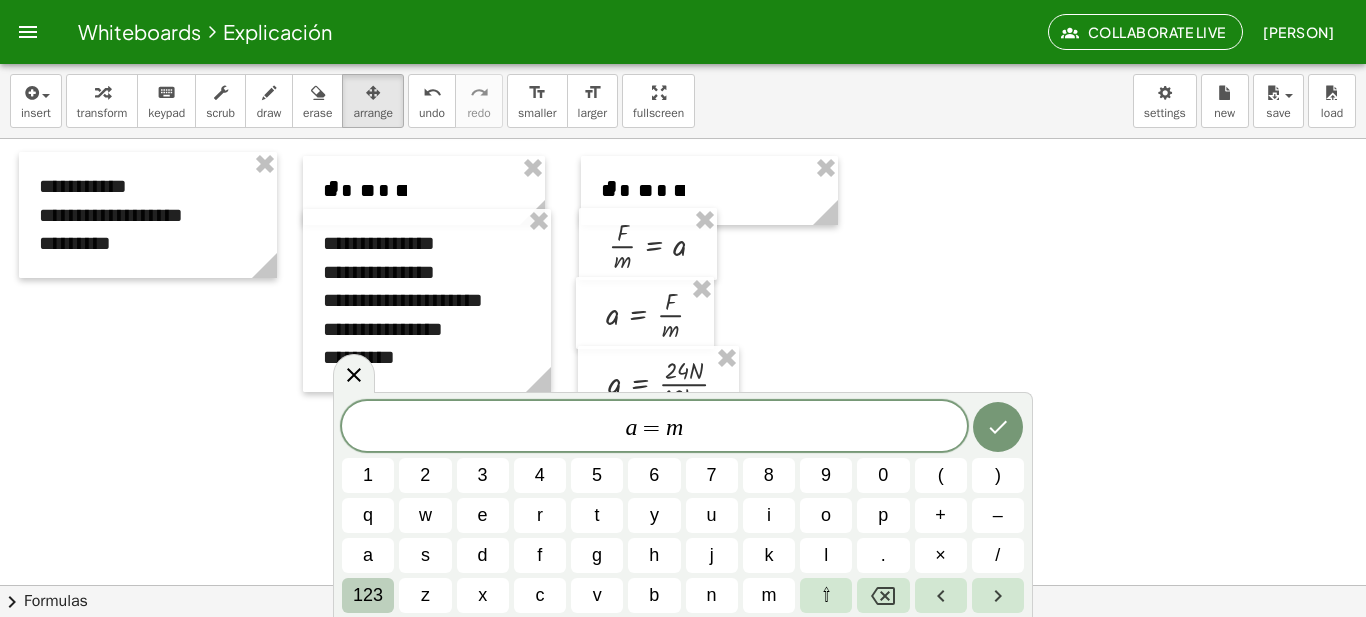 click on "123" at bounding box center (368, 595) 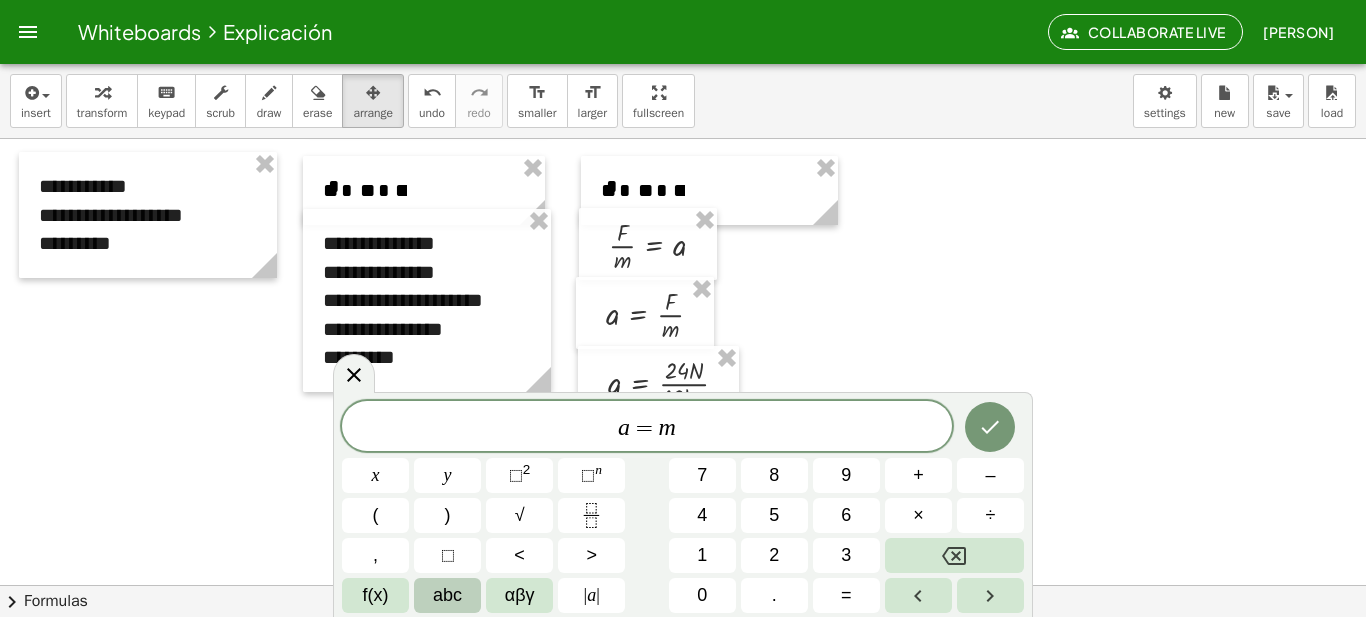 click on "abc" at bounding box center (447, 595) 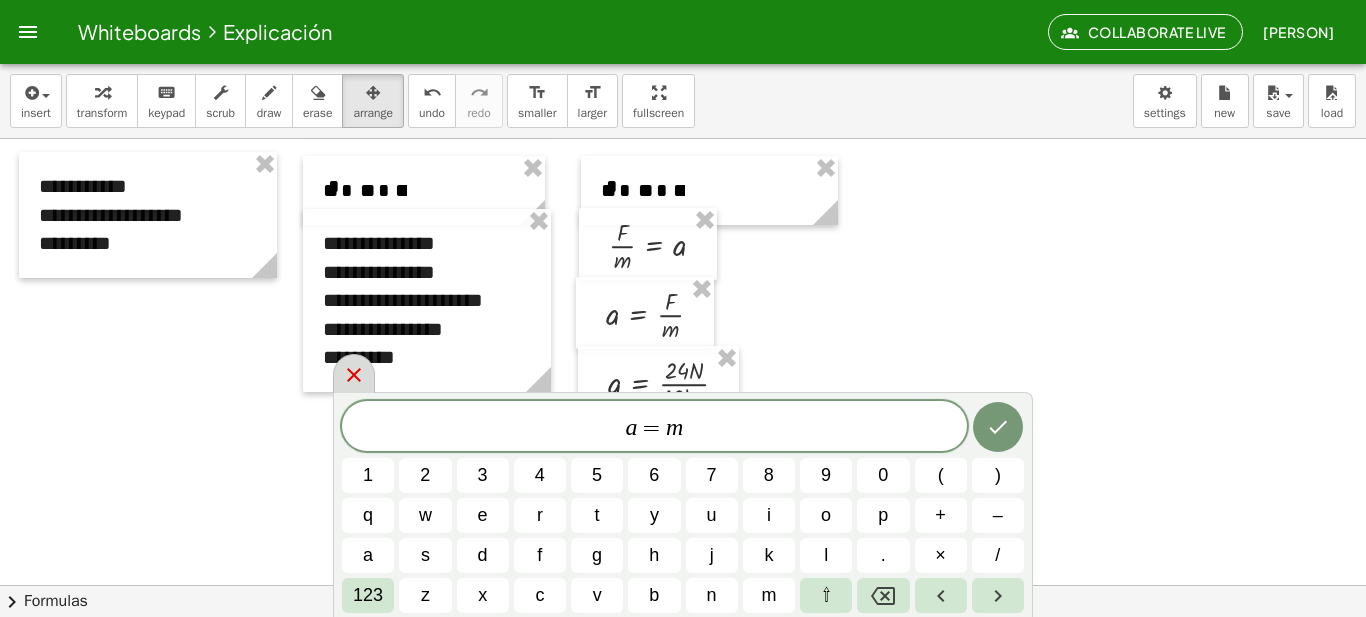 click 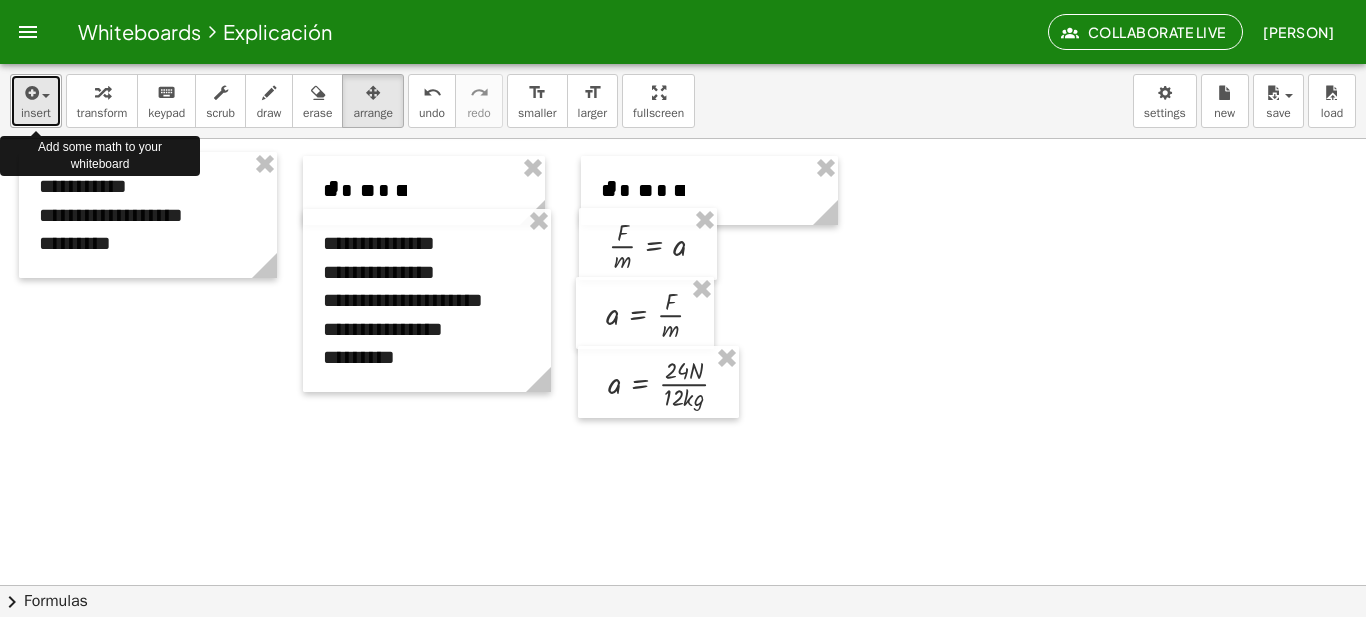 click at bounding box center (36, 92) 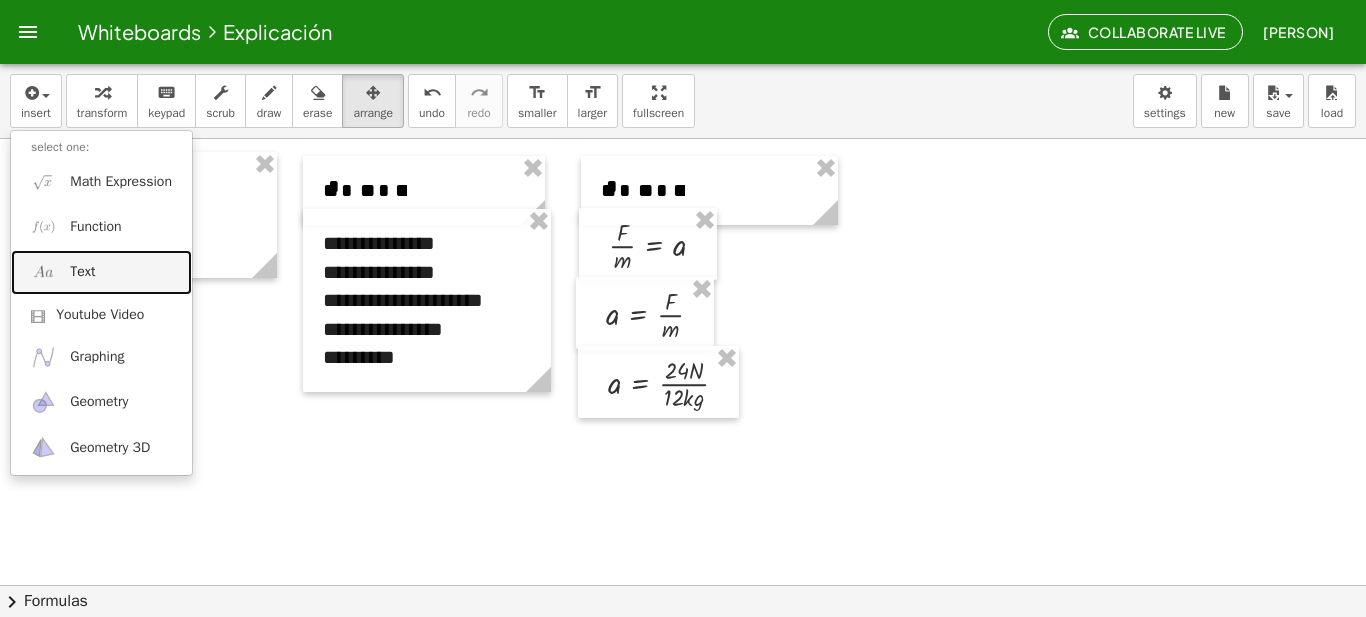 click on "Text" at bounding box center [101, 272] 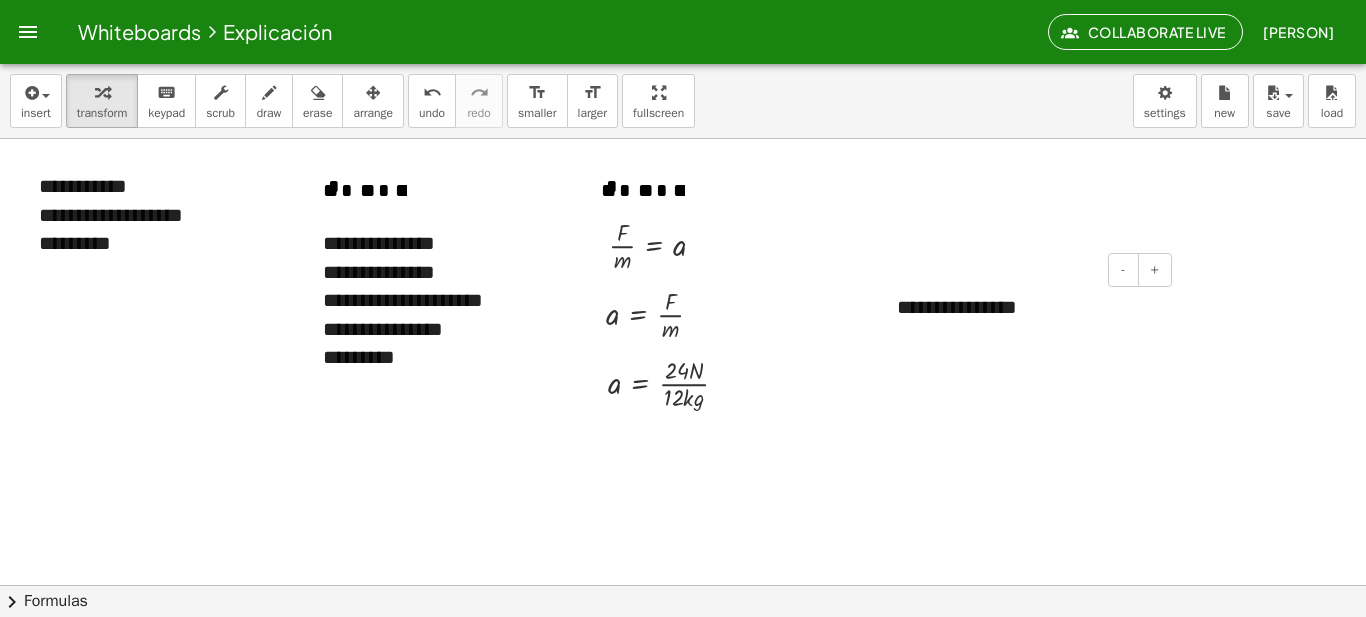 type 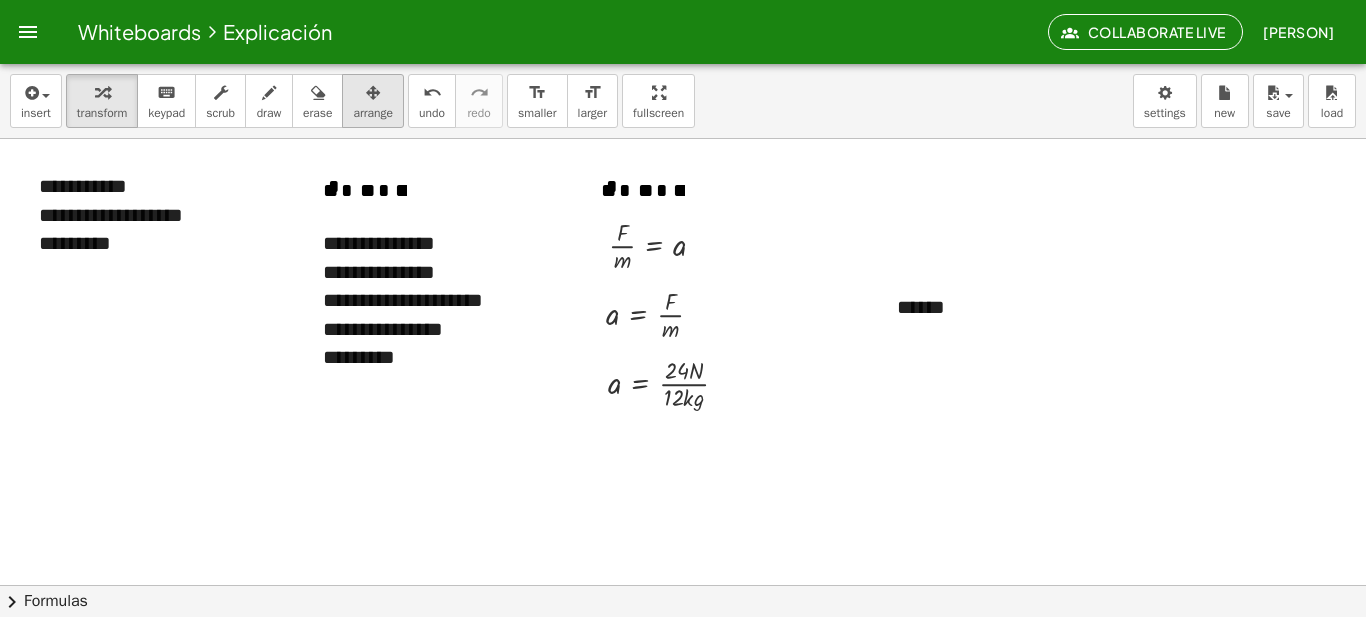 click at bounding box center [373, 93] 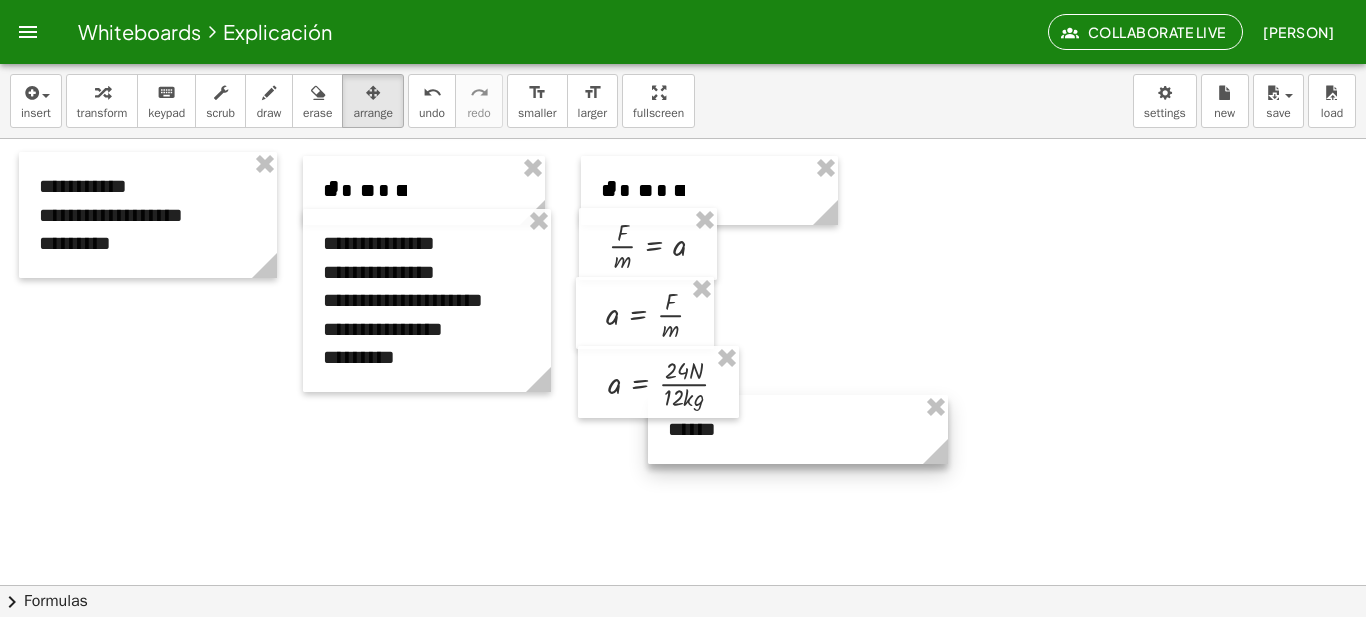 click at bounding box center (798, 429) 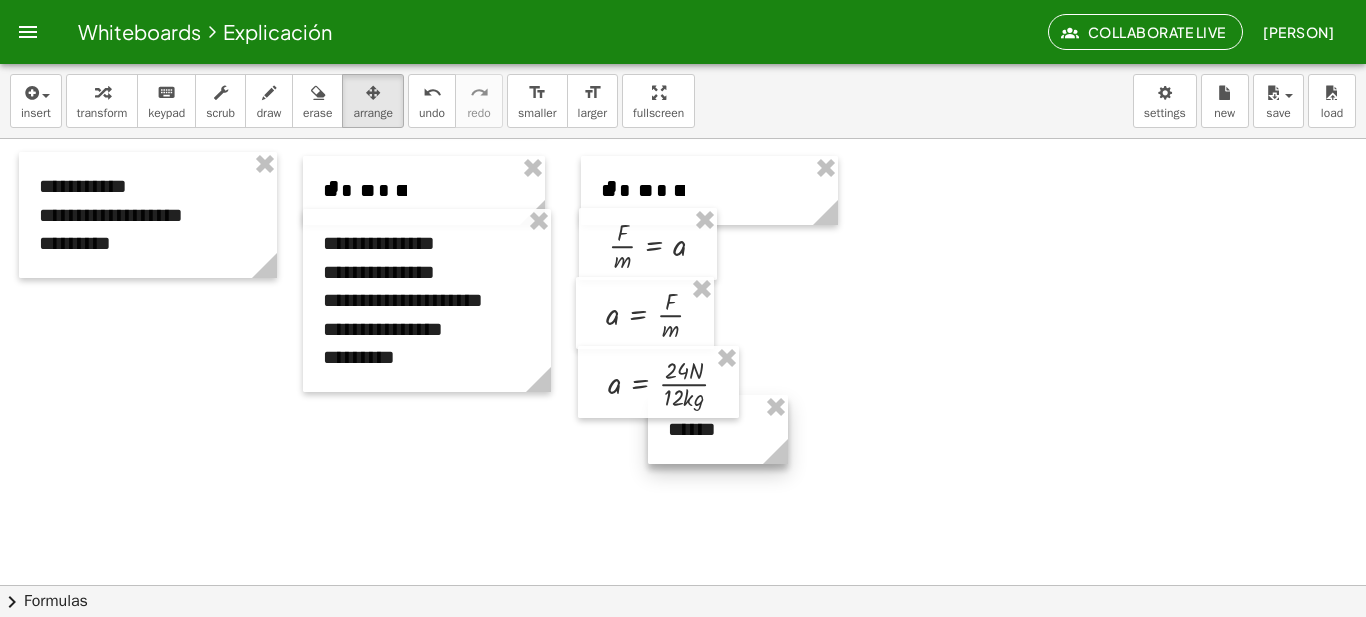 drag, startPoint x: 936, startPoint y: 455, endPoint x: 775, endPoint y: 454, distance: 161.00311 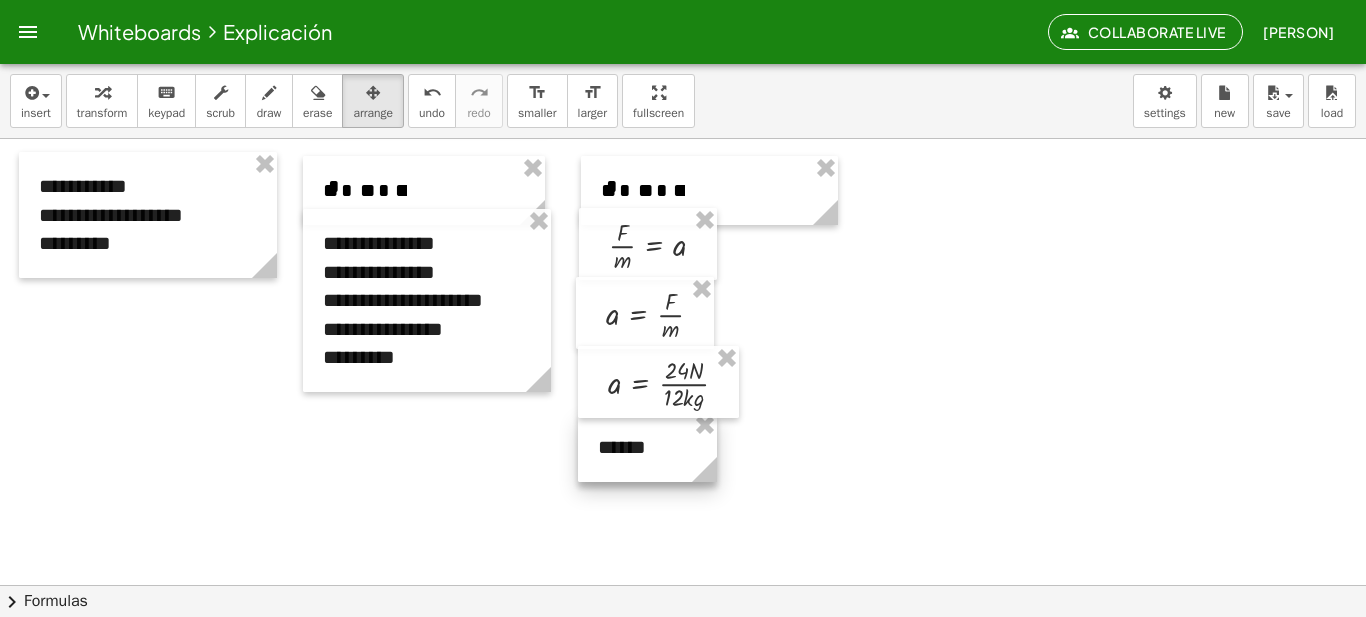drag, startPoint x: 751, startPoint y: 438, endPoint x: 681, endPoint y: 456, distance: 72.277245 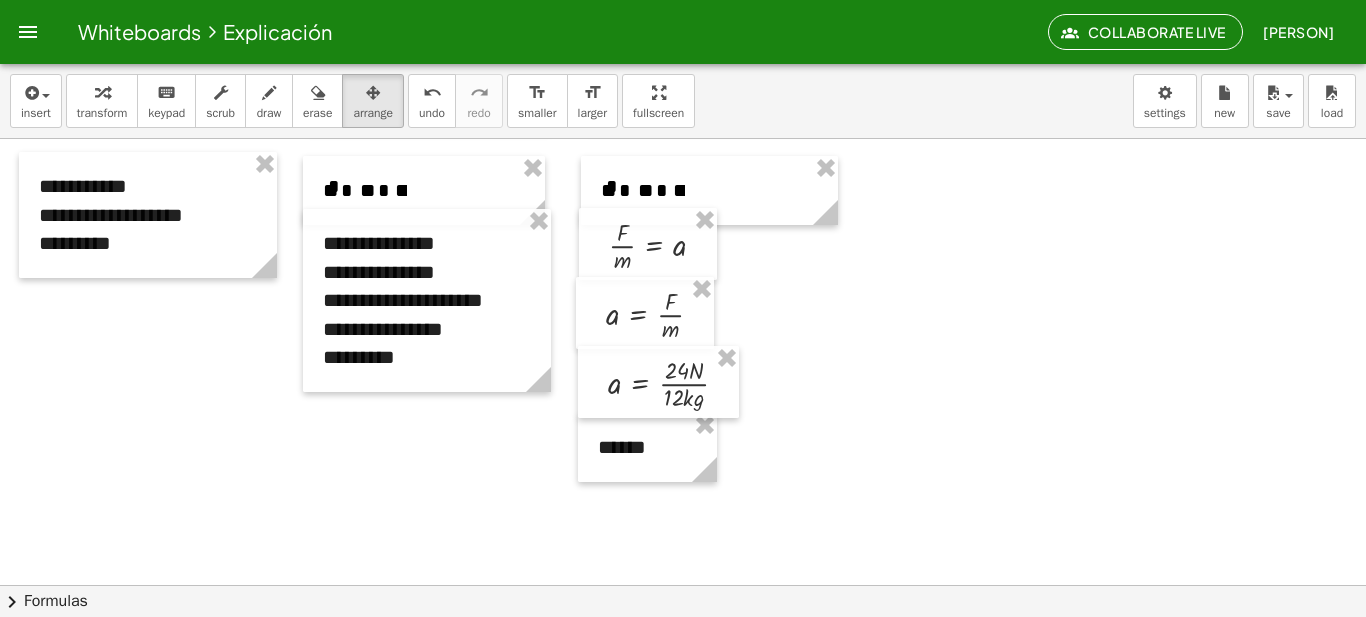 click at bounding box center [683, 76] 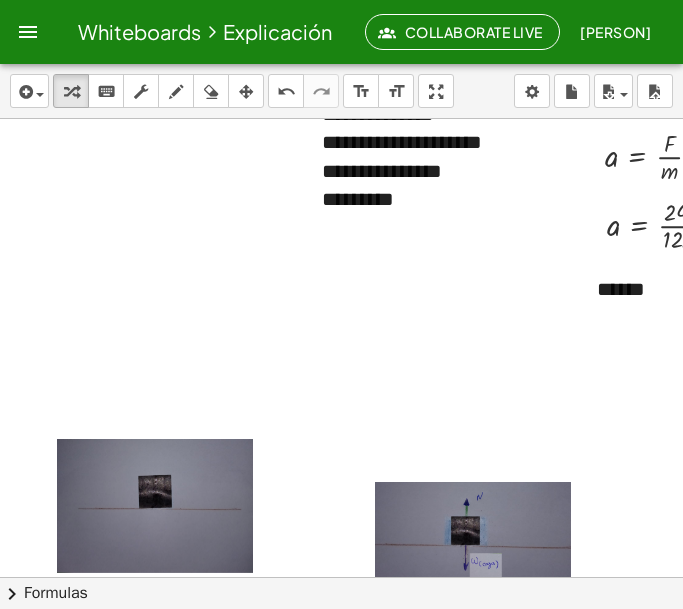 scroll, scrollTop: 874, scrollLeft: 1, axis: both 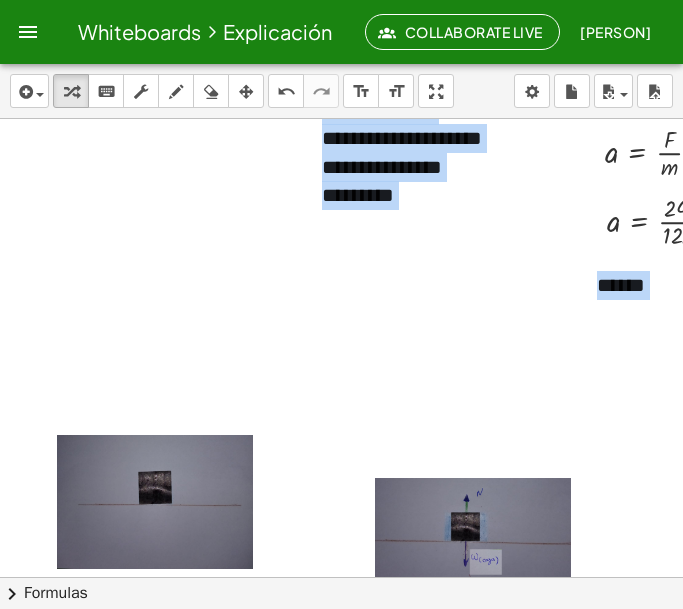 drag, startPoint x: 163, startPoint y: 494, endPoint x: 221, endPoint y: 224, distance: 276.15936 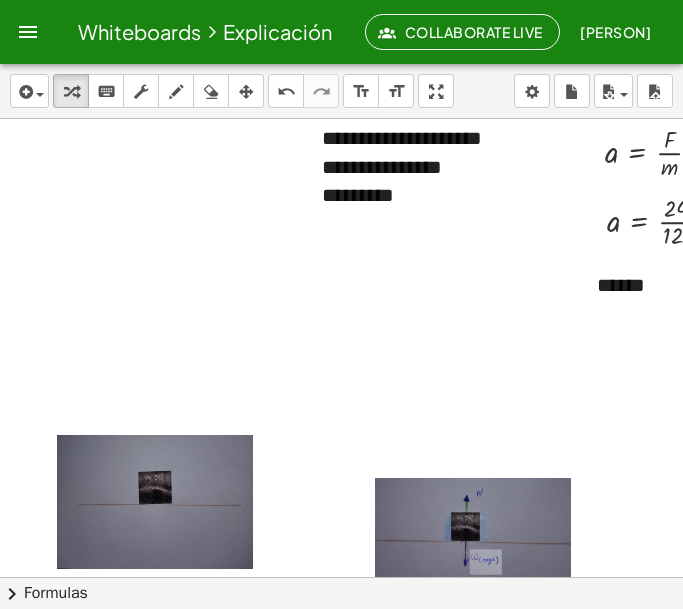 drag, startPoint x: 156, startPoint y: 532, endPoint x: 161, endPoint y: 500, distance: 32.38827 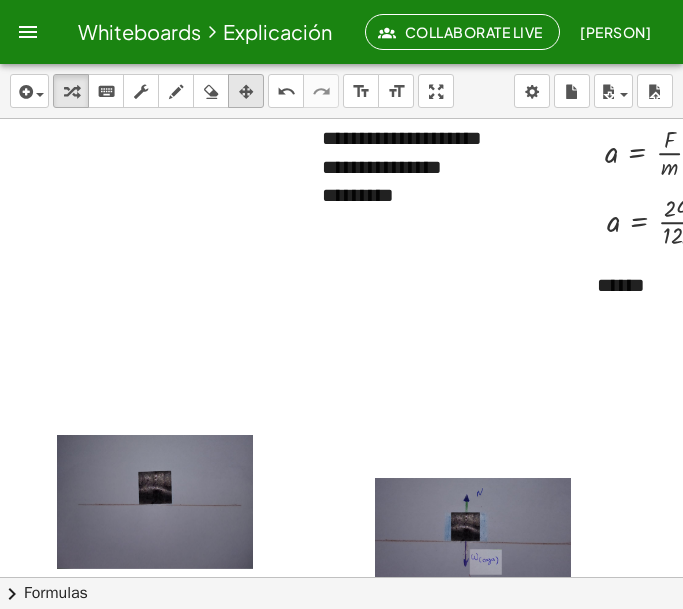 click at bounding box center (246, 92) 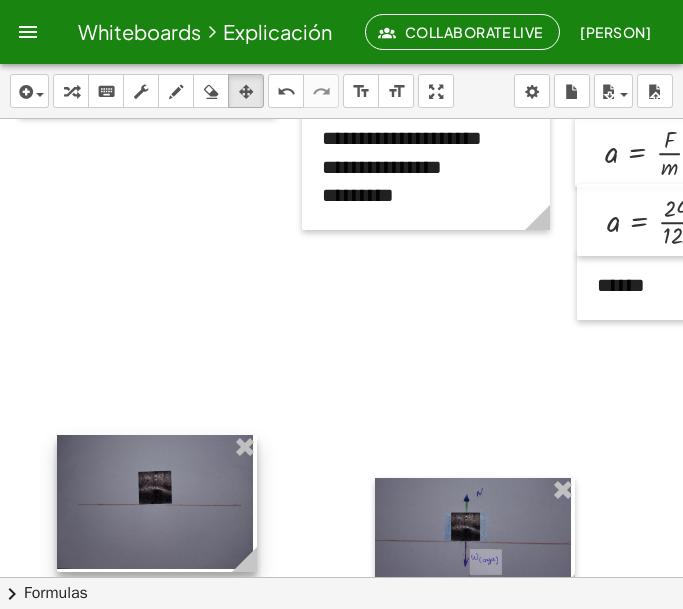 drag, startPoint x: 169, startPoint y: 478, endPoint x: 153, endPoint y: 468, distance: 18.867962 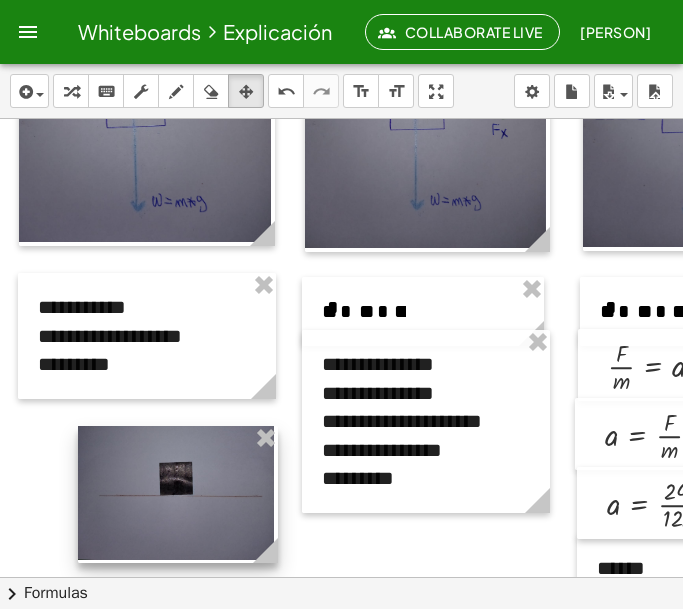 scroll, scrollTop: 568, scrollLeft: 1, axis: both 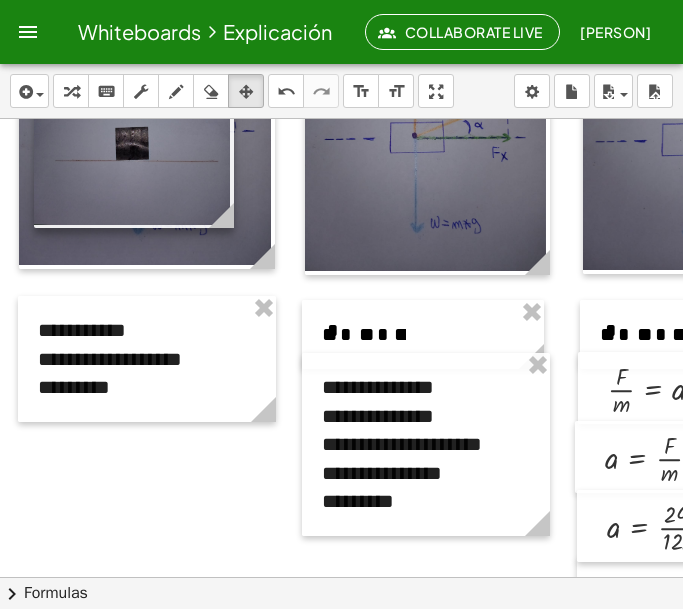 drag, startPoint x: 199, startPoint y: 476, endPoint x: 155, endPoint y: 118, distance: 360.6938 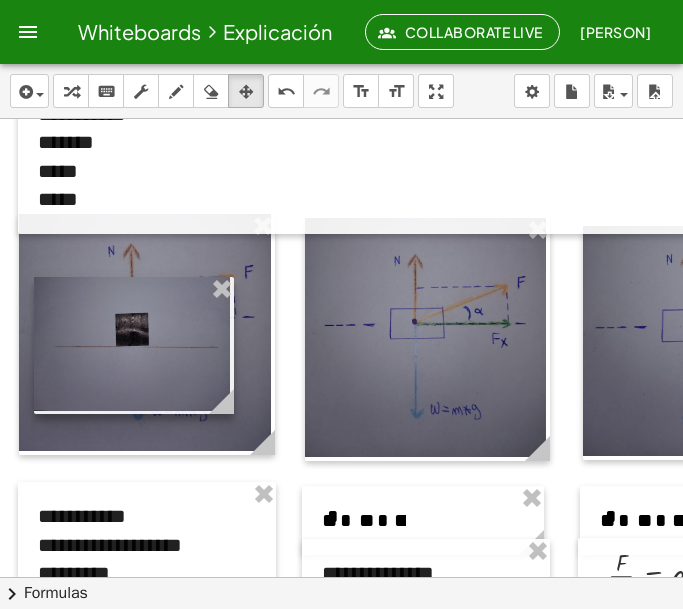 scroll, scrollTop: 374, scrollLeft: 2, axis: both 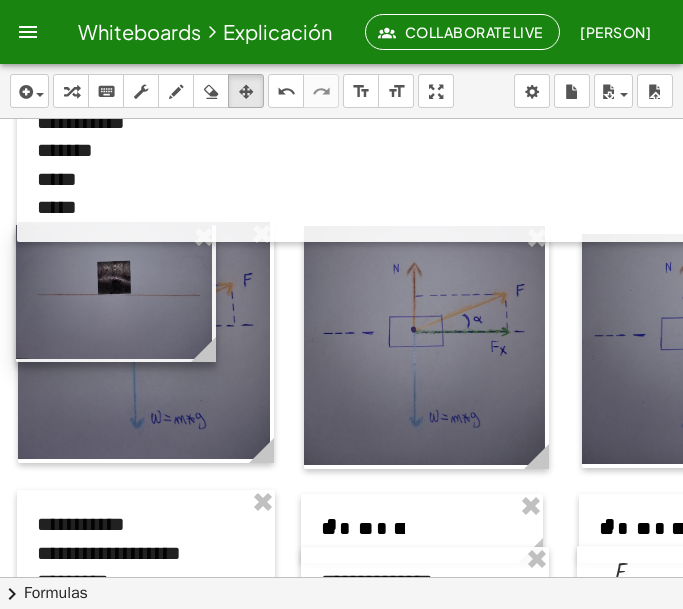 drag, startPoint x: 95, startPoint y: 327, endPoint x: 78, endPoint y: 267, distance: 62.361847 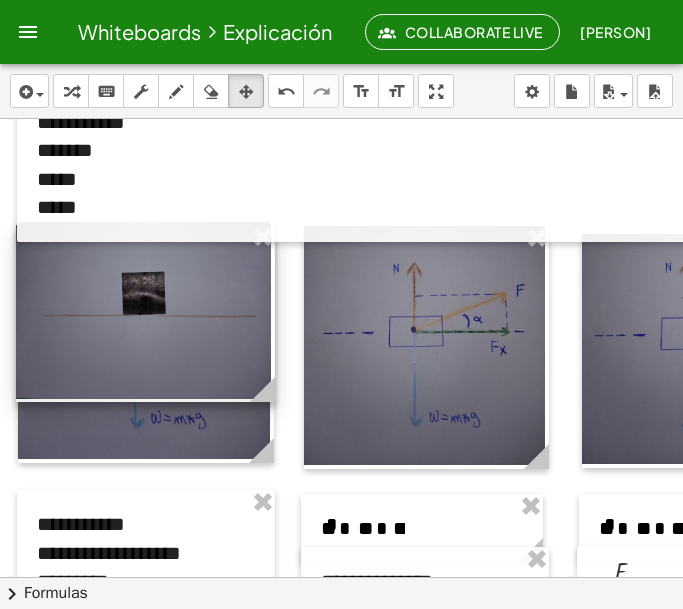 drag, startPoint x: 211, startPoint y: 350, endPoint x: 270, endPoint y: 368, distance: 61.68468 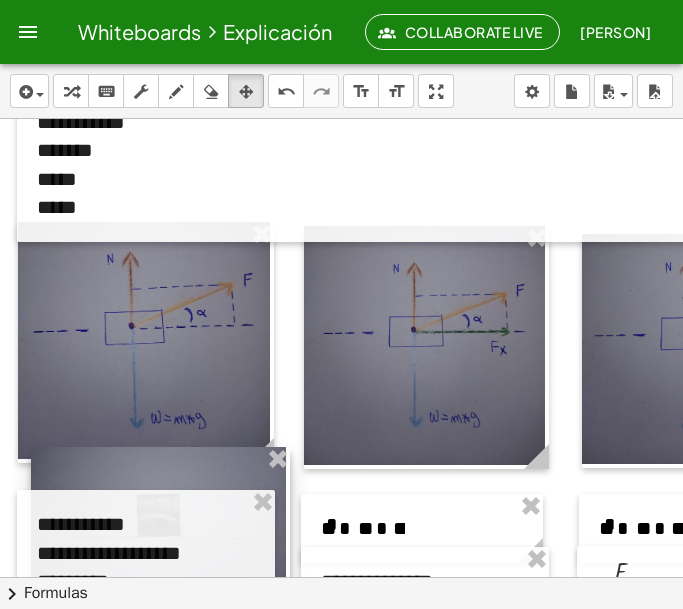 drag, startPoint x: 205, startPoint y: 344, endPoint x: 223, endPoint y: 570, distance: 226.71568 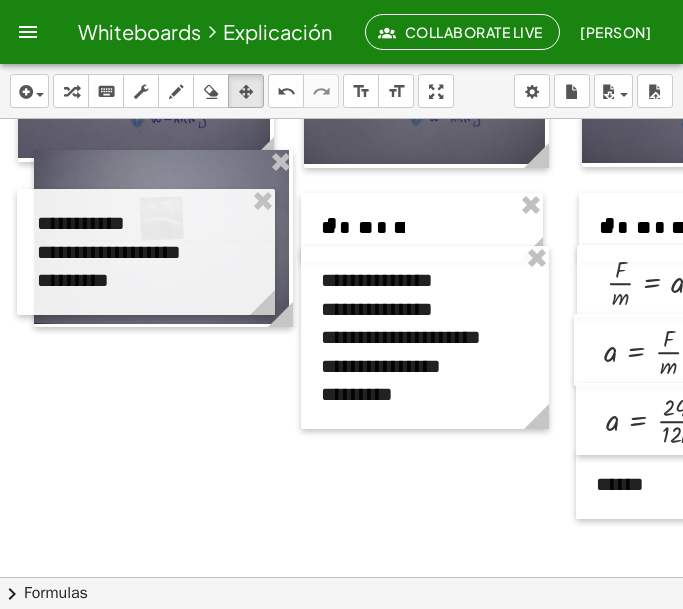scroll, scrollTop: 692, scrollLeft: 2, axis: both 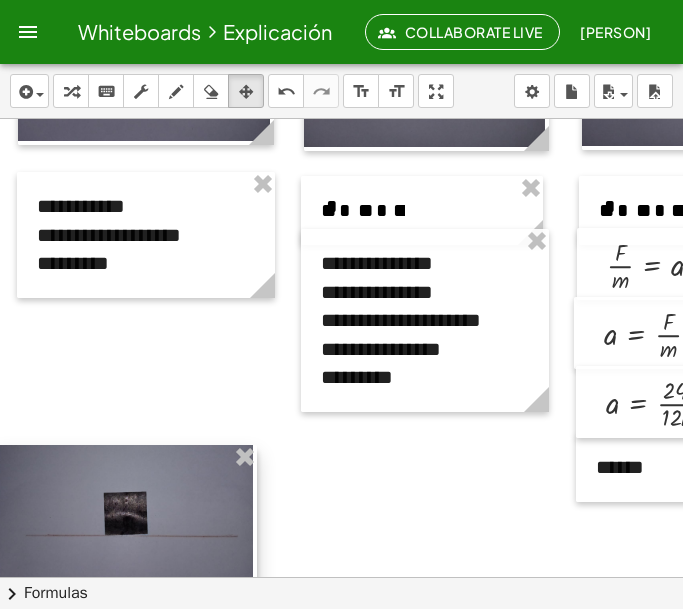drag, startPoint x: 280, startPoint y: 224, endPoint x: 226, endPoint y: 526, distance: 306.78983 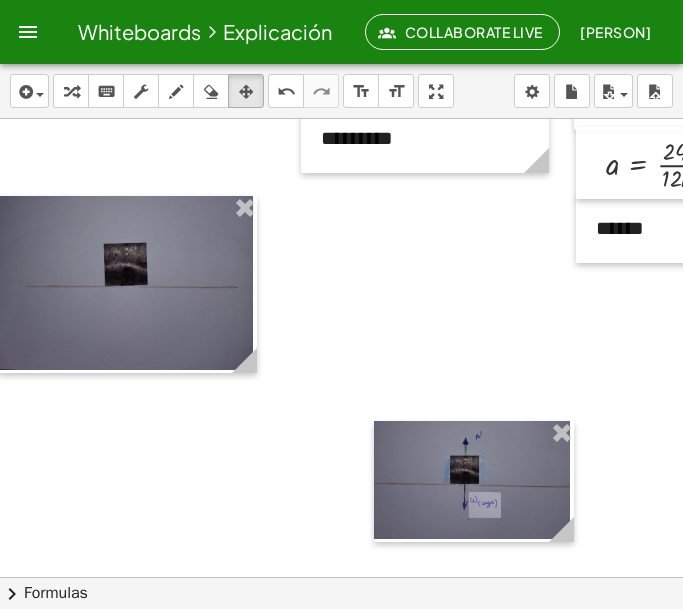 scroll, scrollTop: 938, scrollLeft: 2, axis: both 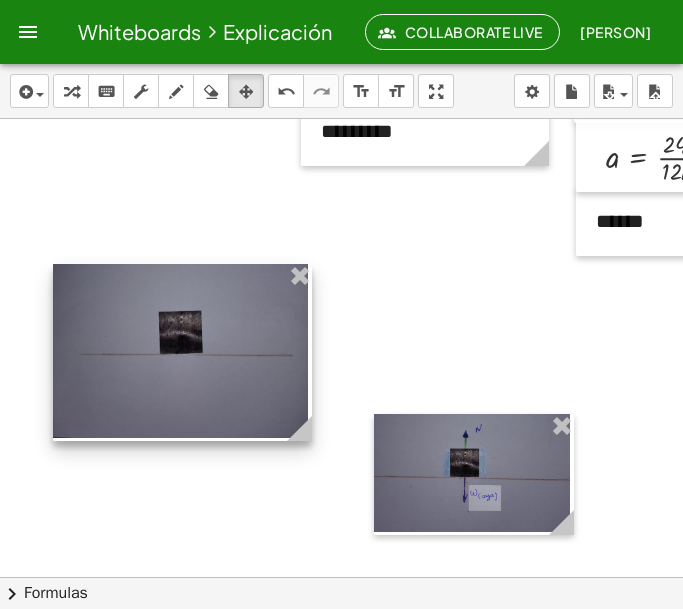 drag, startPoint x: 157, startPoint y: 269, endPoint x: 212, endPoint y: 344, distance: 93.00538 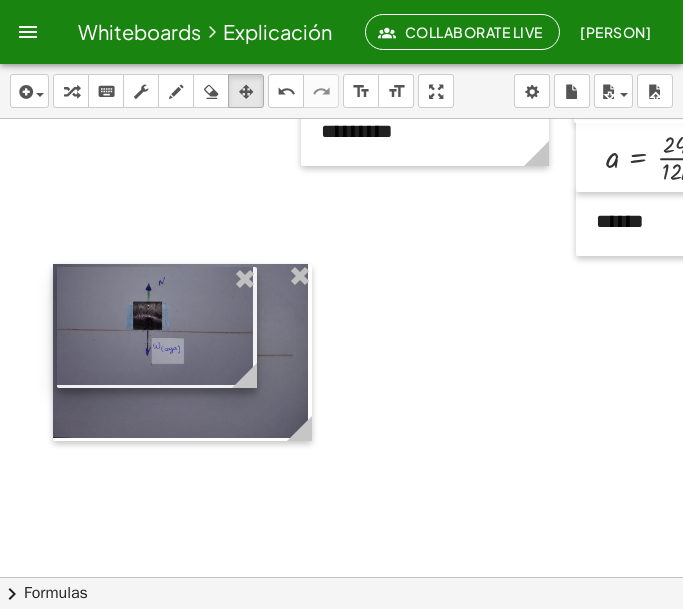 drag, startPoint x: 461, startPoint y: 452, endPoint x: 144, endPoint y: 304, distance: 349.8471 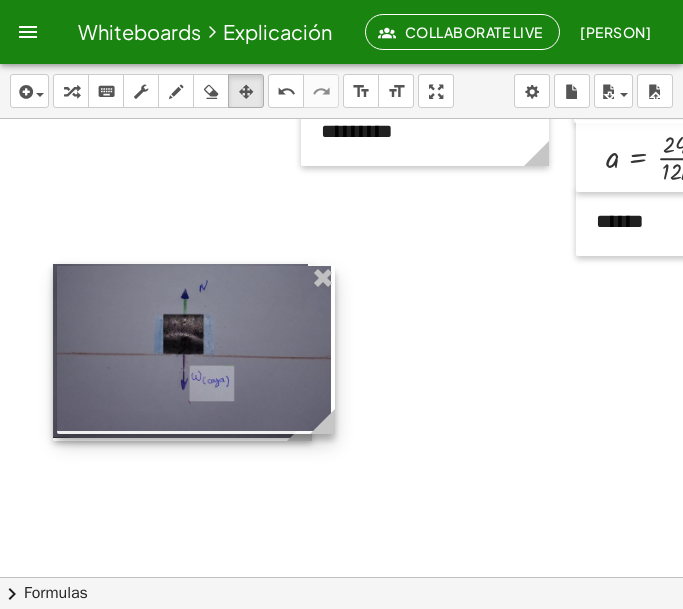 drag, startPoint x: 250, startPoint y: 378, endPoint x: 328, endPoint y: 403, distance: 81.908485 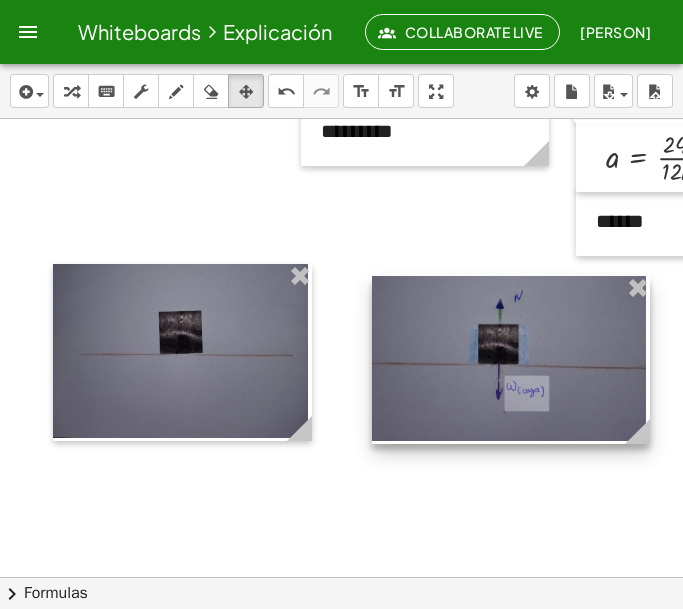 drag, startPoint x: 235, startPoint y: 367, endPoint x: 550, endPoint y: 377, distance: 315.1587 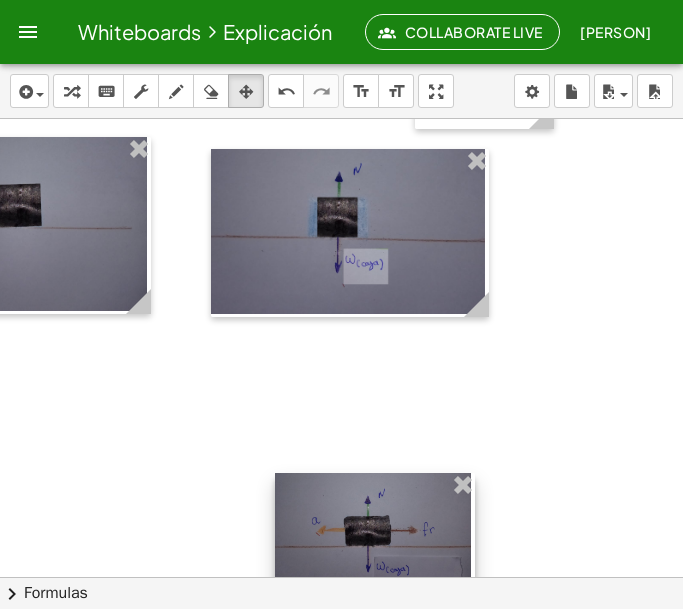 scroll, scrollTop: 1063, scrollLeft: 162, axis: both 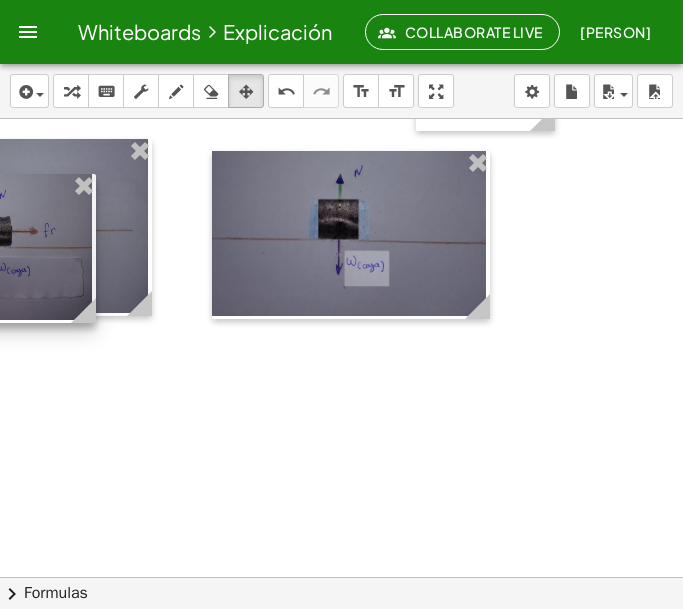 drag, startPoint x: 369, startPoint y: 496, endPoint x: -8, endPoint y: 194, distance: 483.04553 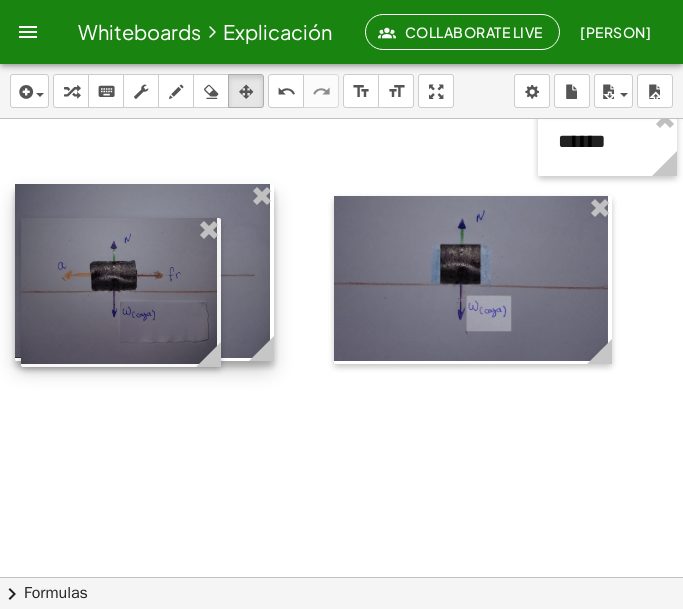 scroll, scrollTop: 1010, scrollLeft: 24, axis: both 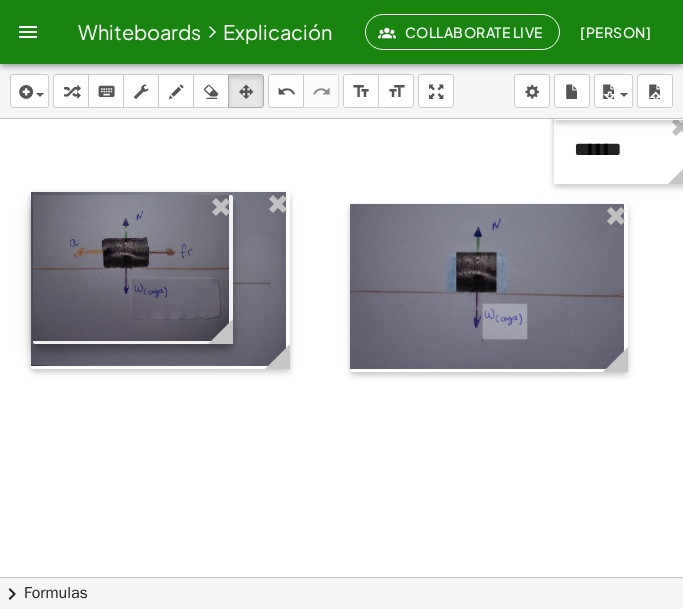 drag, startPoint x: 103, startPoint y: 267, endPoint x: 99, endPoint y: 236, distance: 31.257 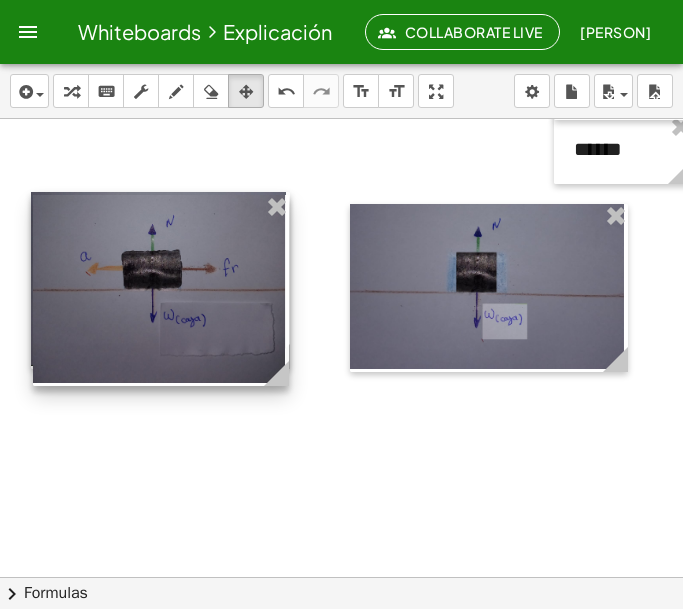 drag, startPoint x: 225, startPoint y: 327, endPoint x: 281, endPoint y: 347, distance: 59.464275 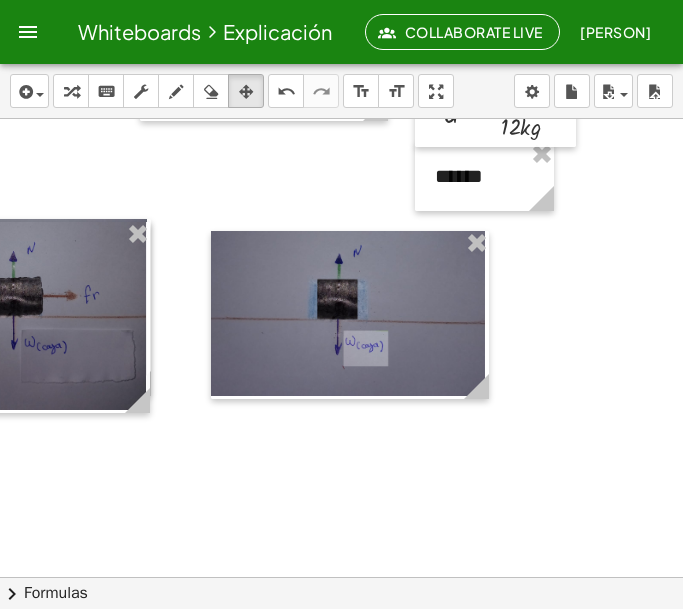 scroll, scrollTop: 980, scrollLeft: 163, axis: both 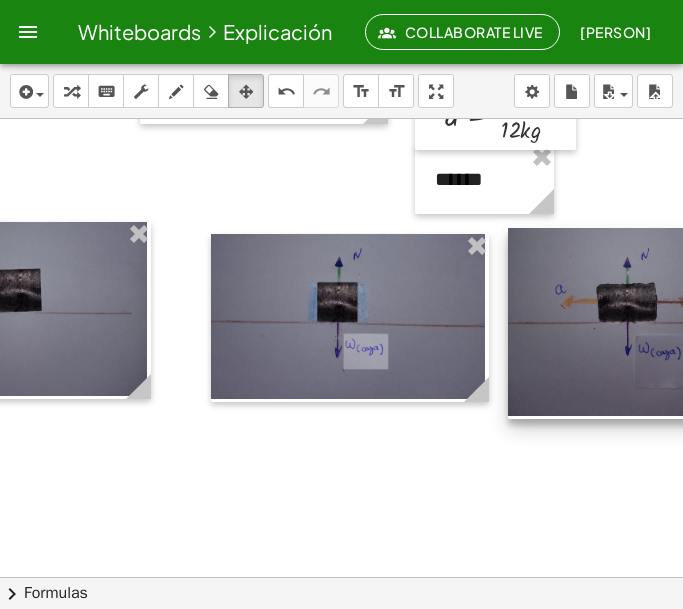 drag, startPoint x: 46, startPoint y: 310, endPoint x: 660, endPoint y: 313, distance: 614.0073 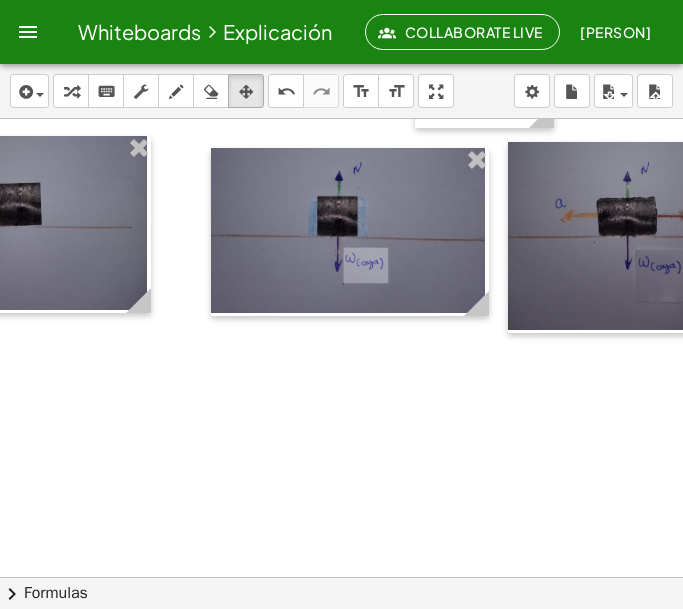scroll, scrollTop: 1070, scrollLeft: 163, axis: both 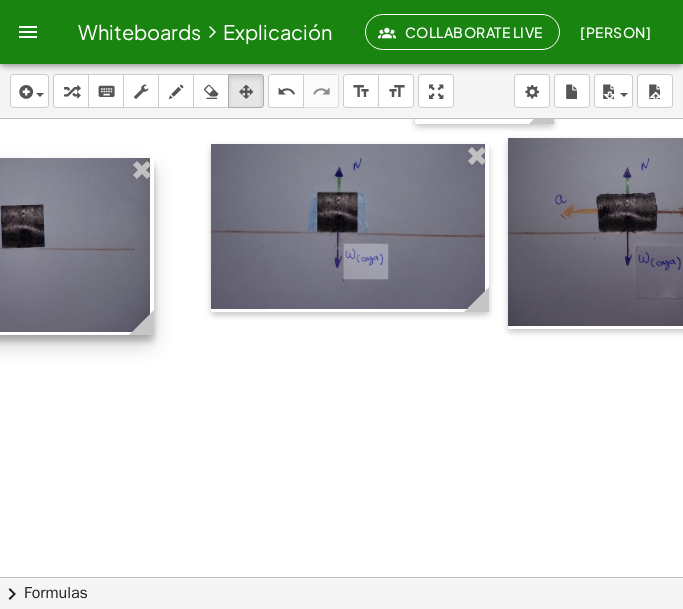 drag, startPoint x: 97, startPoint y: 261, endPoint x: 100, endPoint y: 287, distance: 26.172504 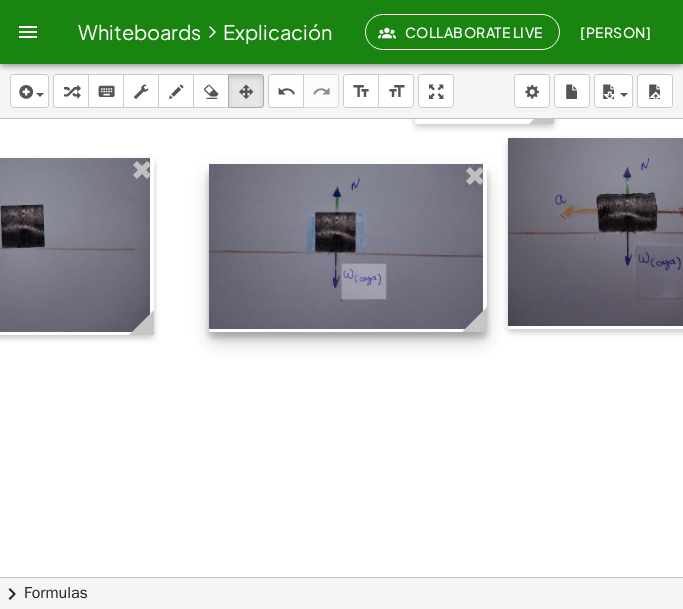 drag, startPoint x: 270, startPoint y: 271, endPoint x: 265, endPoint y: 293, distance: 22.561028 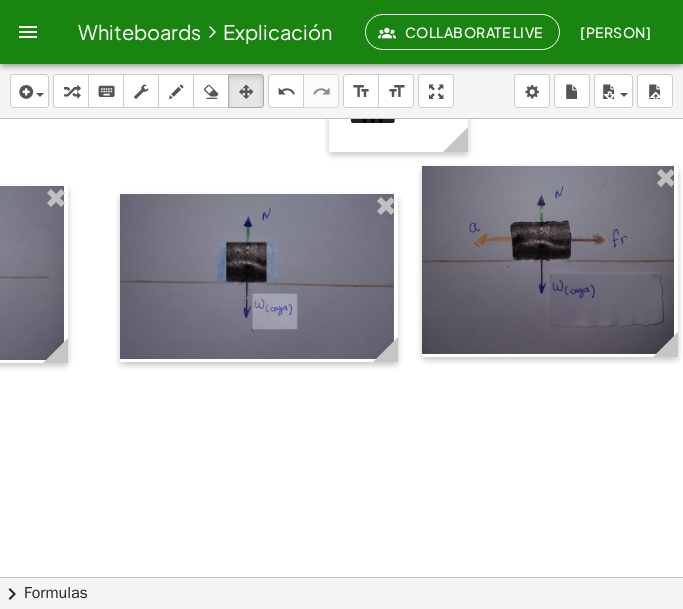 scroll, scrollTop: 1036, scrollLeft: 249, axis: both 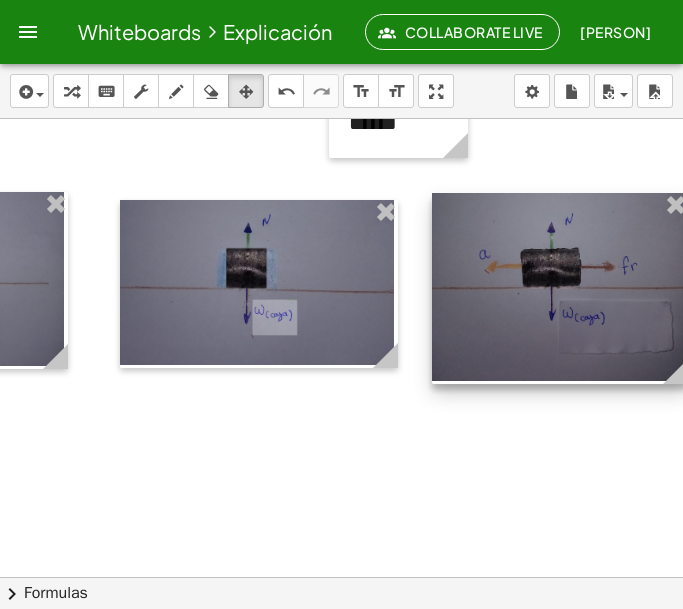 drag, startPoint x: 506, startPoint y: 321, endPoint x: 516, endPoint y: 342, distance: 23.259407 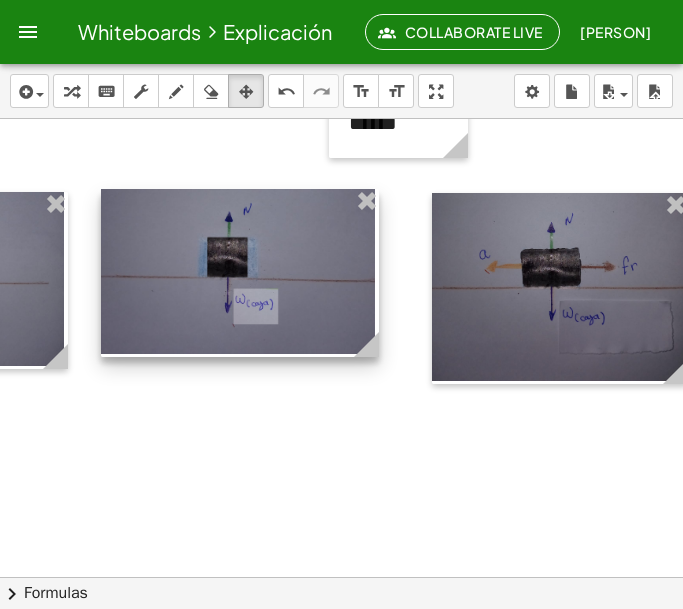 drag, startPoint x: 360, startPoint y: 304, endPoint x: 341, endPoint y: 293, distance: 21.954498 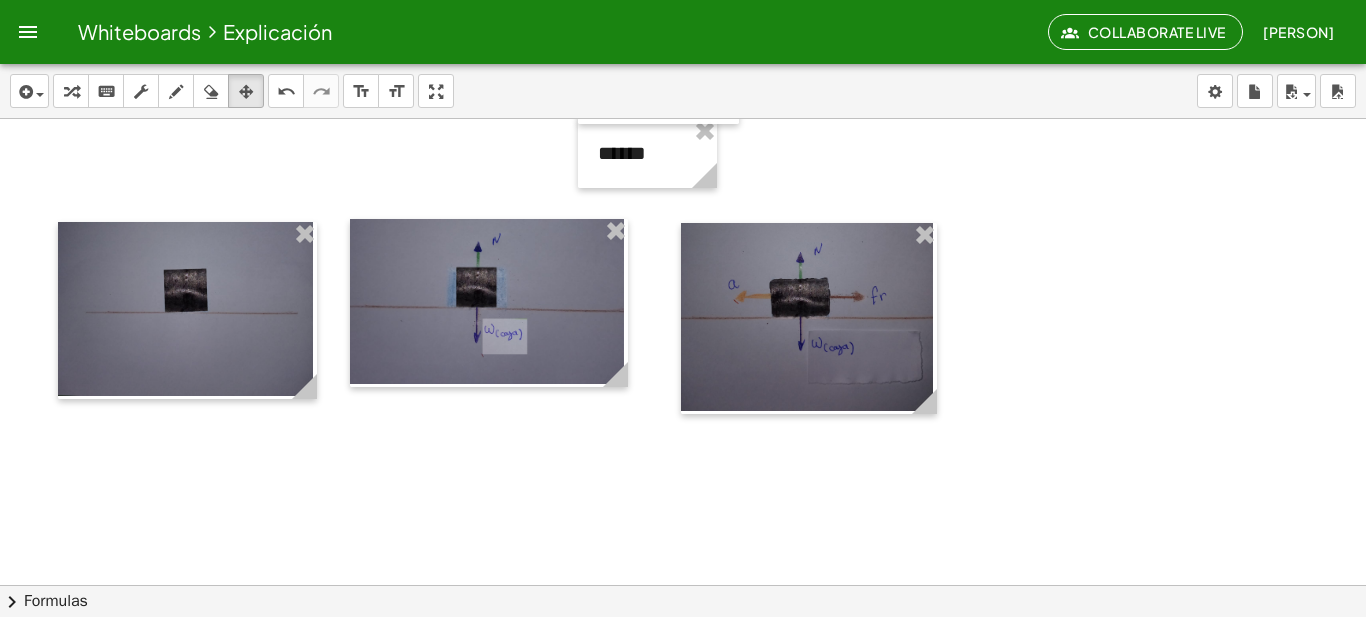 scroll, scrollTop: 1006, scrollLeft: 0, axis: vertical 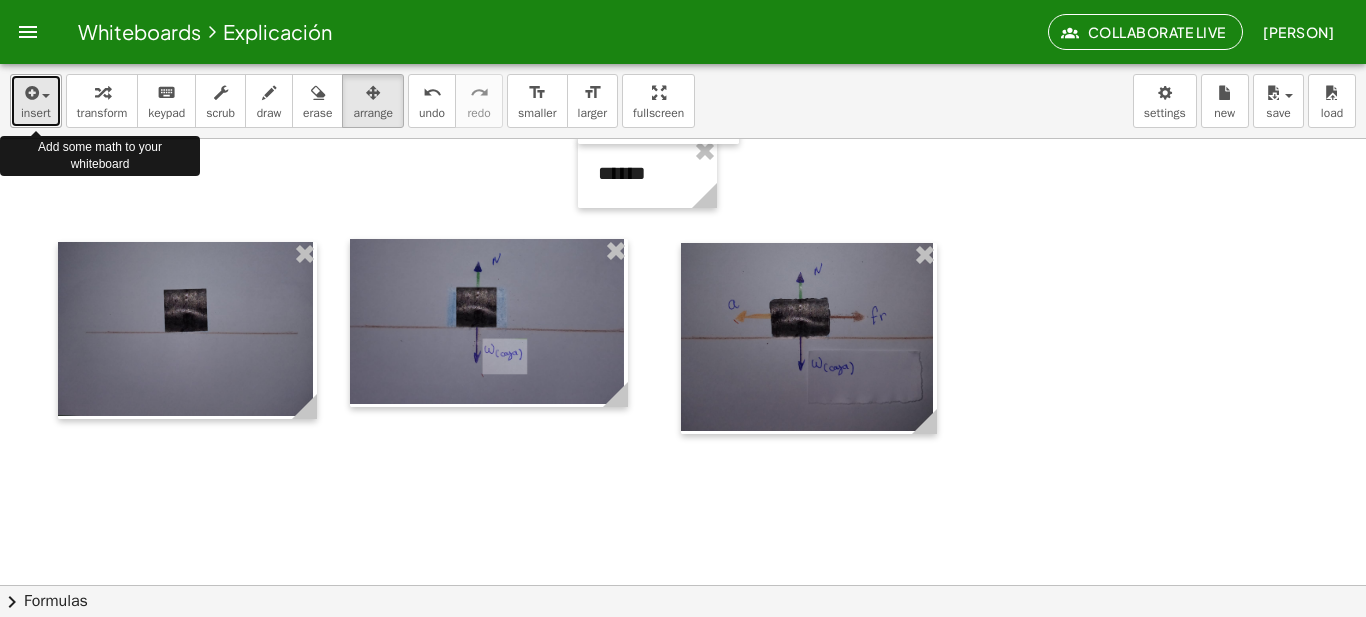click at bounding box center [36, 92] 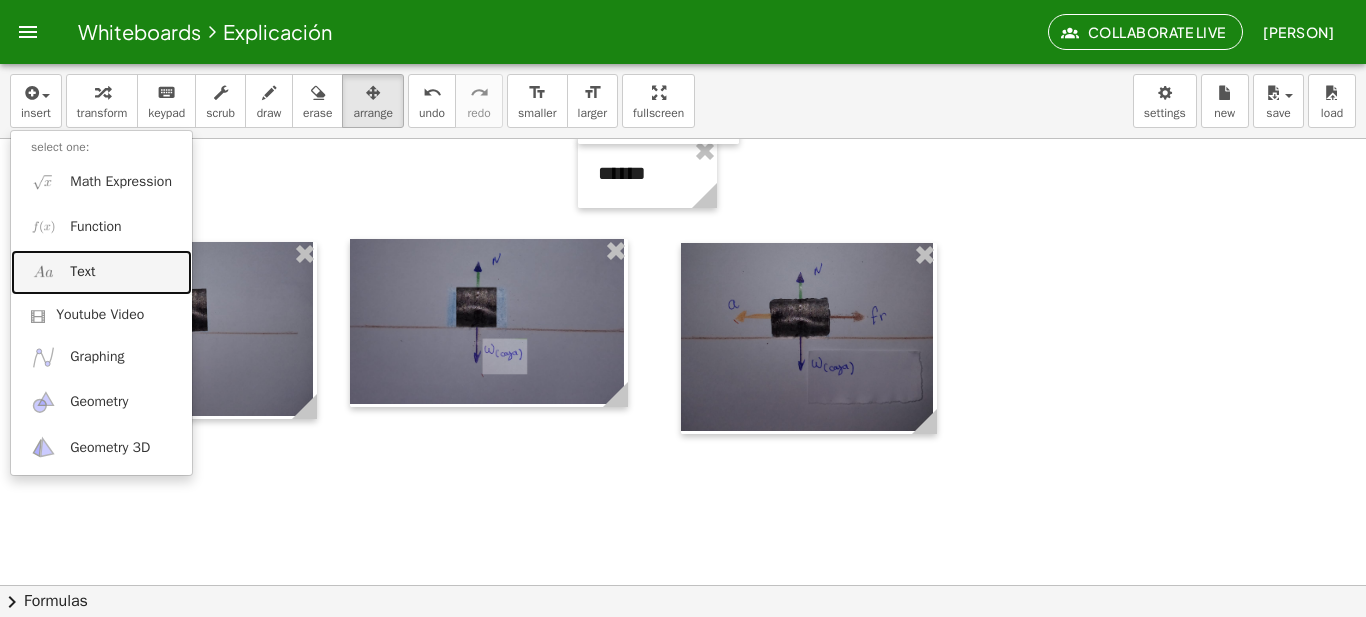 click on "Text" at bounding box center (101, 272) 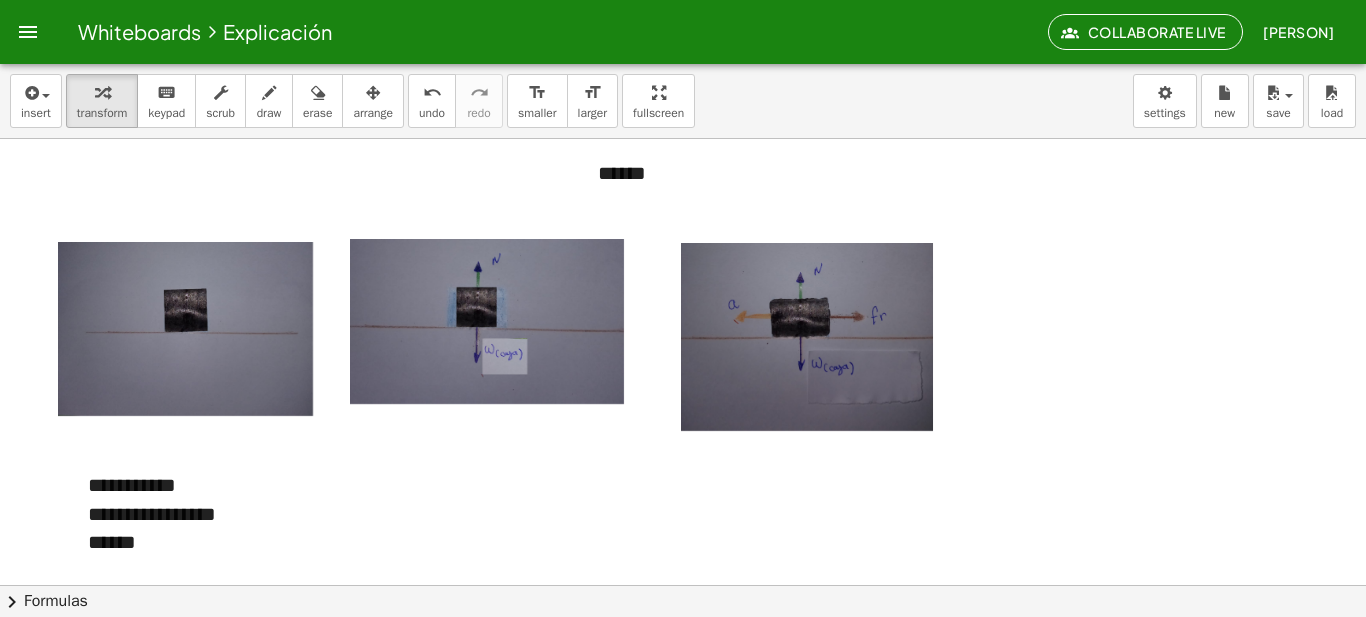 type 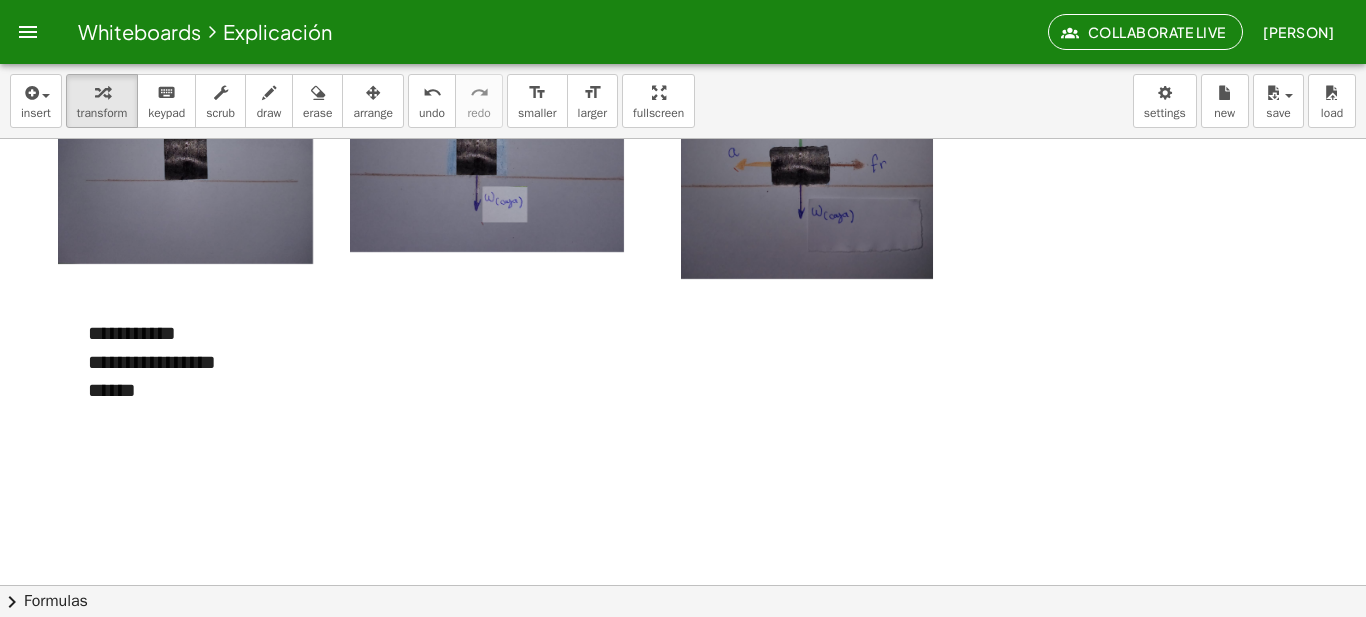 scroll, scrollTop: 1161, scrollLeft: 0, axis: vertical 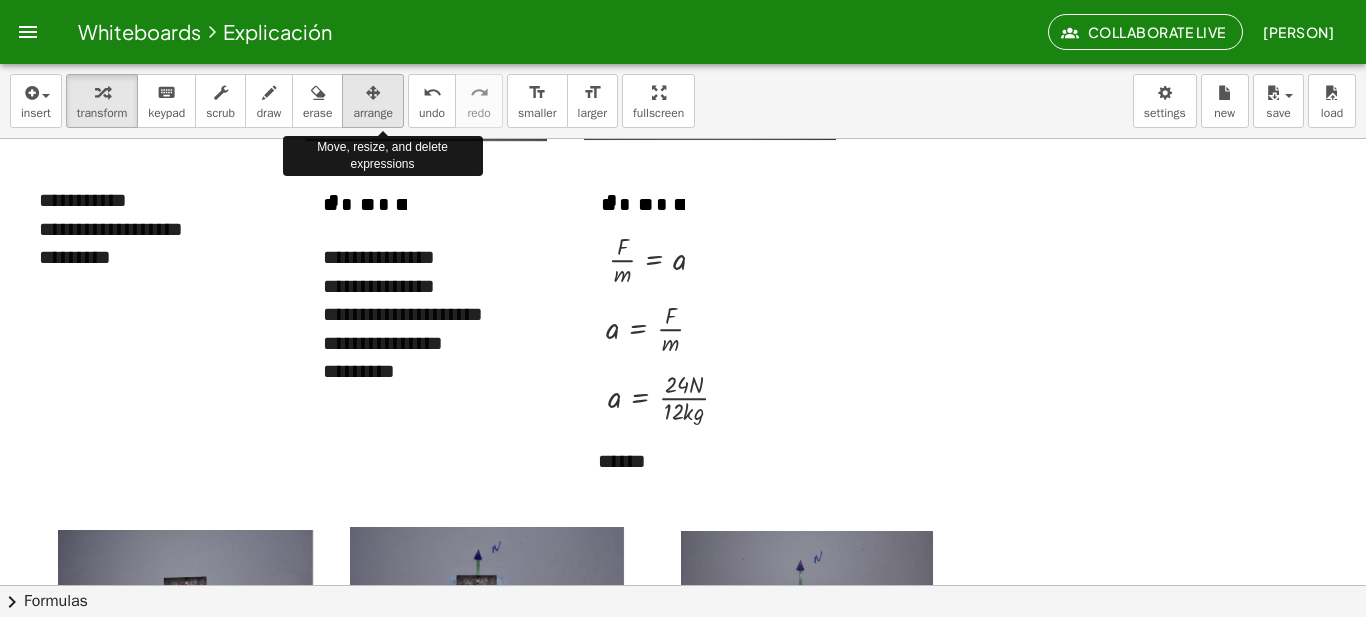 click at bounding box center (373, 93) 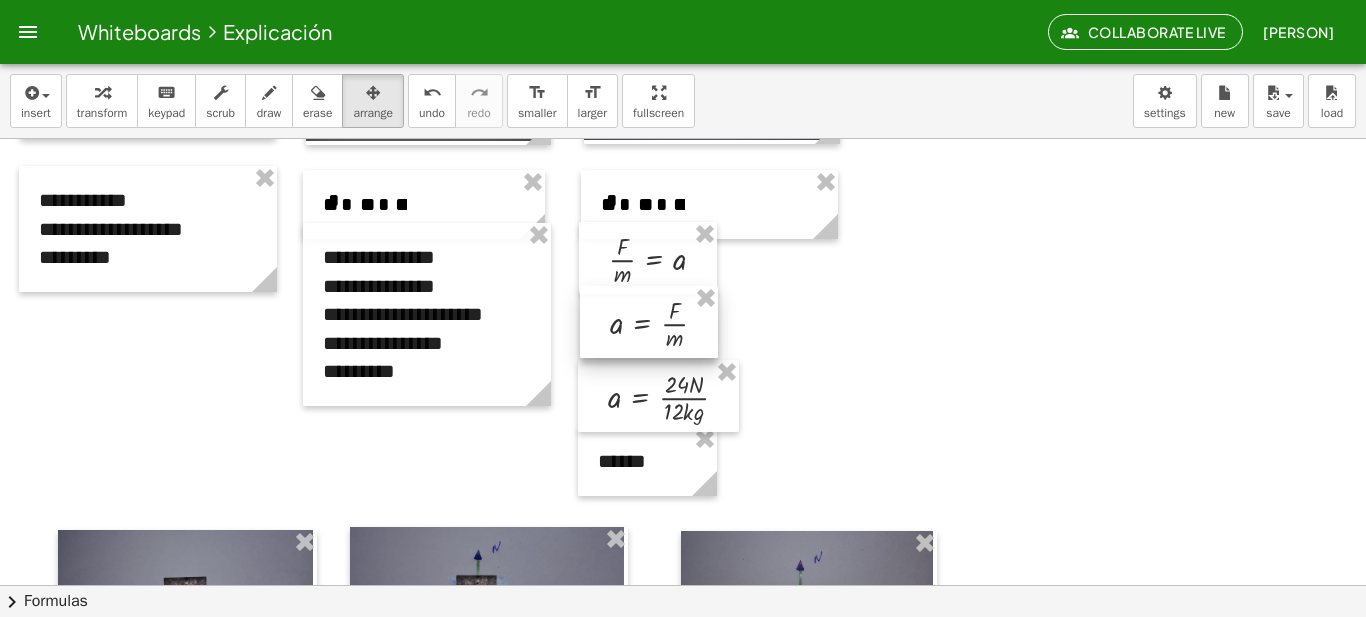 click at bounding box center [649, 322] 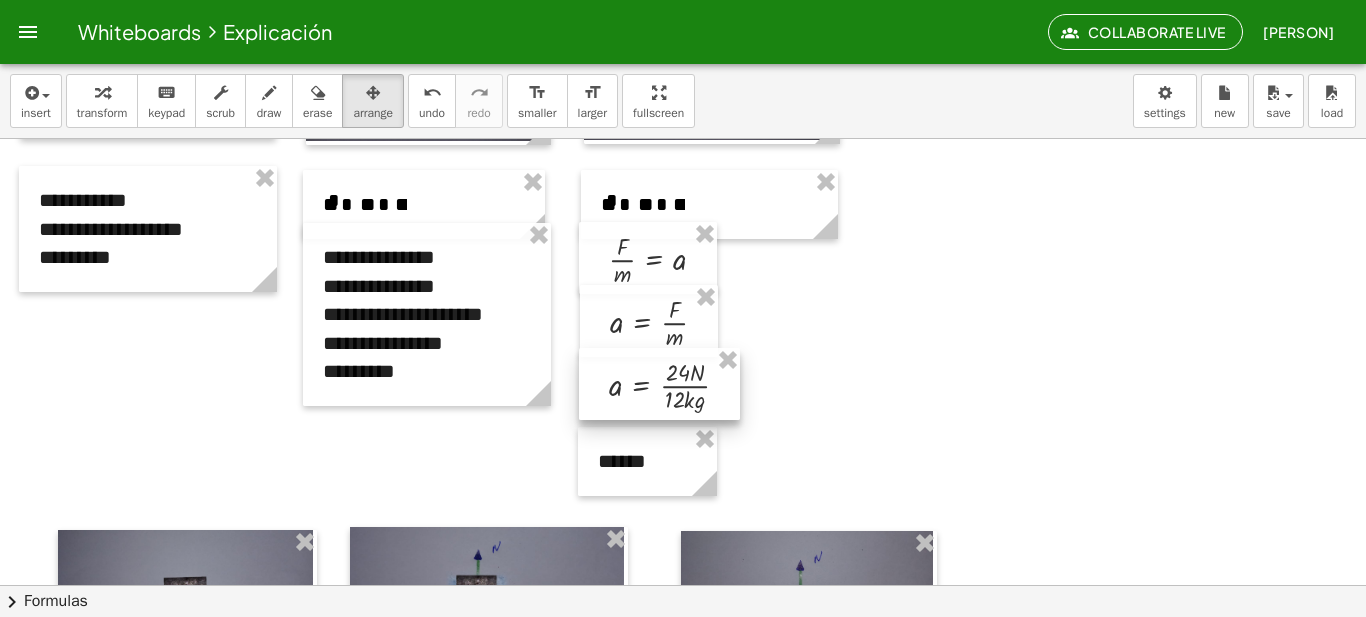 drag, startPoint x: 647, startPoint y: 402, endPoint x: 648, endPoint y: 390, distance: 12.0415945 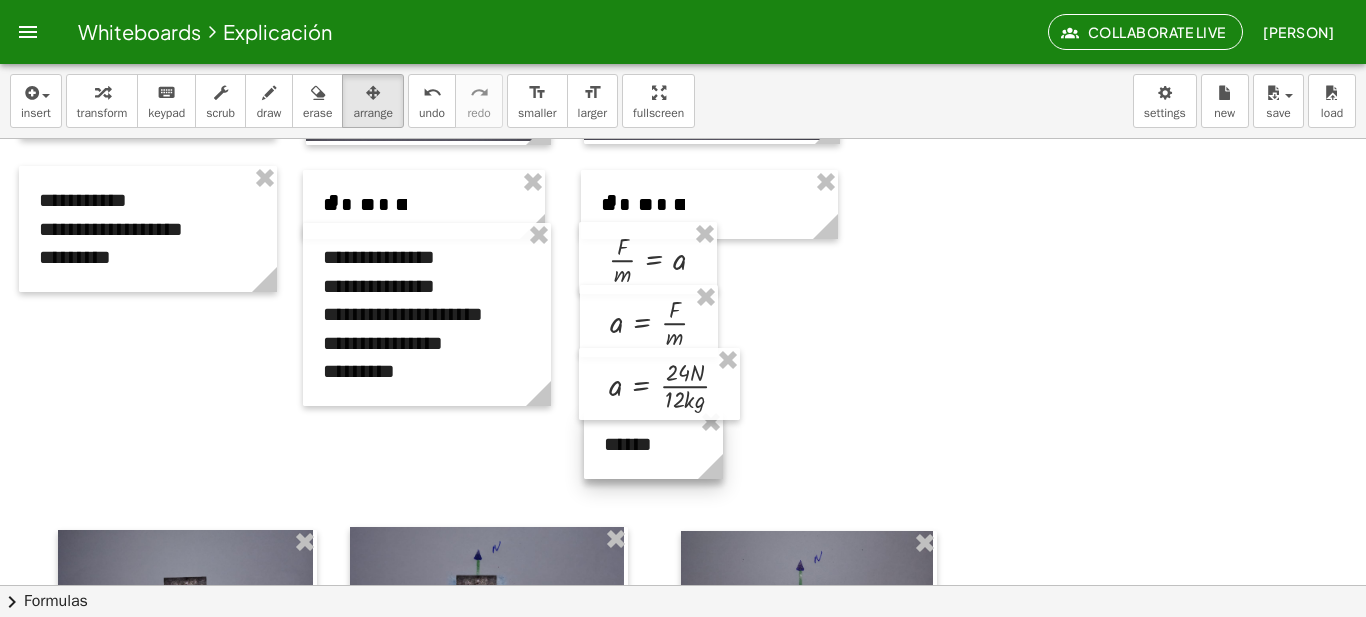 drag, startPoint x: 654, startPoint y: 469, endPoint x: 660, endPoint y: 452, distance: 18.027756 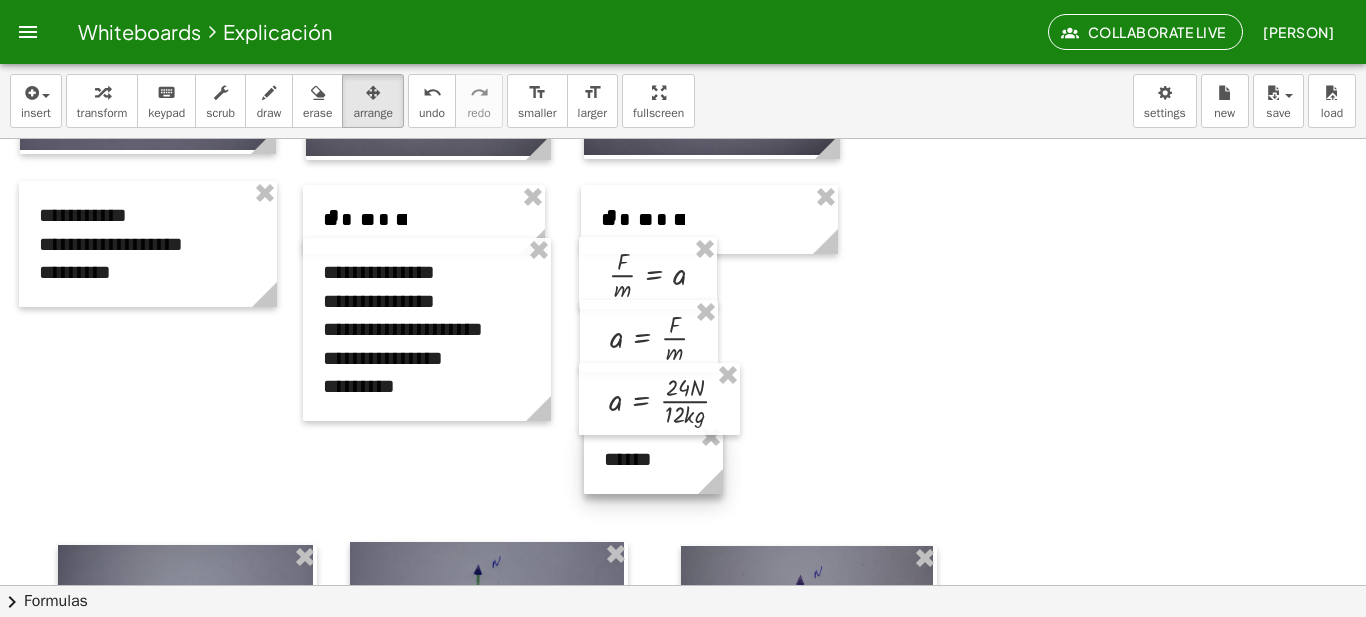 scroll, scrollTop: 712, scrollLeft: 0, axis: vertical 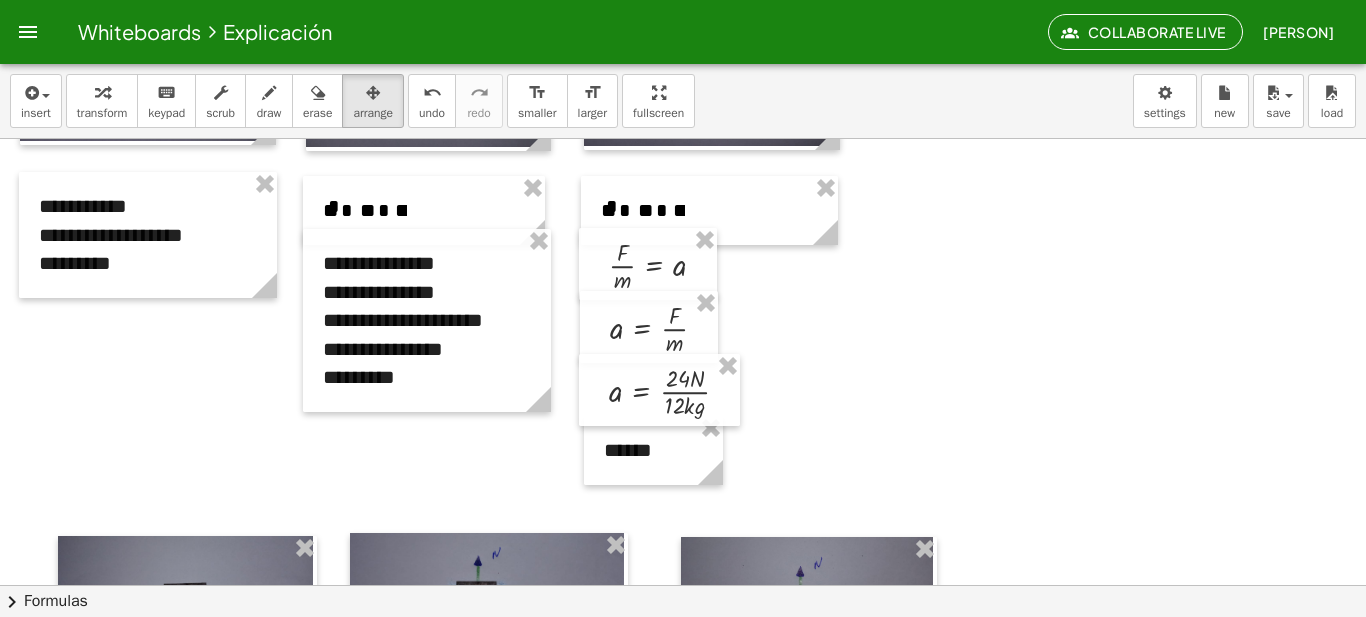click at bounding box center [683, 319] 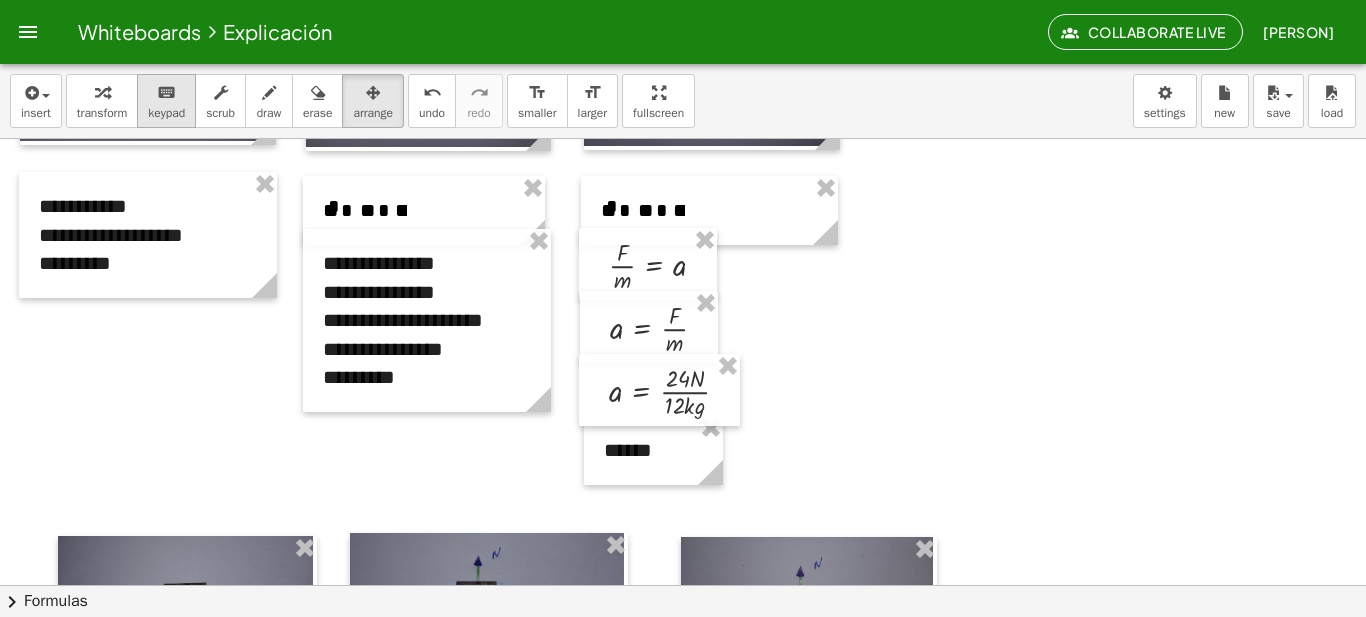 click on "keyboard" at bounding box center (166, 93) 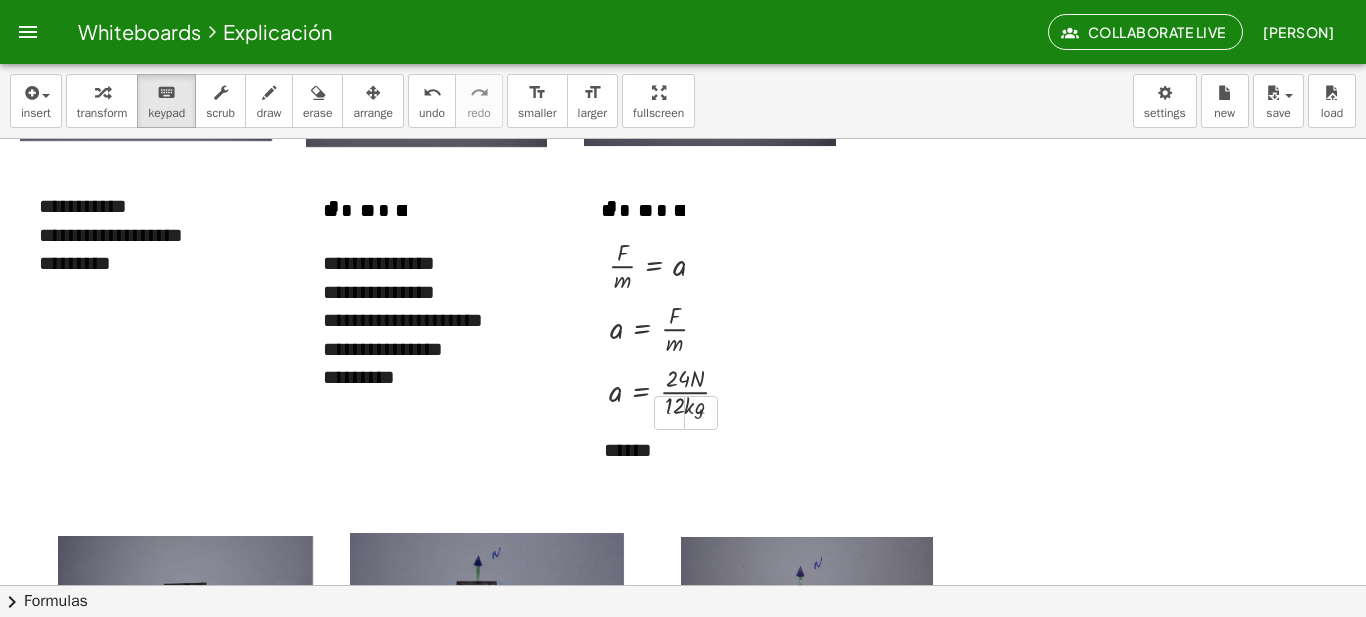 click at bounding box center [594, 450] 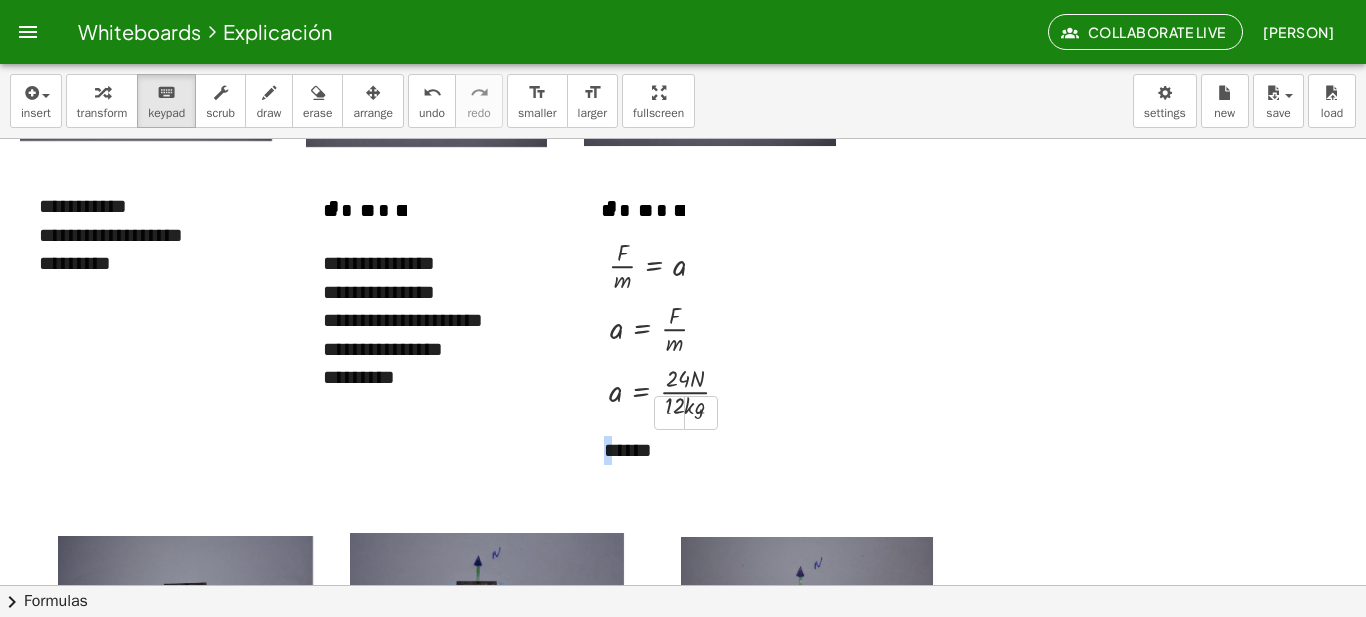 click at bounding box center (594, 450) 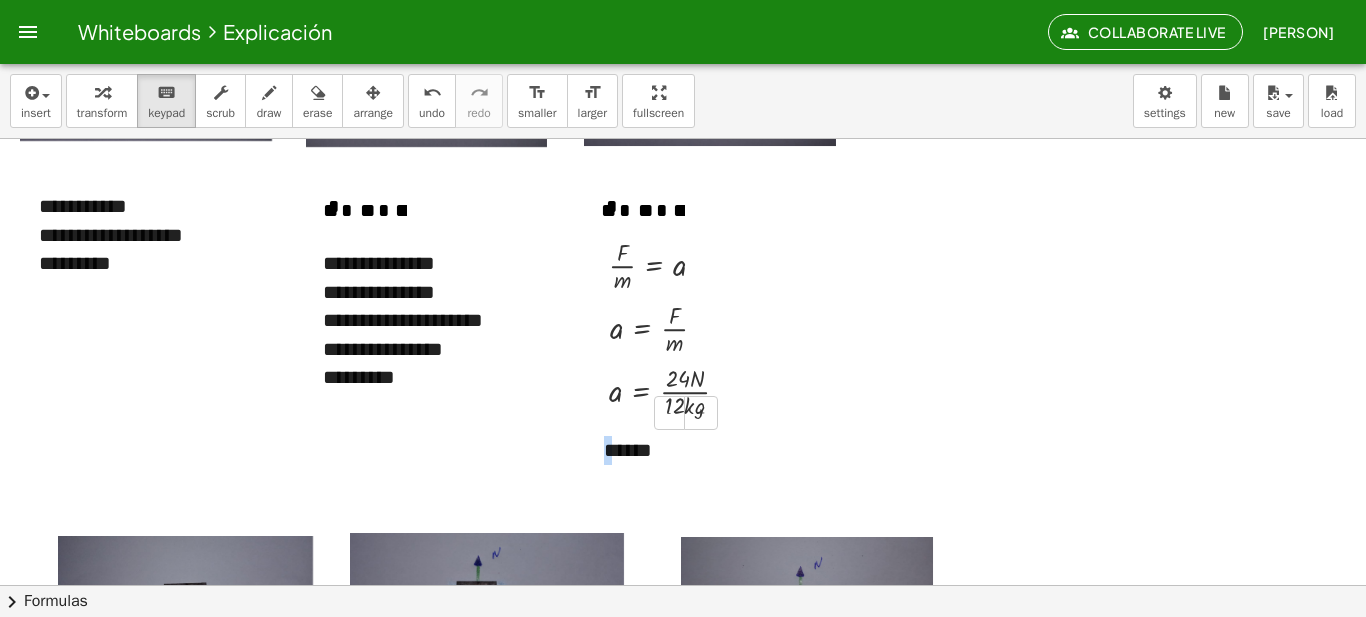 click on "******" at bounding box center (653, 450) 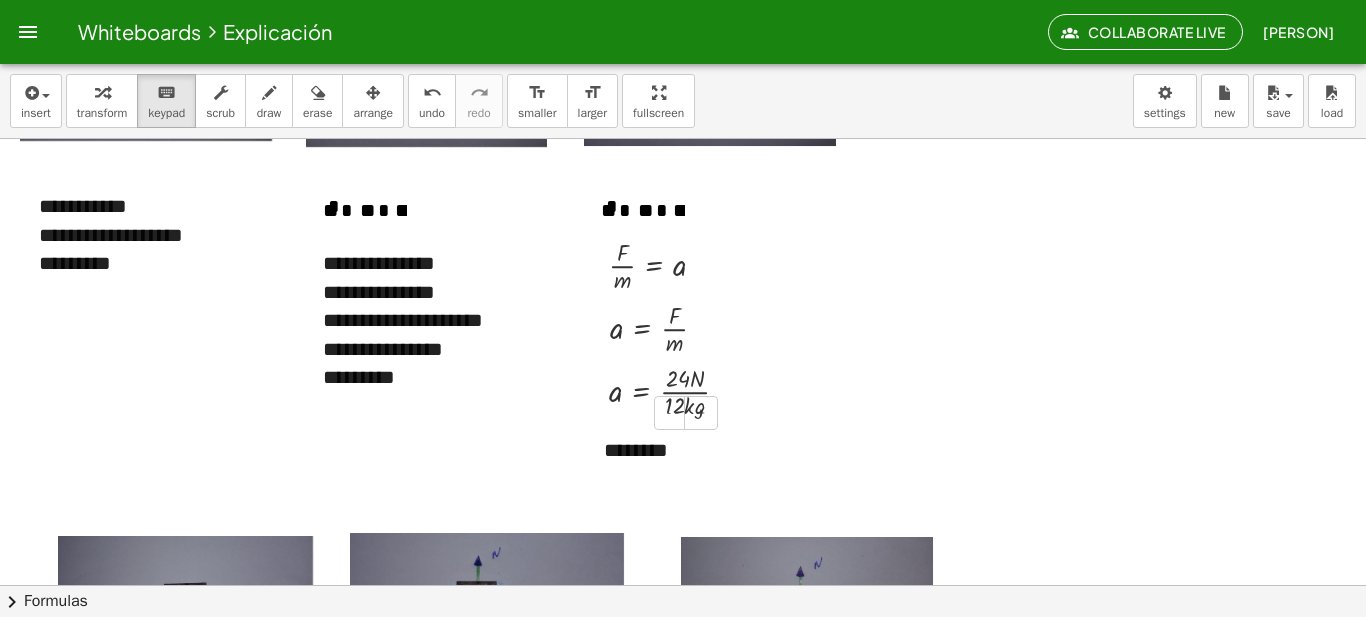 click on "********" at bounding box center [653, 450] 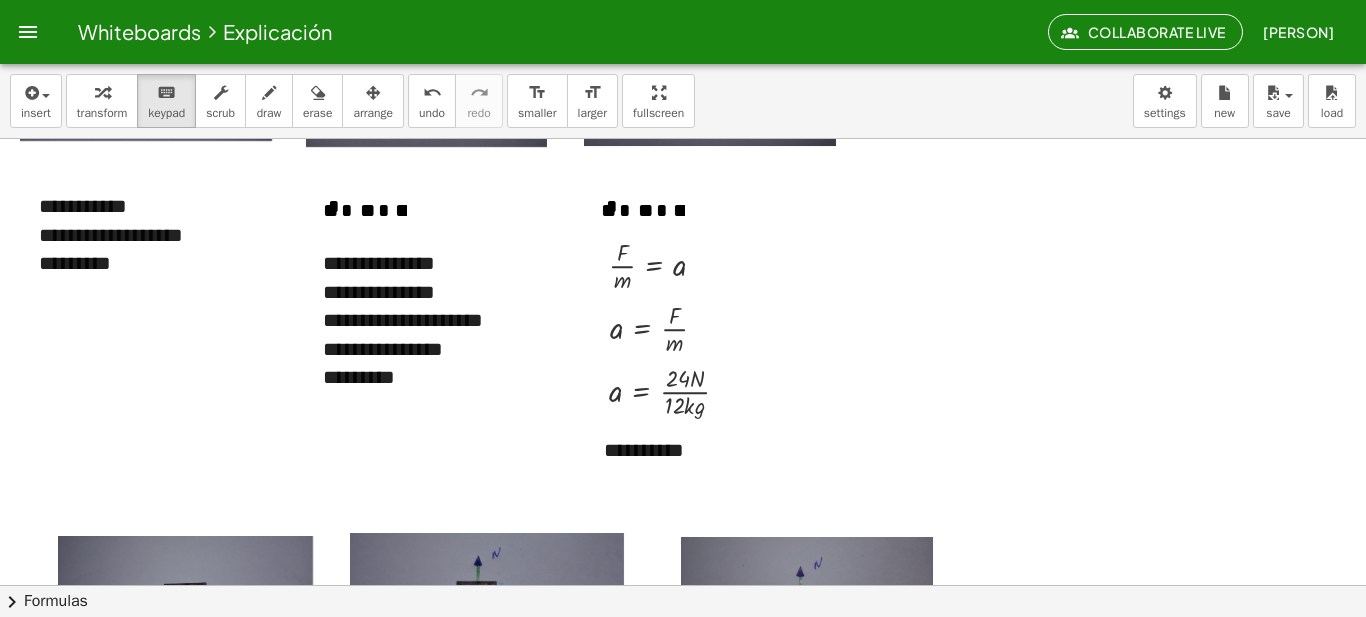 click at bounding box center (683, 319) 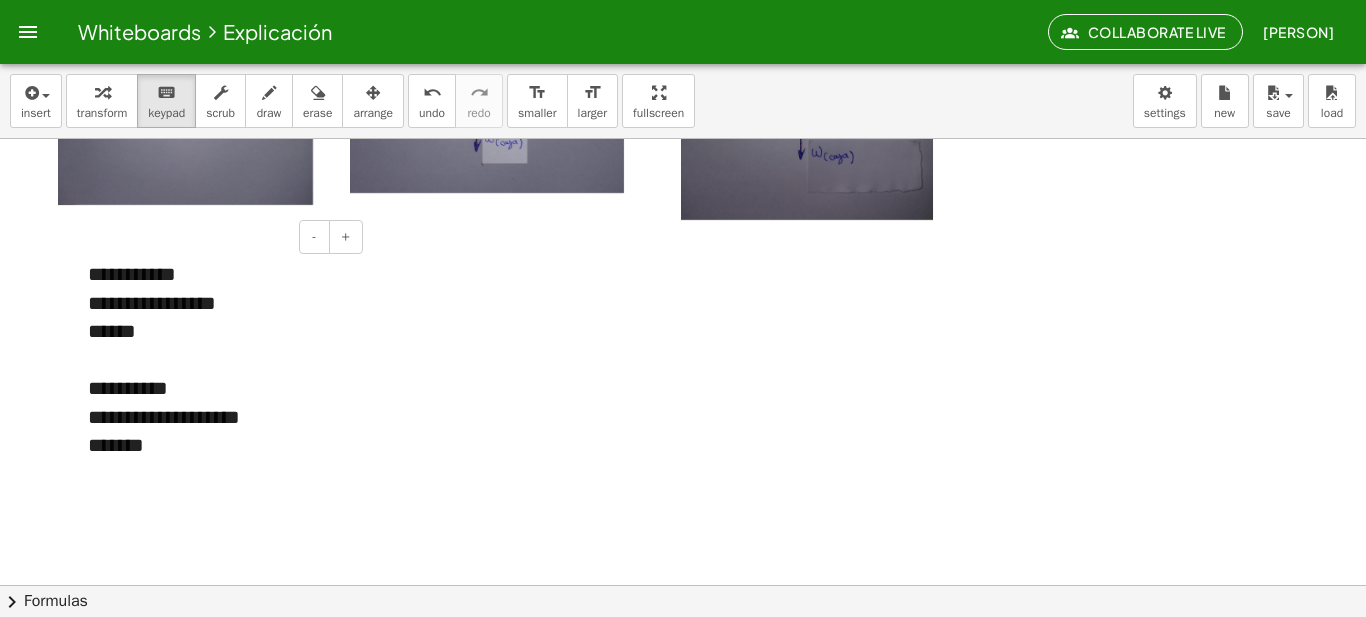 scroll, scrollTop: 1219, scrollLeft: 0, axis: vertical 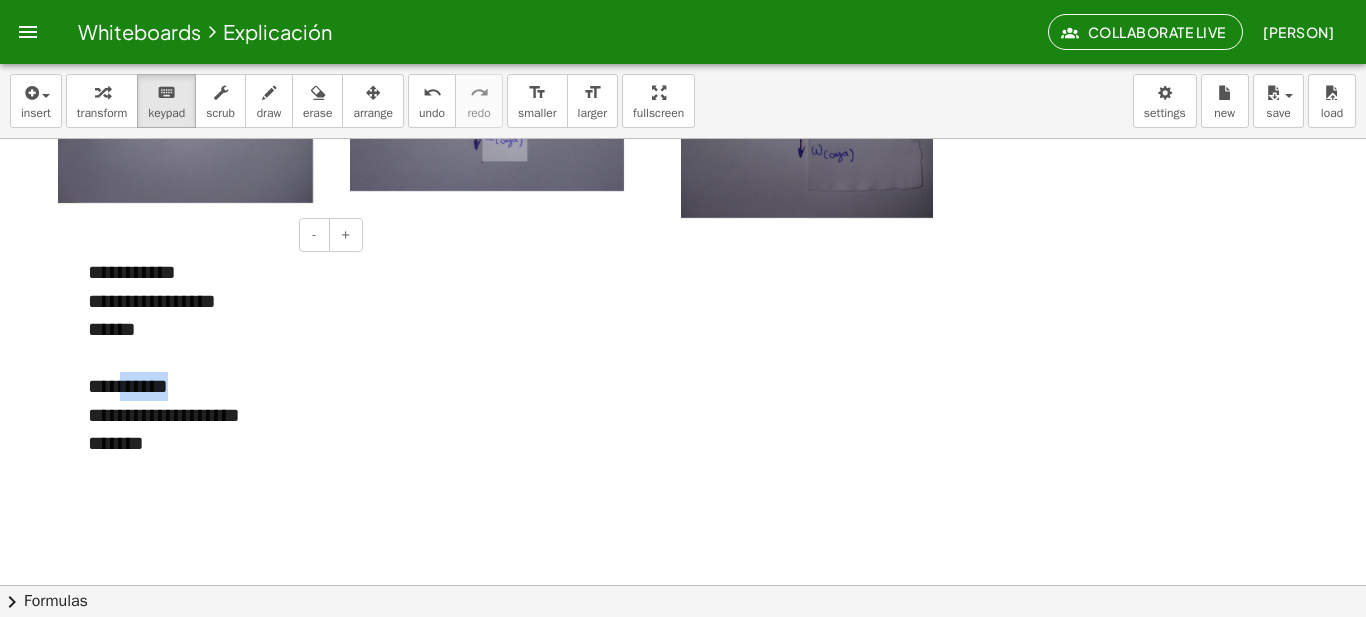drag, startPoint x: 126, startPoint y: 387, endPoint x: 184, endPoint y: 393, distance: 58.30952 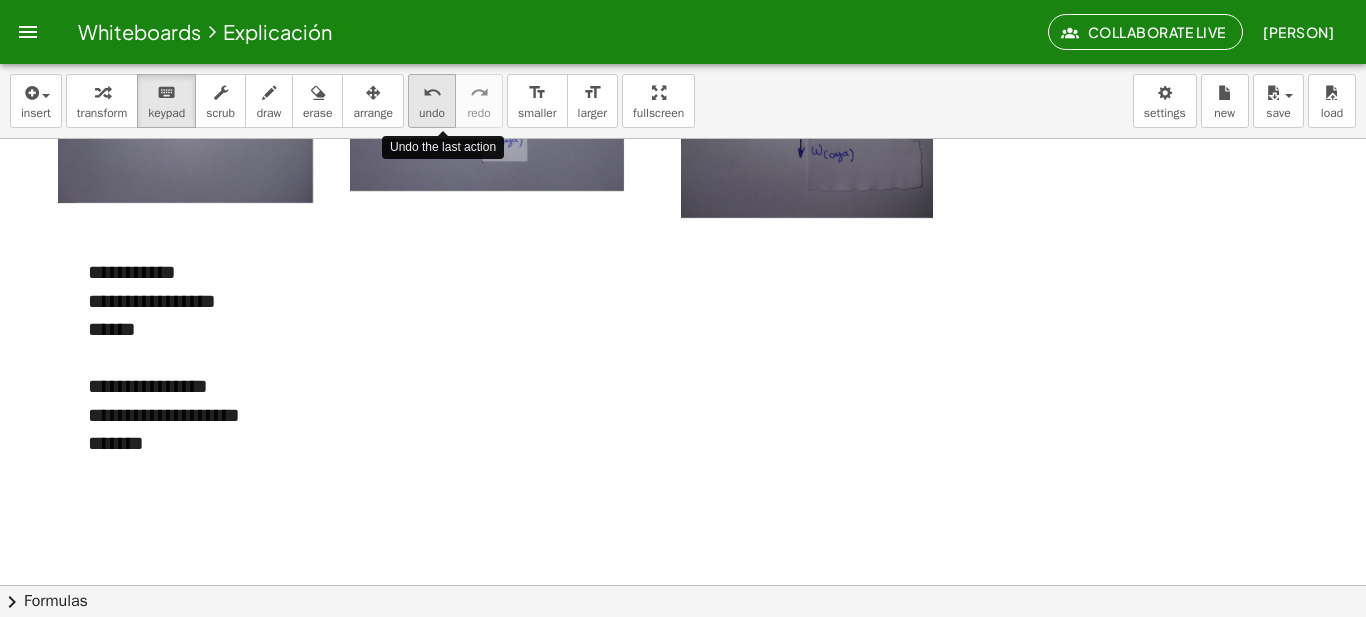 click on "undo" at bounding box center [432, 113] 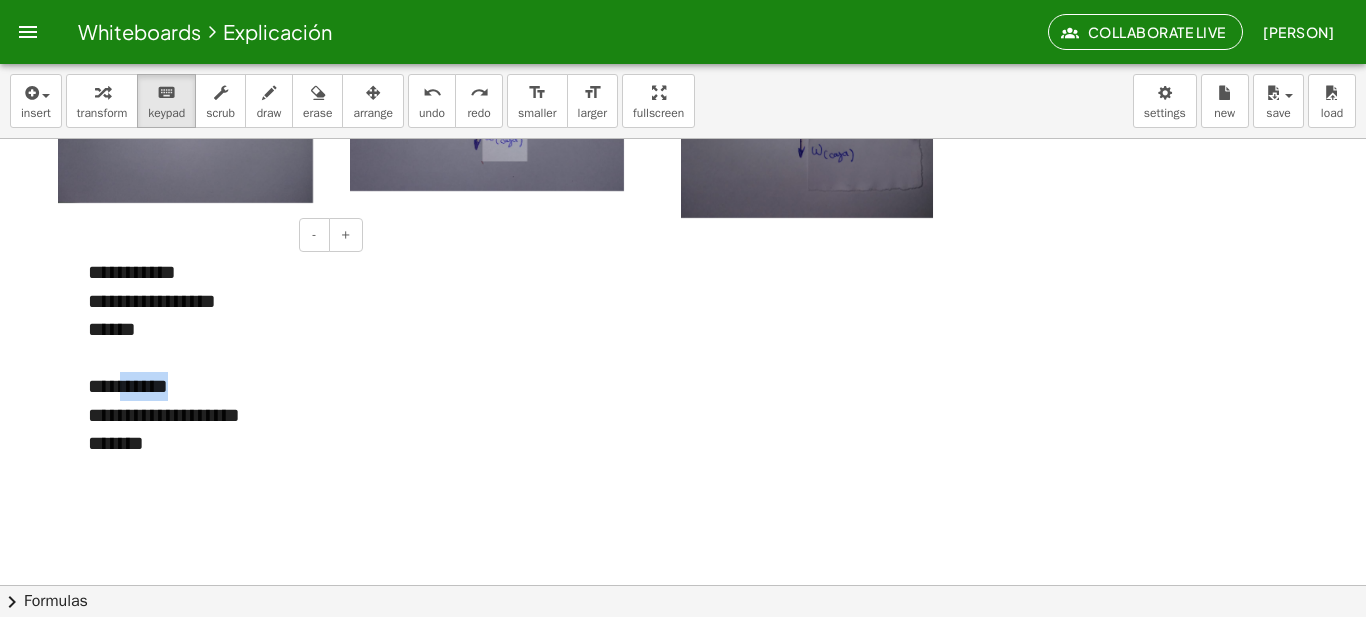 drag, startPoint x: 126, startPoint y: 391, endPoint x: 201, endPoint y: 375, distance: 76.687675 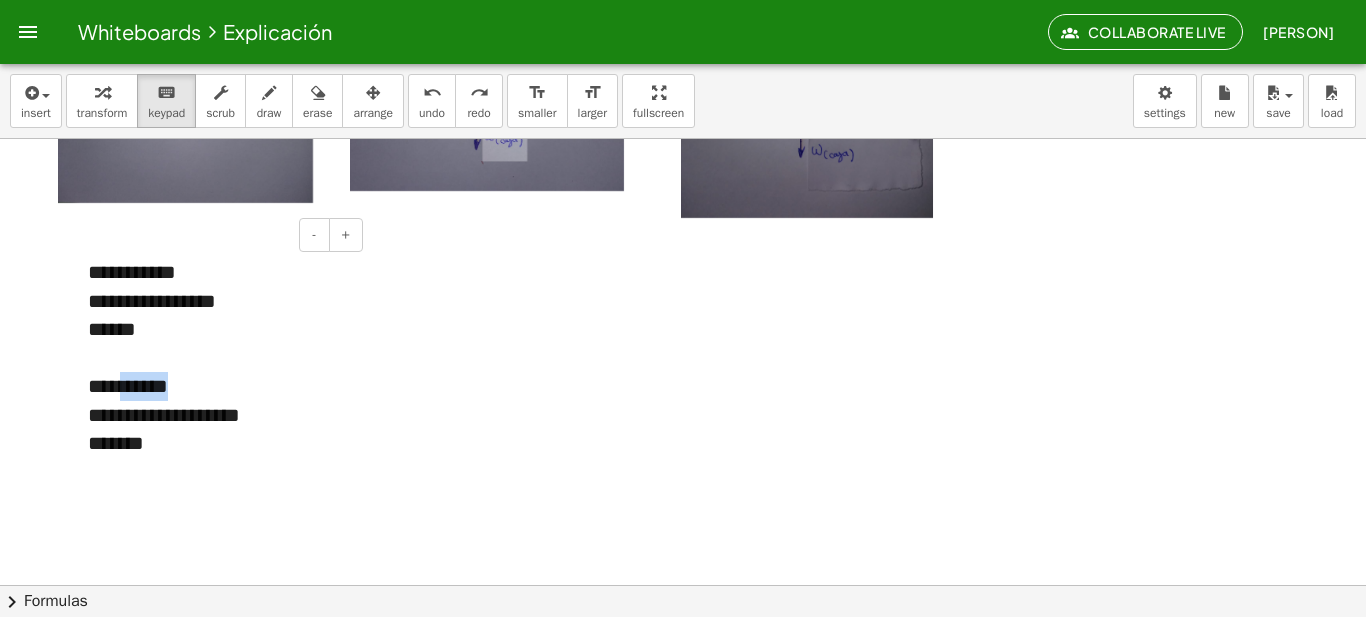 copy on "******" 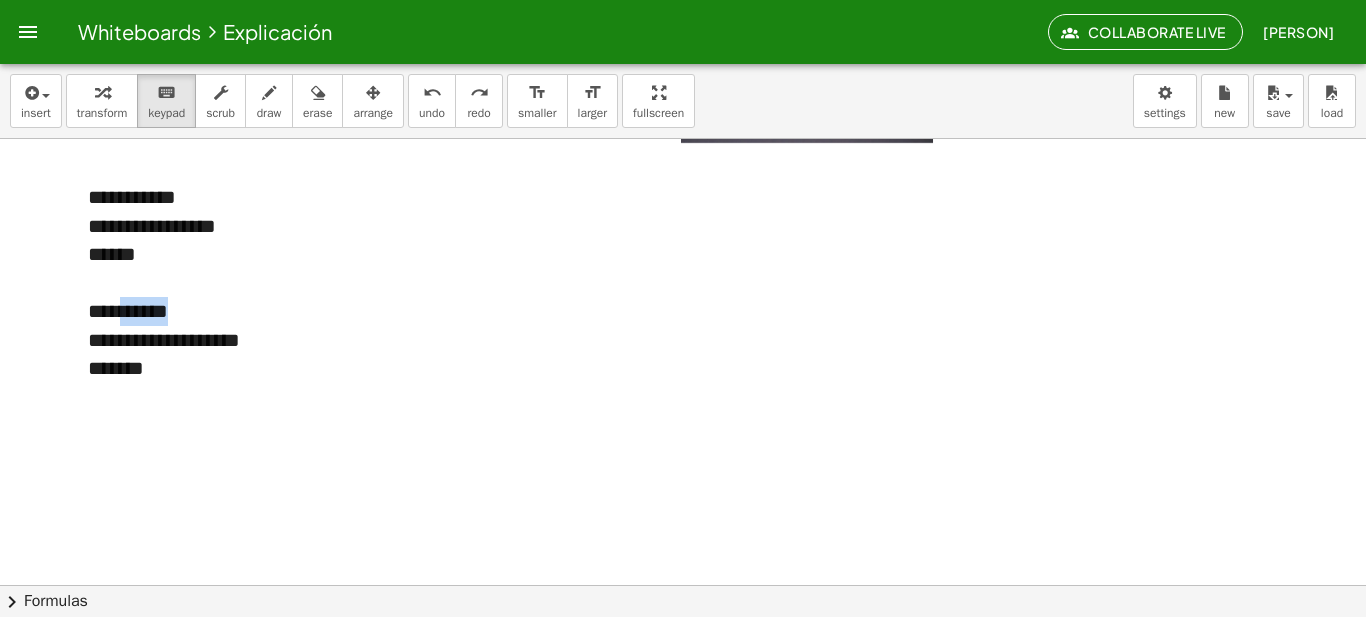 scroll, scrollTop: 1295, scrollLeft: 0, axis: vertical 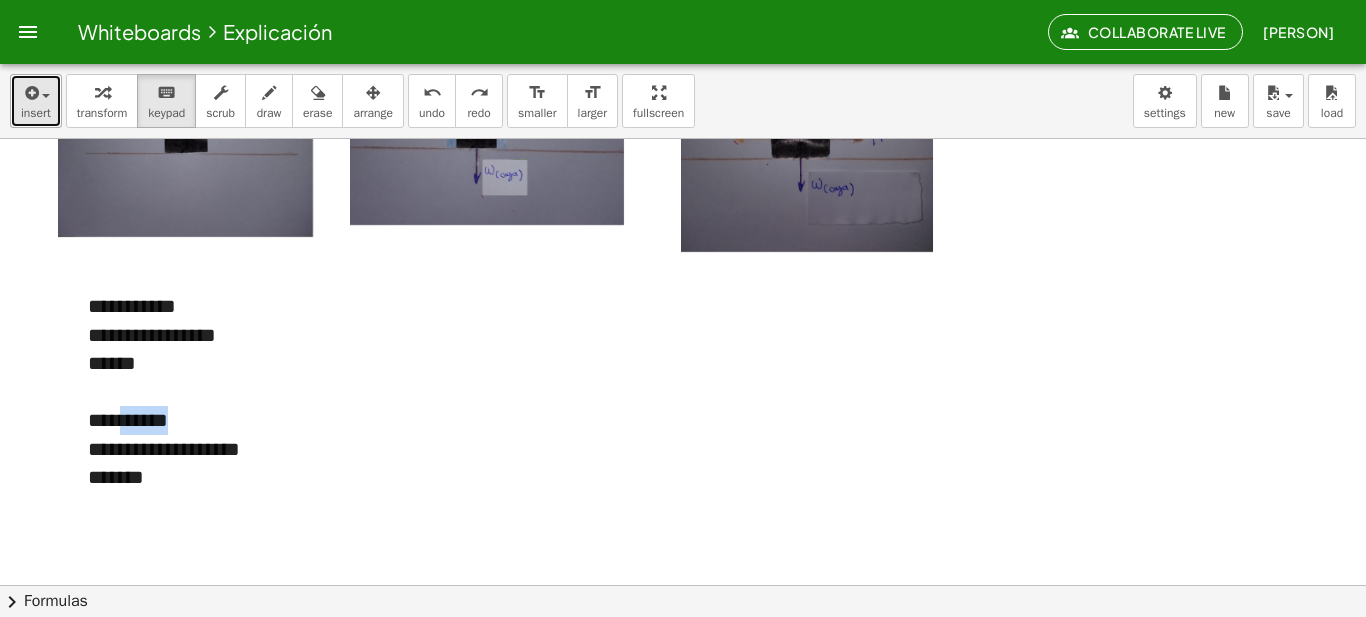 click on "insert" at bounding box center (36, 101) 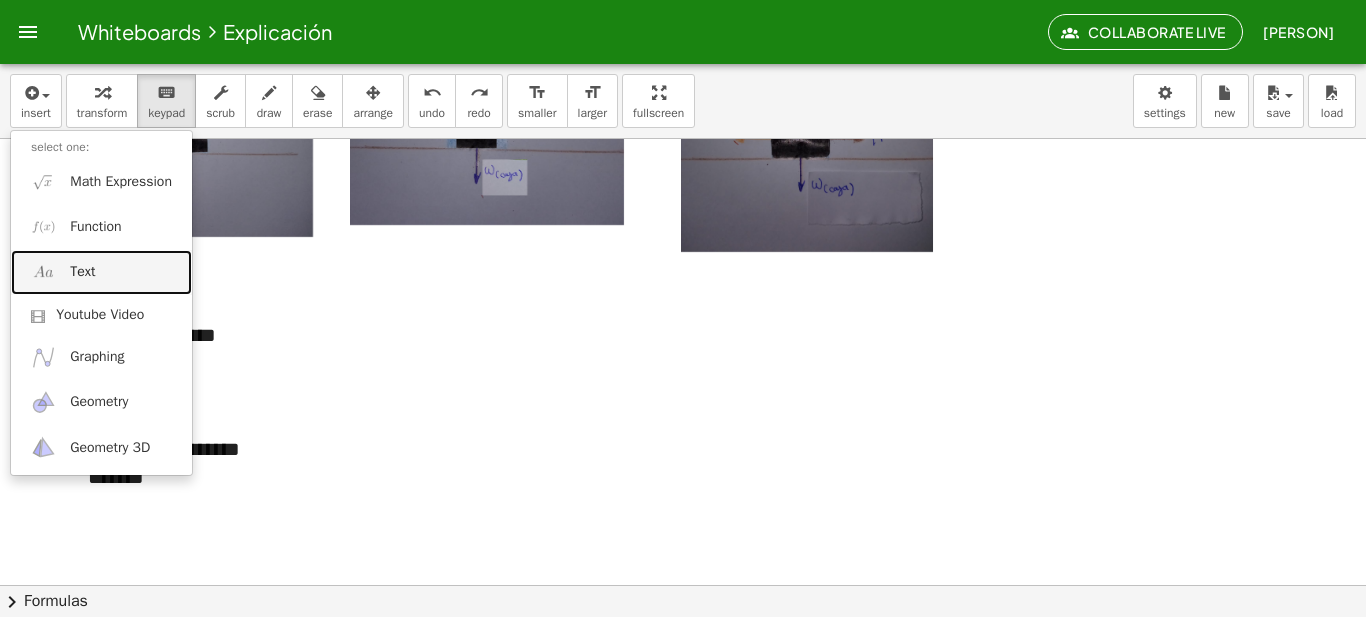 click on "Text" at bounding box center [101, 272] 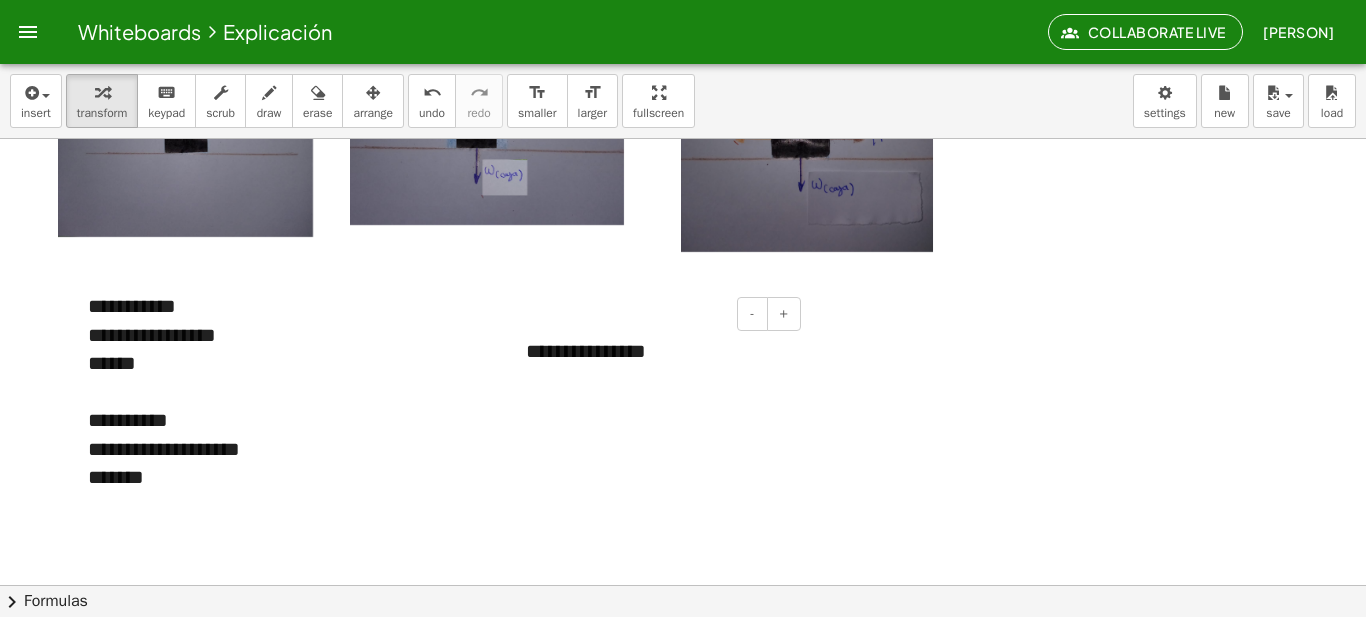 type 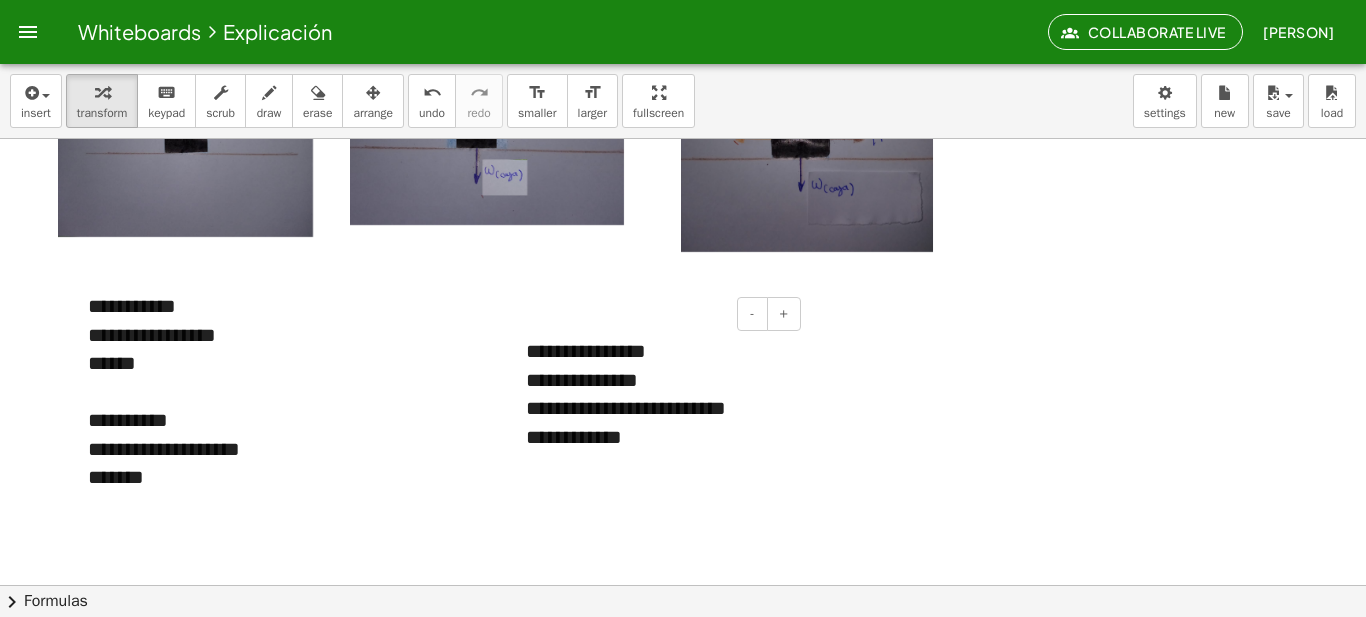 click on "**********" at bounding box center [656, 351] 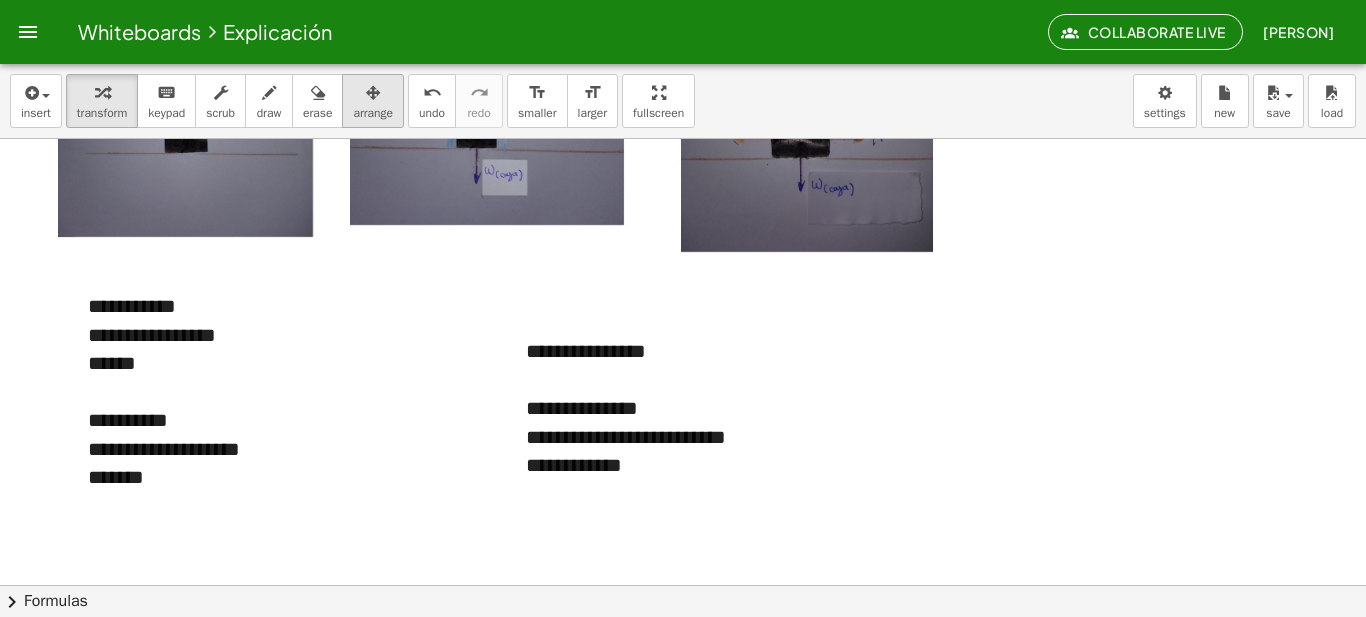 click at bounding box center (373, 93) 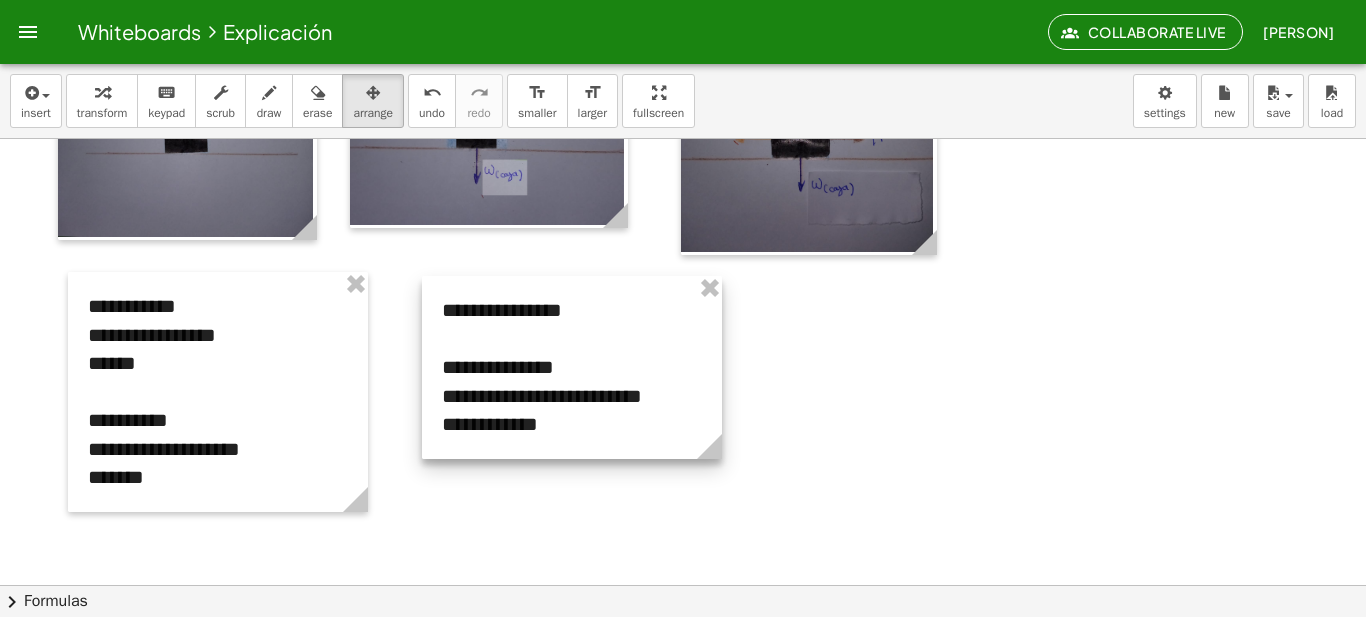 drag, startPoint x: 708, startPoint y: 388, endPoint x: 623, endPoint y: 347, distance: 94.371605 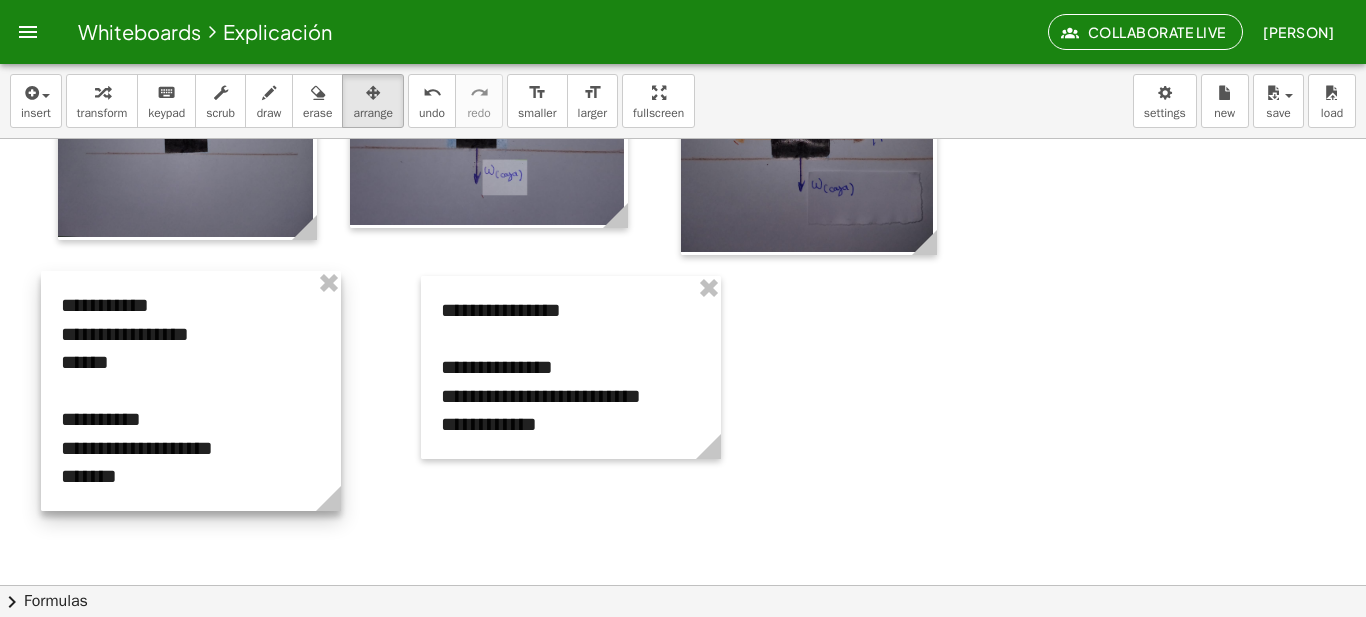 drag, startPoint x: 360, startPoint y: 361, endPoint x: 333, endPoint y: 360, distance: 27.018513 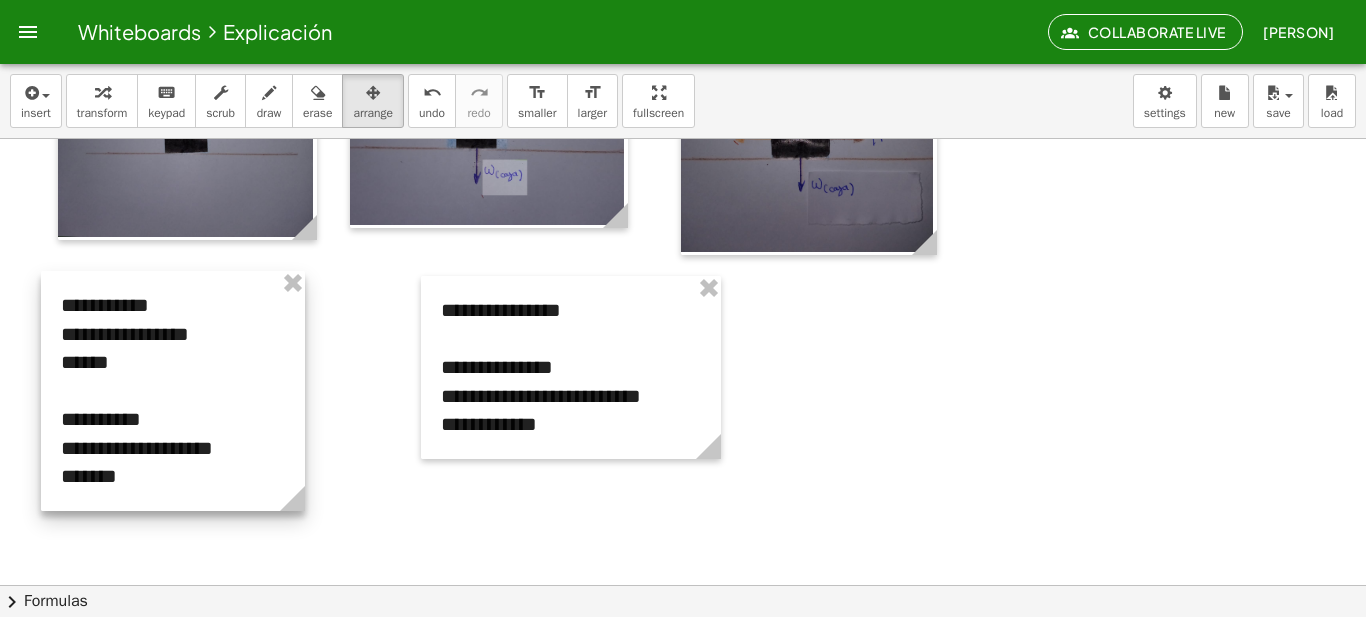 drag, startPoint x: 338, startPoint y: 495, endPoint x: 302, endPoint y: 498, distance: 36.124783 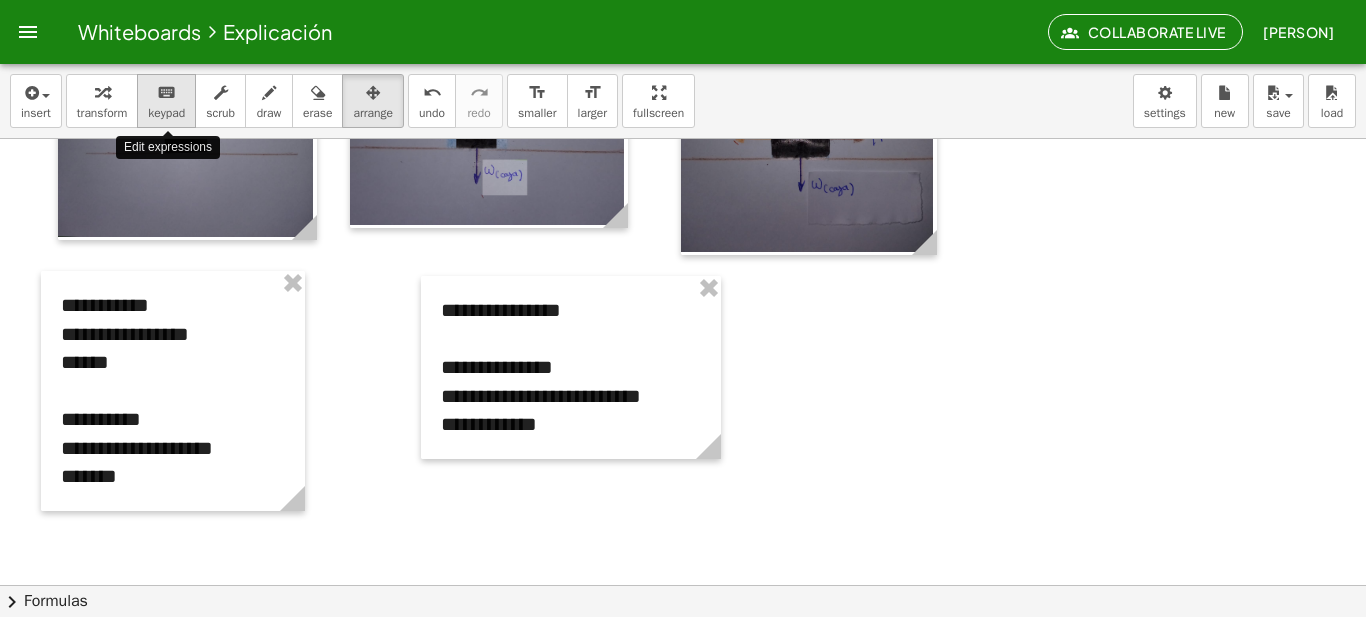 click on "keypad" at bounding box center [166, 113] 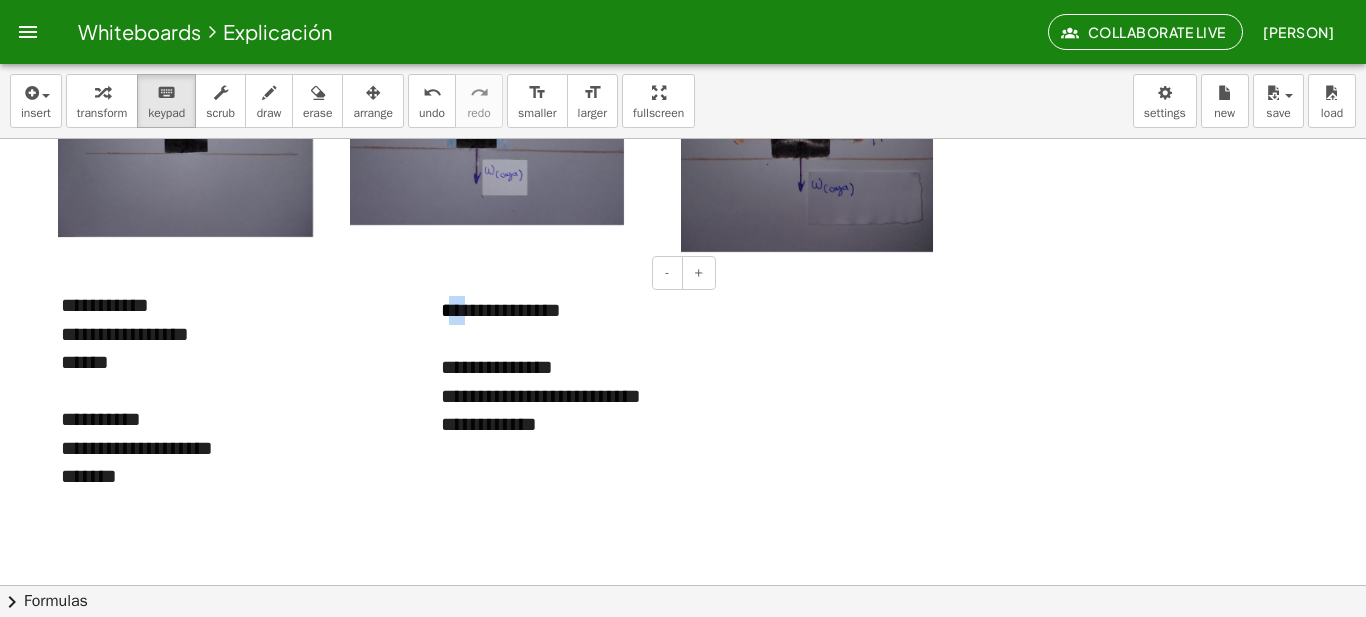 drag, startPoint x: 456, startPoint y: 311, endPoint x: 474, endPoint y: 315, distance: 18.439089 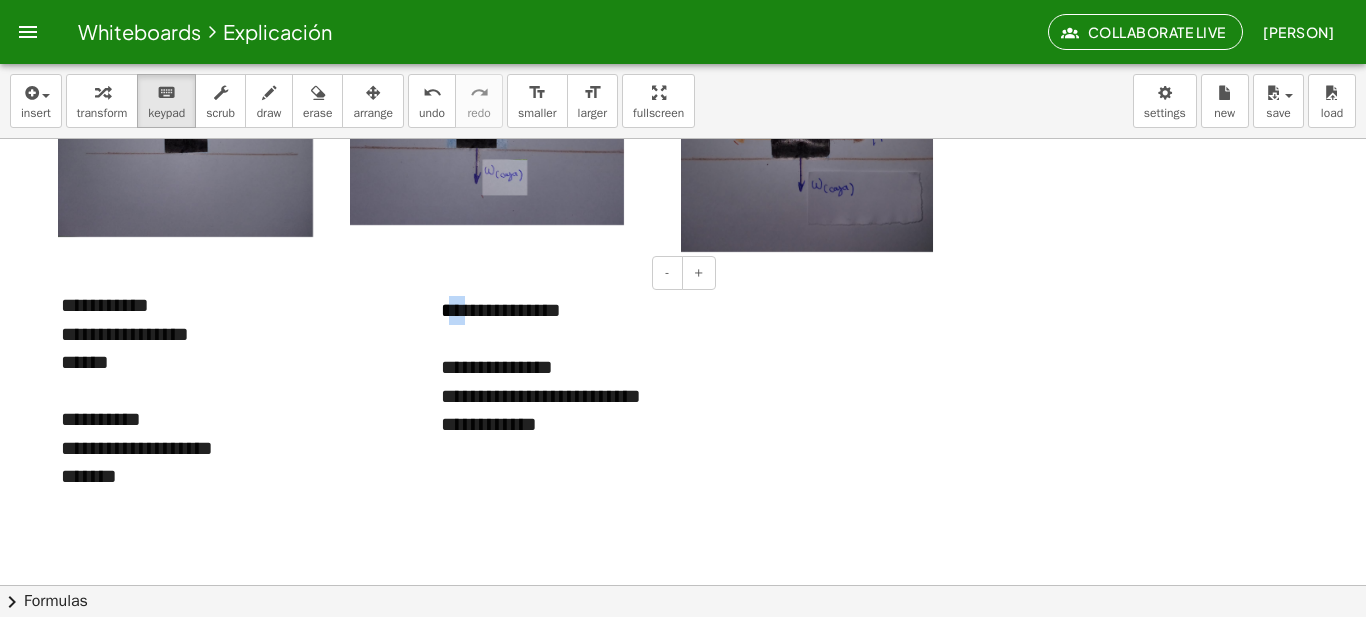 click on "**********" at bounding box center (571, 310) 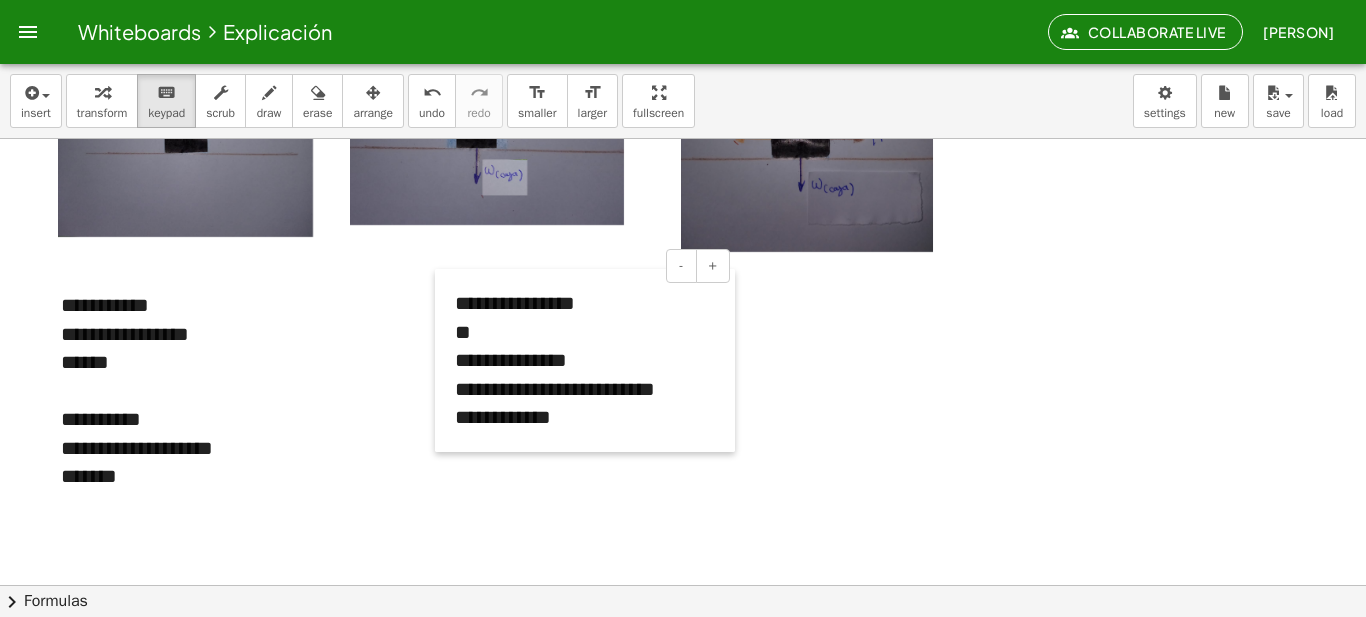 drag, startPoint x: 436, startPoint y: 343, endPoint x: 451, endPoint y: 334, distance: 17.492855 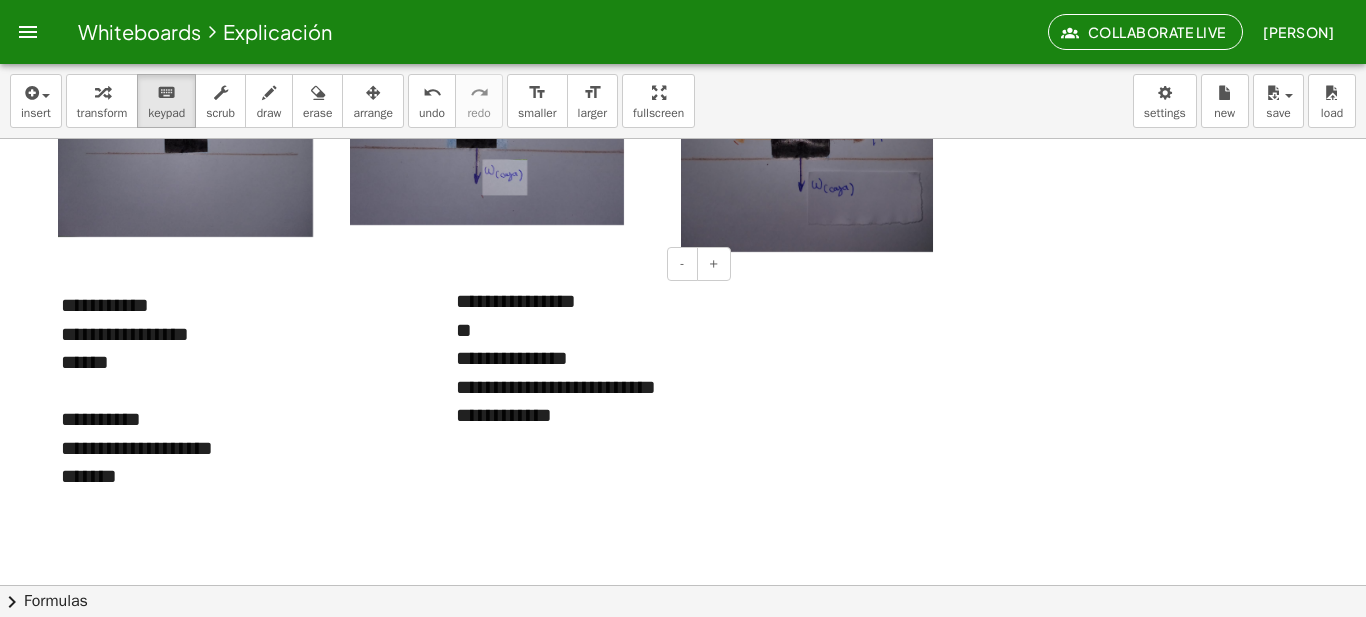 click at bounding box center (446, 358) 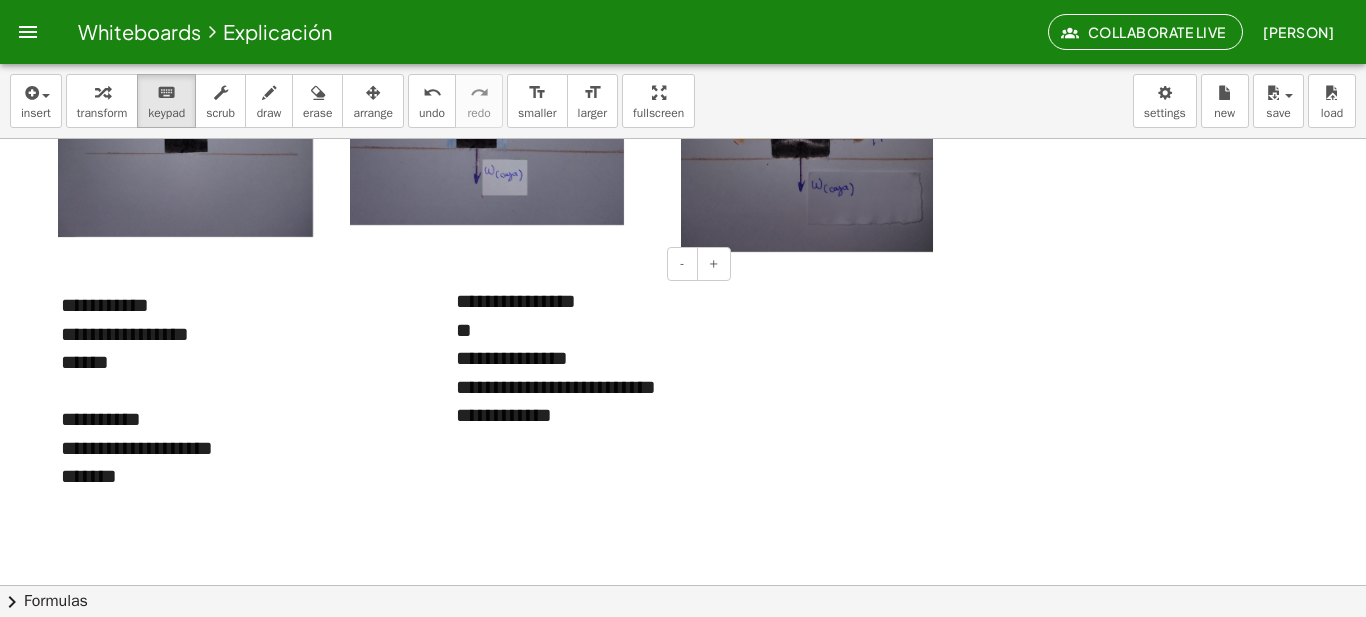 click on "**" at bounding box center (586, 330) 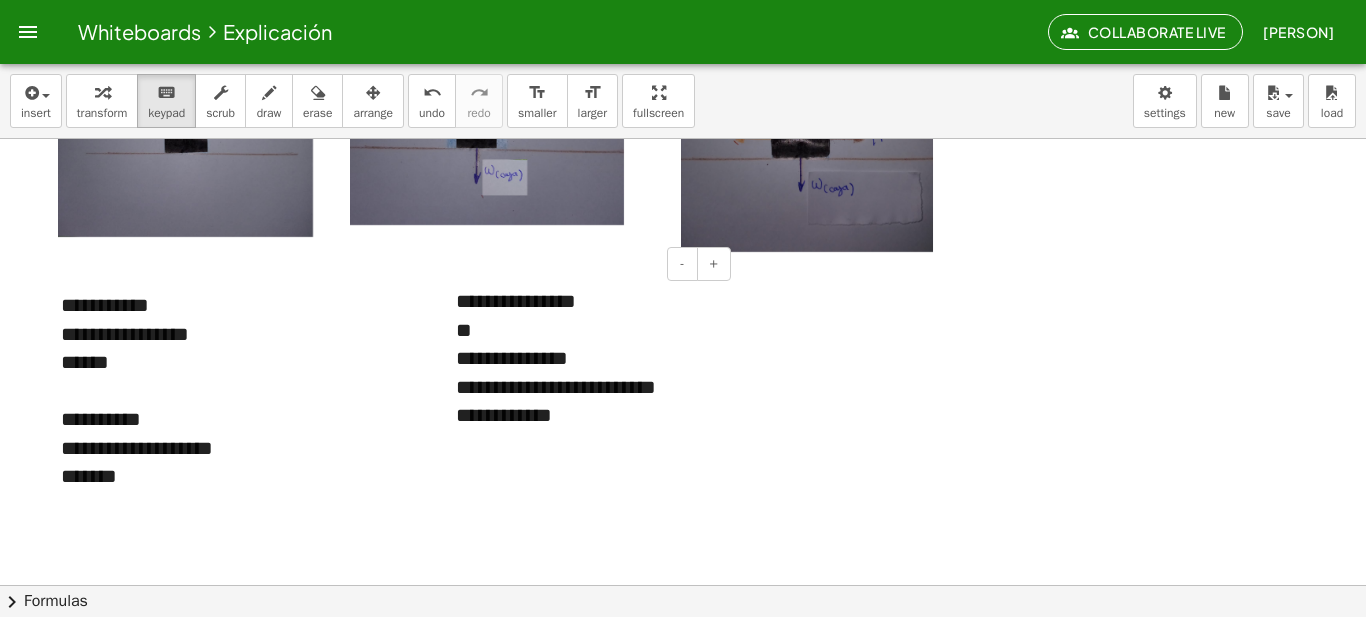 click on "**" at bounding box center [586, 330] 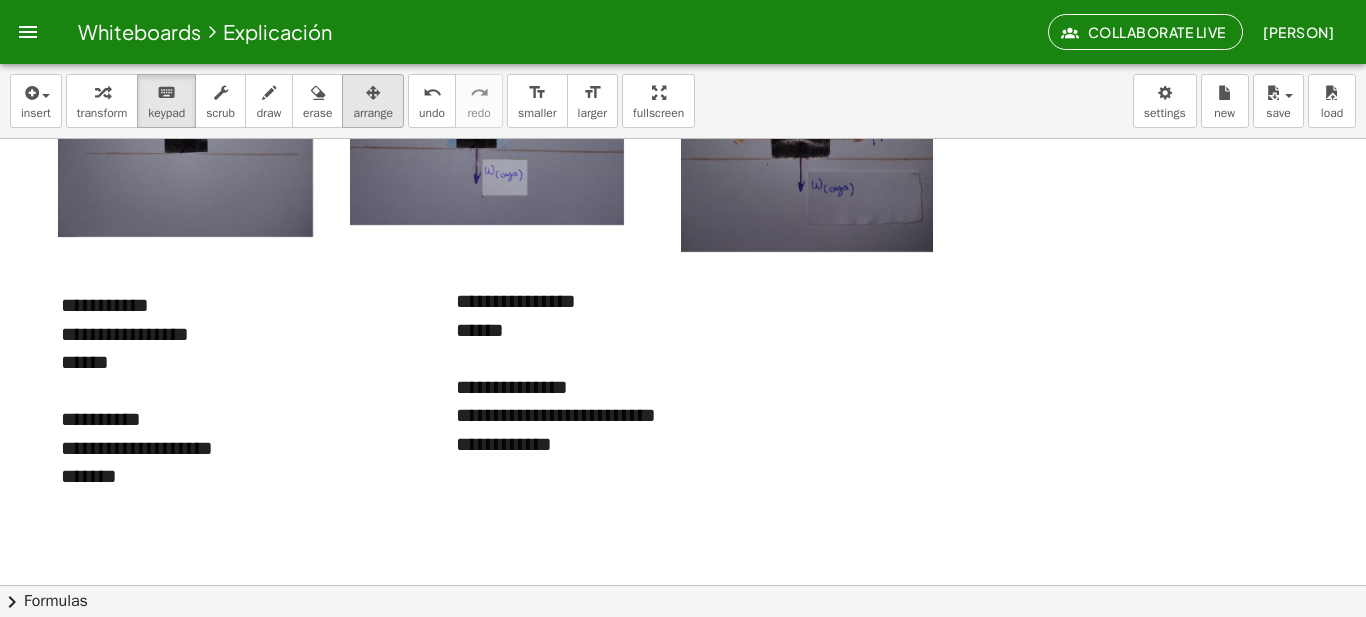 click at bounding box center (373, 93) 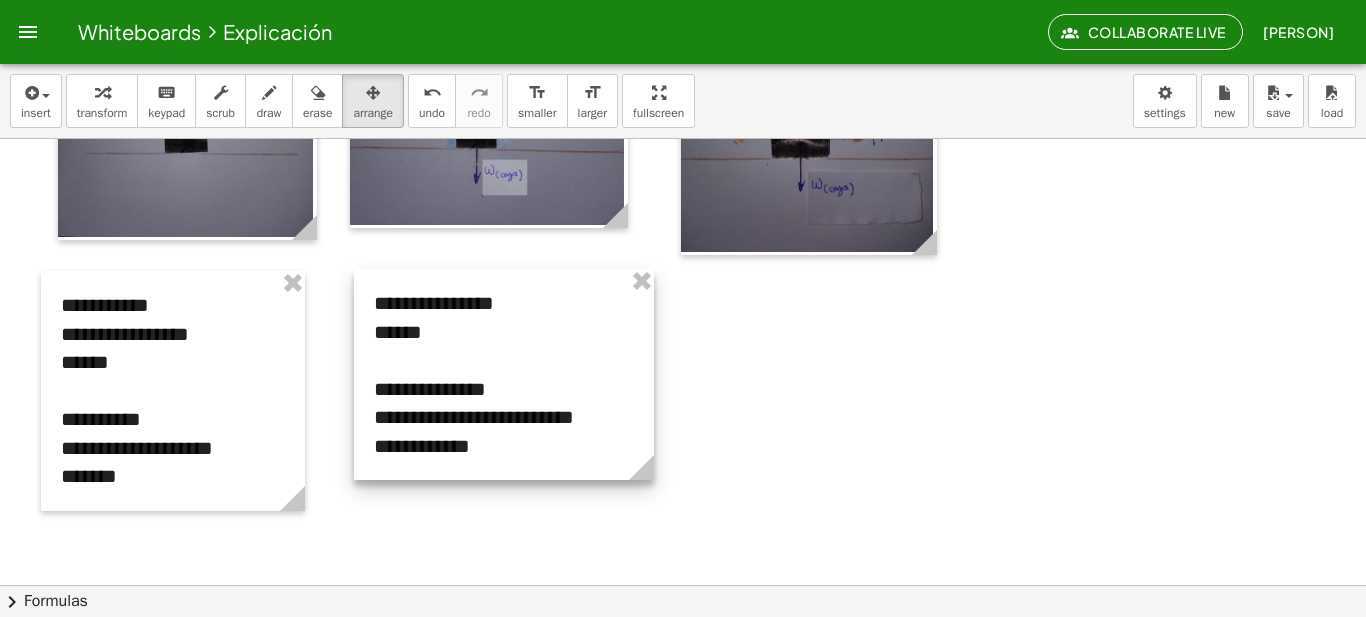 drag, startPoint x: 625, startPoint y: 353, endPoint x: 543, endPoint y: 355, distance: 82.02438 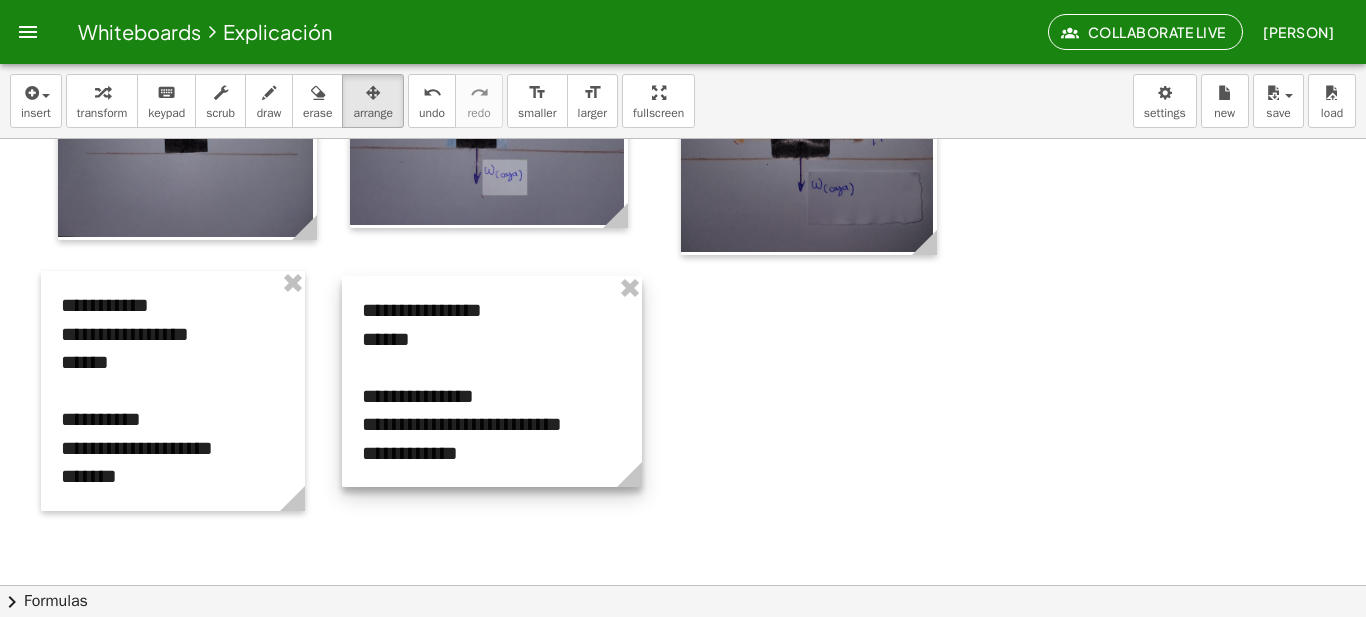 drag, startPoint x: 580, startPoint y: 437, endPoint x: 568, endPoint y: 444, distance: 13.892444 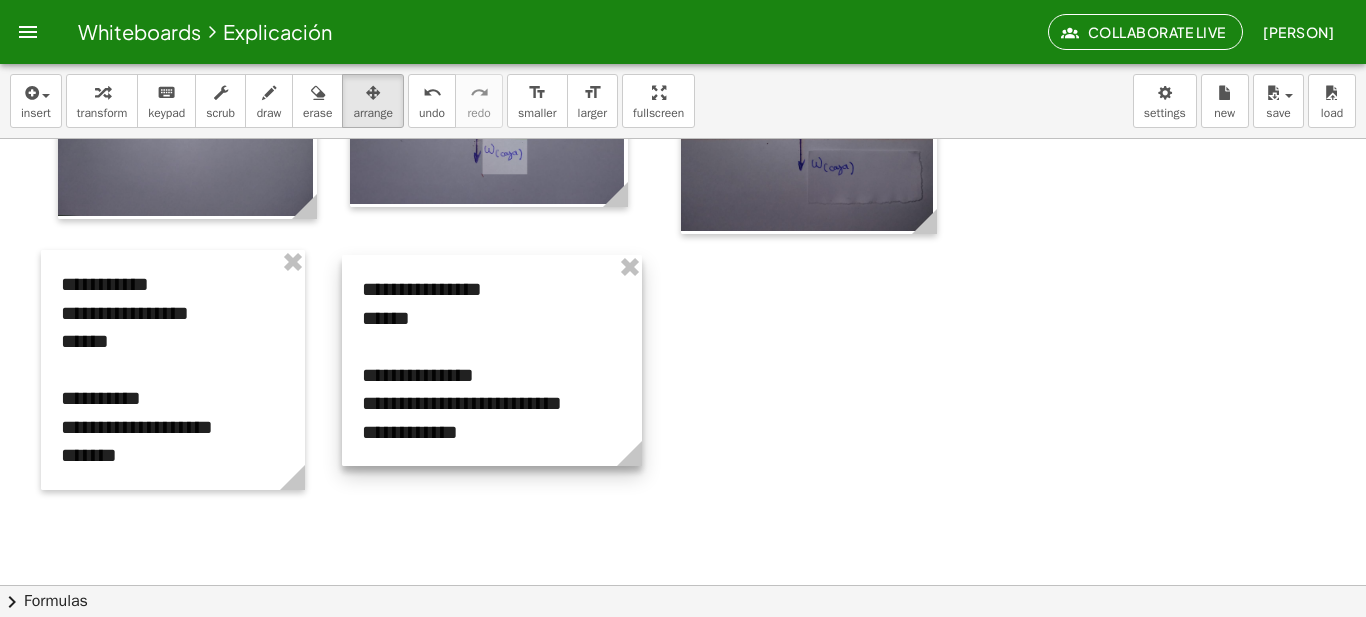 scroll, scrollTop: 1202, scrollLeft: 0, axis: vertical 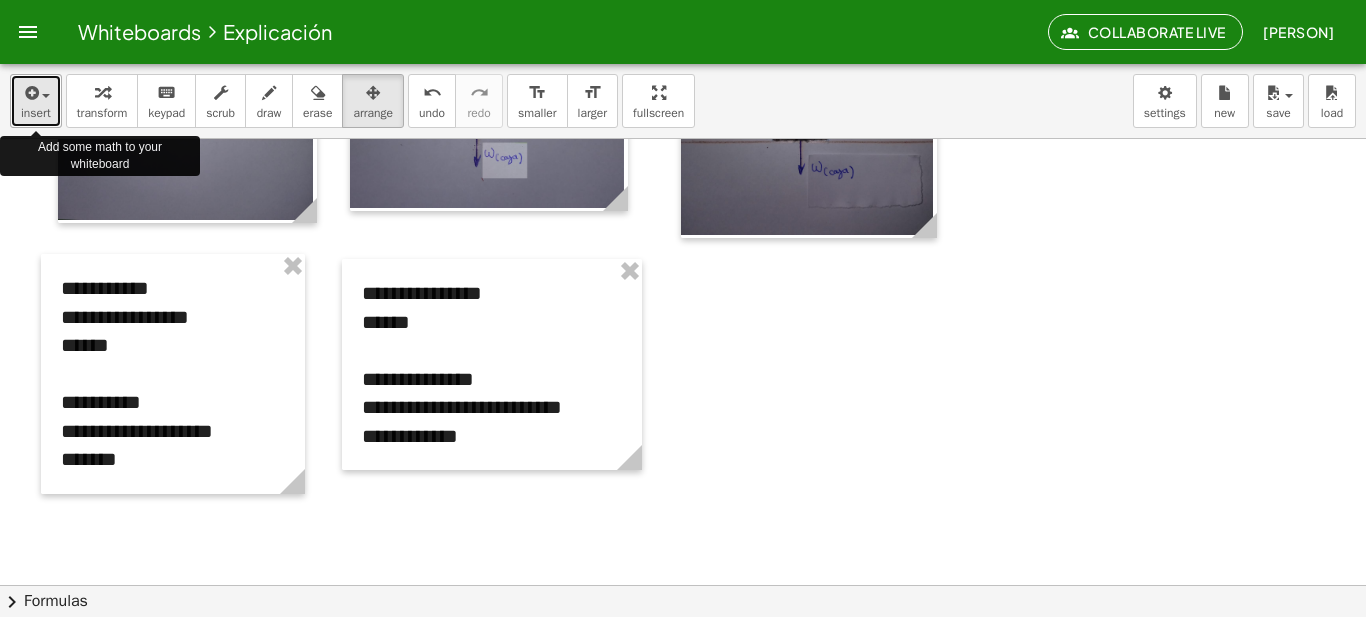click on "insert" at bounding box center [36, 113] 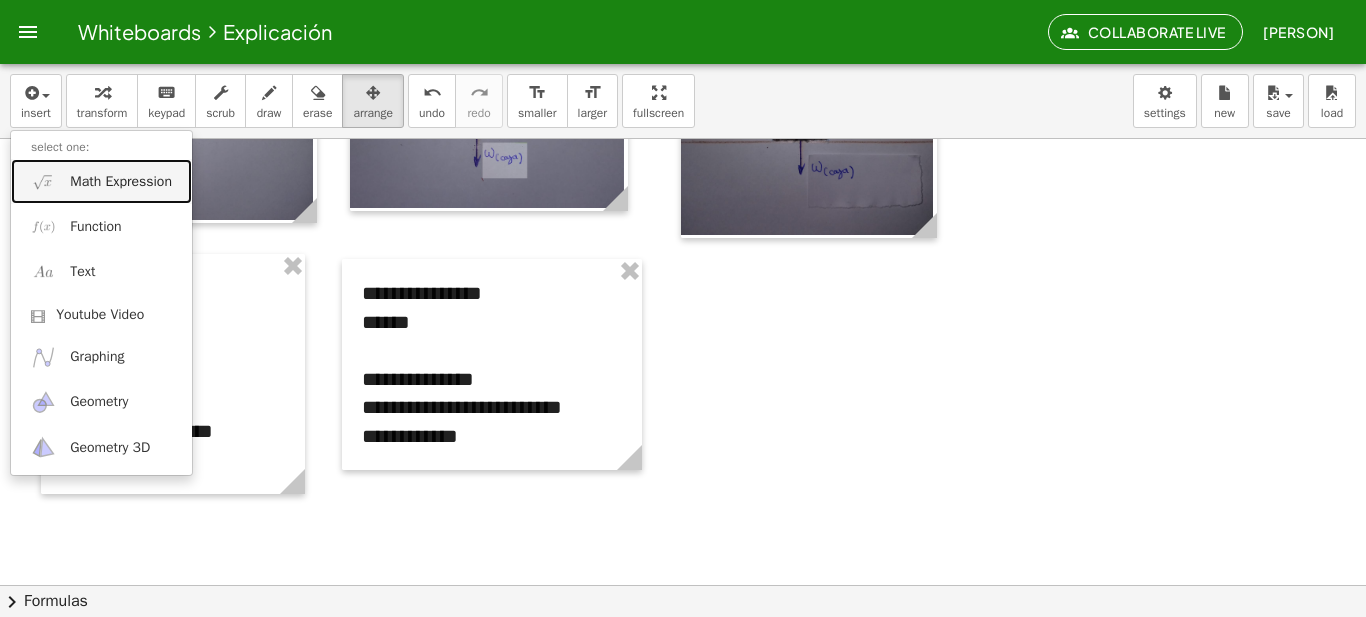click on "Math Expression" at bounding box center (121, 182) 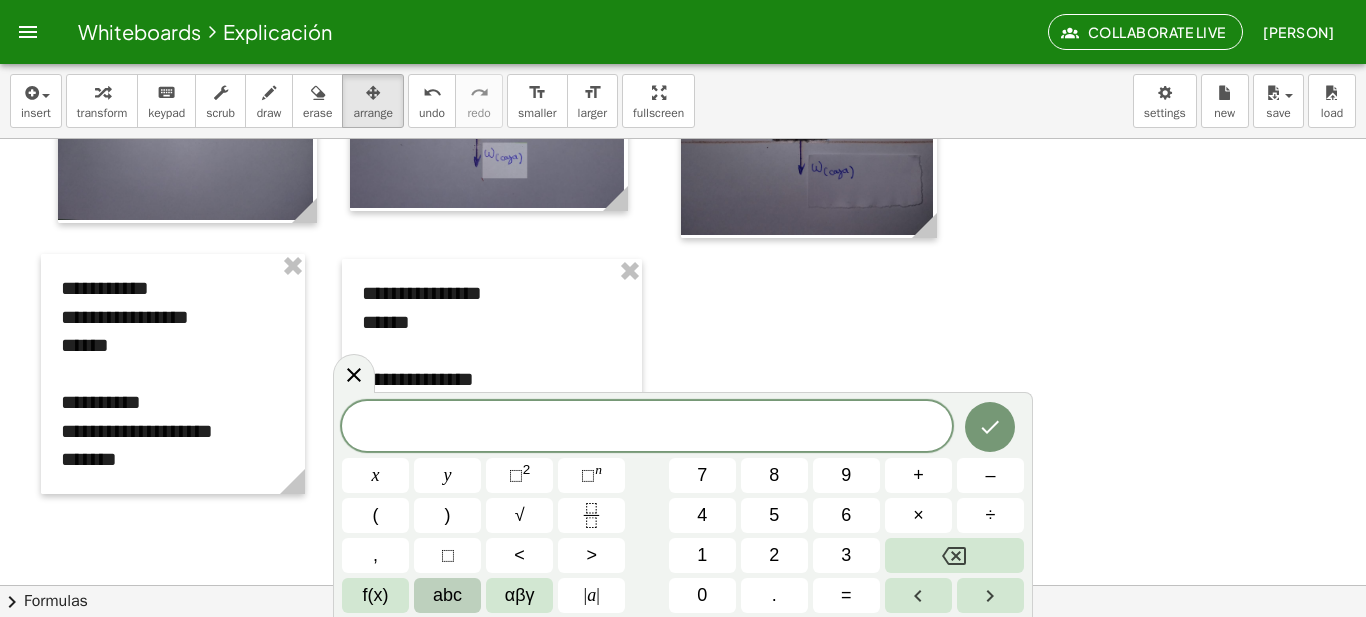 click on "abc" at bounding box center (447, 595) 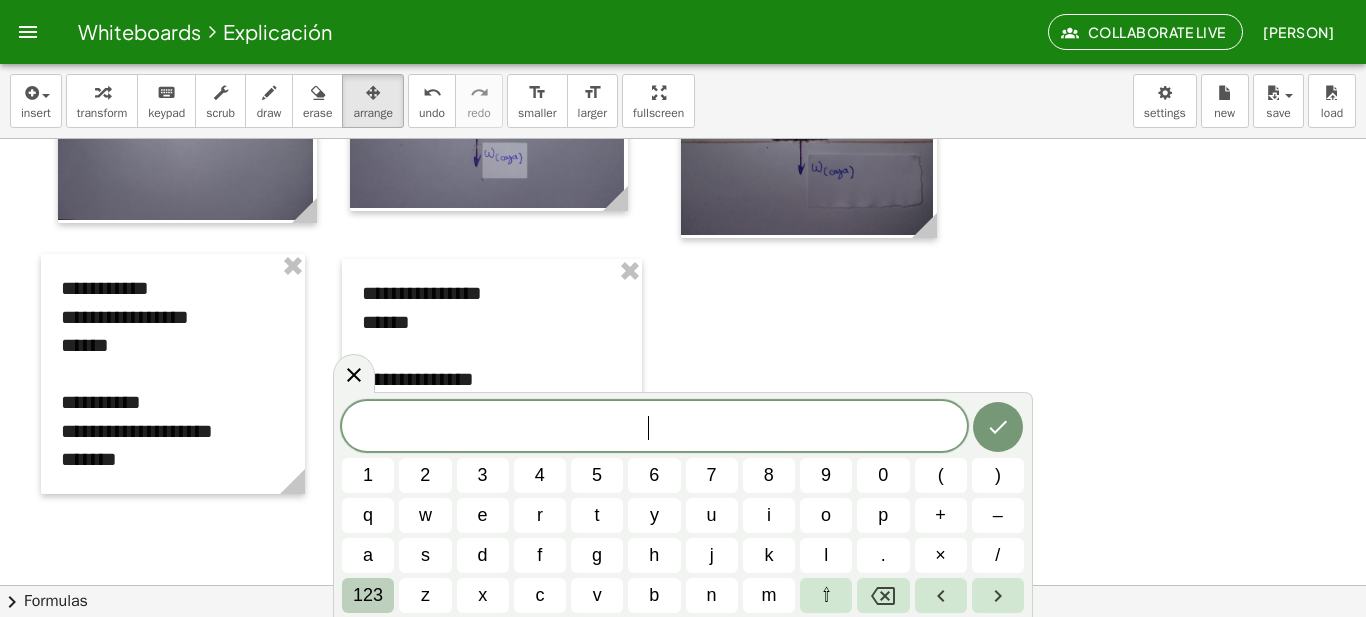 click on "123" at bounding box center [368, 595] 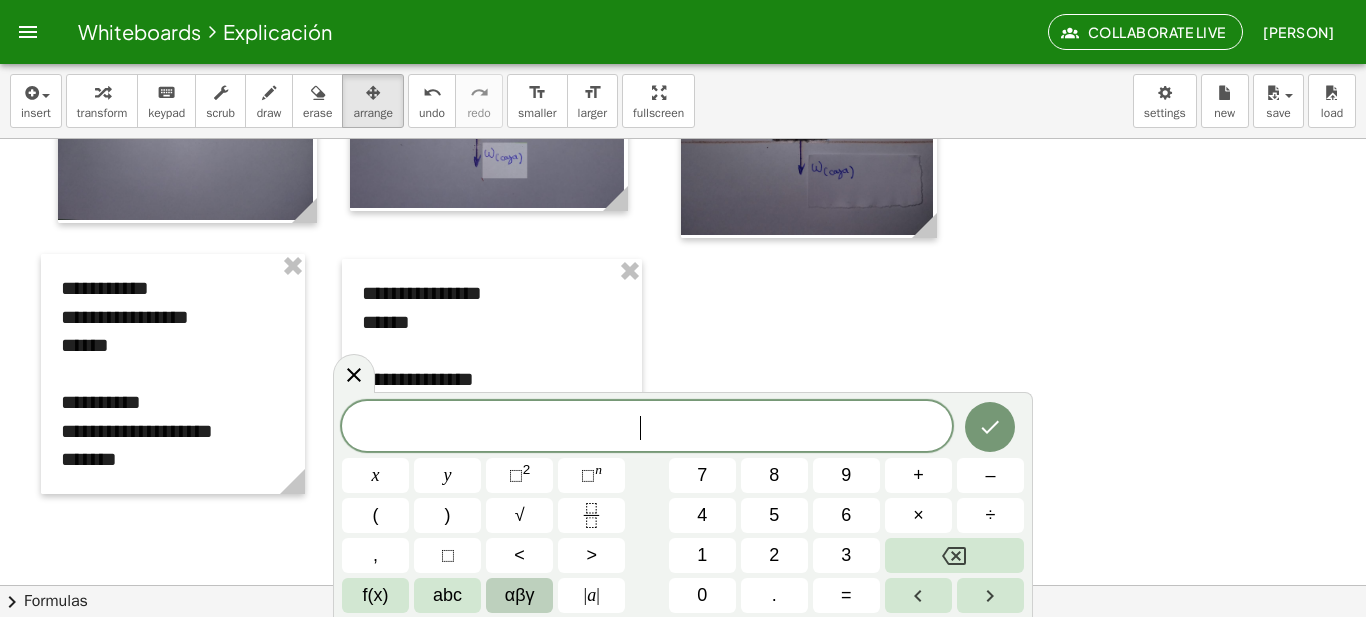 click on "αβγ" at bounding box center (520, 595) 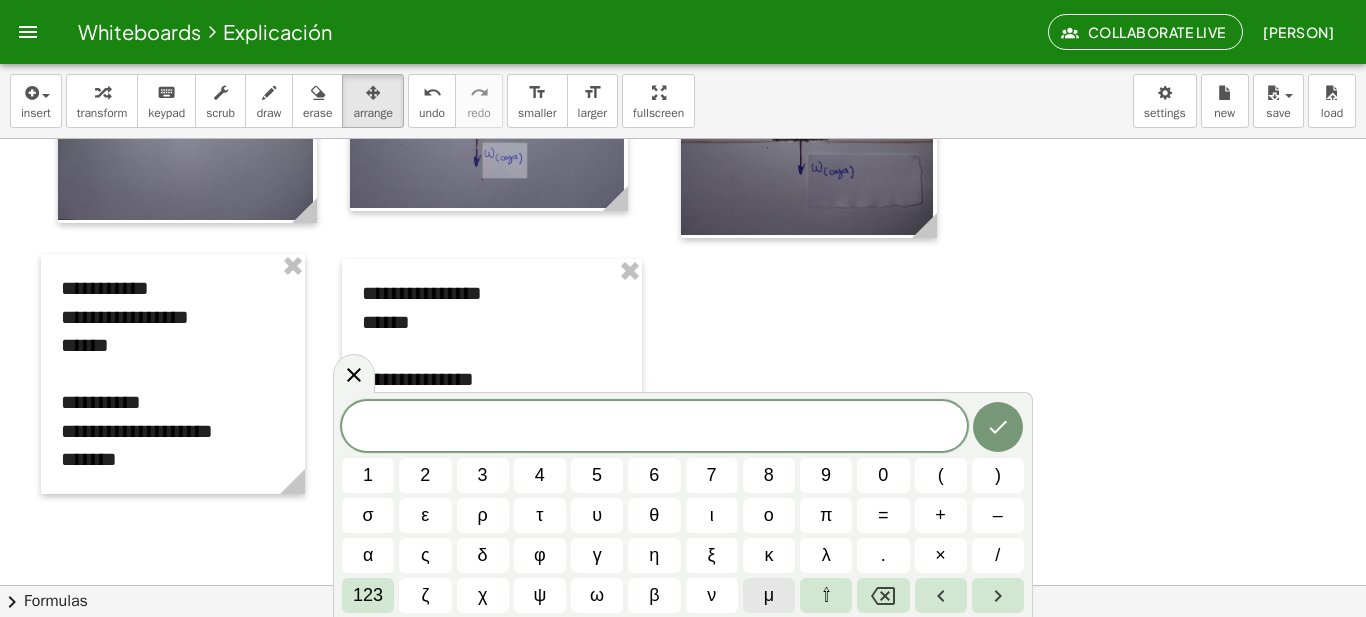 click on "μ" at bounding box center (769, 595) 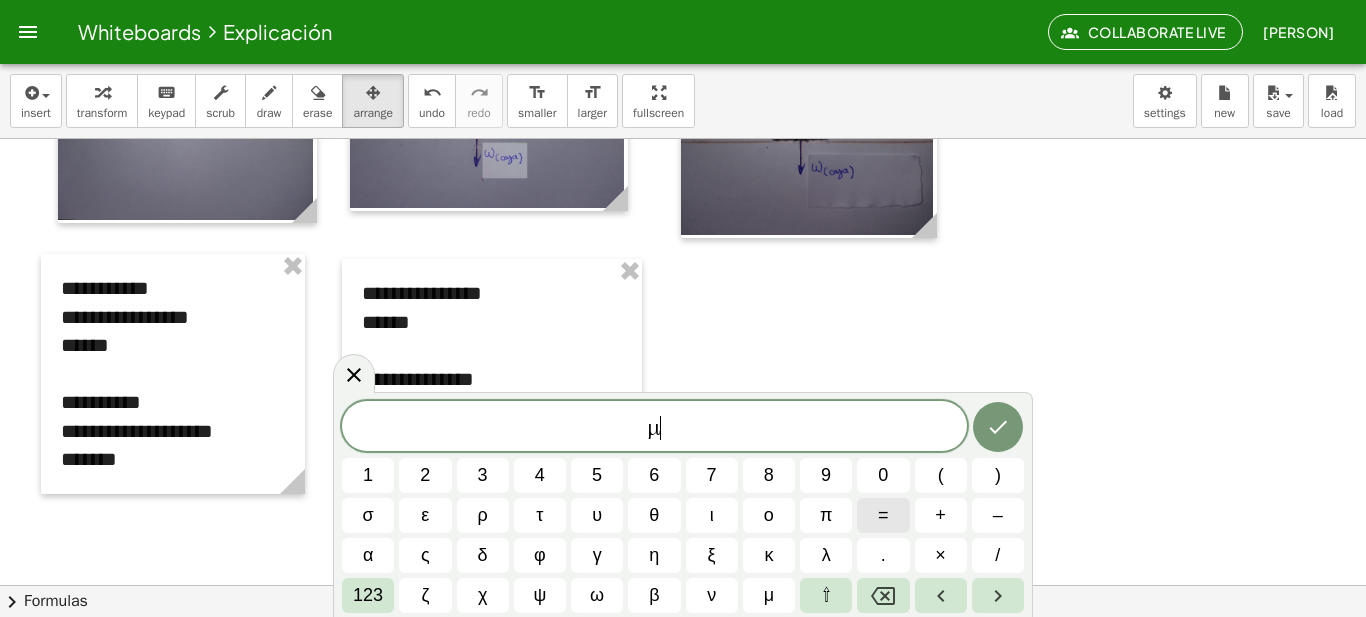 click on "=" at bounding box center [883, 515] 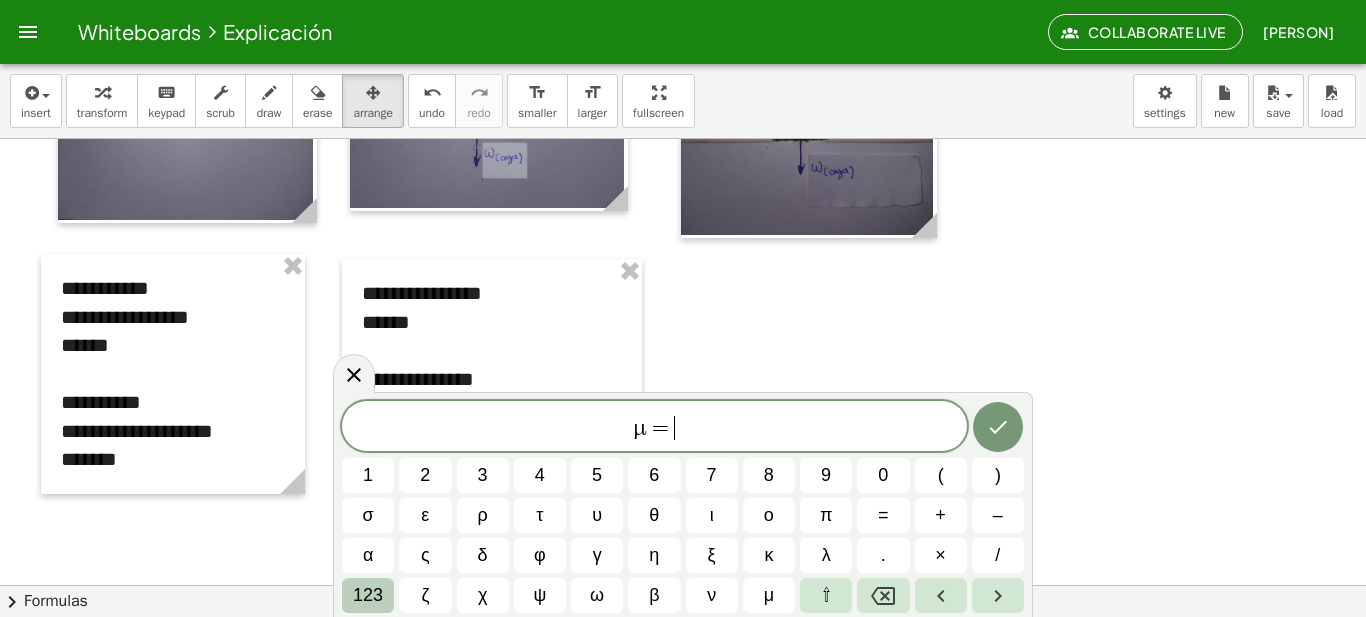 click on "123" at bounding box center (368, 595) 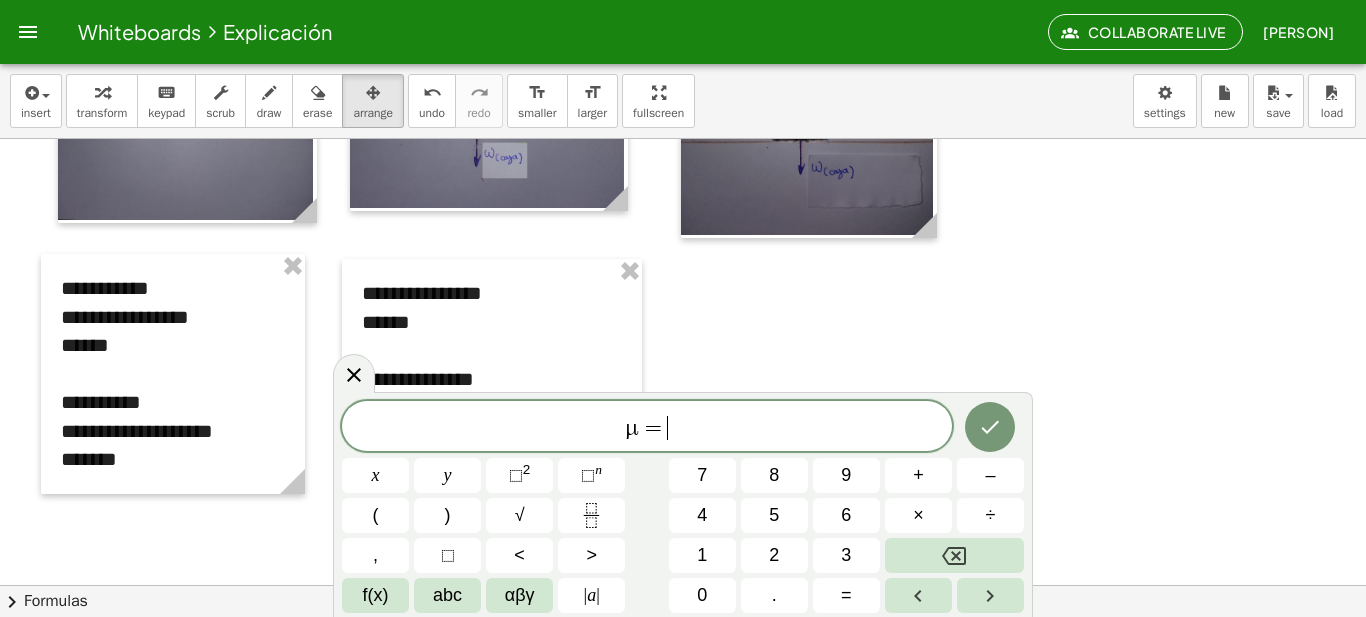 click on "f(x)" at bounding box center [376, 595] 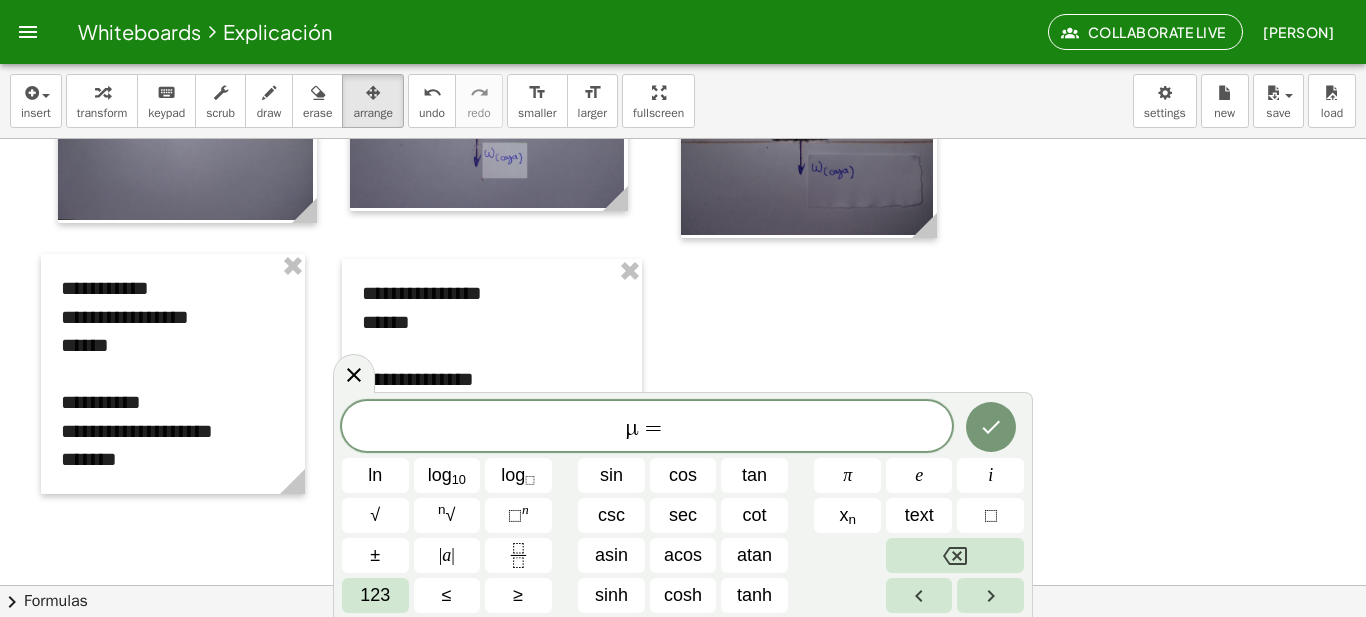 click on "123" at bounding box center [375, 595] 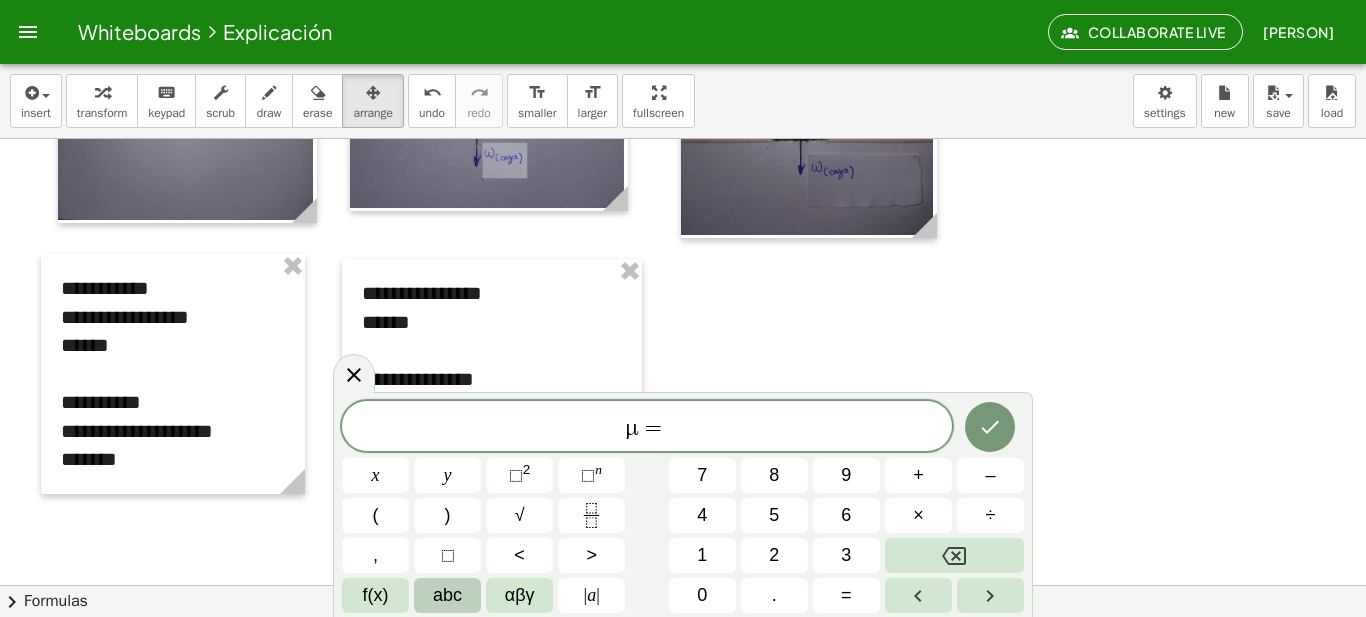 click on "abc" at bounding box center (447, 595) 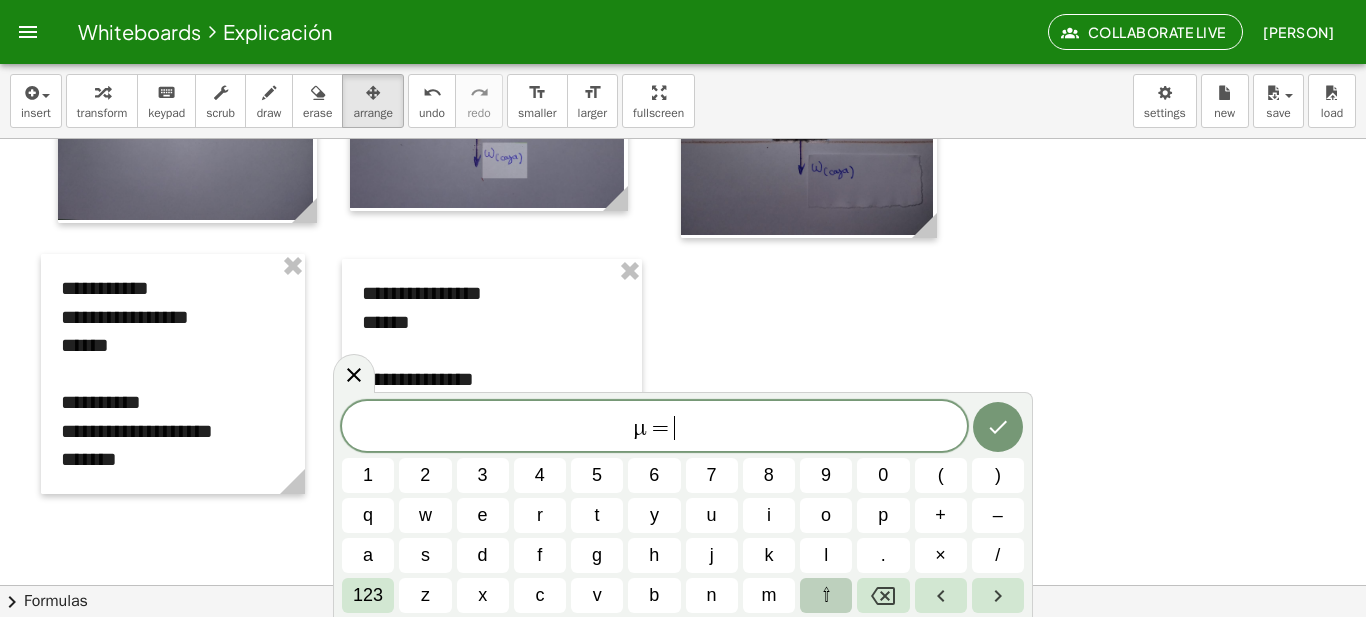 click on "⇧" at bounding box center (826, 595) 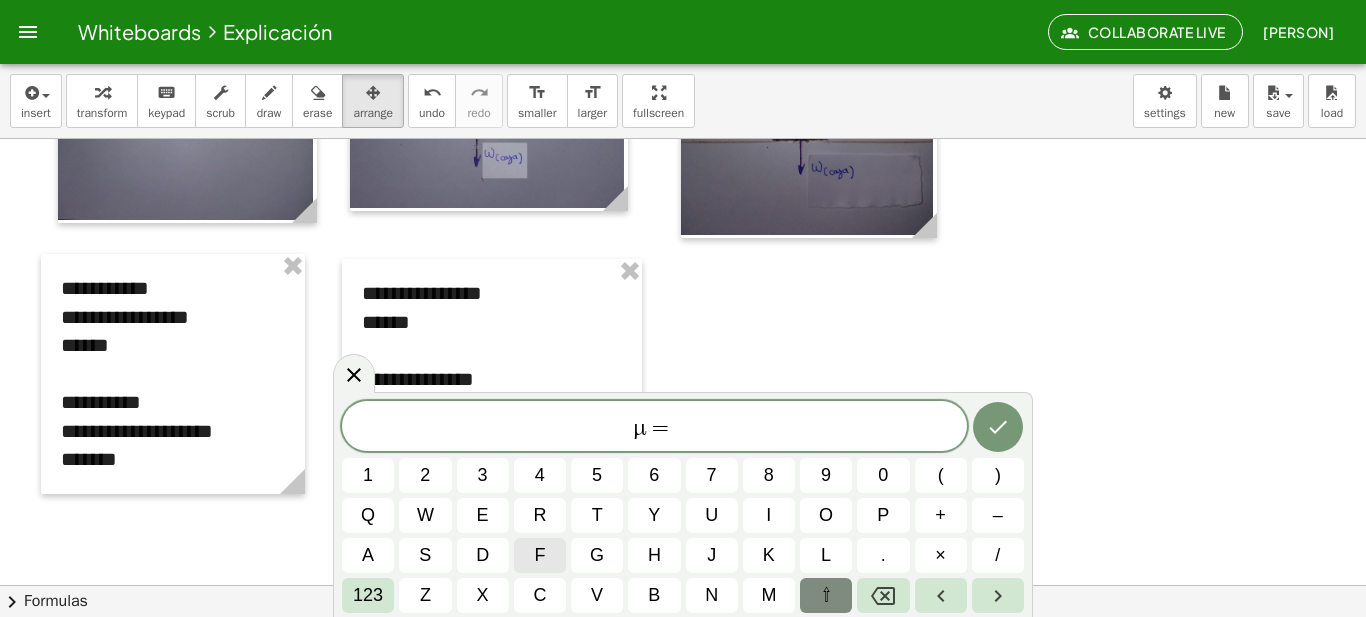 click on "f" at bounding box center (539, 555) 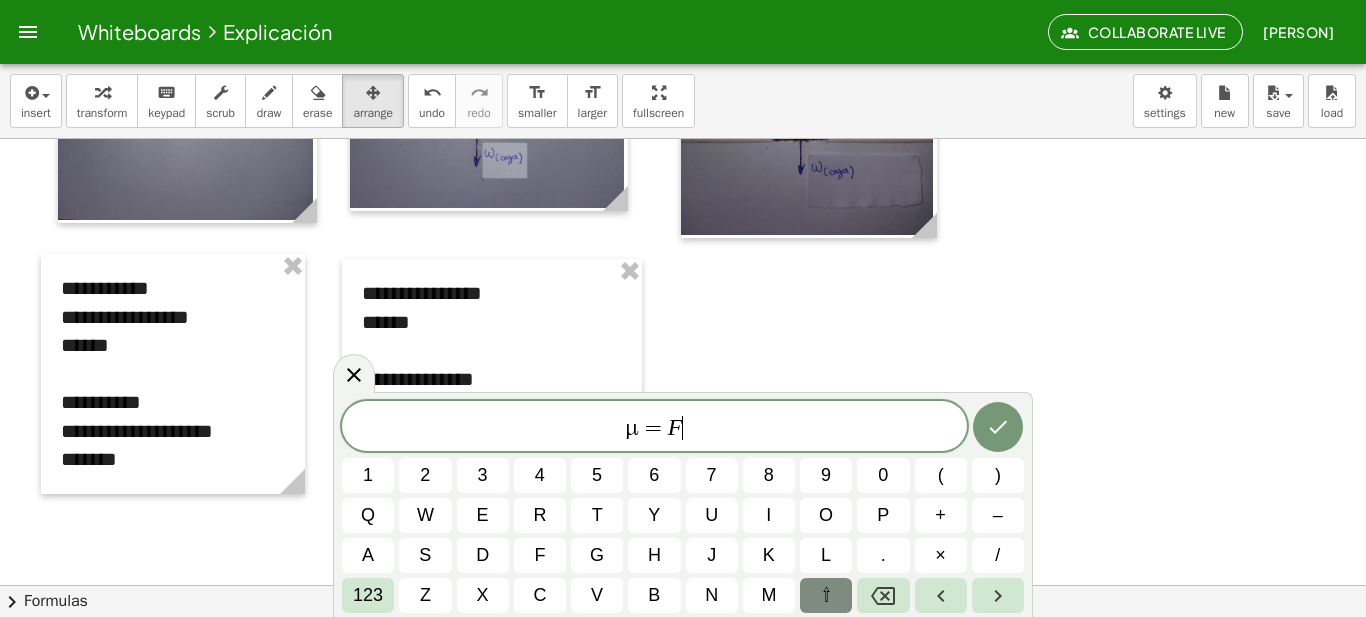 click on "⇧" at bounding box center [826, 595] 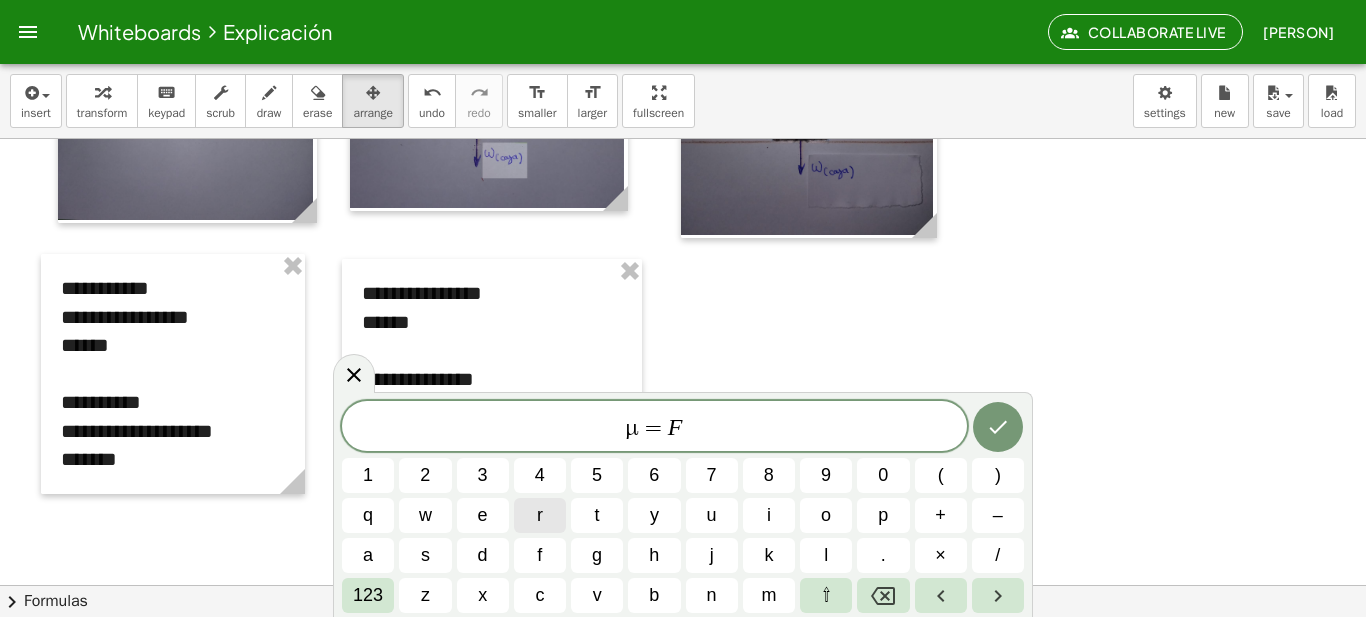 click on "r" at bounding box center [540, 515] 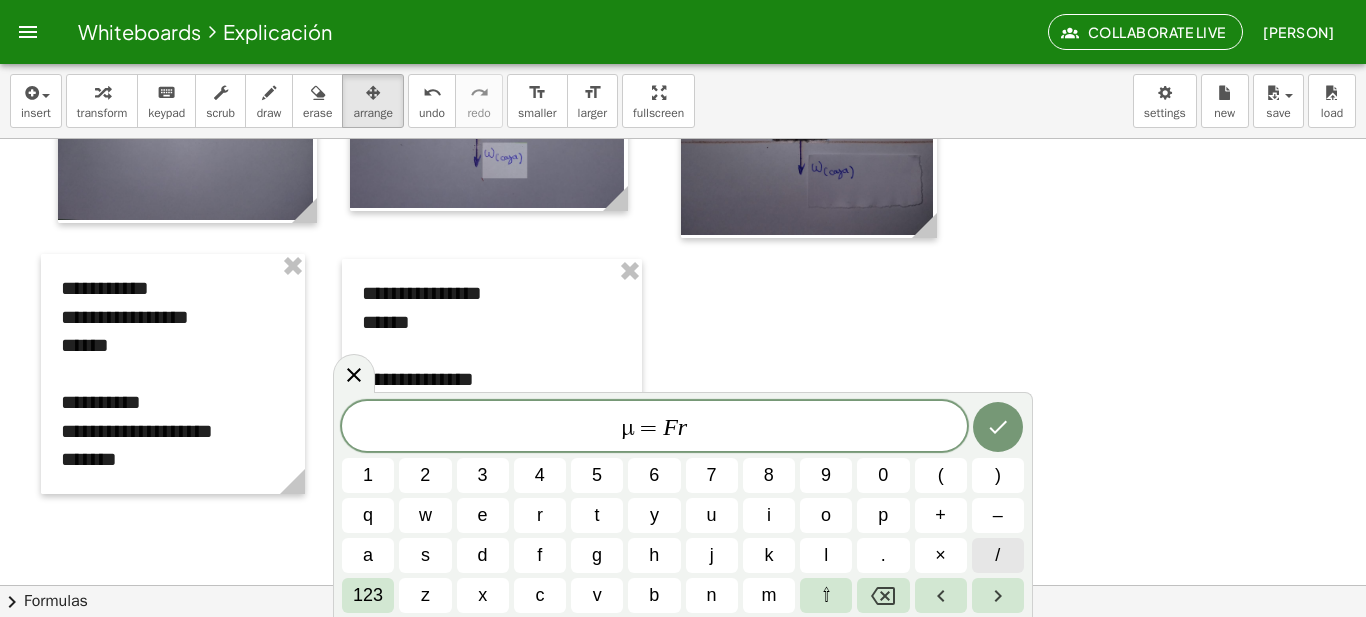 click on "/" at bounding box center [998, 555] 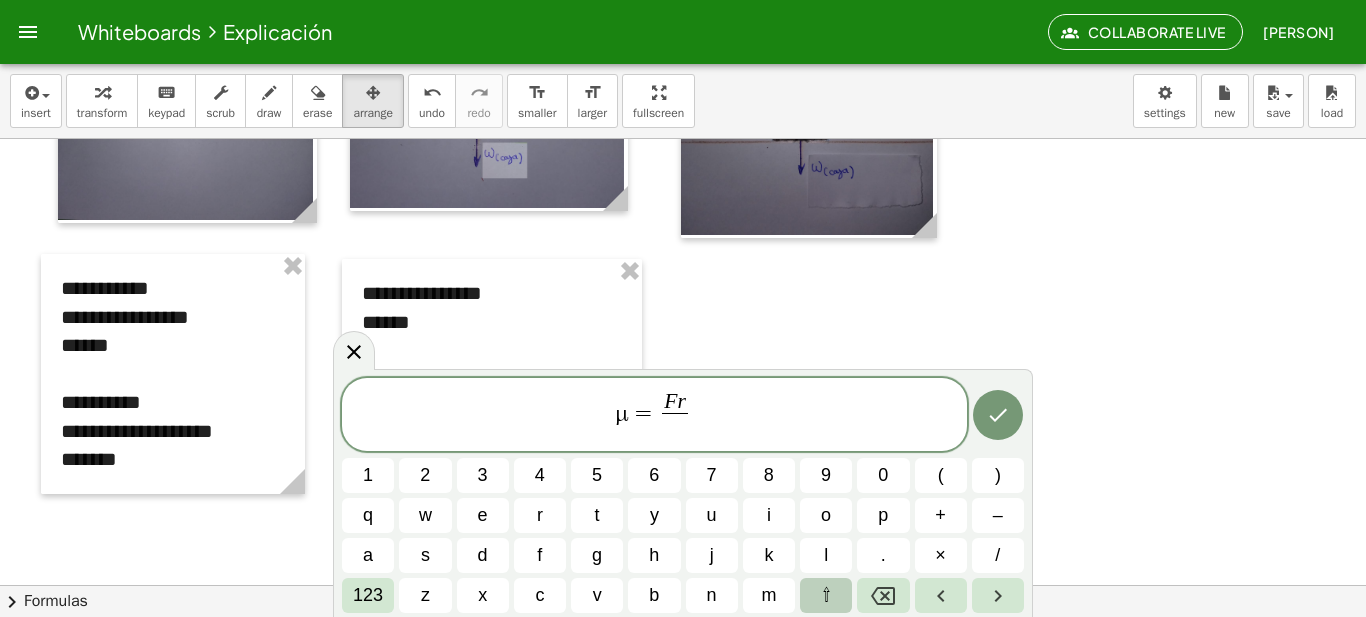 click on "⇧" at bounding box center [826, 595] 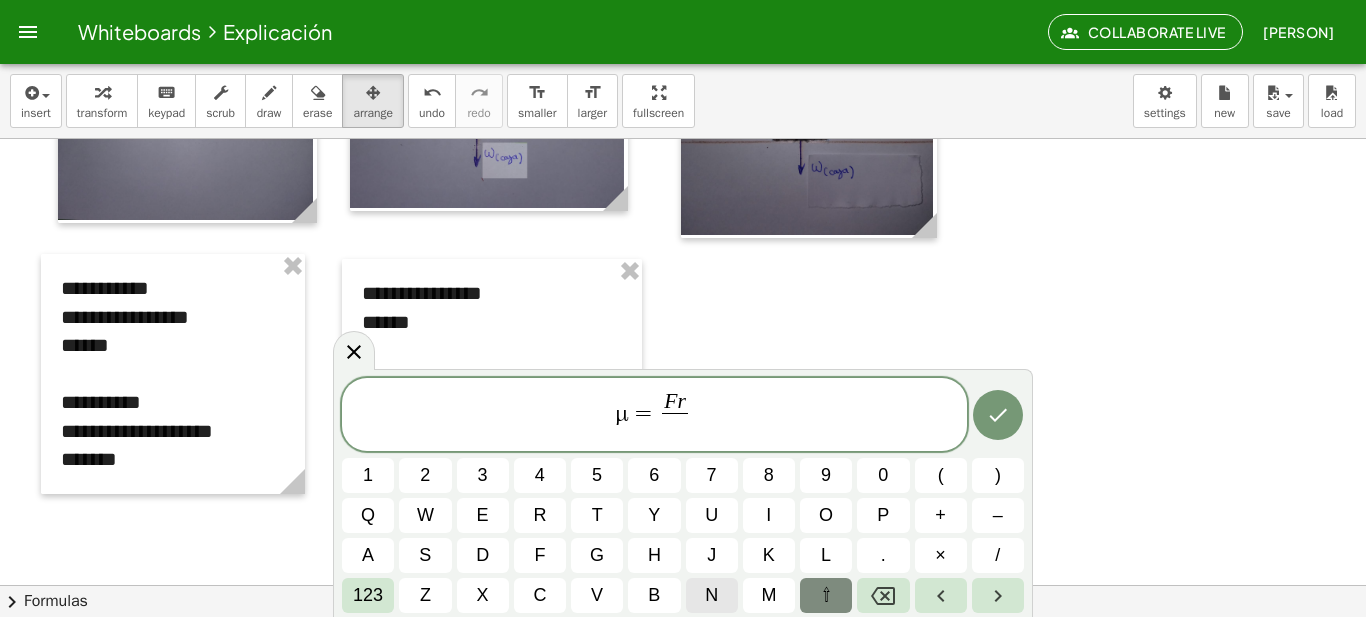 click on "n" at bounding box center (712, 595) 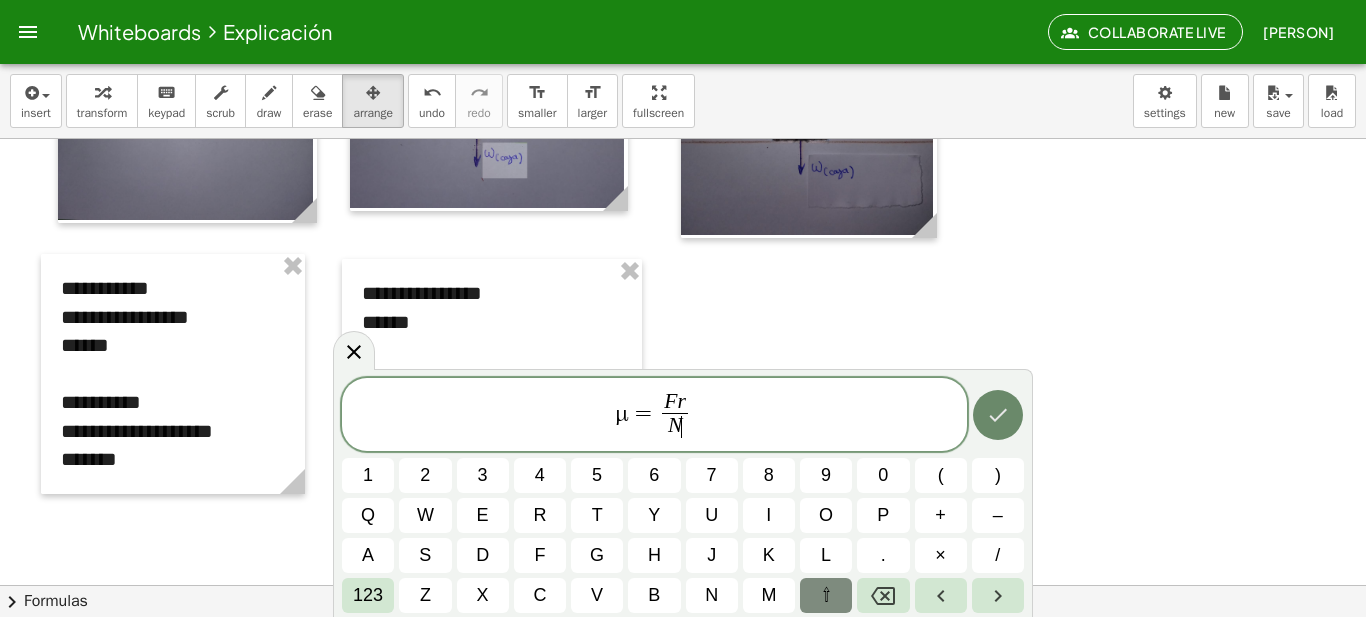 click at bounding box center (998, 415) 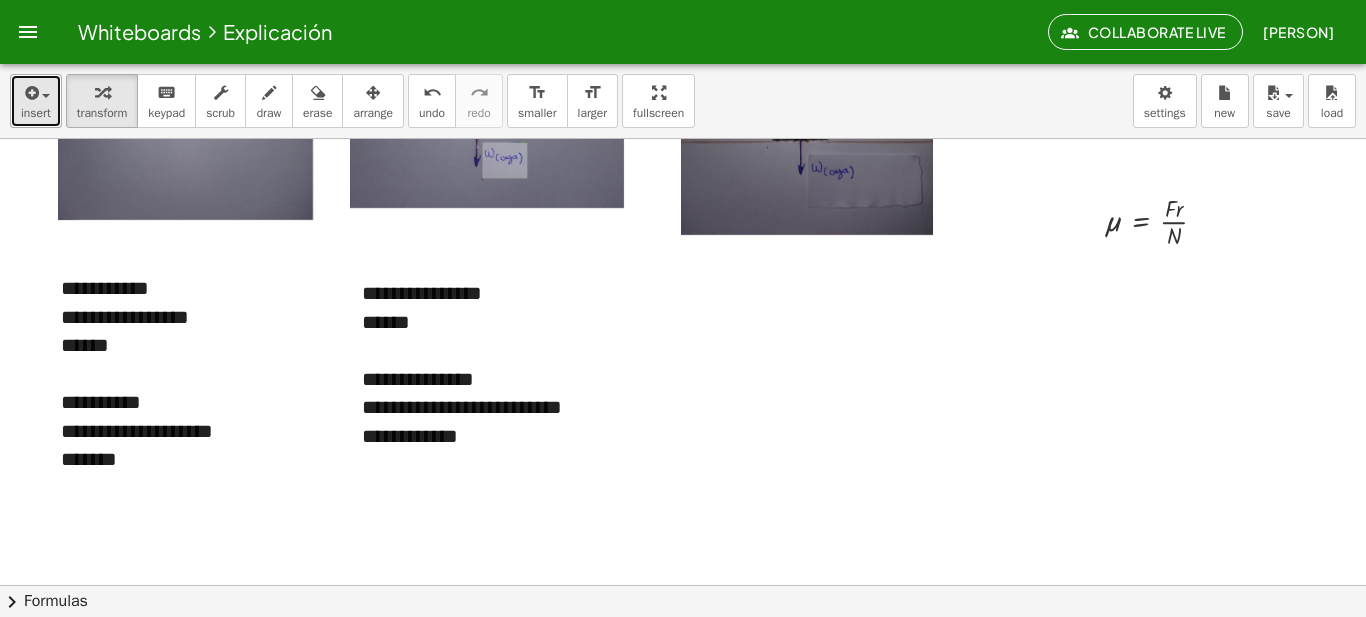 click on "insert" at bounding box center [36, 113] 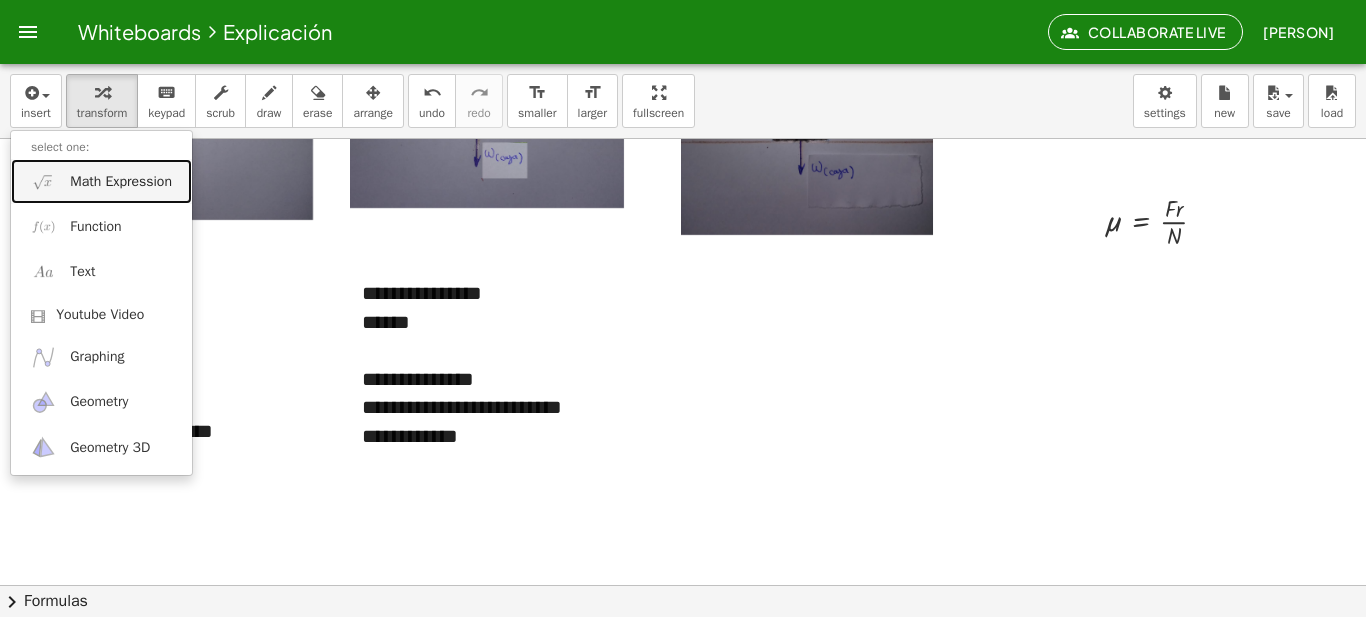 click on "Math Expression" at bounding box center [121, 182] 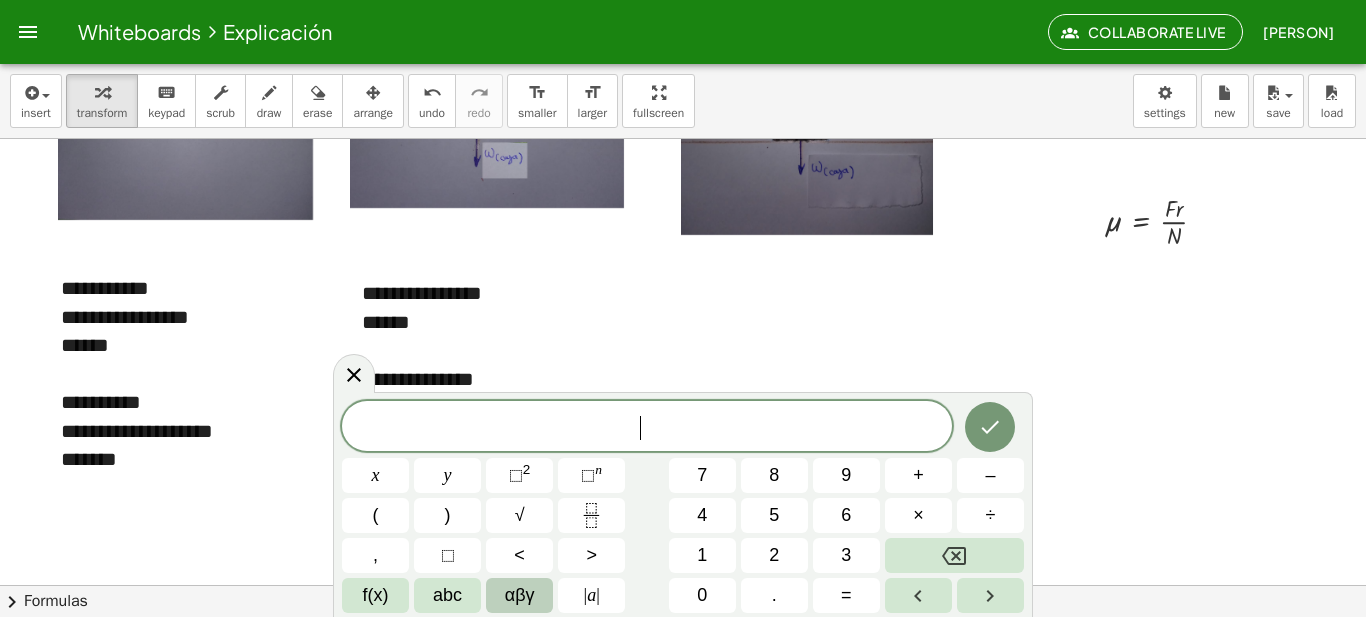 click on "αβγ" at bounding box center (520, 595) 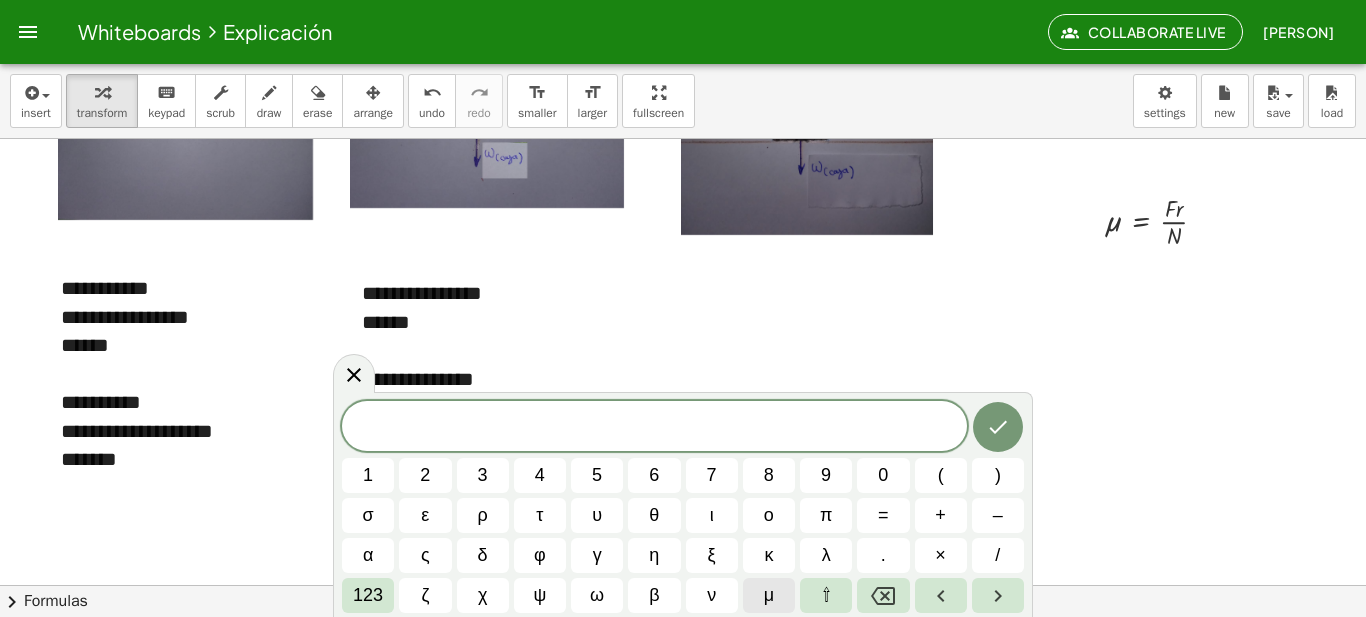 click on "μ" at bounding box center [769, 595] 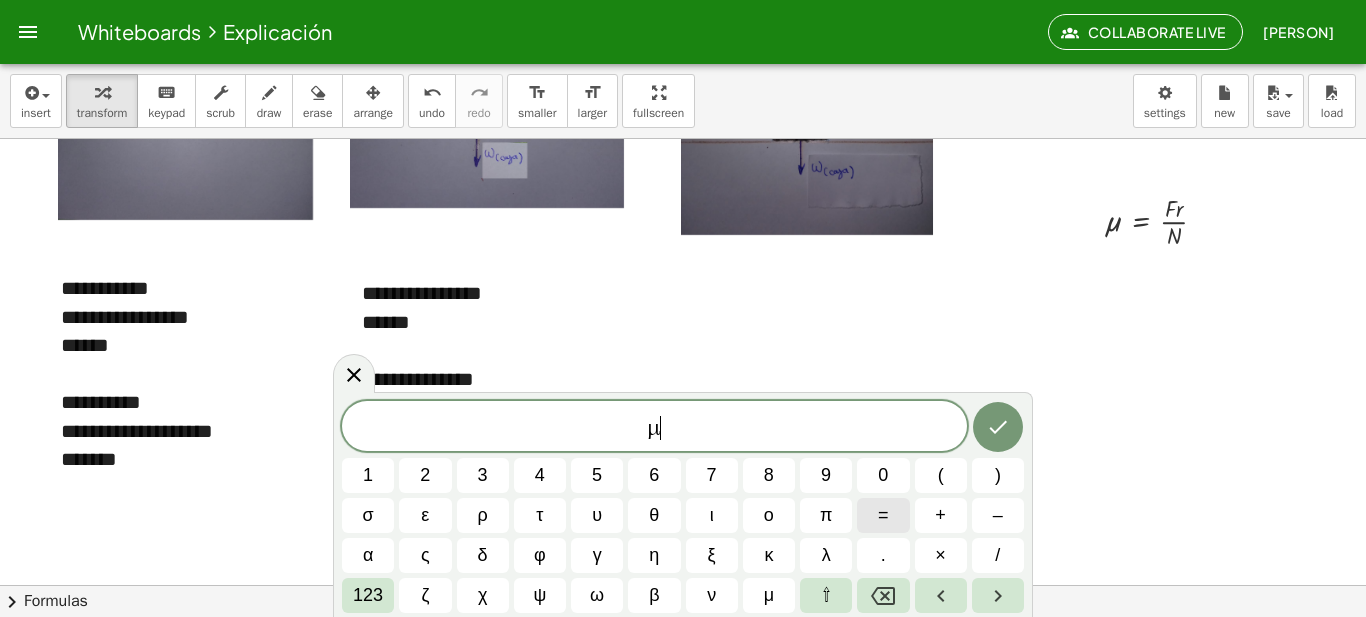 click on "=" at bounding box center [883, 515] 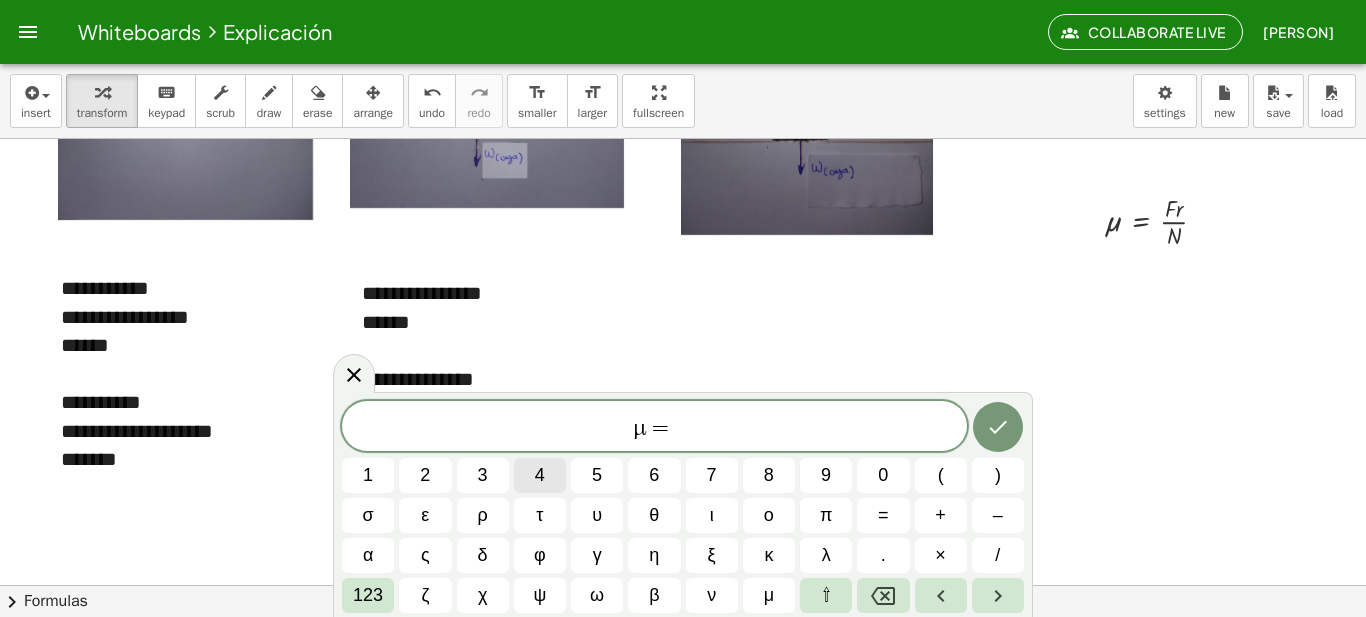 click on "4" at bounding box center (540, 475) 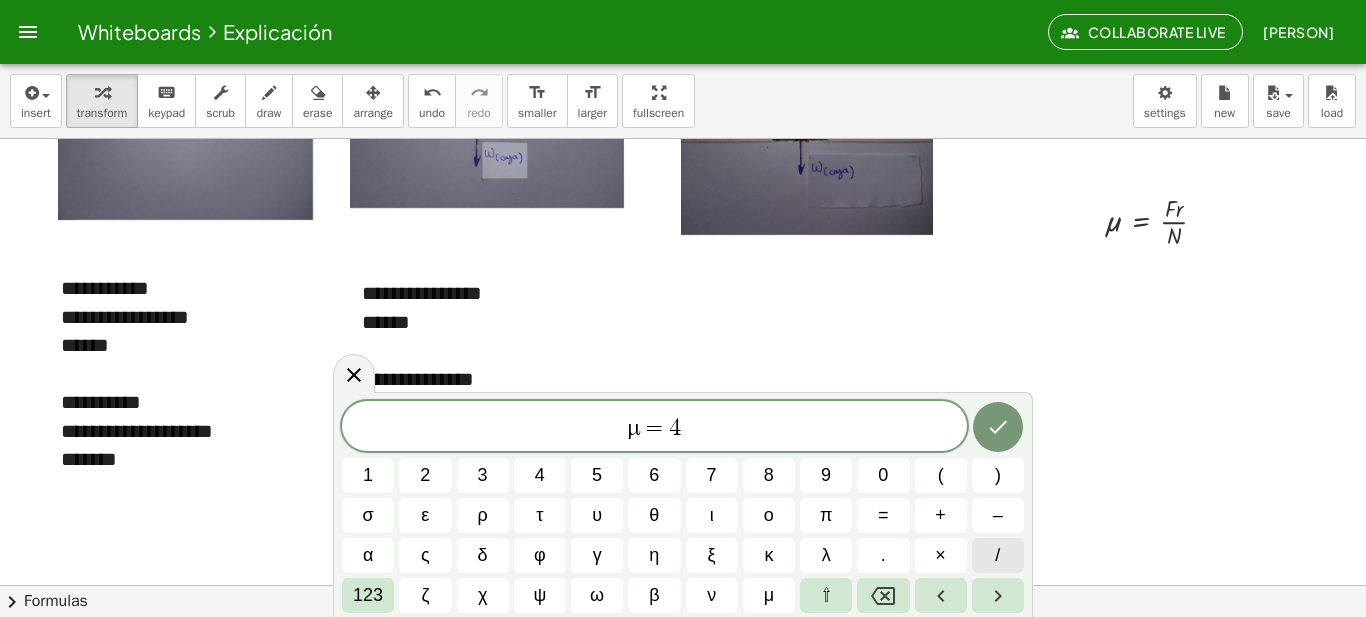 click on "/" at bounding box center [998, 555] 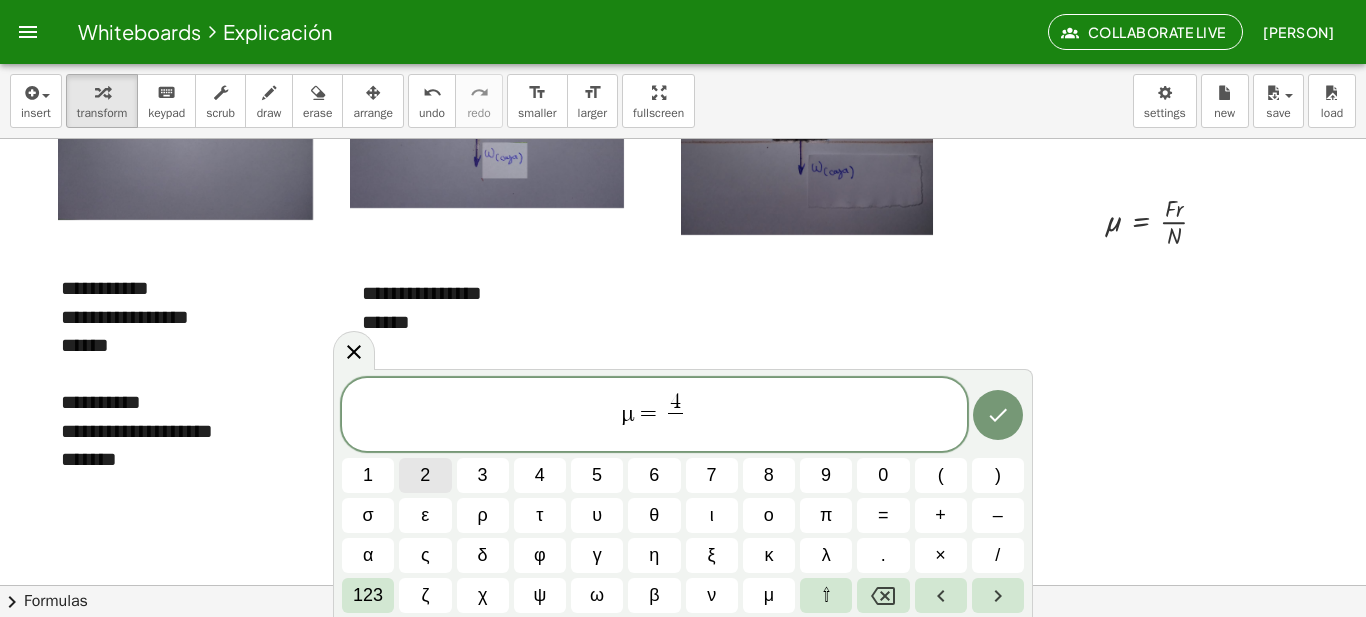 click on "2" at bounding box center (425, 475) 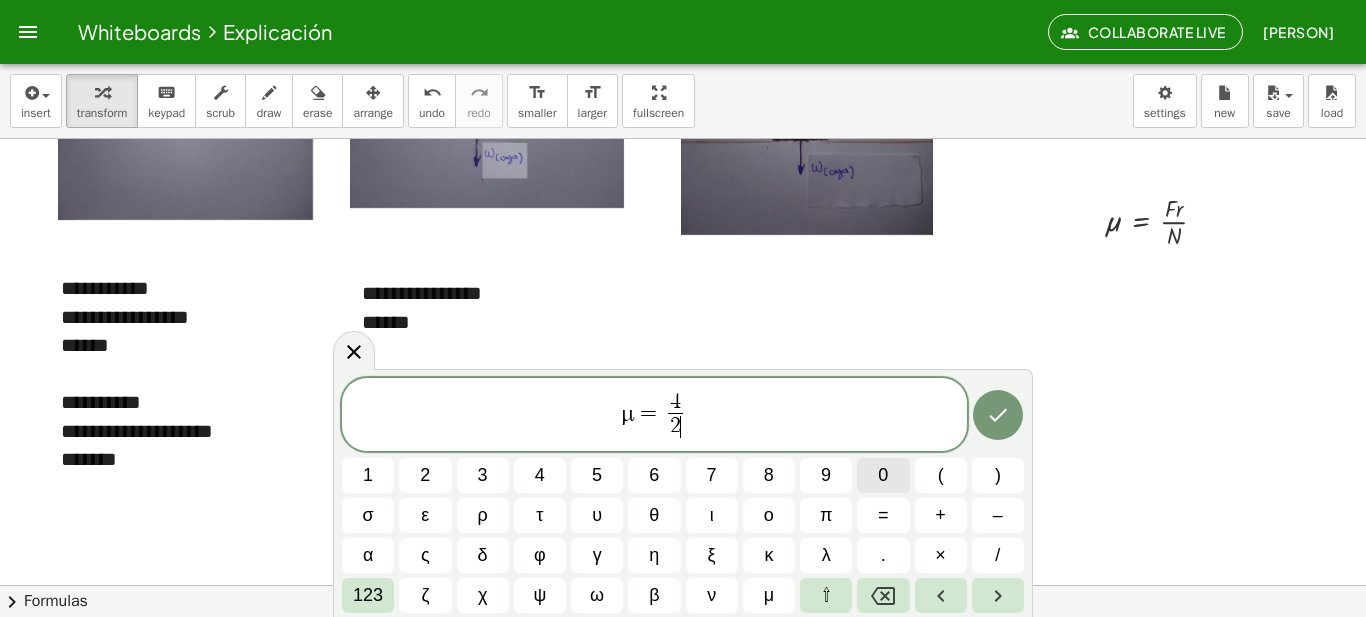 click on "0" at bounding box center (883, 475) 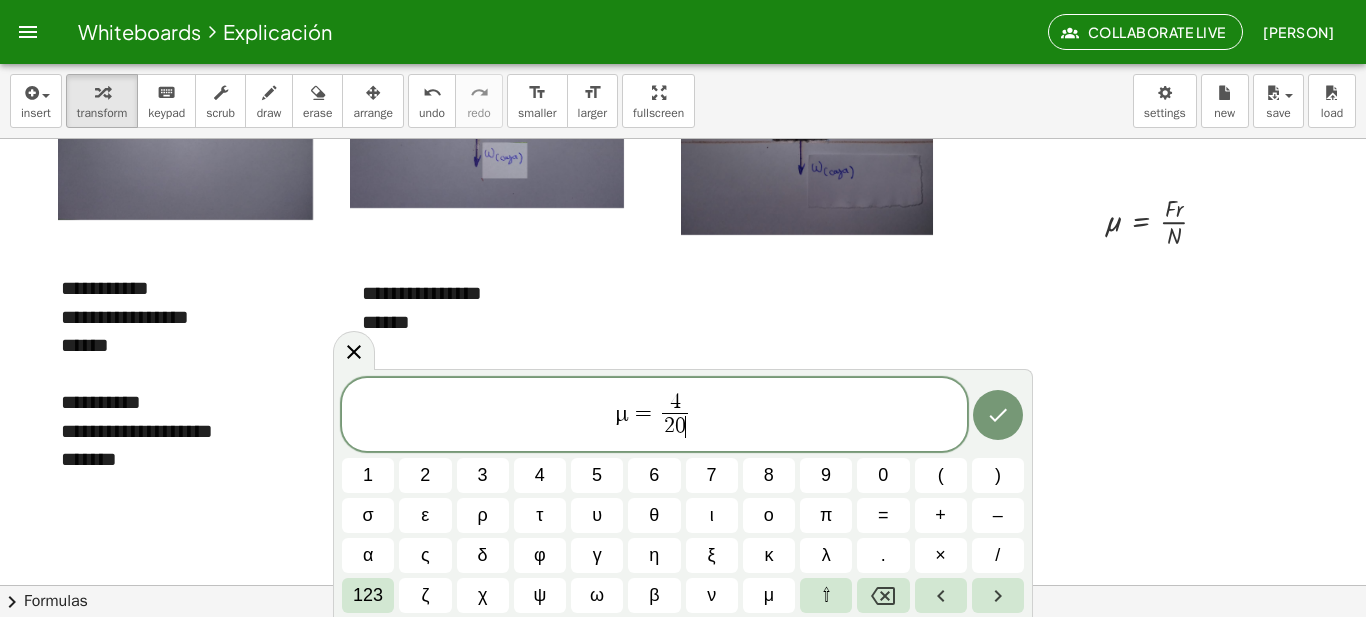 click on "4 2 0 ​ ​" at bounding box center [675, 416] 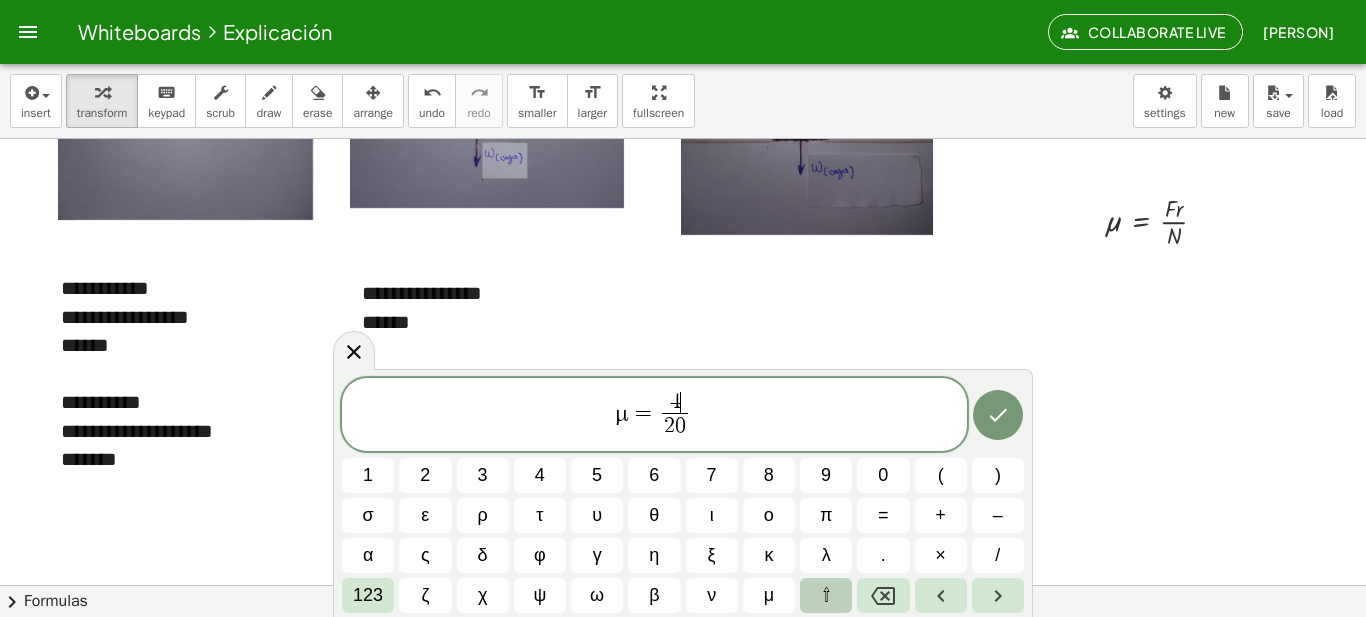 click on "⇧" at bounding box center [826, 595] 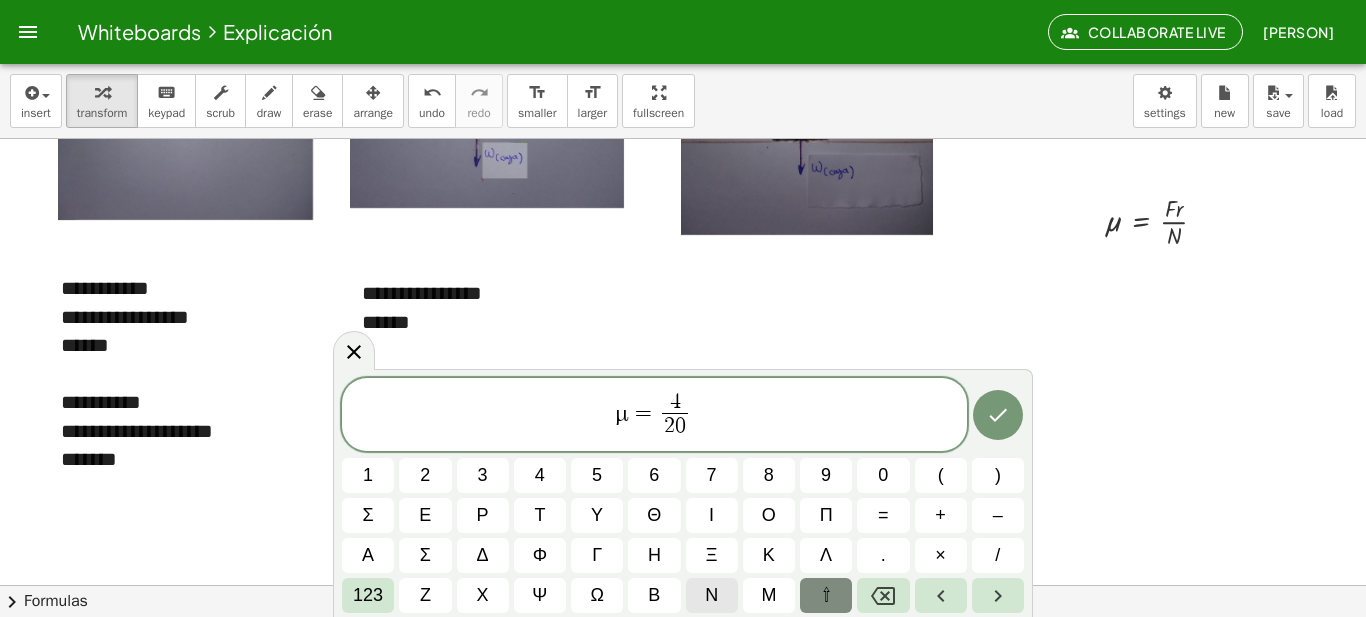 click on "ν" at bounding box center [711, 595] 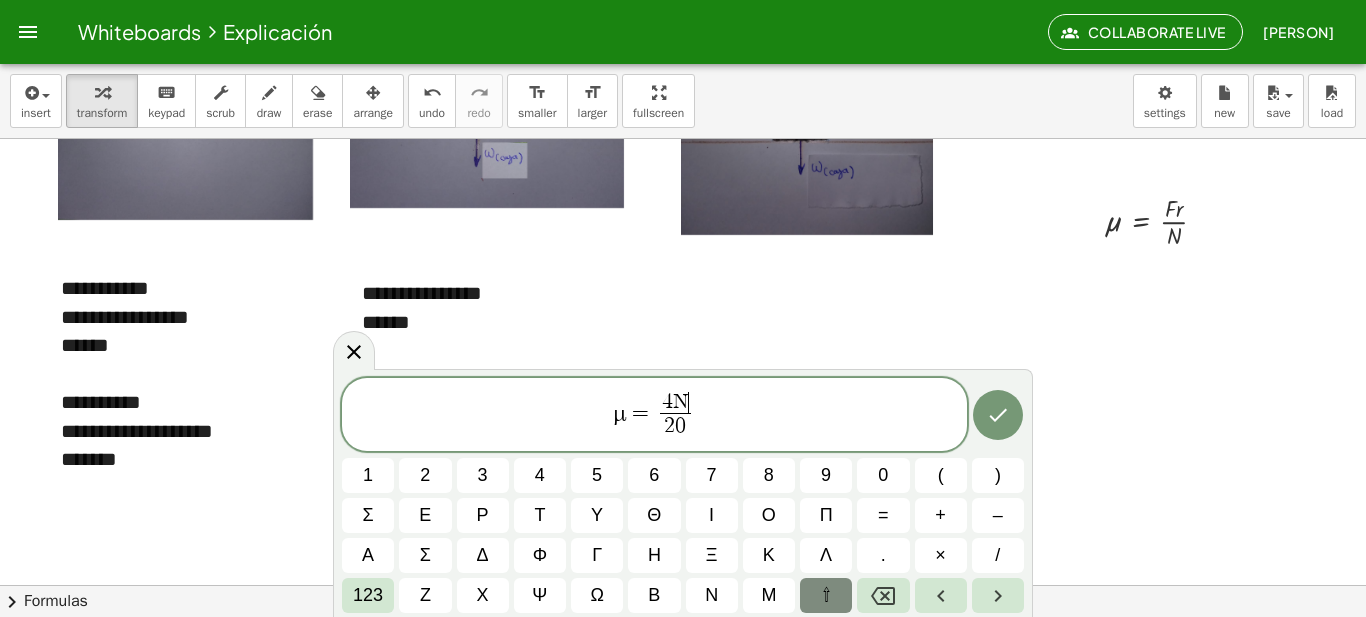 click on "2 0" at bounding box center (675, 426) 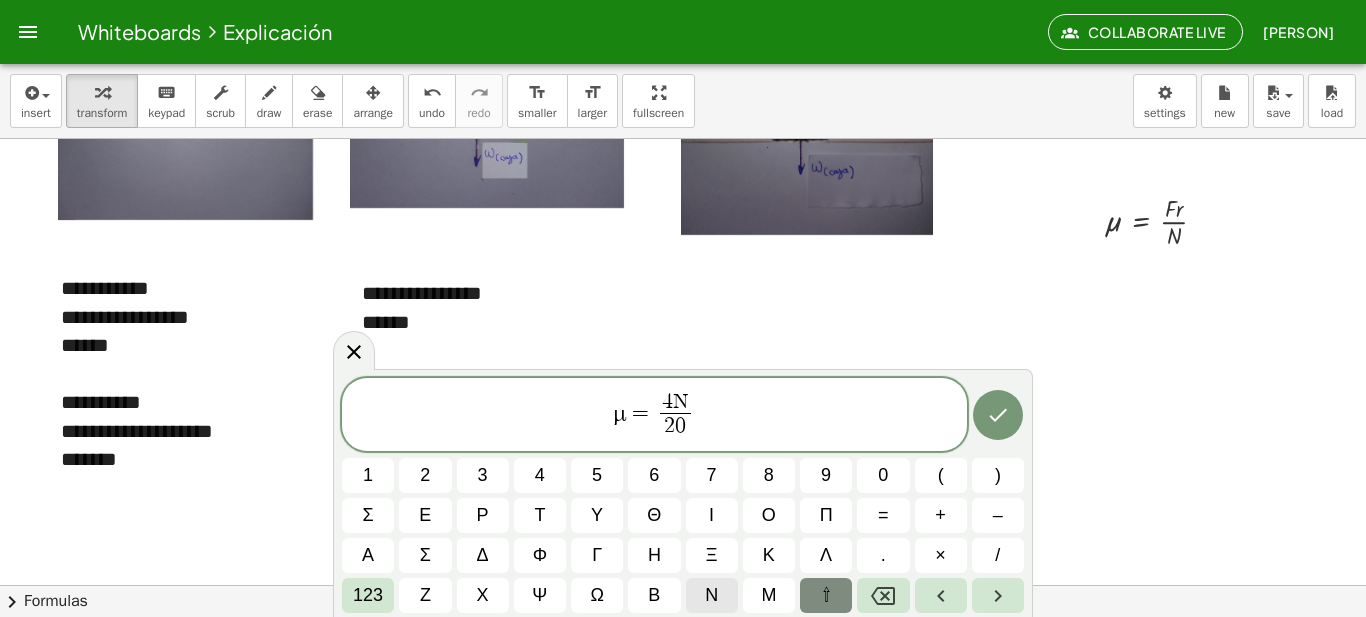 click on "ν" at bounding box center (712, 595) 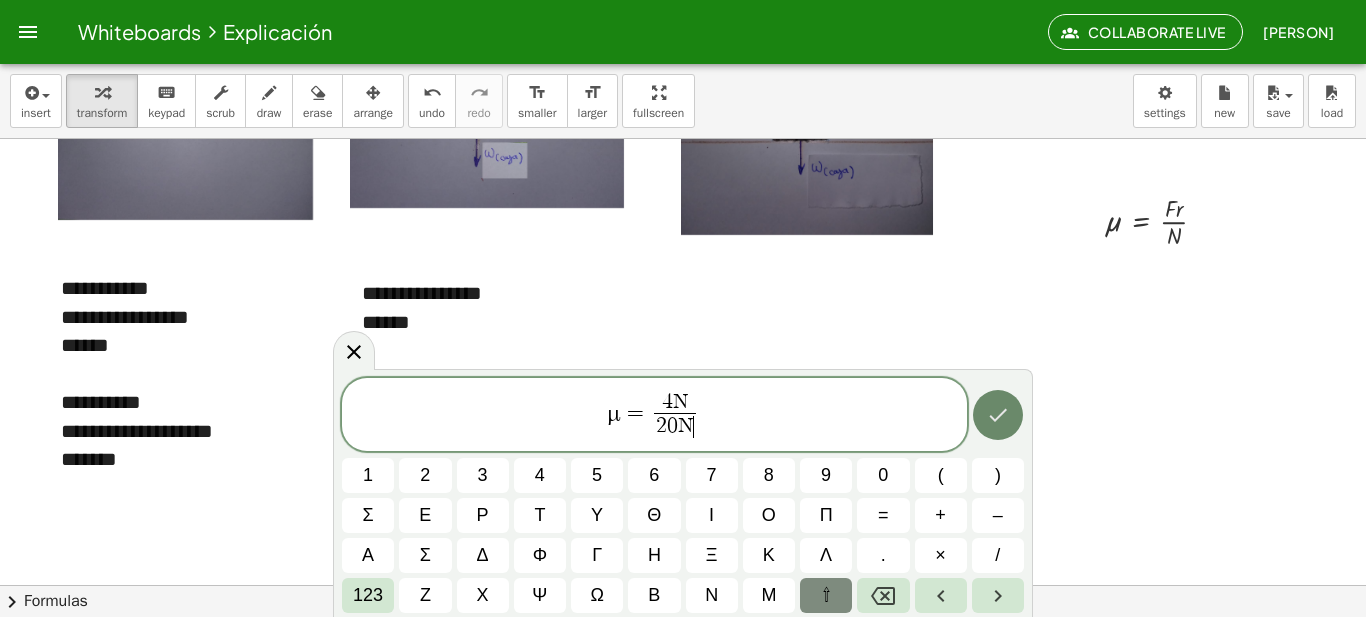 click 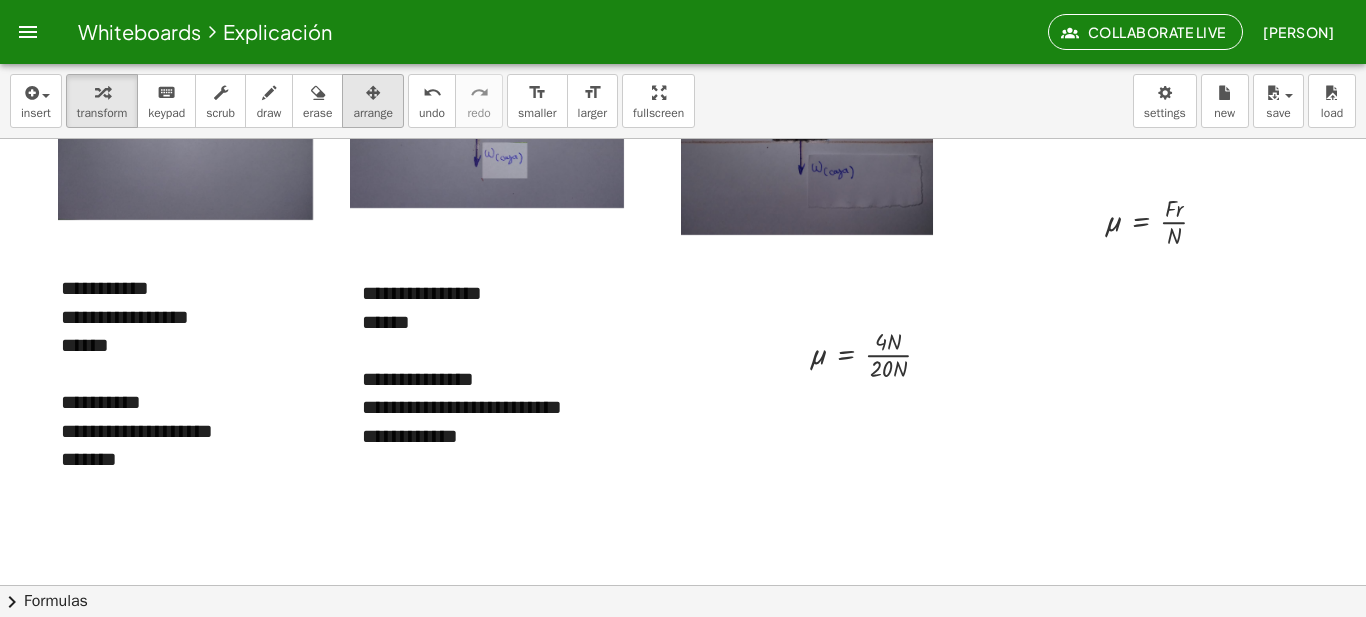 click on "arrange" at bounding box center (373, 101) 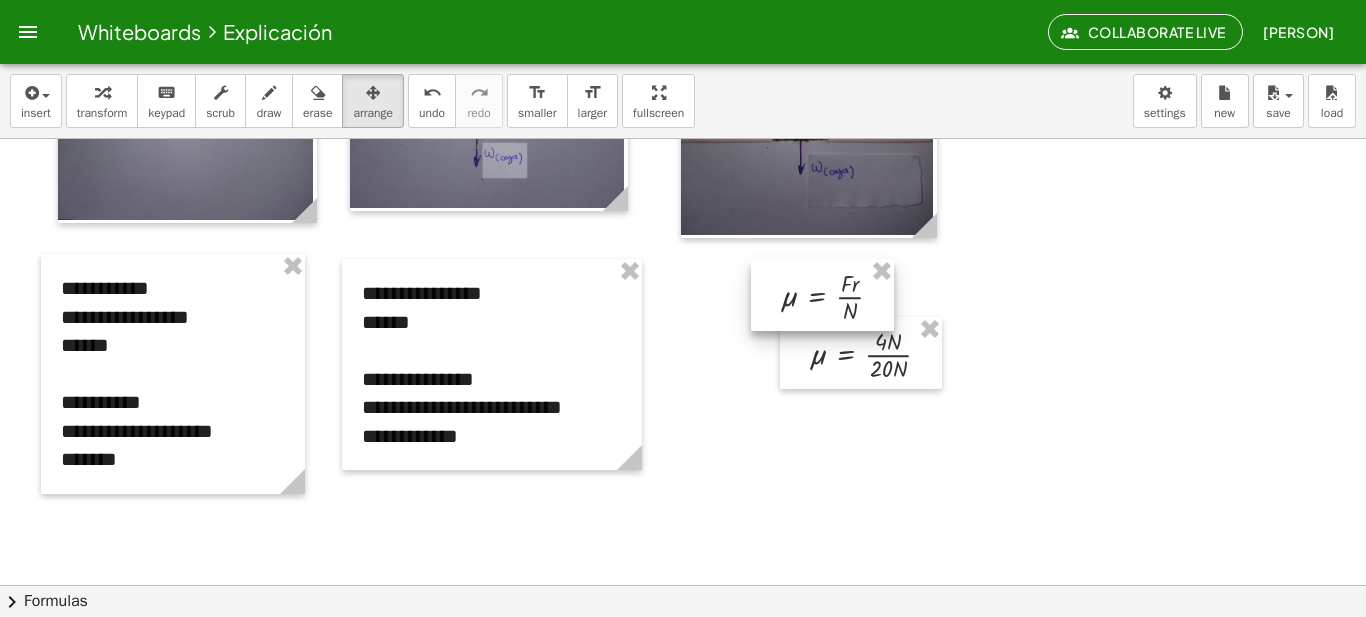 drag, startPoint x: 1164, startPoint y: 233, endPoint x: 840, endPoint y: 309, distance: 332.79422 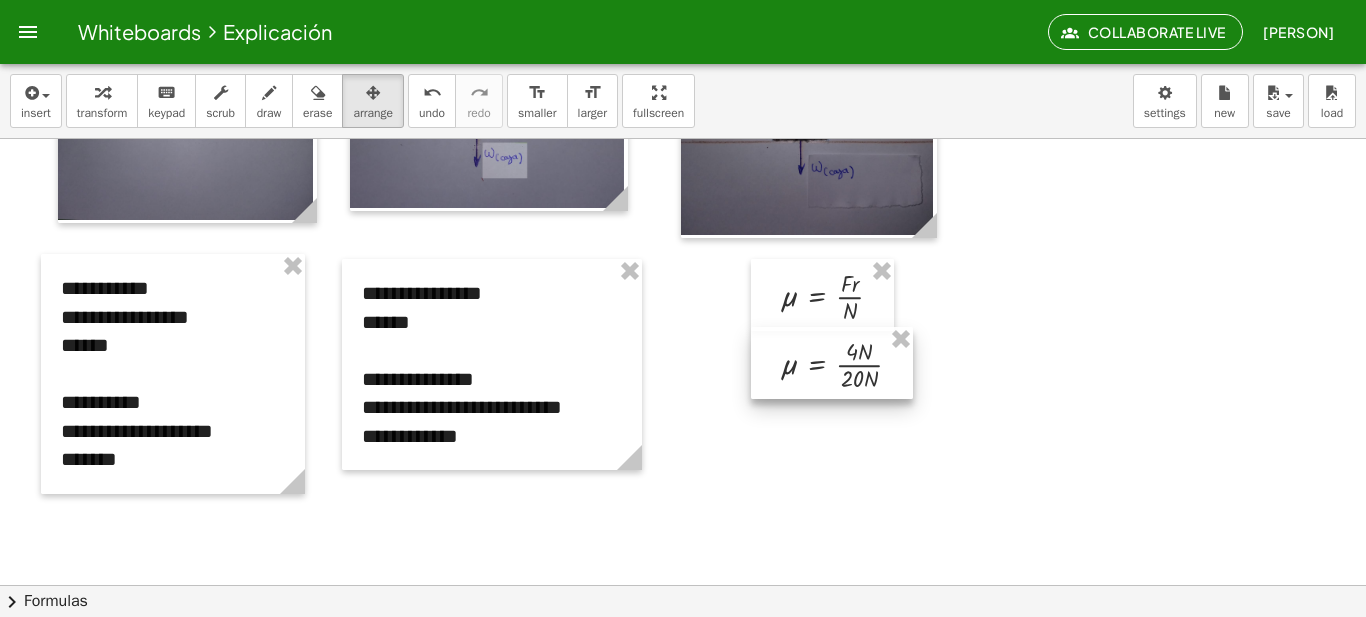 drag, startPoint x: 897, startPoint y: 365, endPoint x: 868, endPoint y: 375, distance: 30.675724 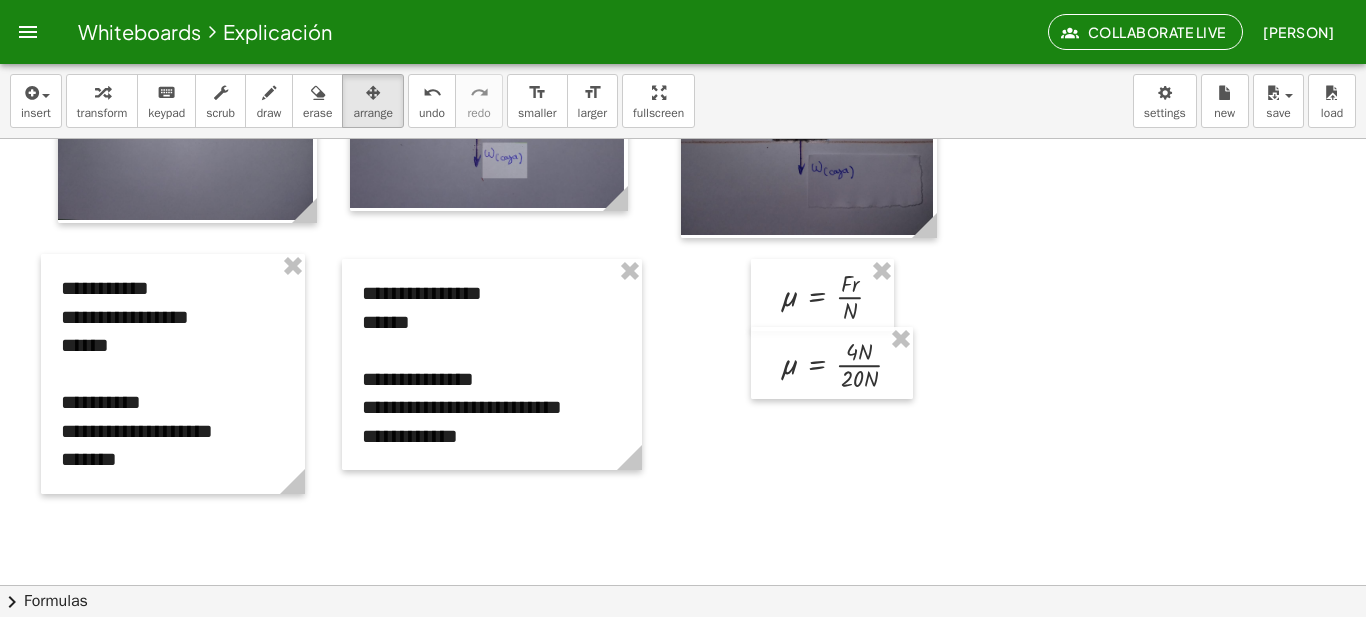 click at bounding box center [683, -171] 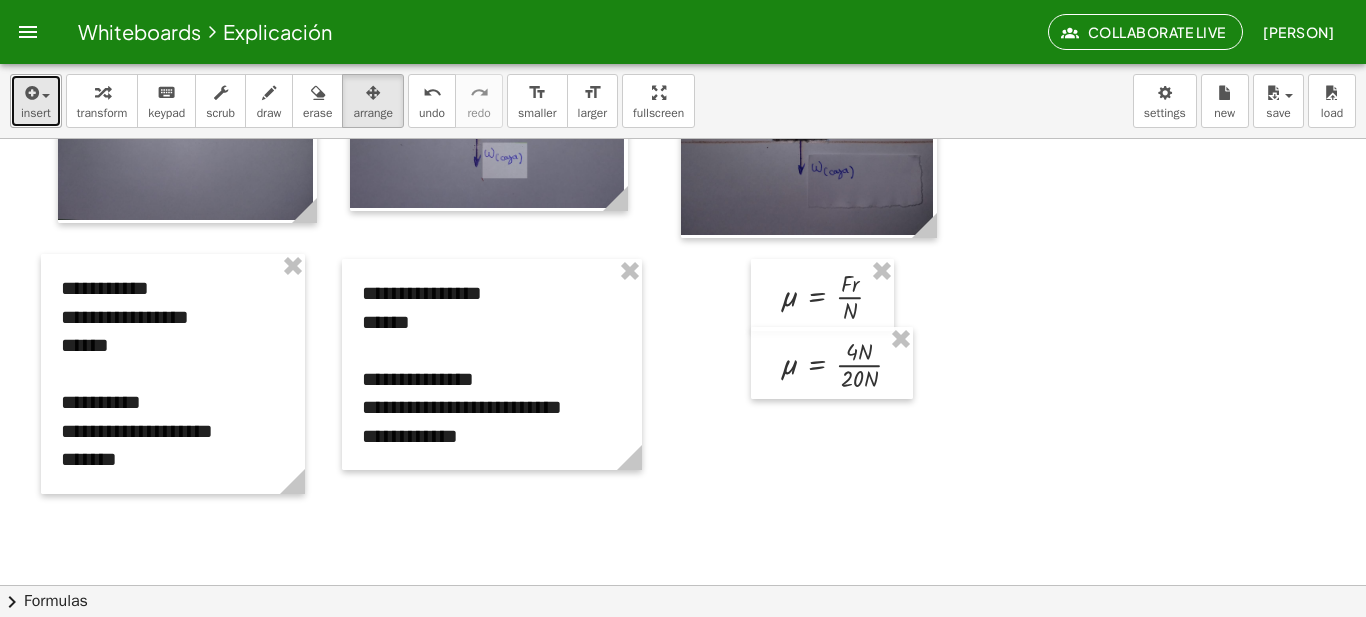click at bounding box center [30, 93] 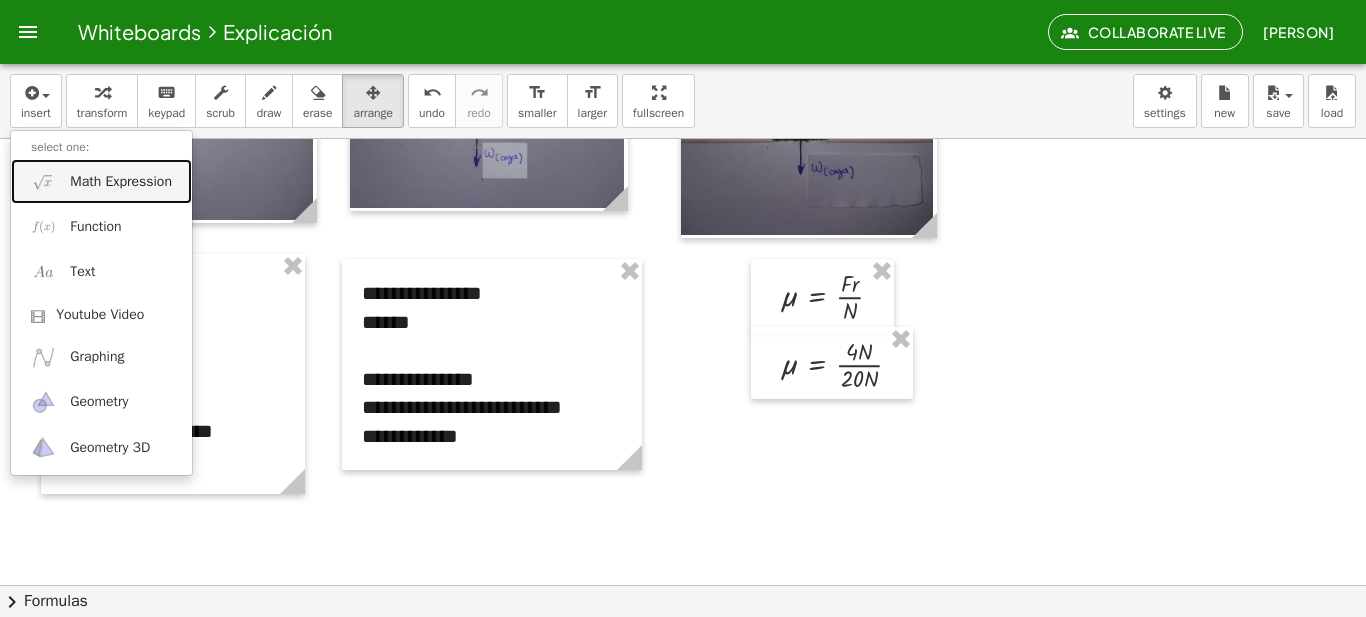 click on "Math Expression" at bounding box center (121, 182) 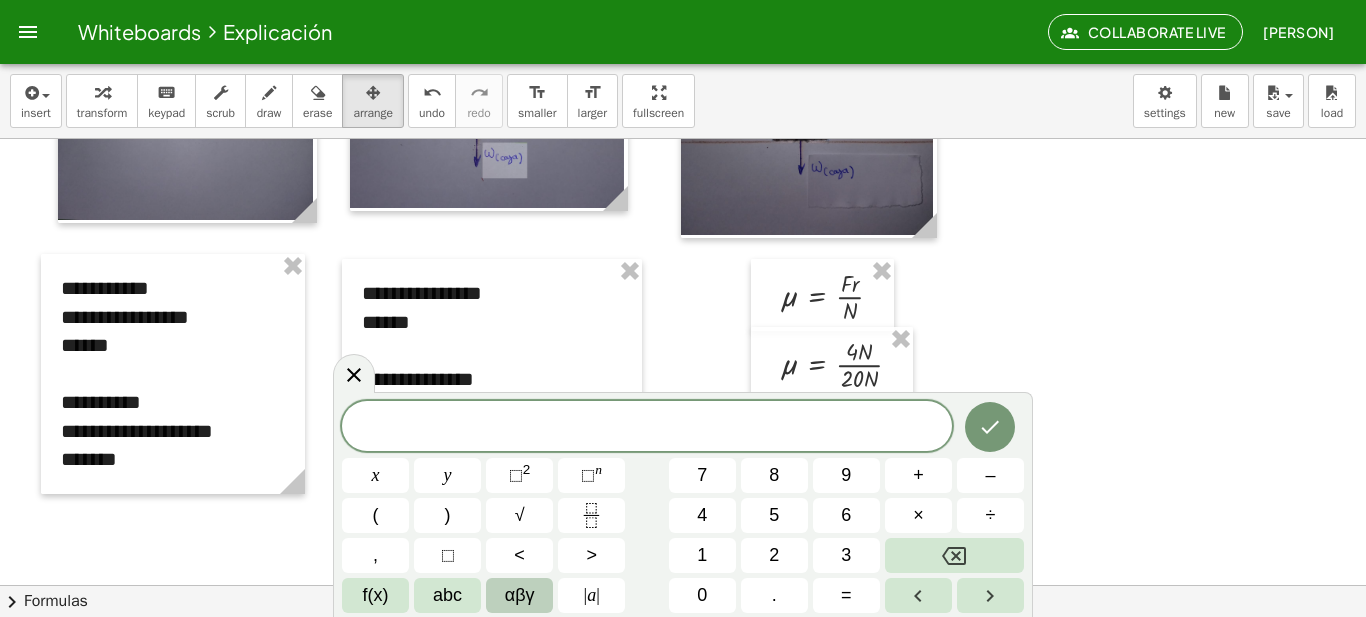 click on "αβγ" at bounding box center (520, 595) 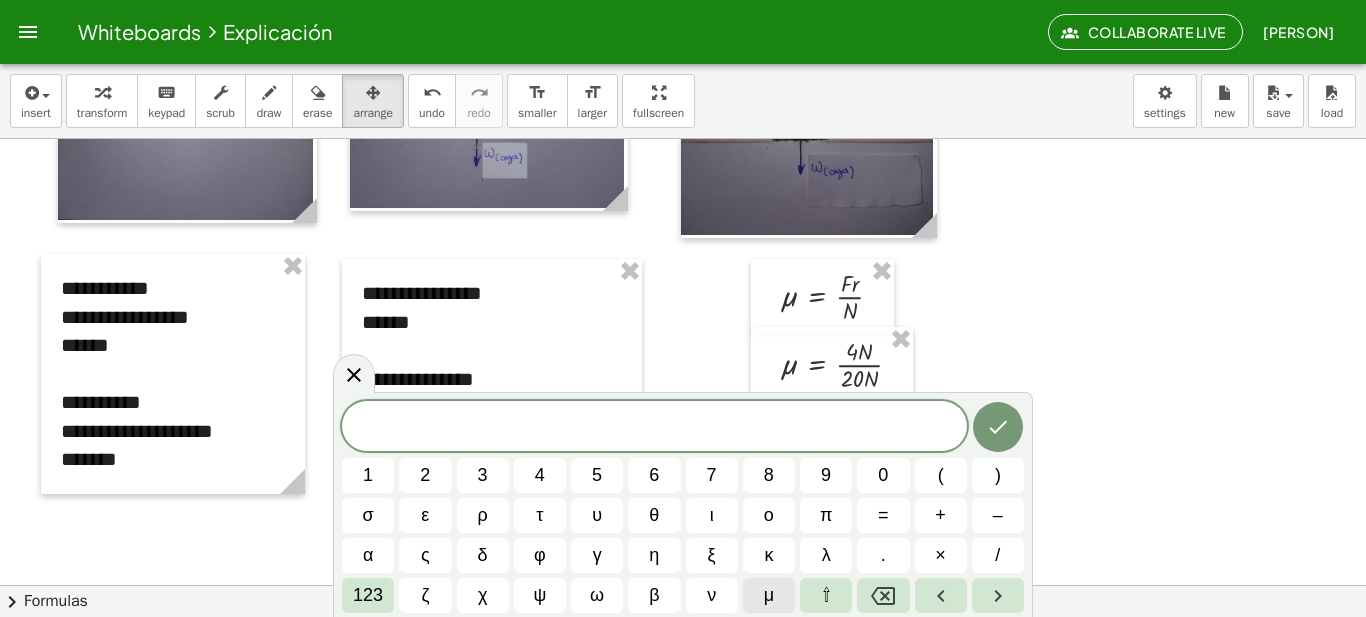 click on "μ" at bounding box center (769, 595) 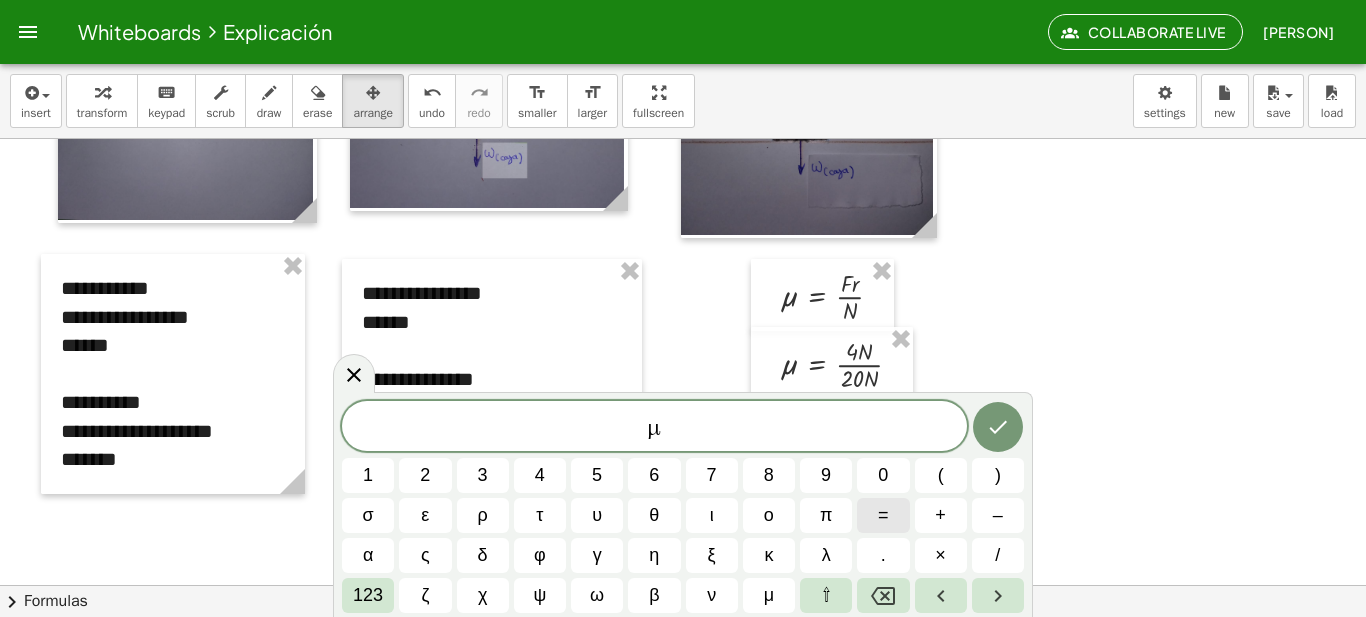 click on "=" at bounding box center (883, 515) 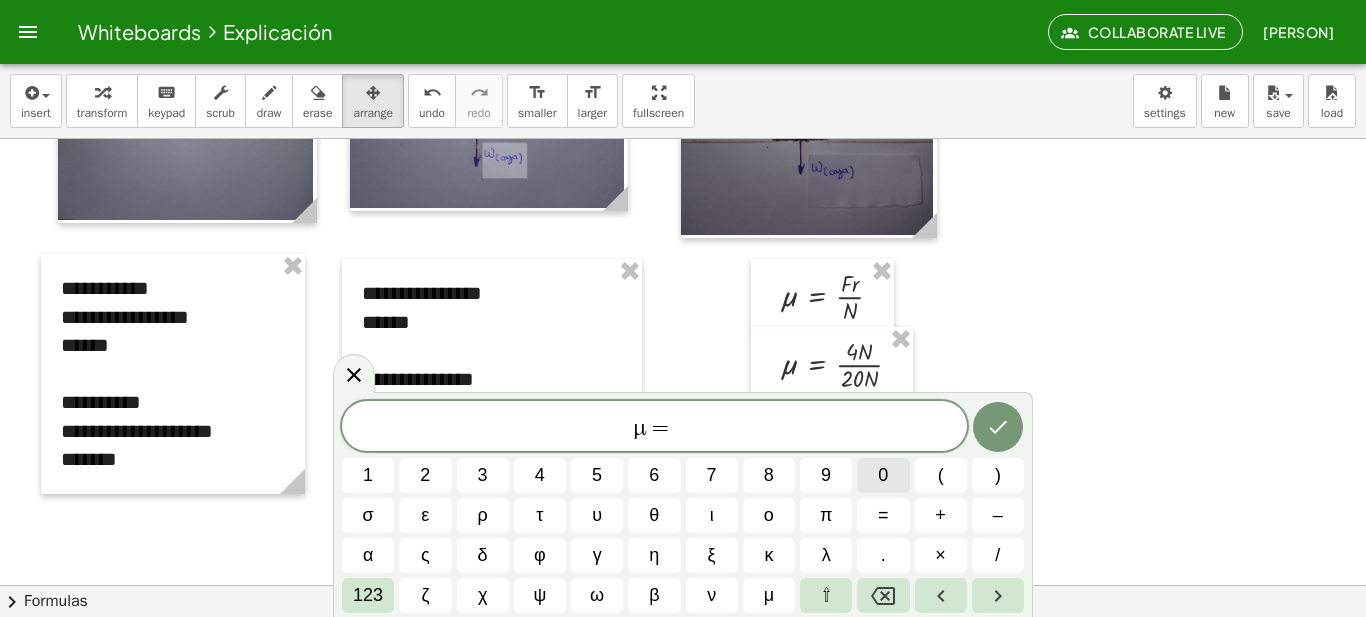 click on "0" at bounding box center [883, 475] 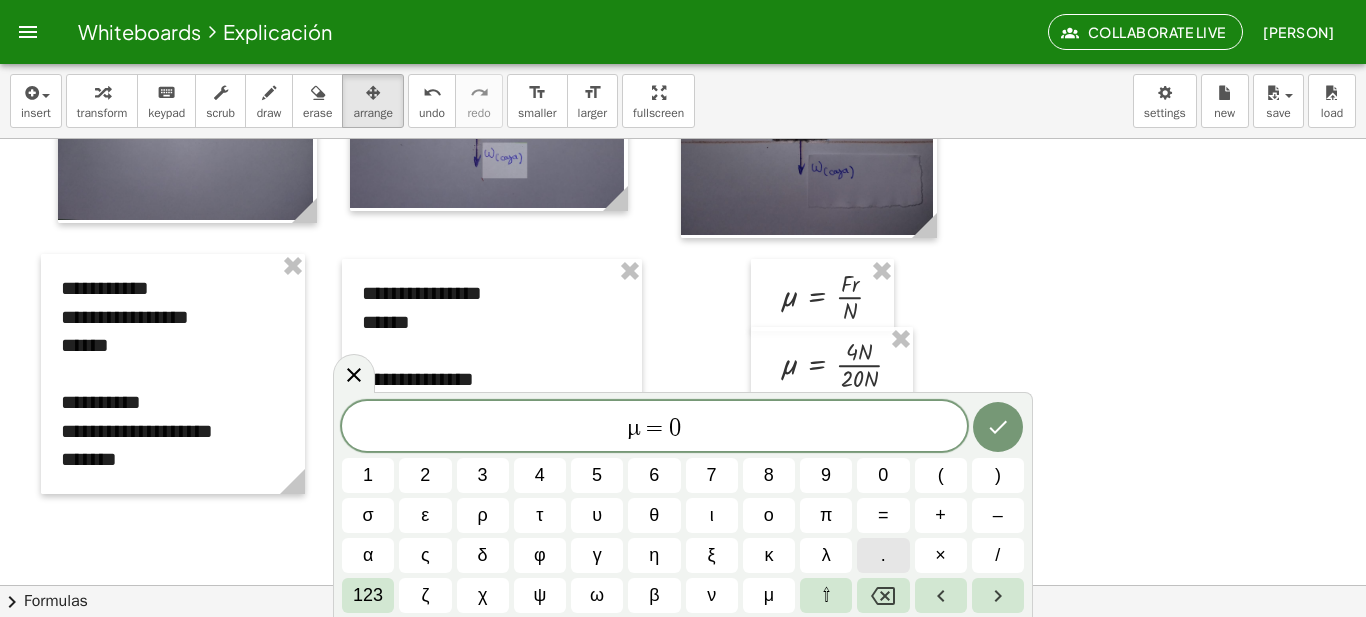 click on "." at bounding box center [883, 555] 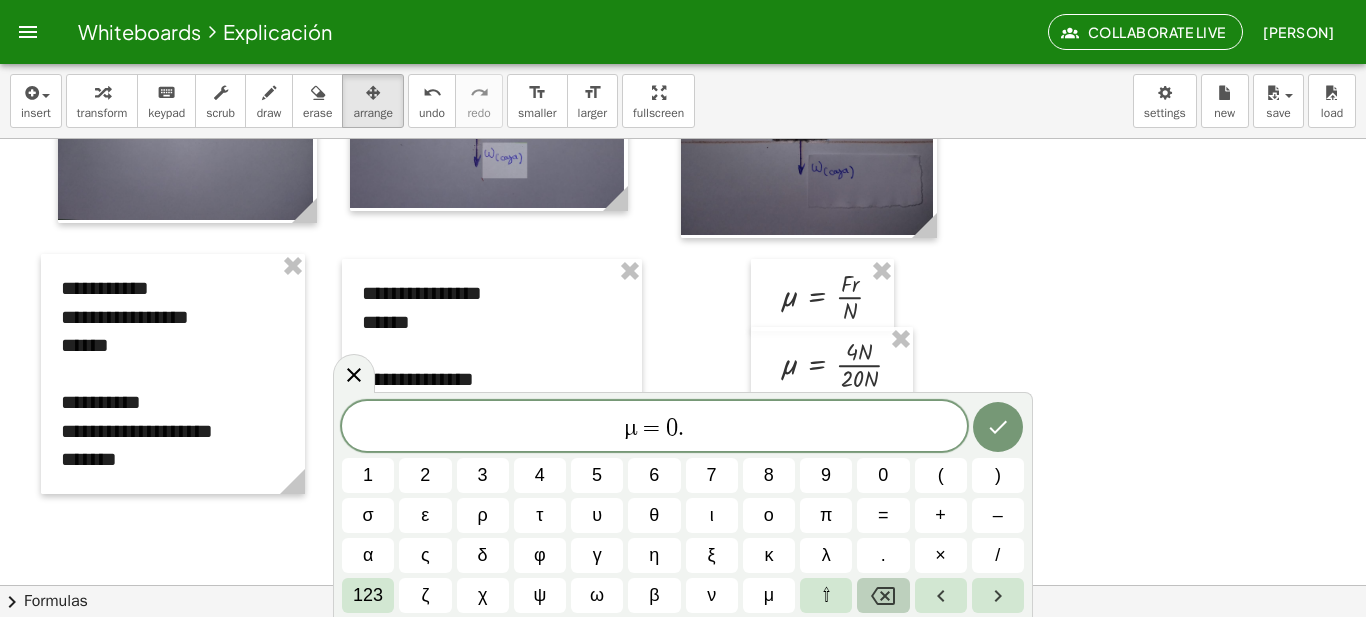 click 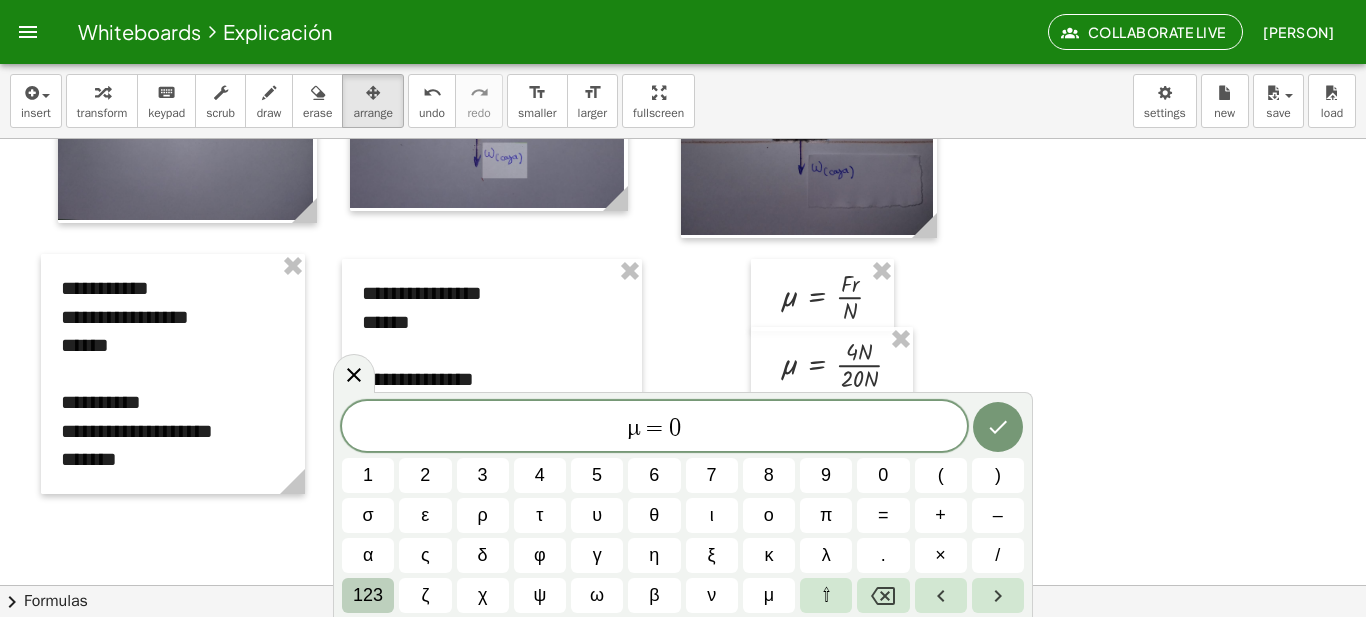click on "123" at bounding box center [368, 595] 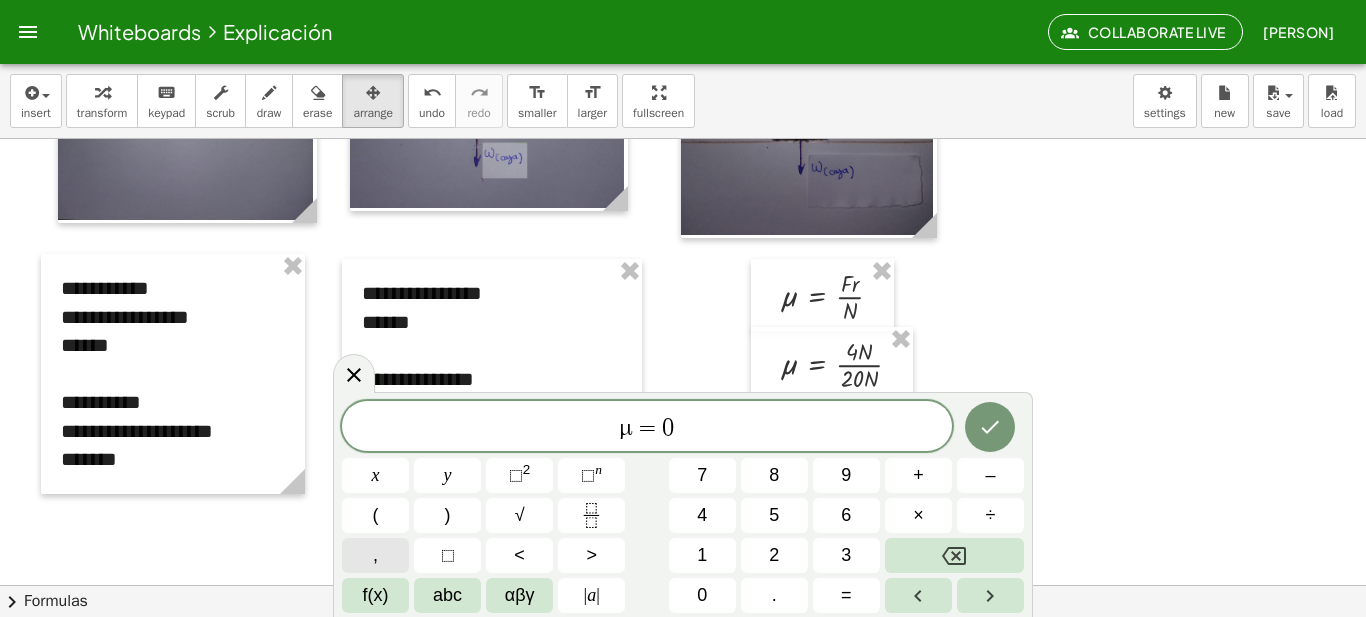 click on "," at bounding box center [375, 555] 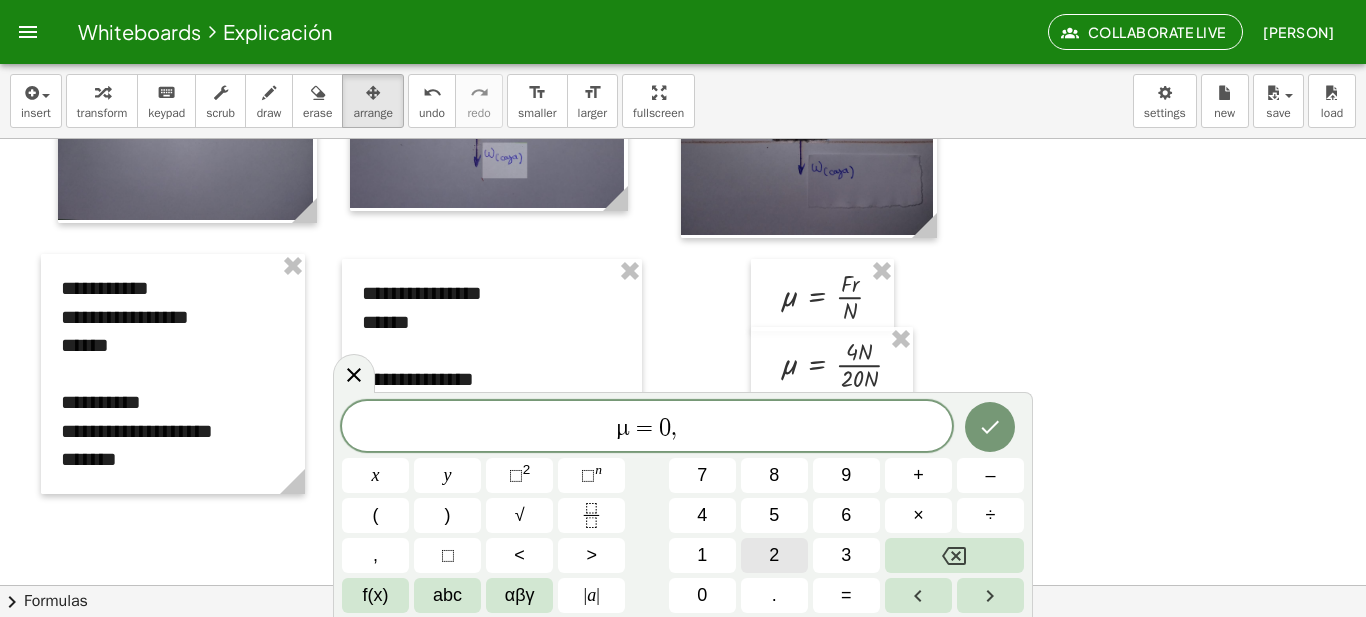 click on "2" at bounding box center [774, 555] 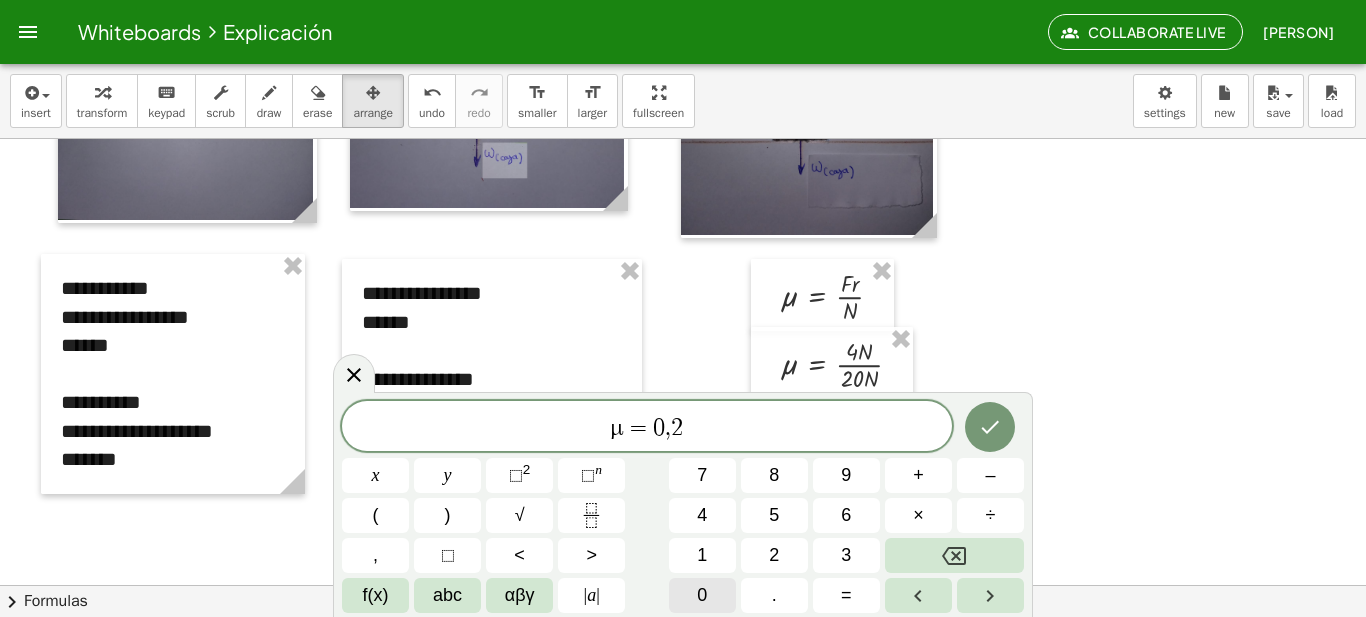 click on "0" at bounding box center (702, 595) 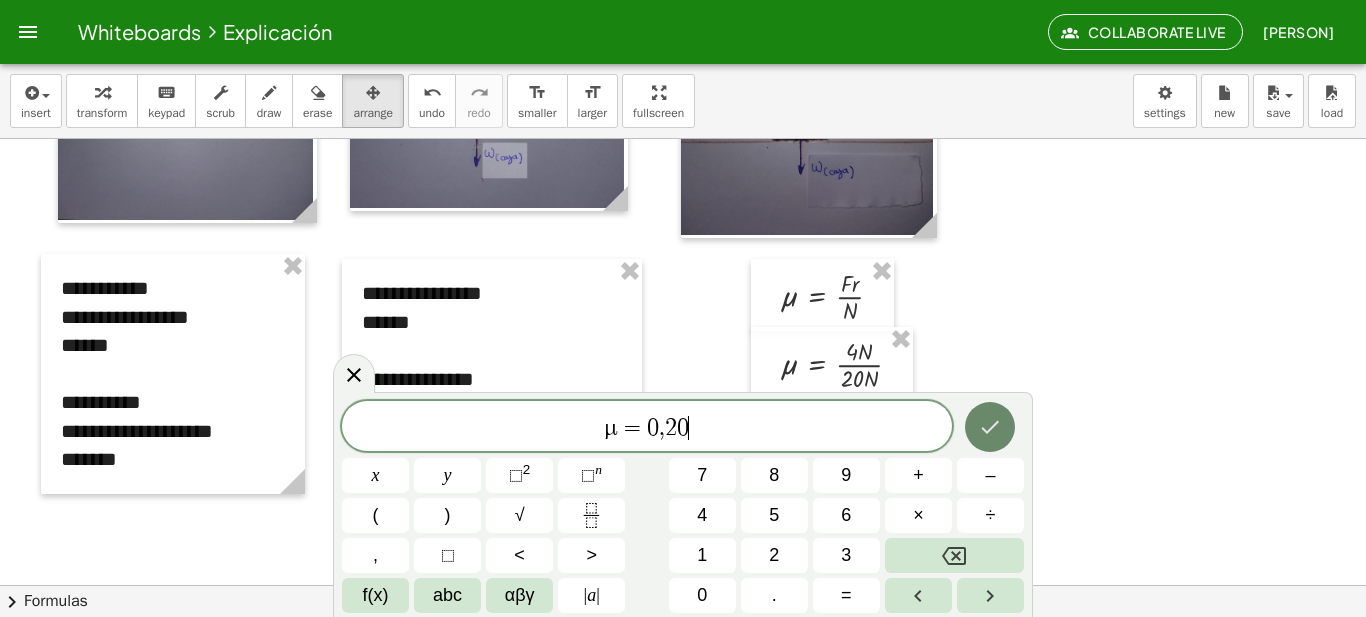 click at bounding box center (990, 427) 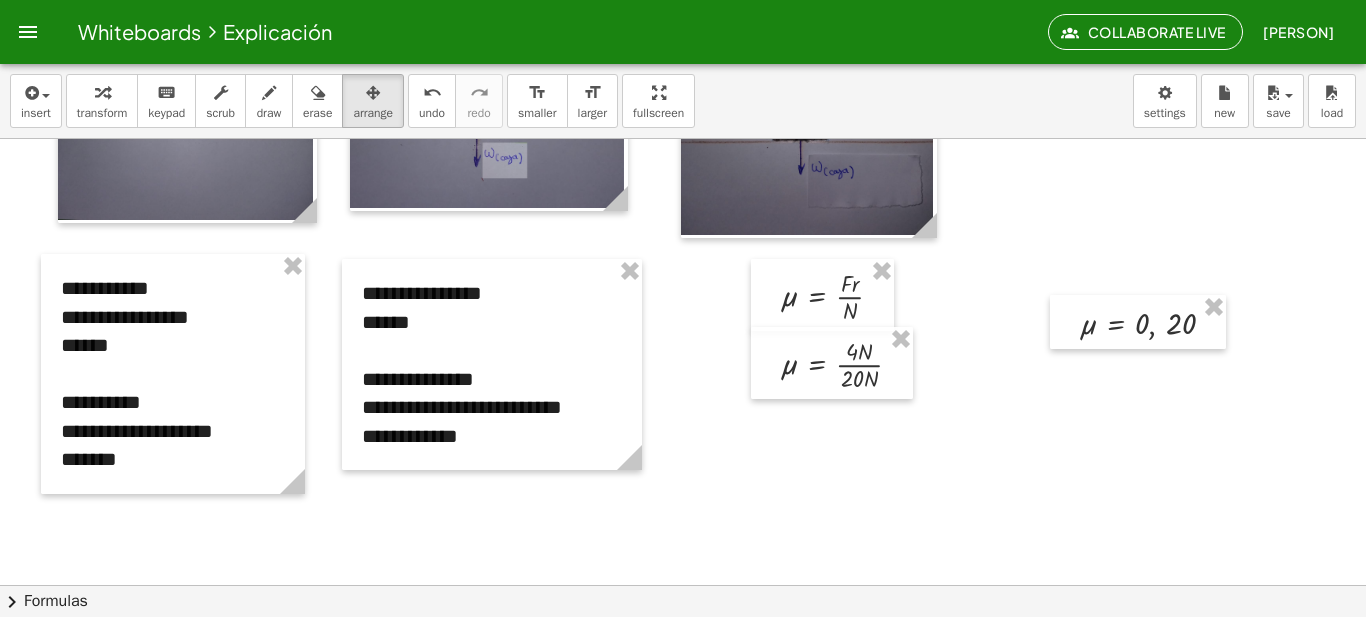 drag, startPoint x: 386, startPoint y: 95, endPoint x: 1065, endPoint y: 293, distance: 707.28 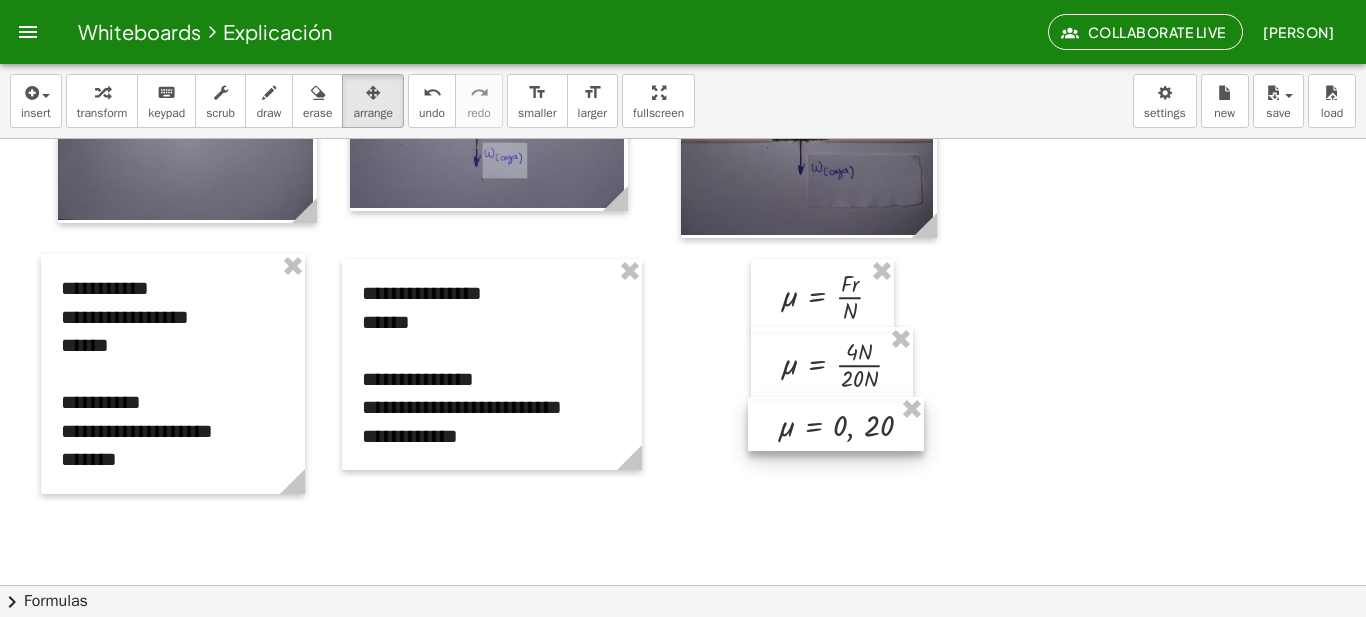 drag, startPoint x: 1149, startPoint y: 331, endPoint x: 848, endPoint y: 430, distance: 316.86273 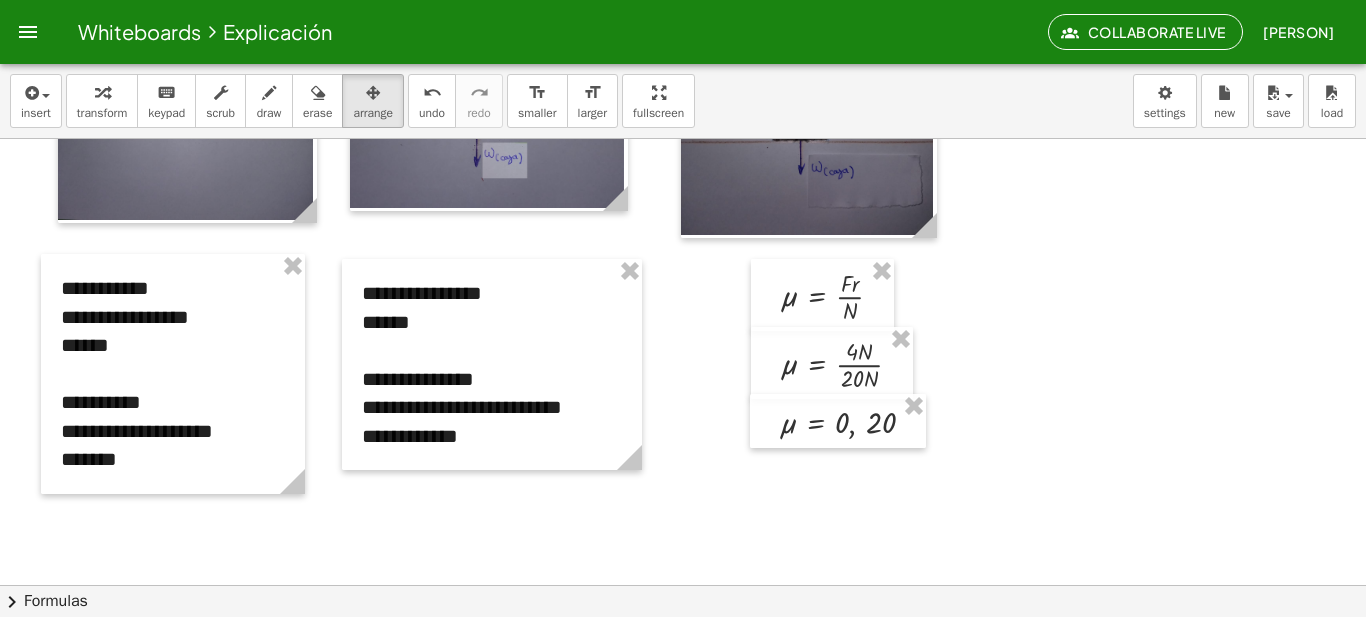 click at bounding box center [683, -171] 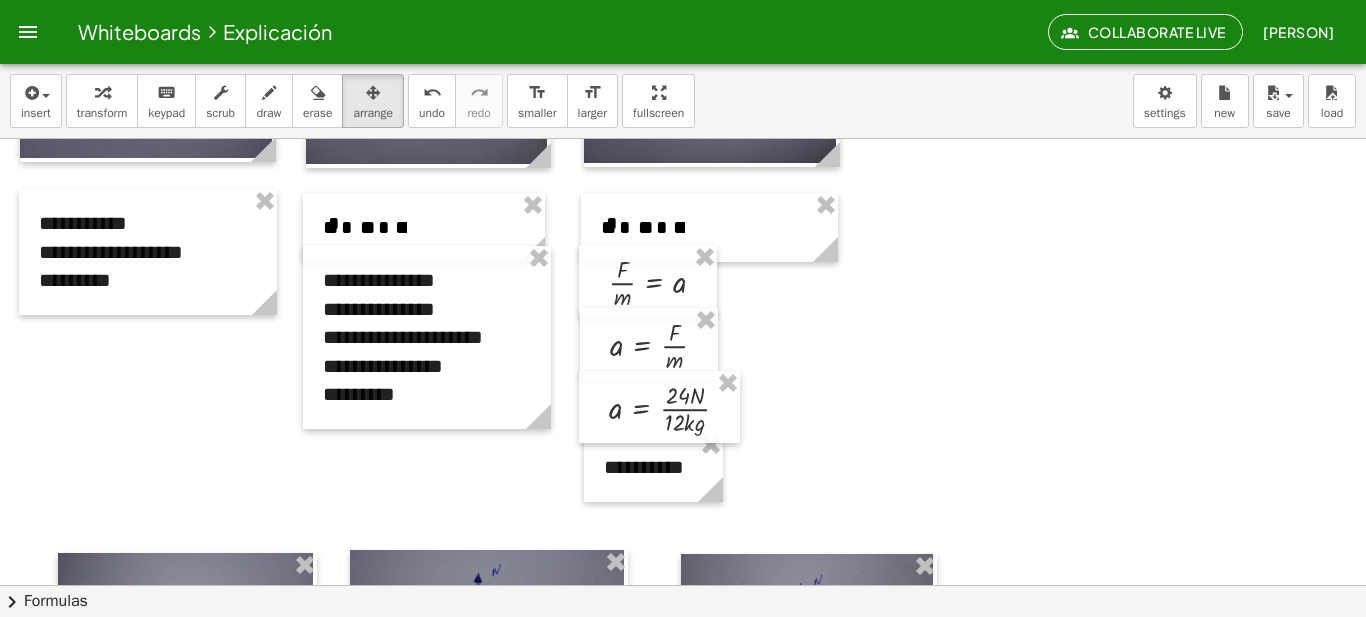 scroll, scrollTop: 701, scrollLeft: 0, axis: vertical 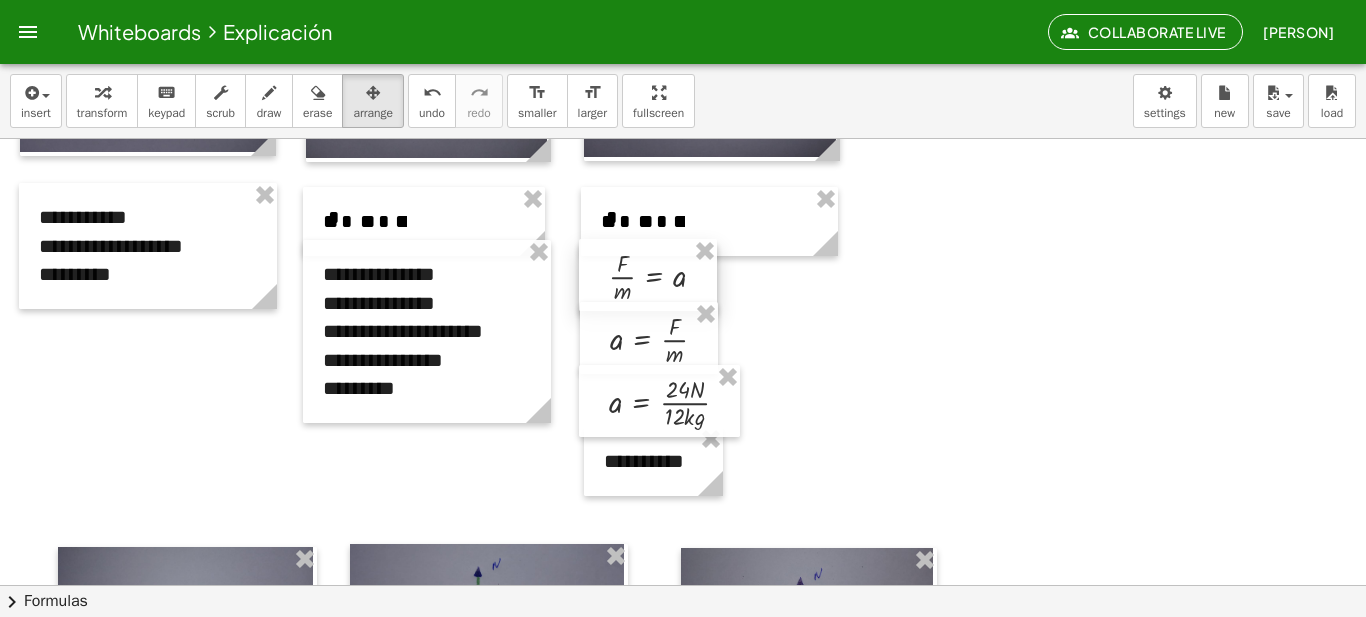 click at bounding box center [648, 275] 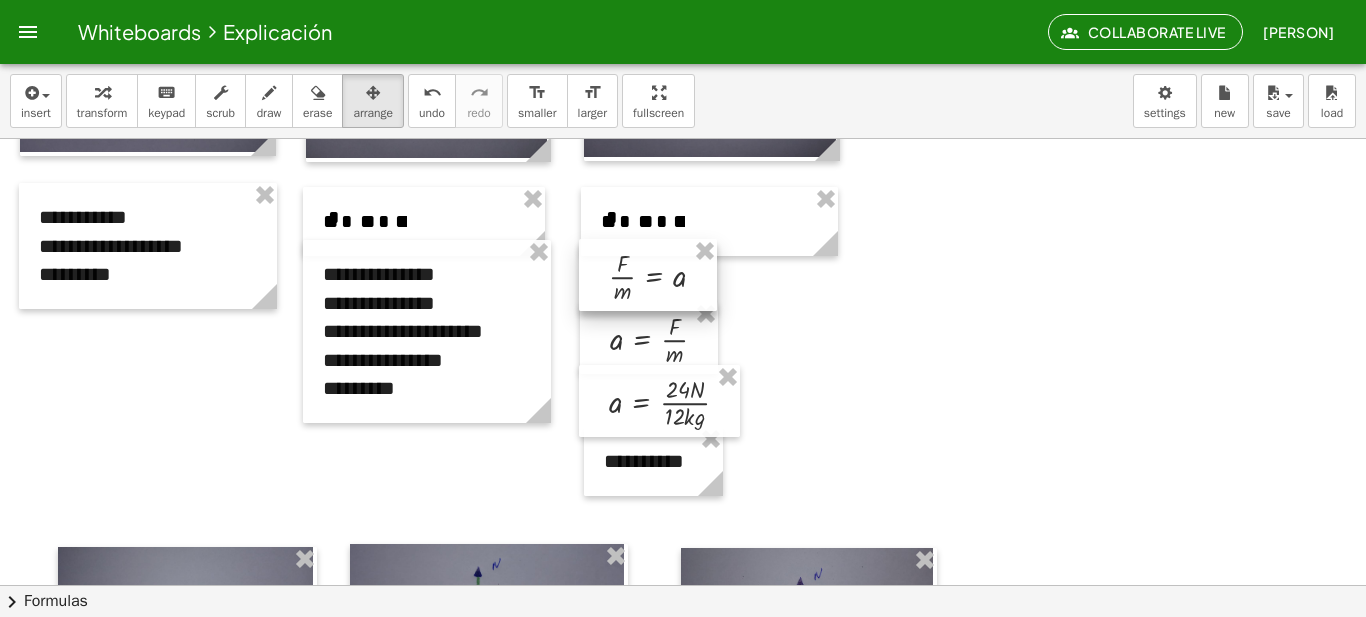 click at bounding box center [648, 275] 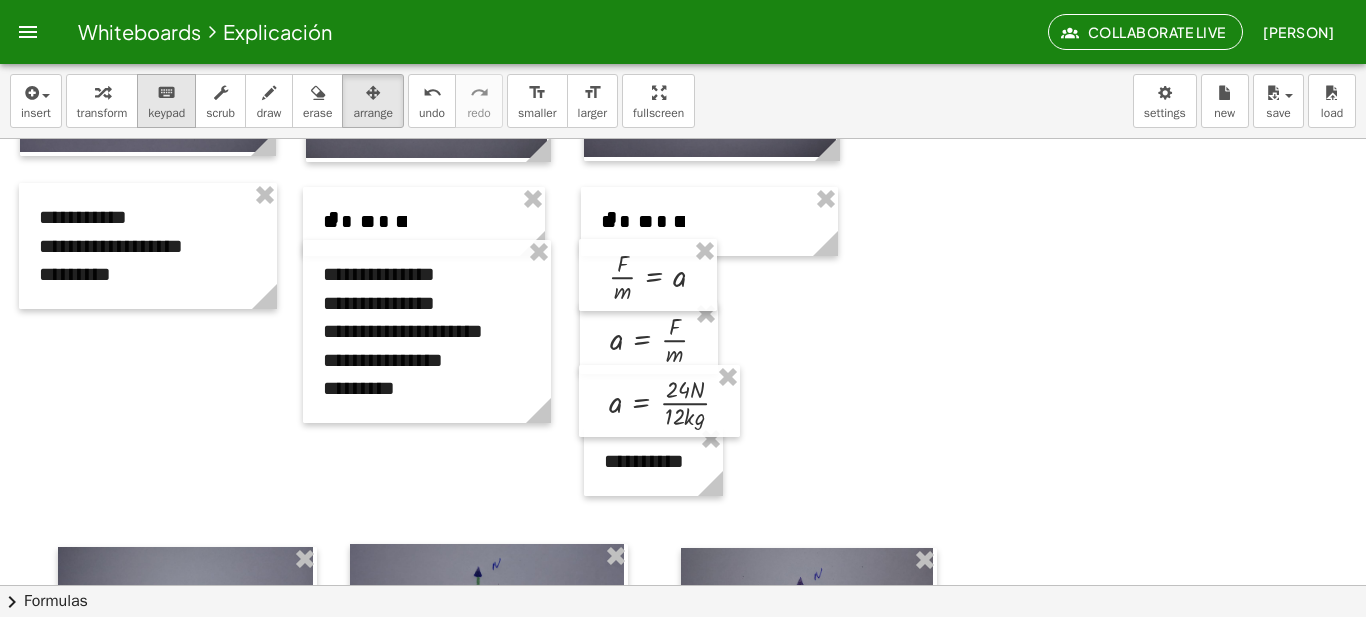 click on "keyboard" at bounding box center [166, 92] 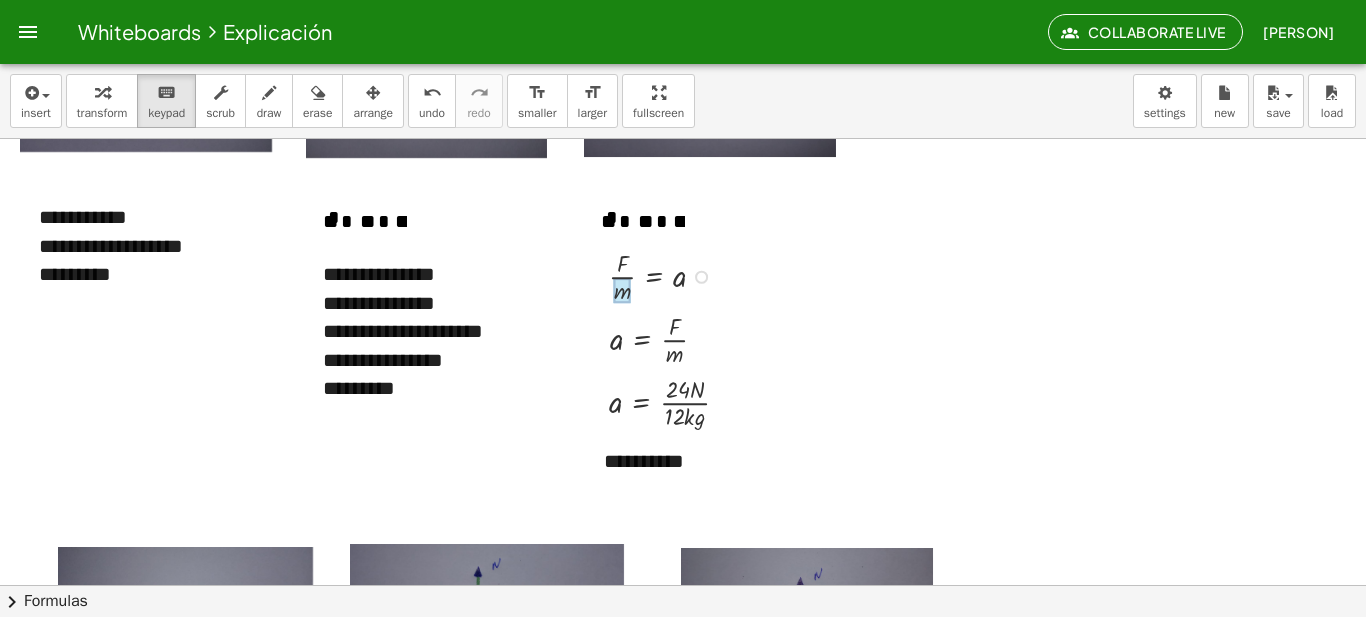 click at bounding box center [622, 290] 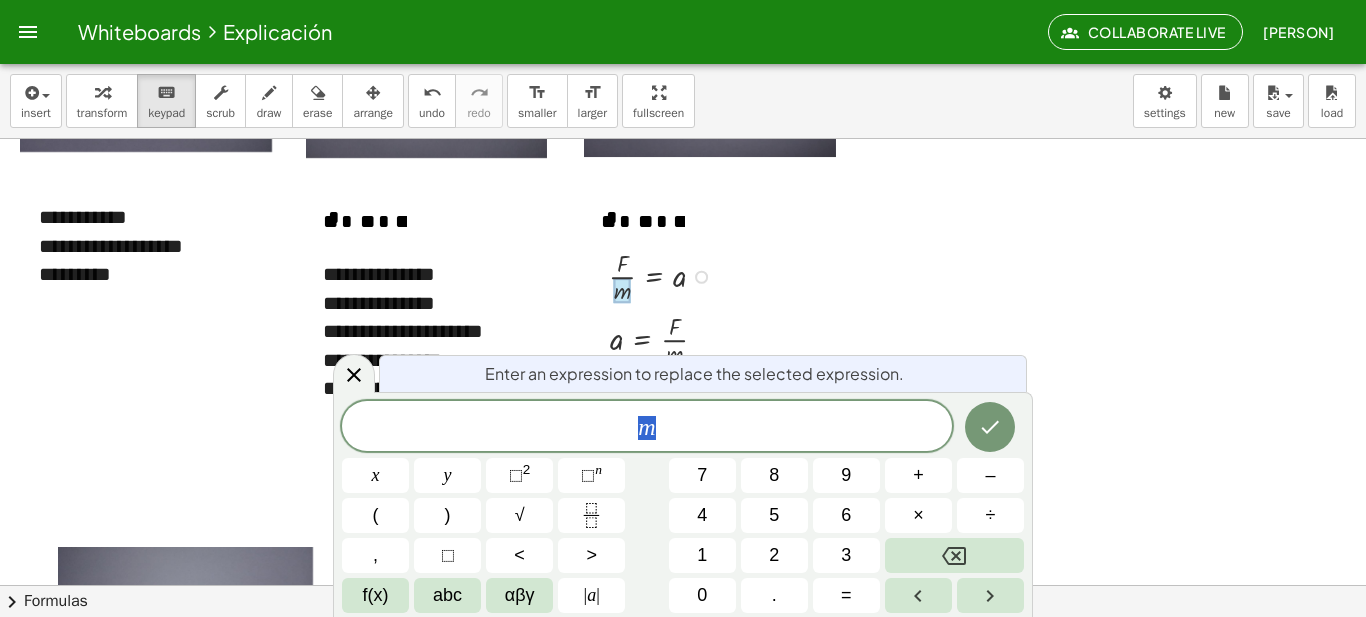 scroll, scrollTop: 2, scrollLeft: 0, axis: vertical 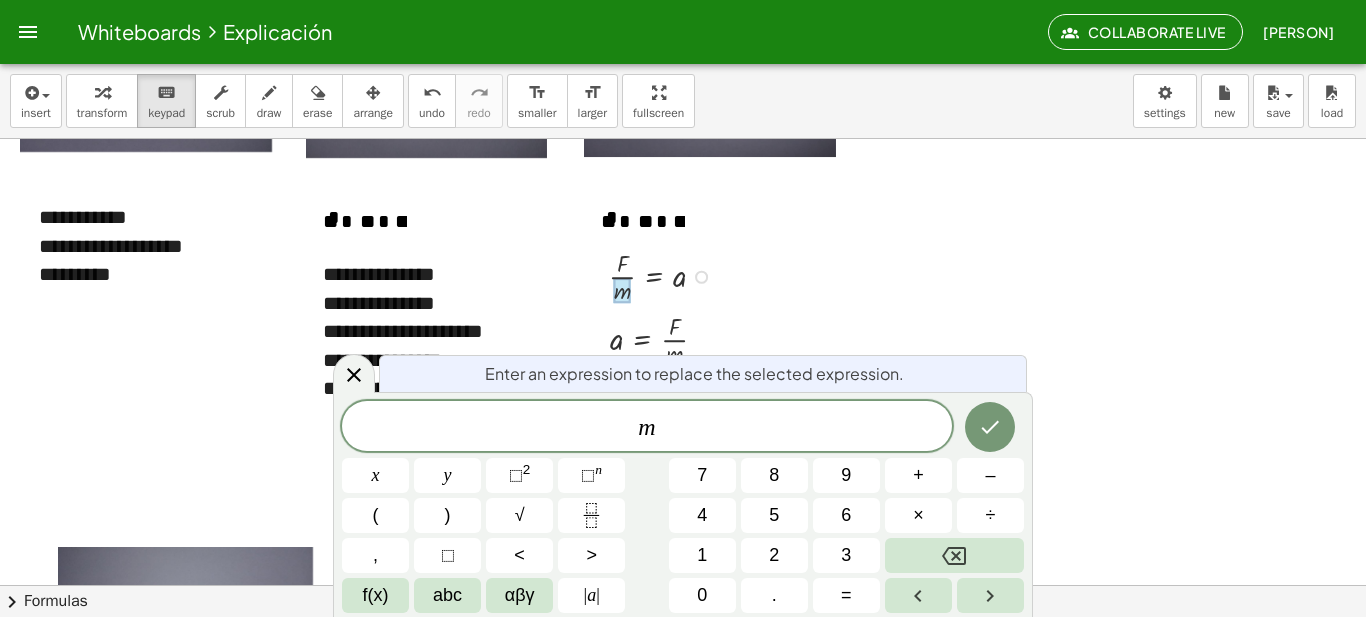 click at bounding box center (665, 275) 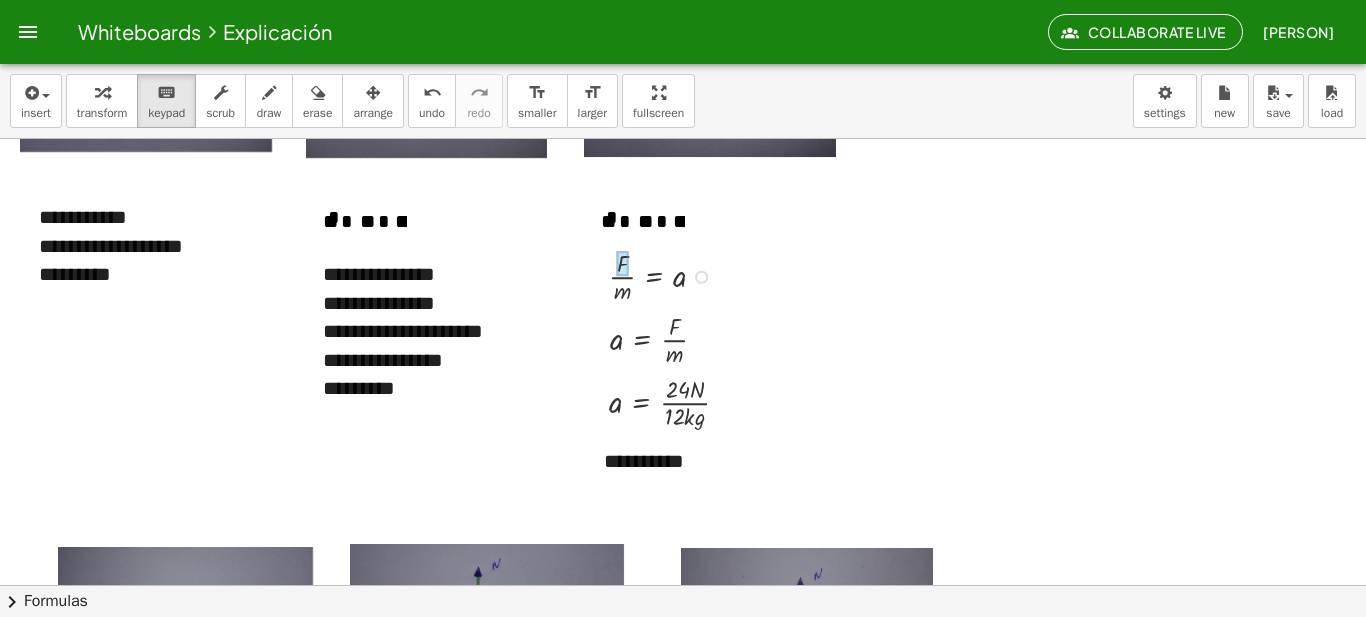 click at bounding box center (622, 263) 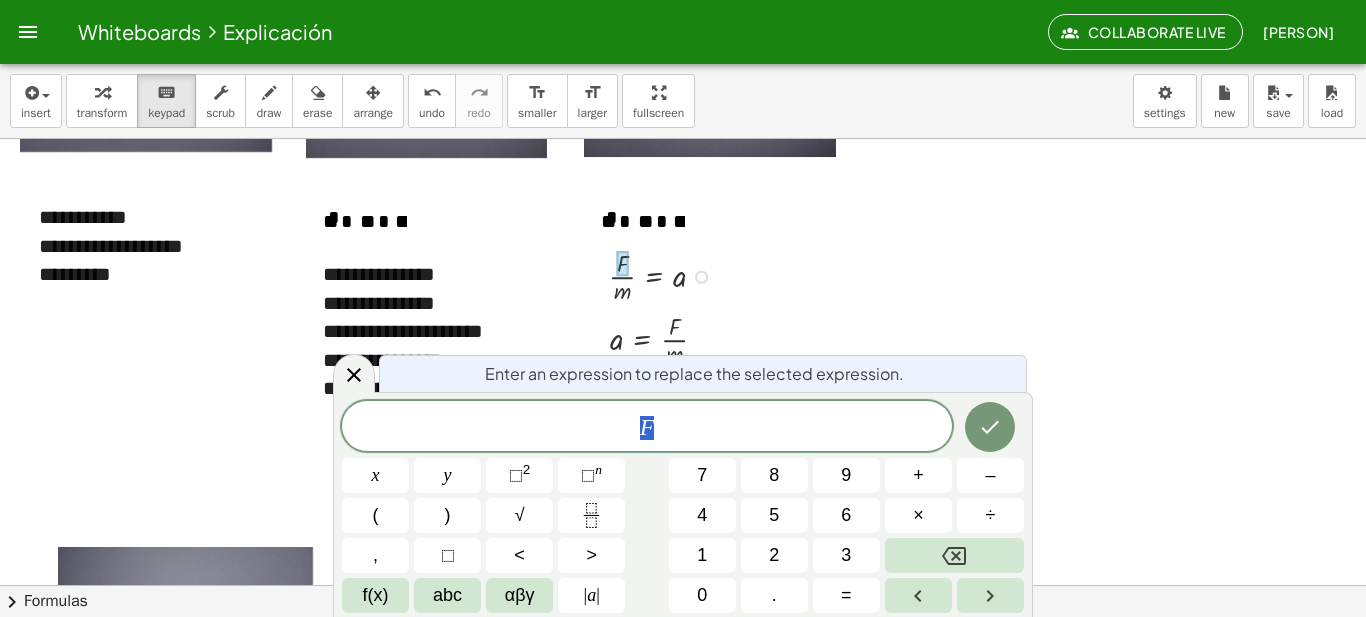 scroll, scrollTop: 3, scrollLeft: 0, axis: vertical 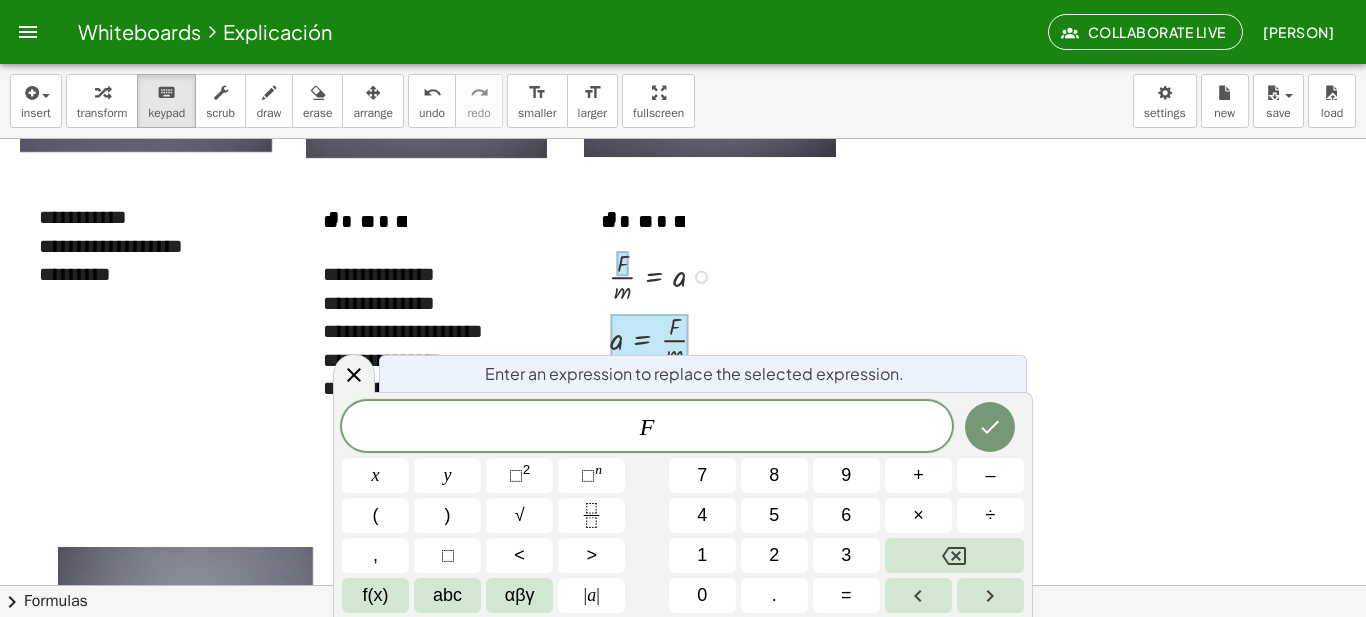 click on "F" 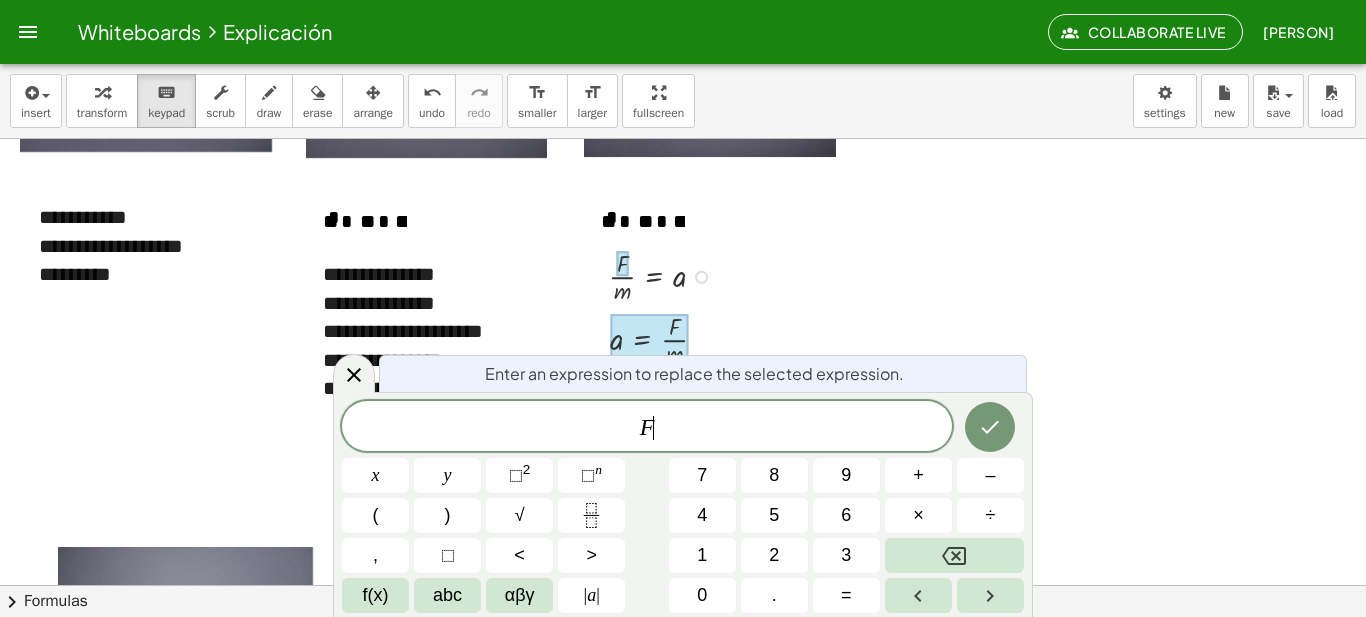 scroll, scrollTop: 4, scrollLeft: 0, axis: vertical 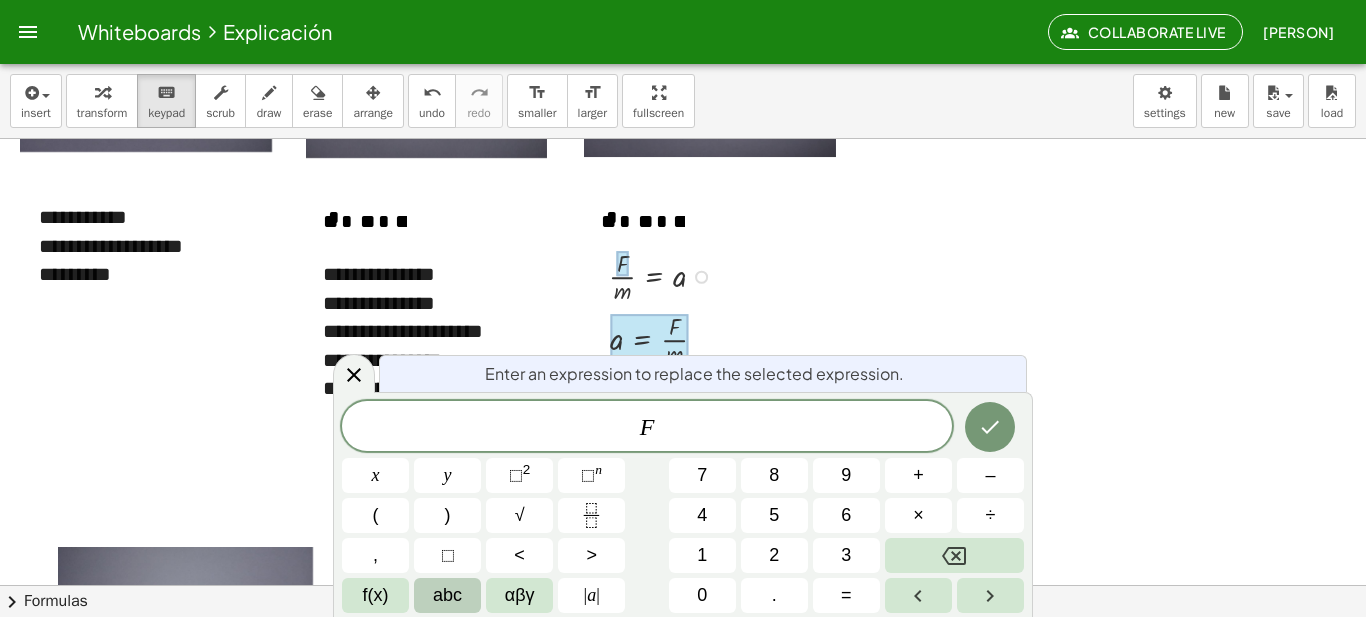 click on "abc" at bounding box center (447, 595) 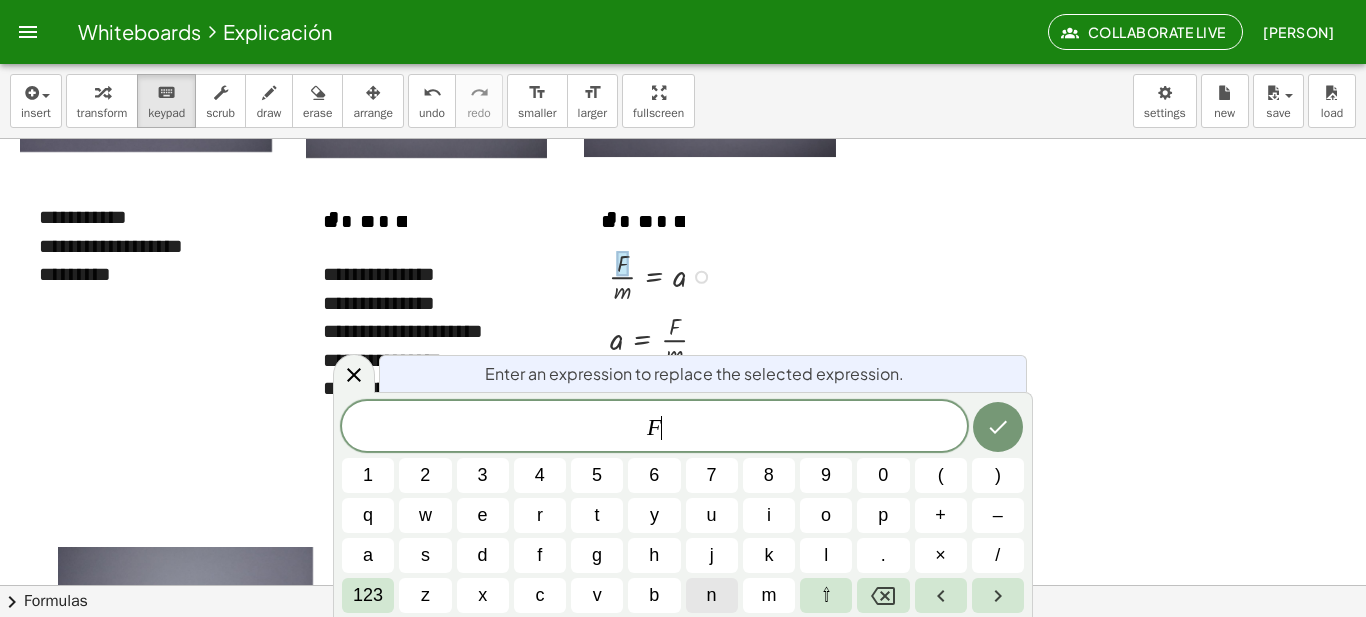 click on "n" at bounding box center (712, 595) 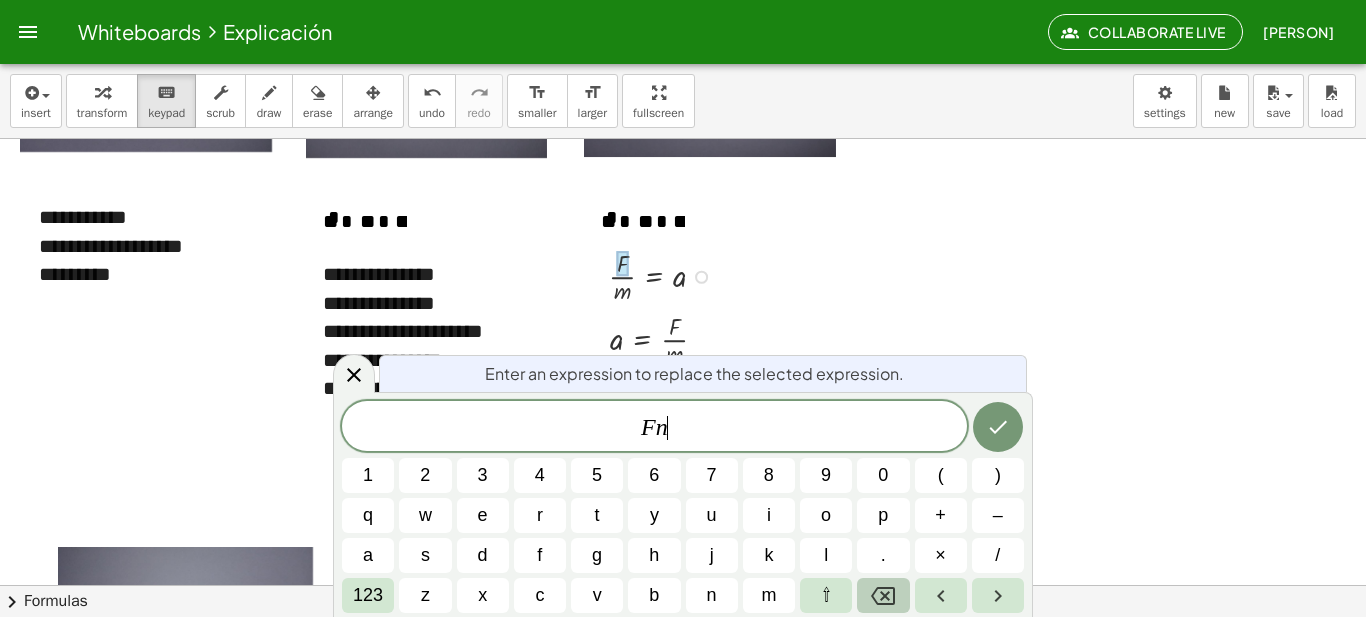 click 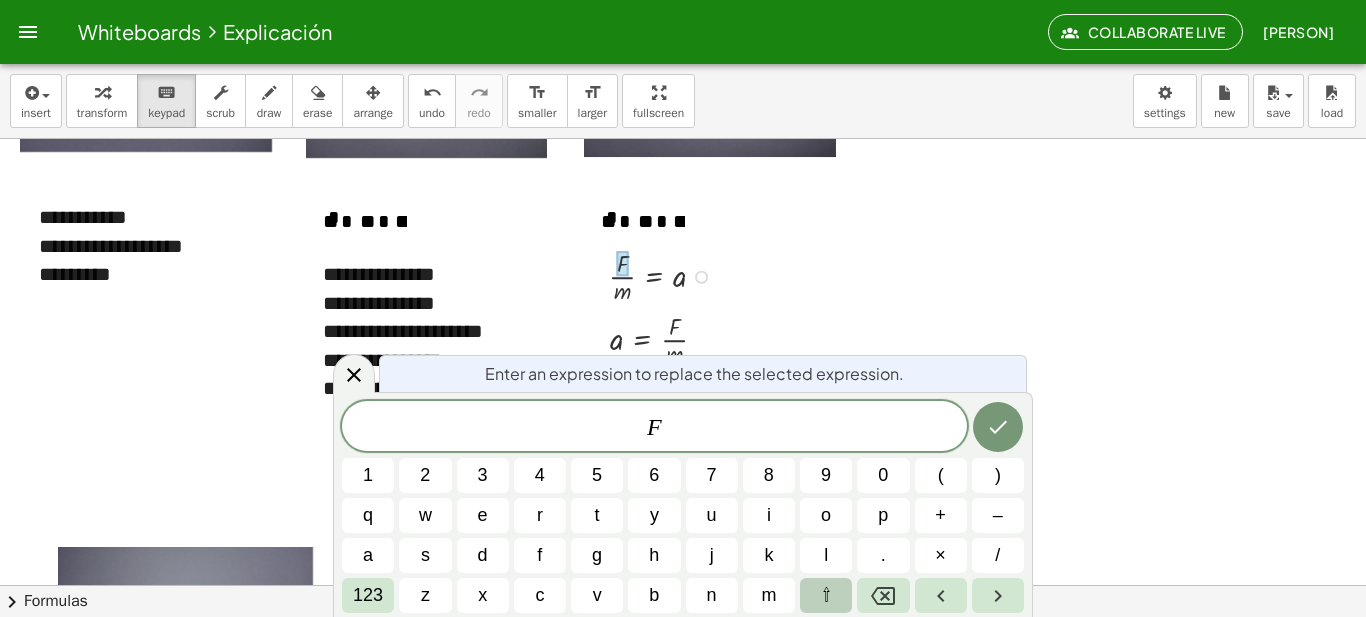 click on "⇧" at bounding box center [826, 595] 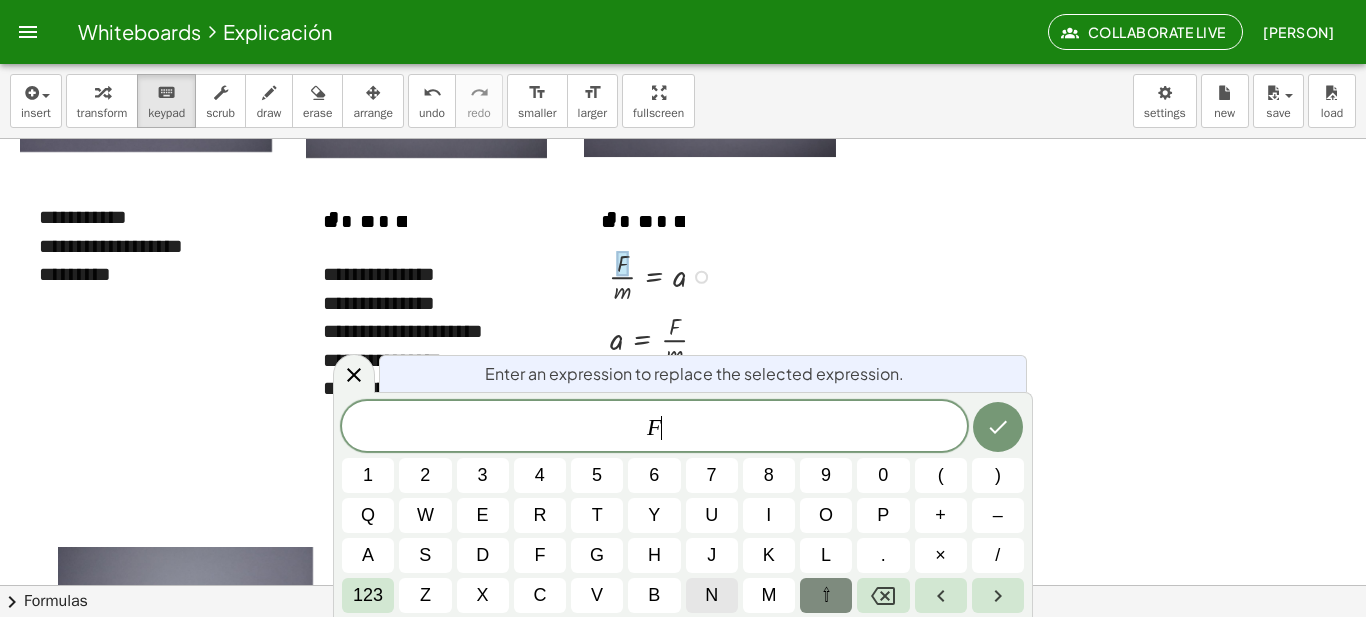 click on "n" at bounding box center [712, 595] 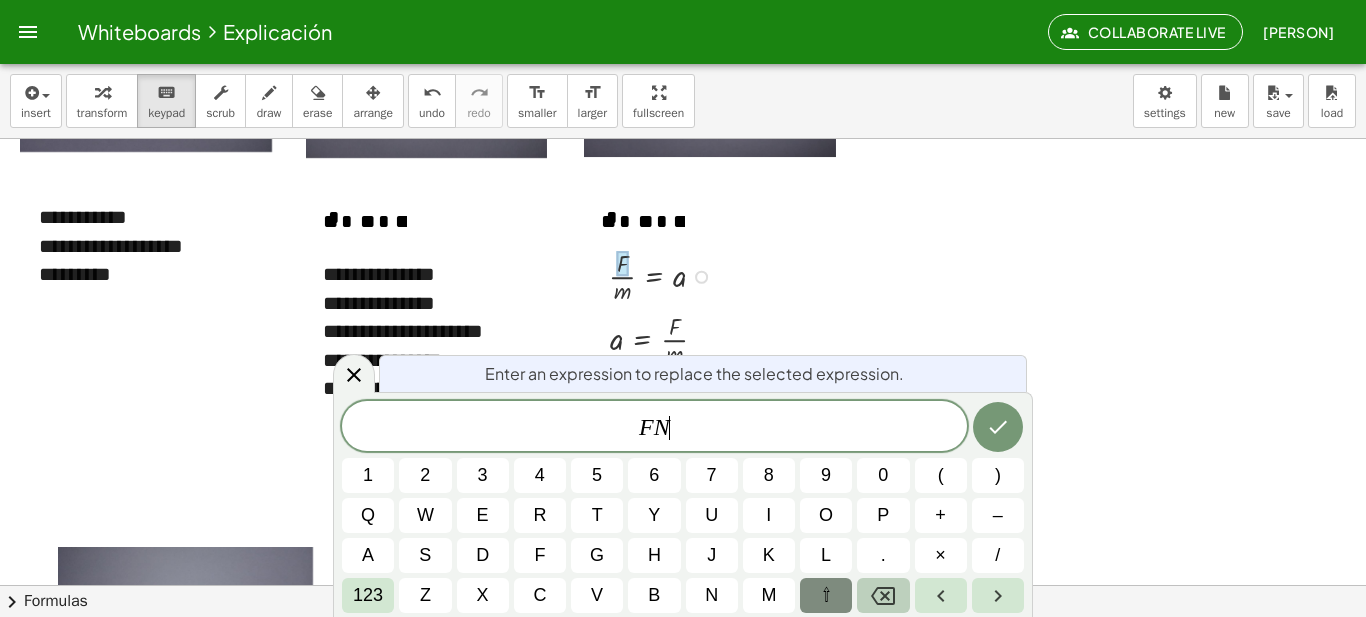 click 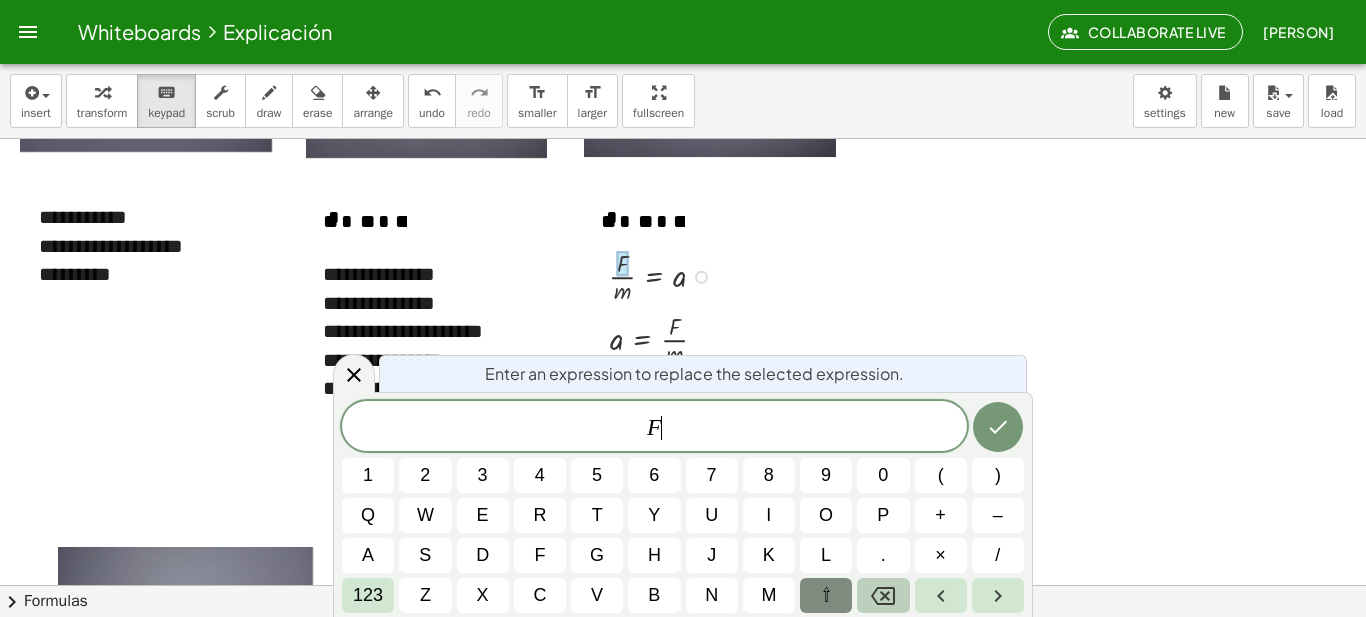 click 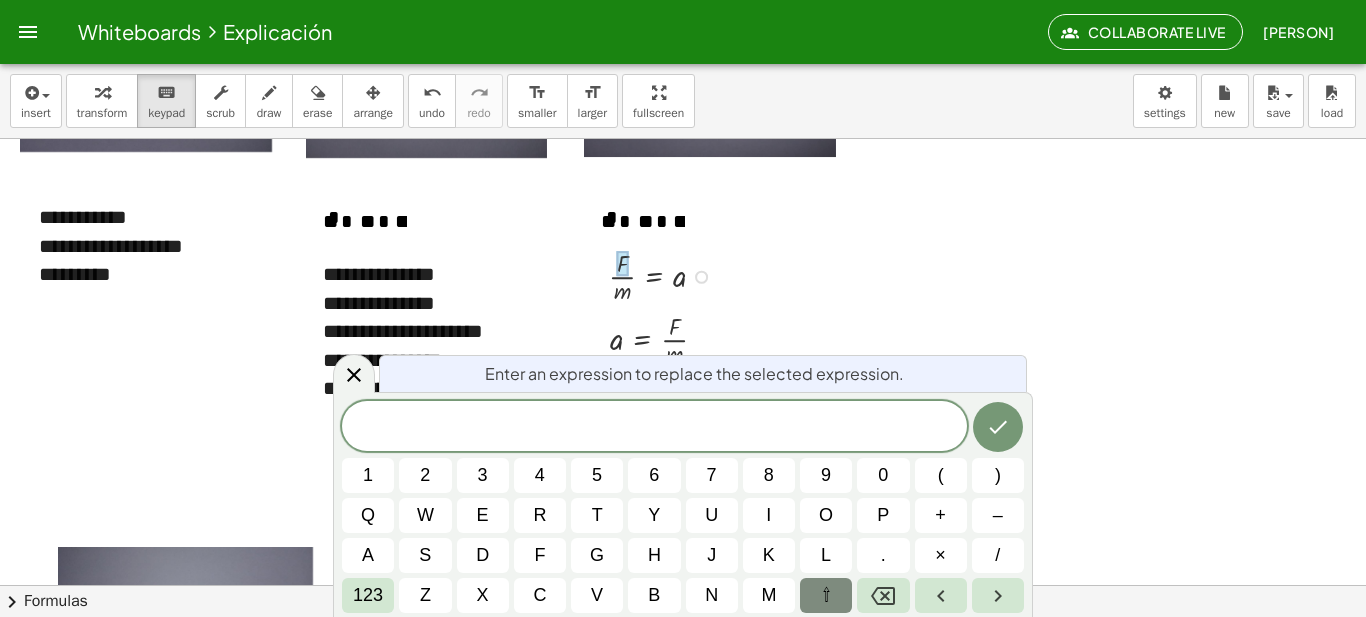 click at bounding box center [666, 338] 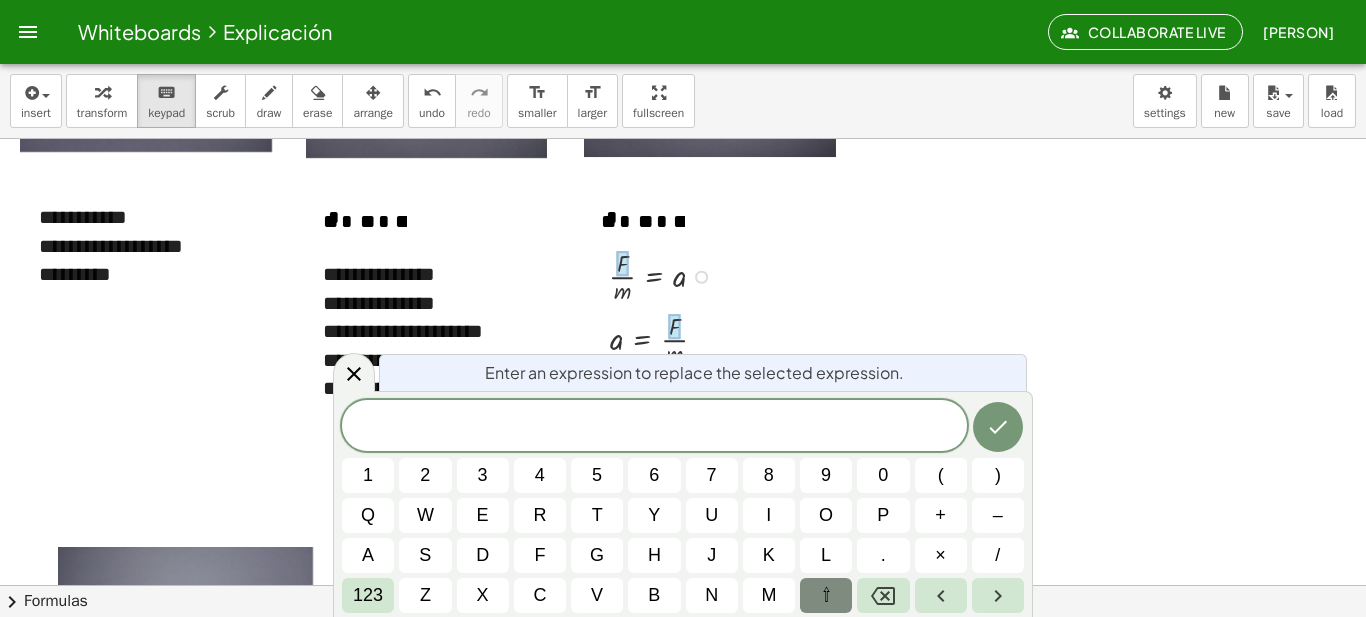 click at bounding box center (674, 326) 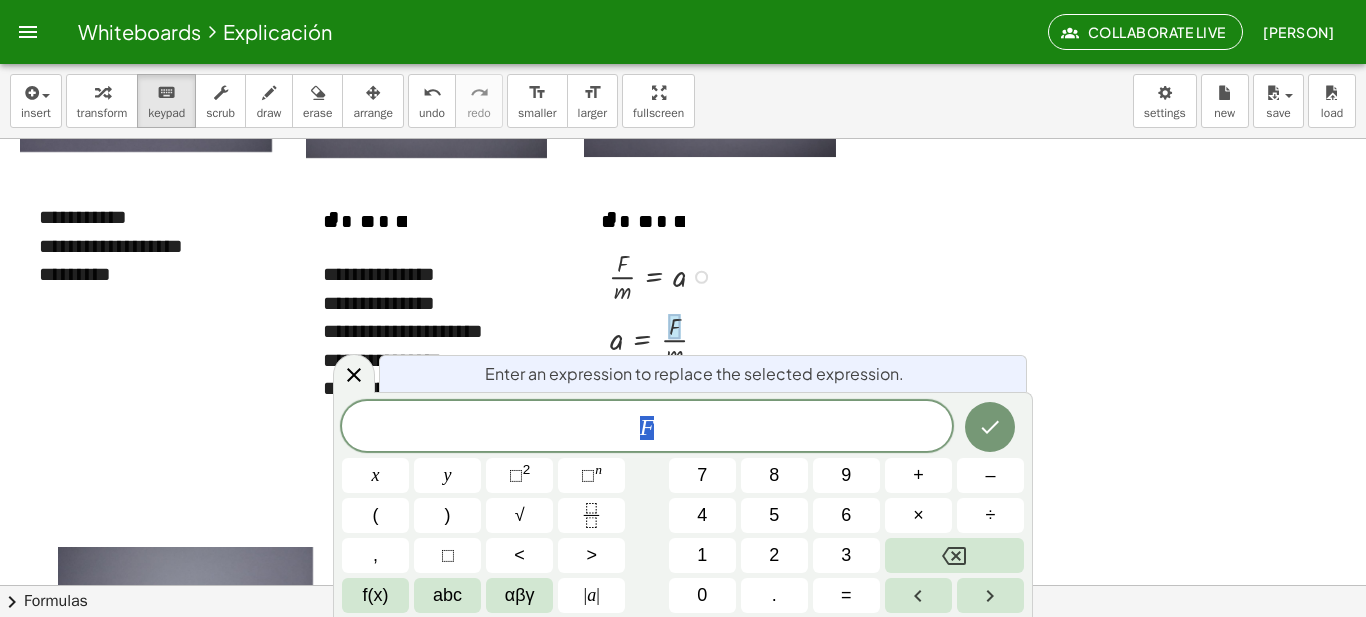 scroll, scrollTop: 5, scrollLeft: 0, axis: vertical 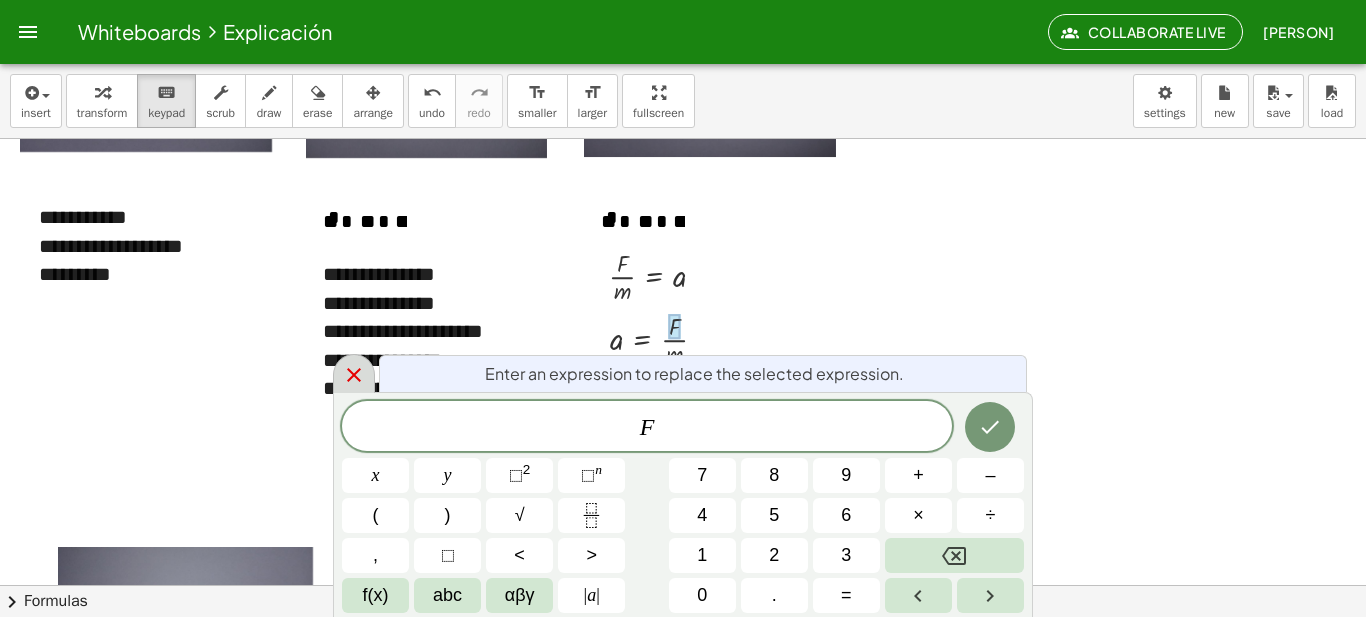 click 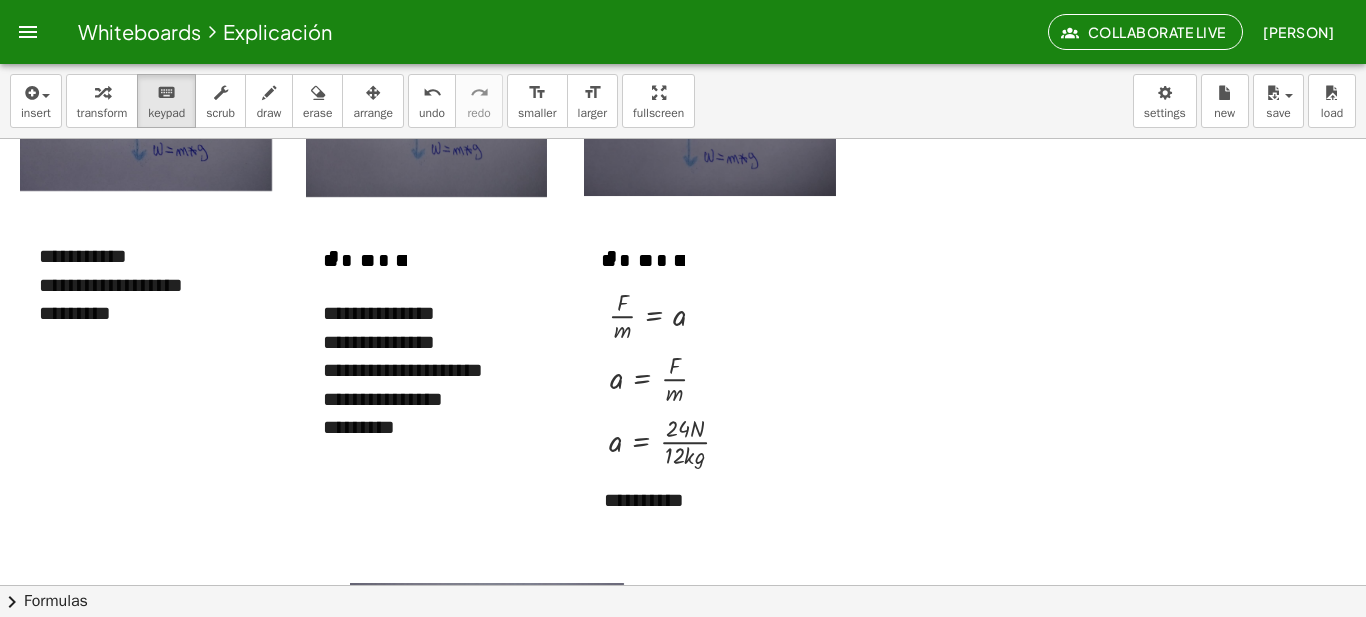 scroll, scrollTop: 664, scrollLeft: 0, axis: vertical 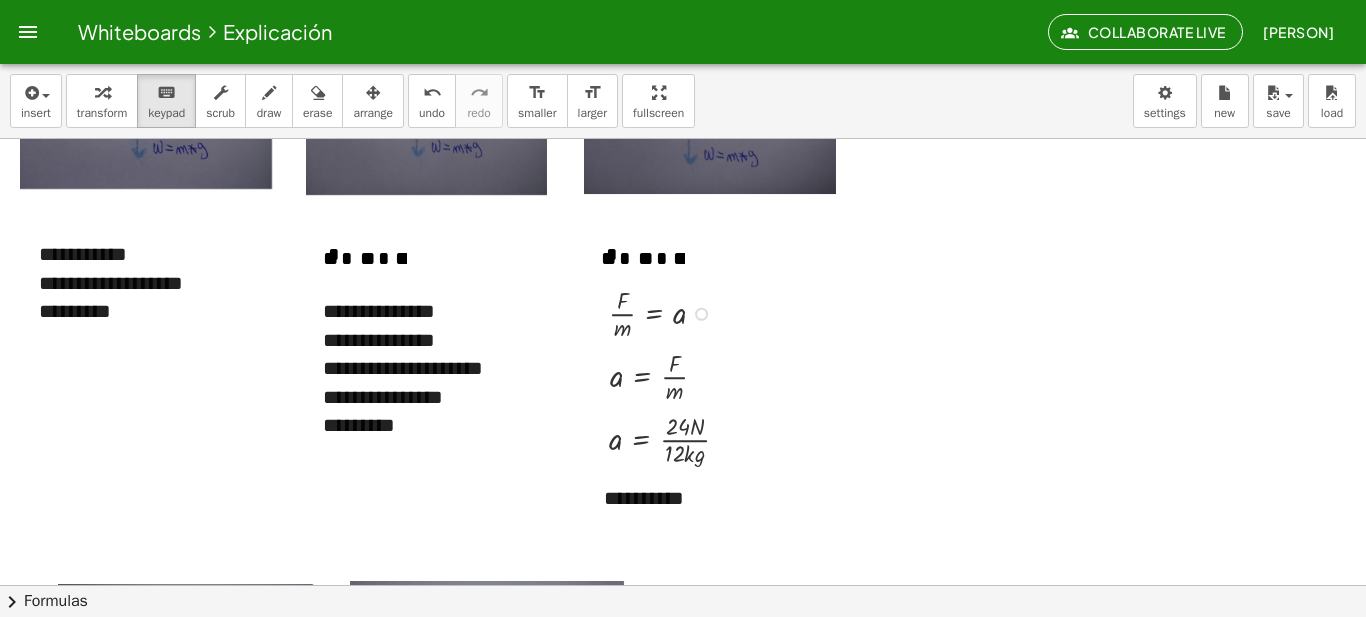 click at bounding box center (665, 312) 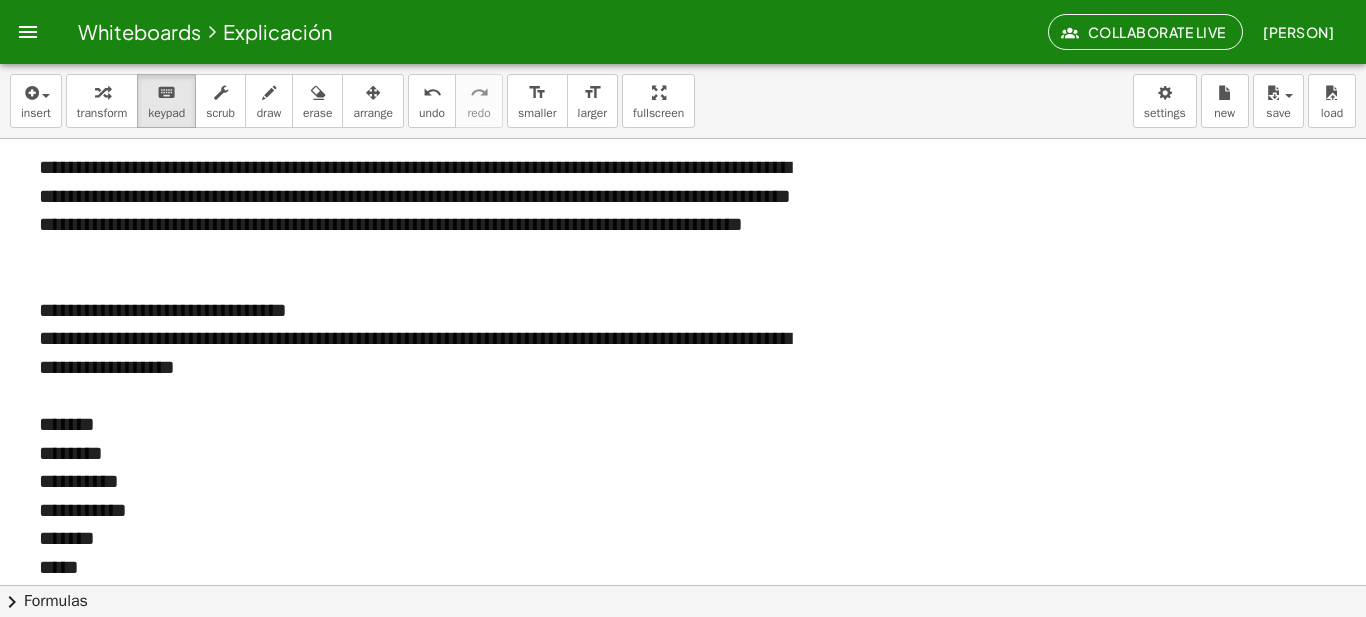scroll, scrollTop: 0, scrollLeft: 0, axis: both 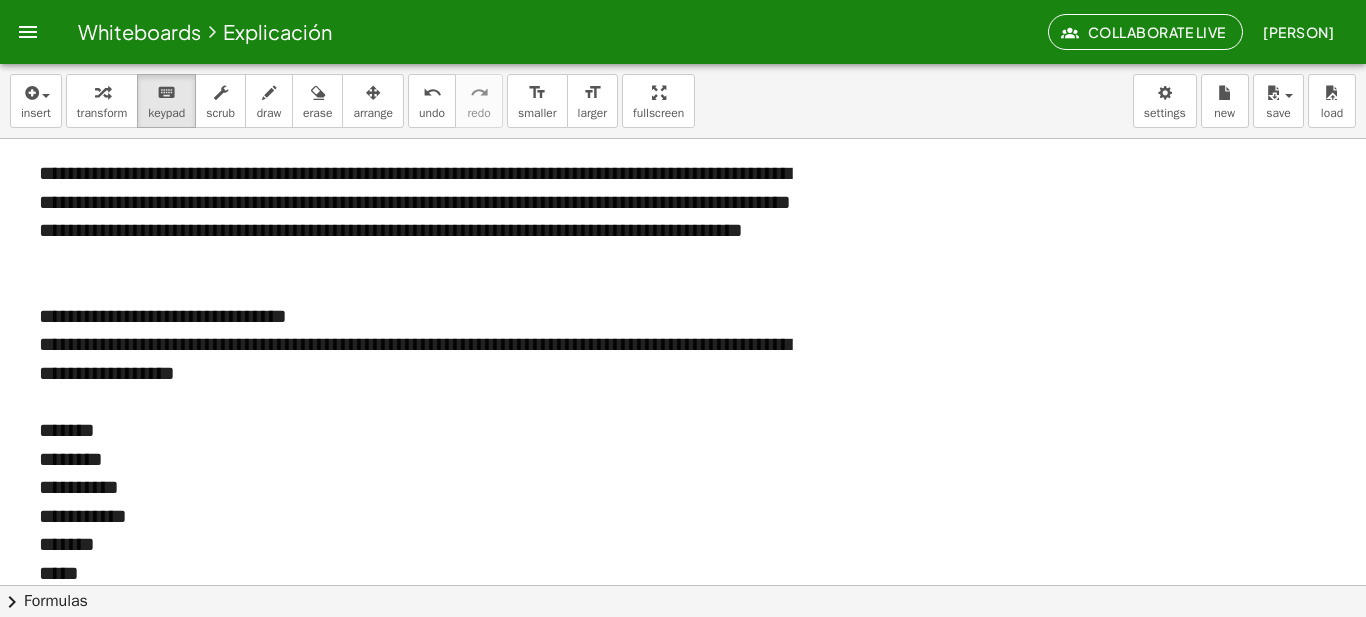 click on "Collaborate Live" 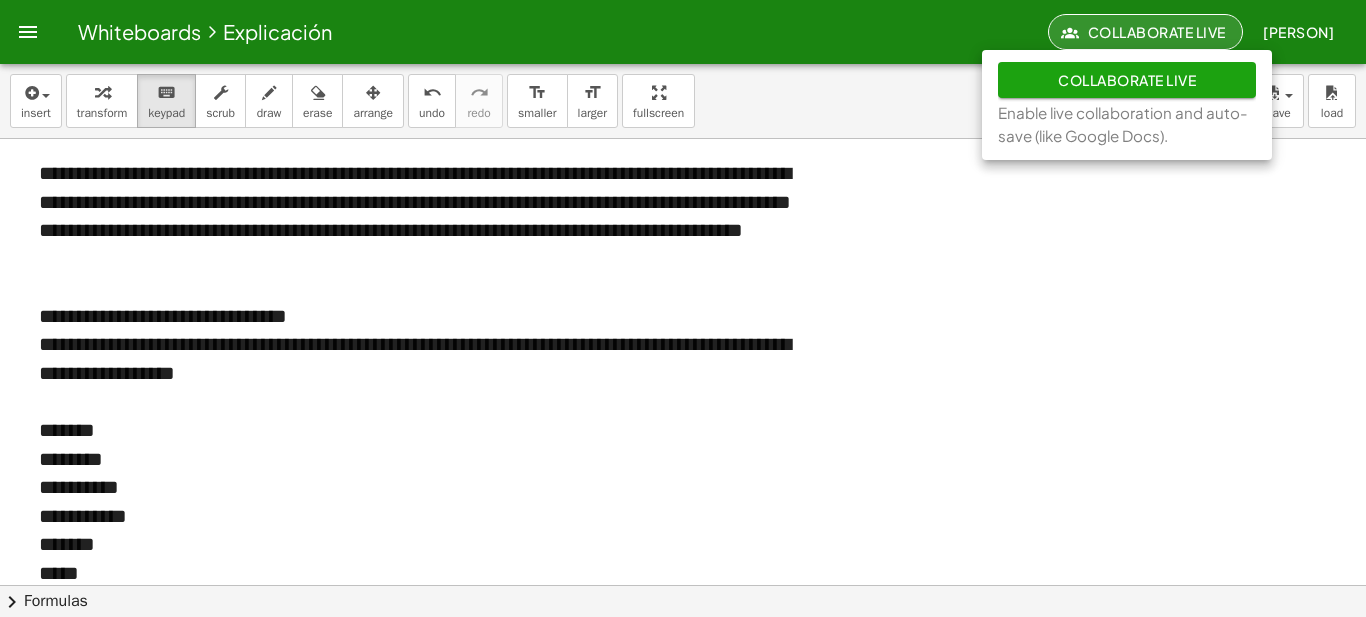 click on "Collaborate Live" 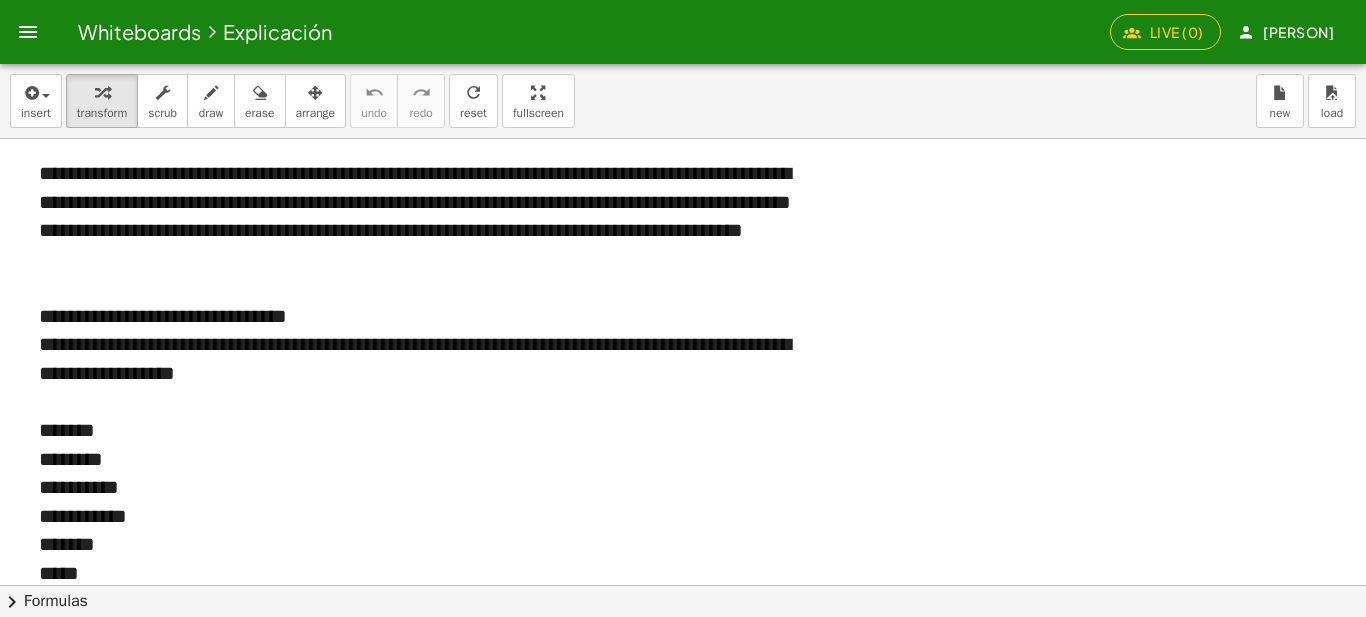 click on "Live (0)" 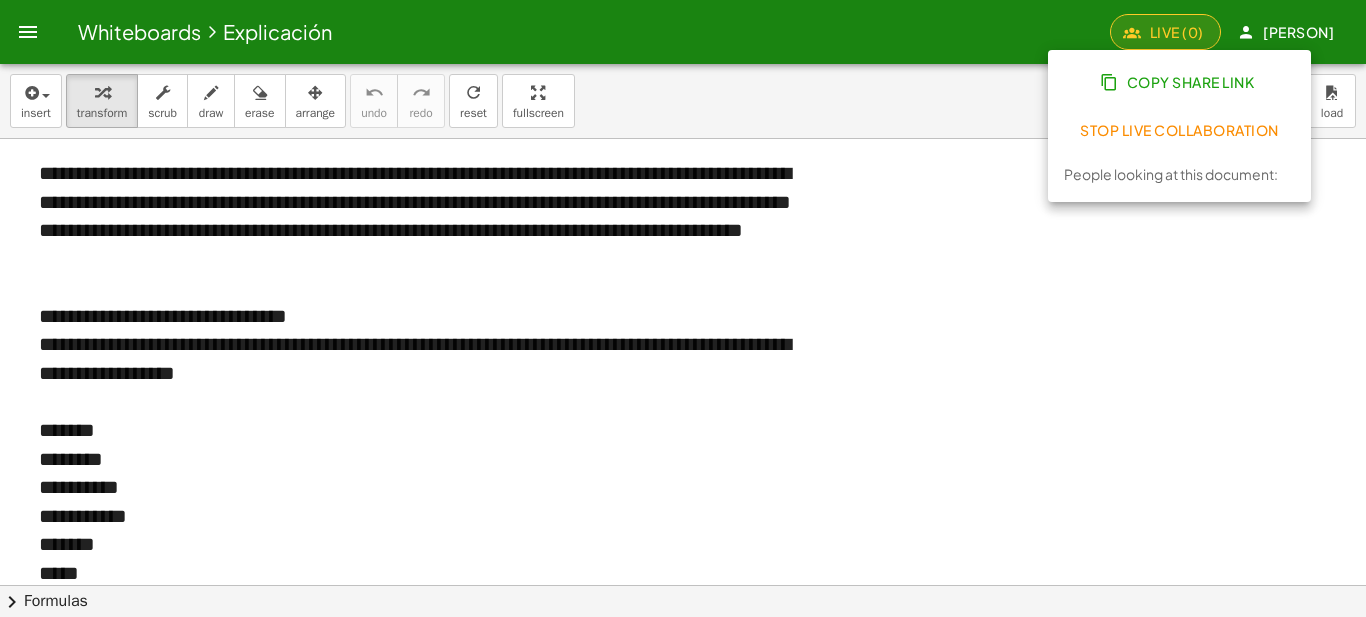 click 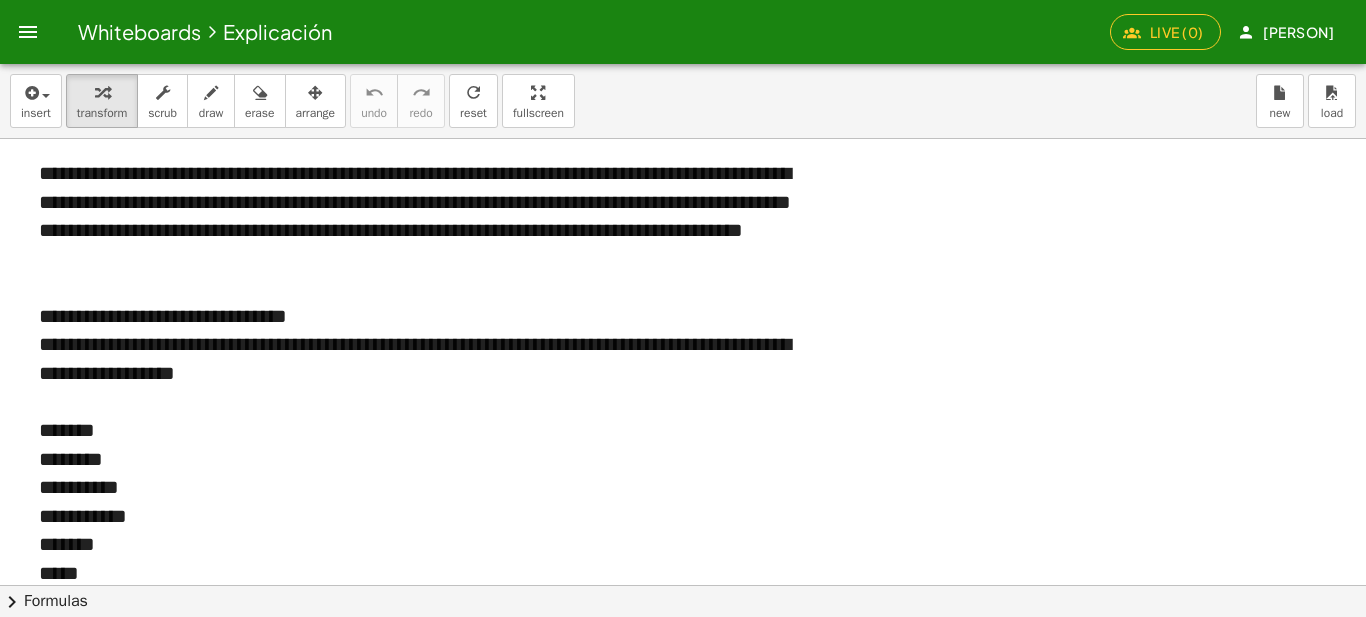 click on "Live (0)" 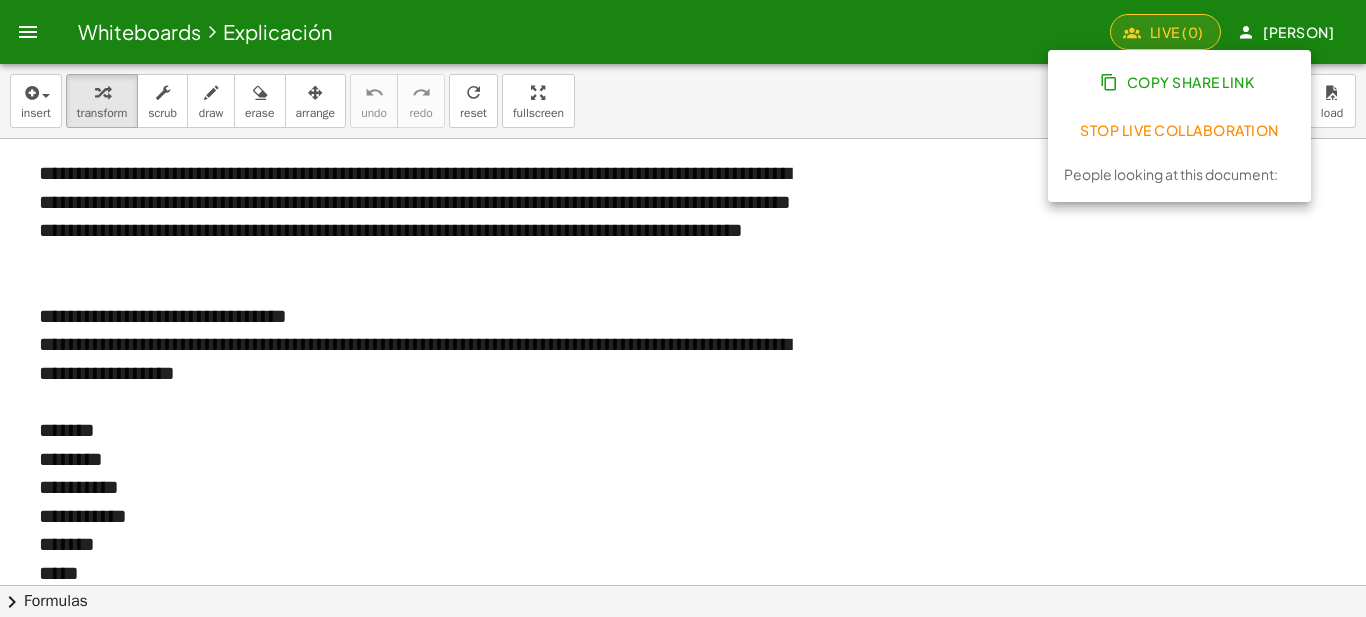 click on "Stop Live Collaboration" 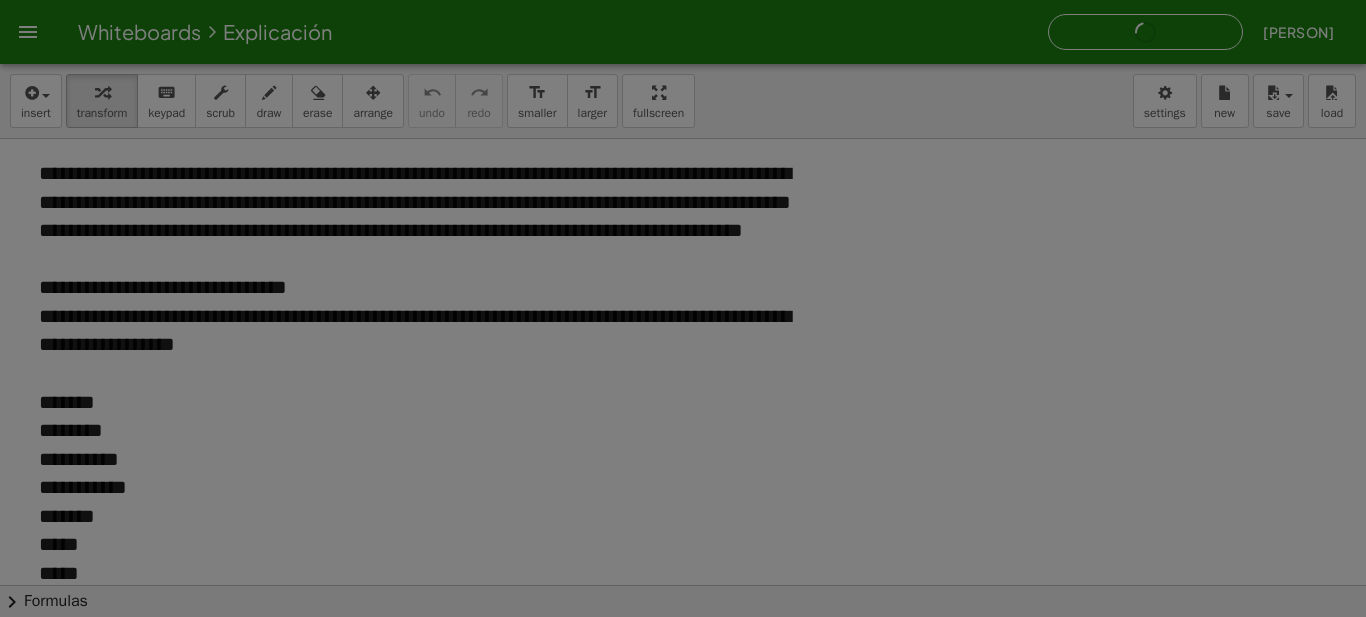 click at bounding box center (683, 308) 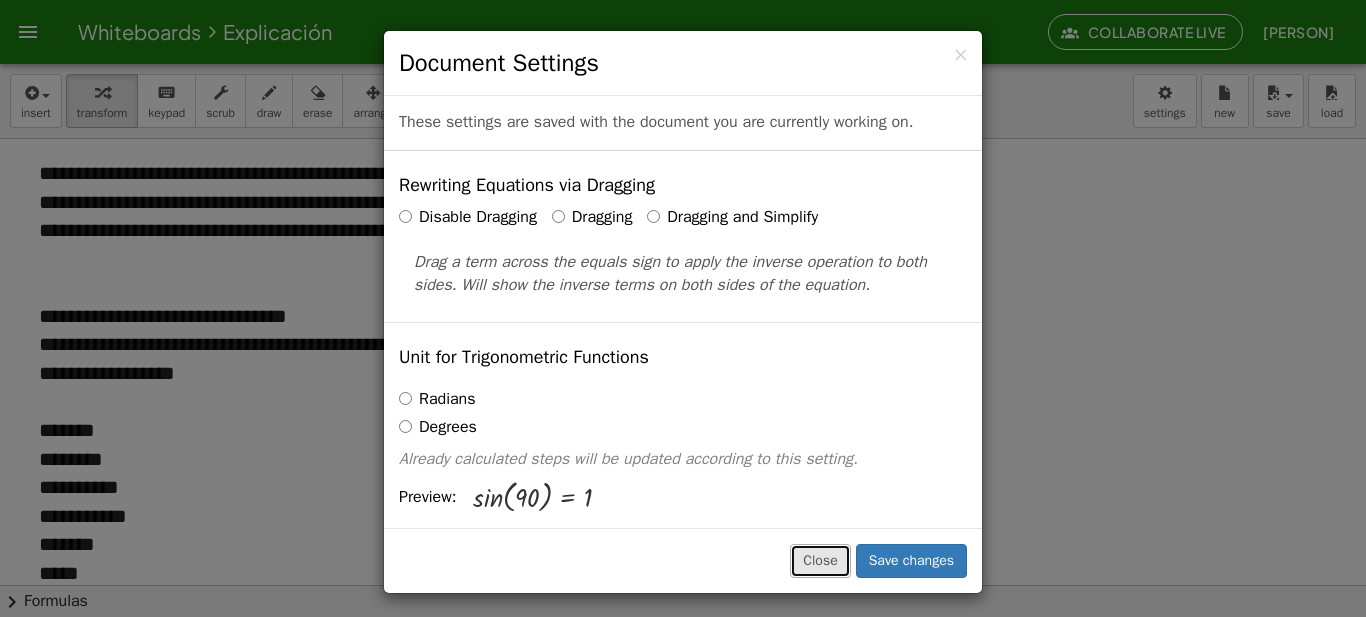 click on "Close" at bounding box center [820, 561] 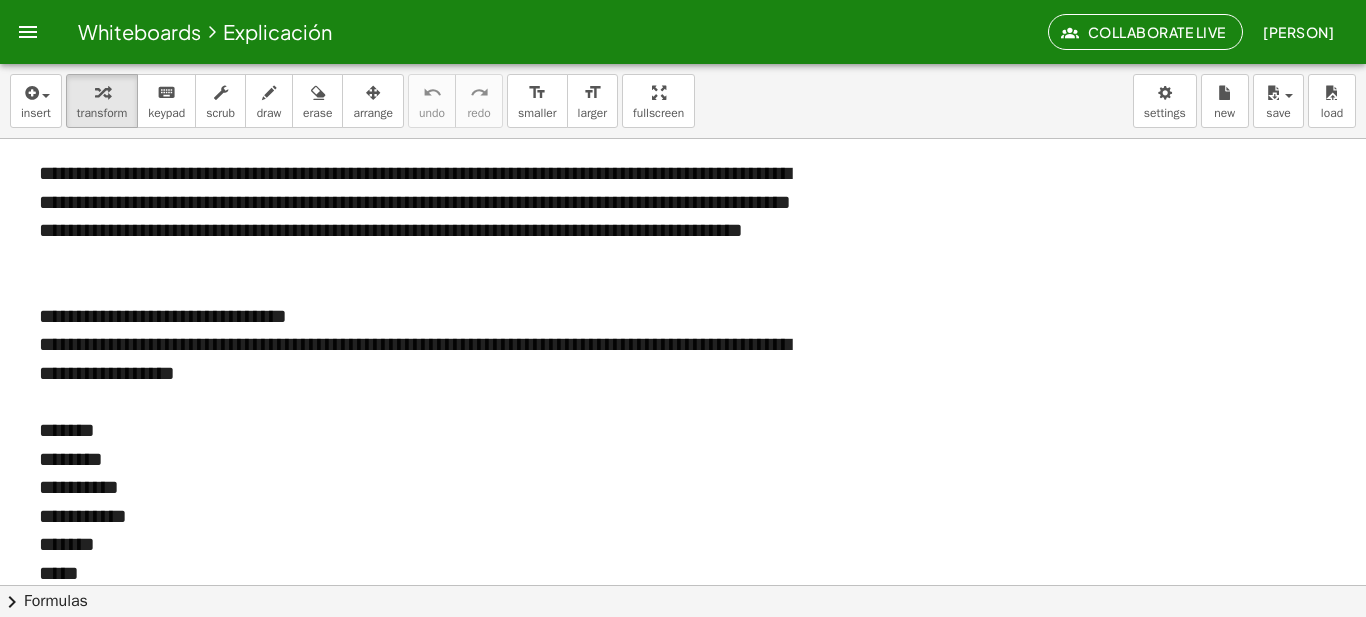 click on "Collaborate Live" 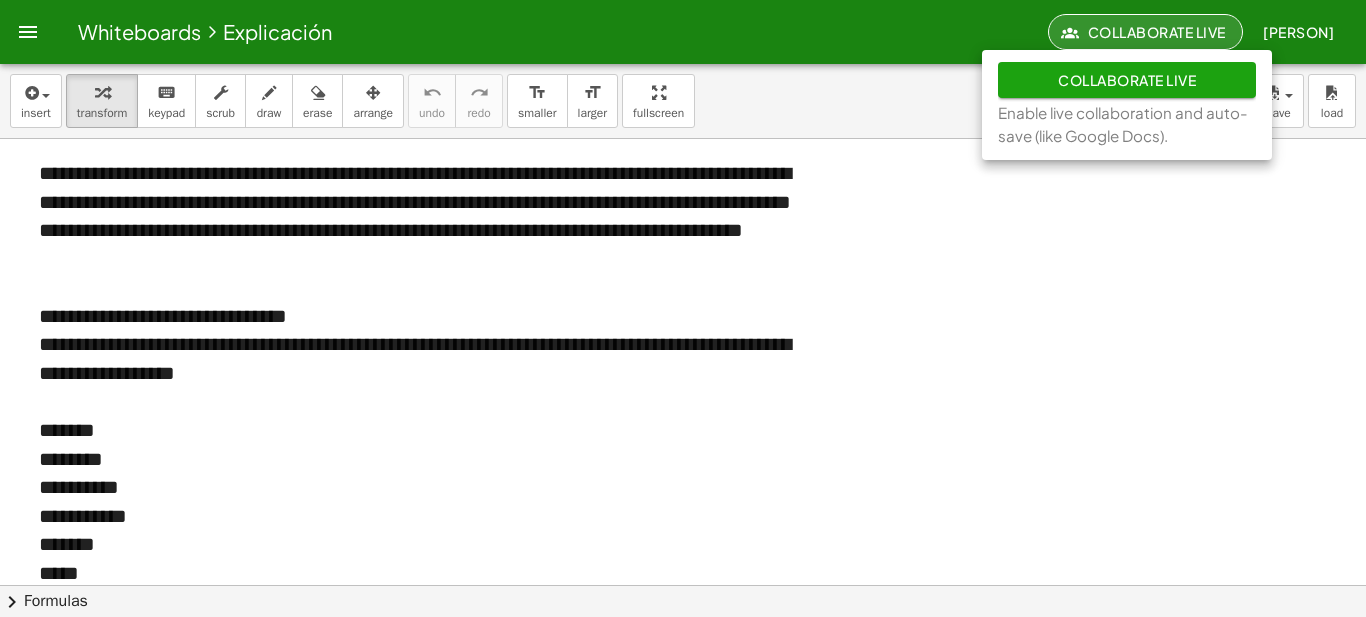 click at bounding box center (683, 922) 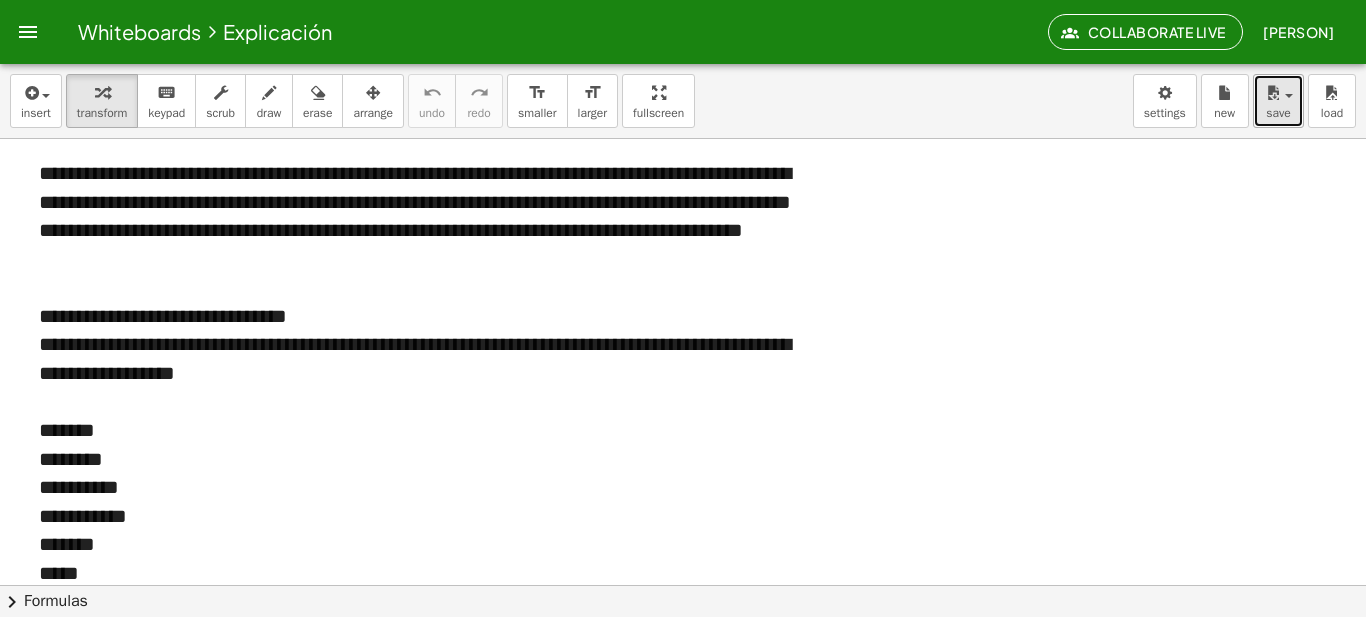 click on "save" at bounding box center [1278, 113] 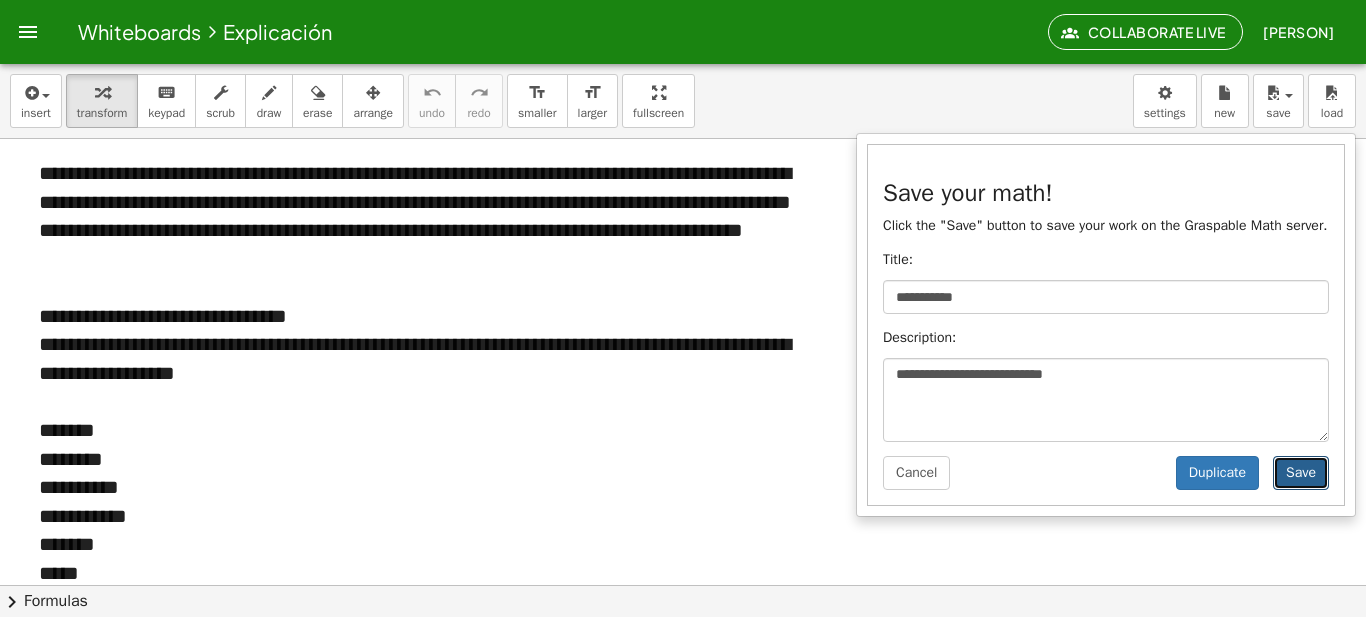 click on "Save" at bounding box center [1301, 473] 